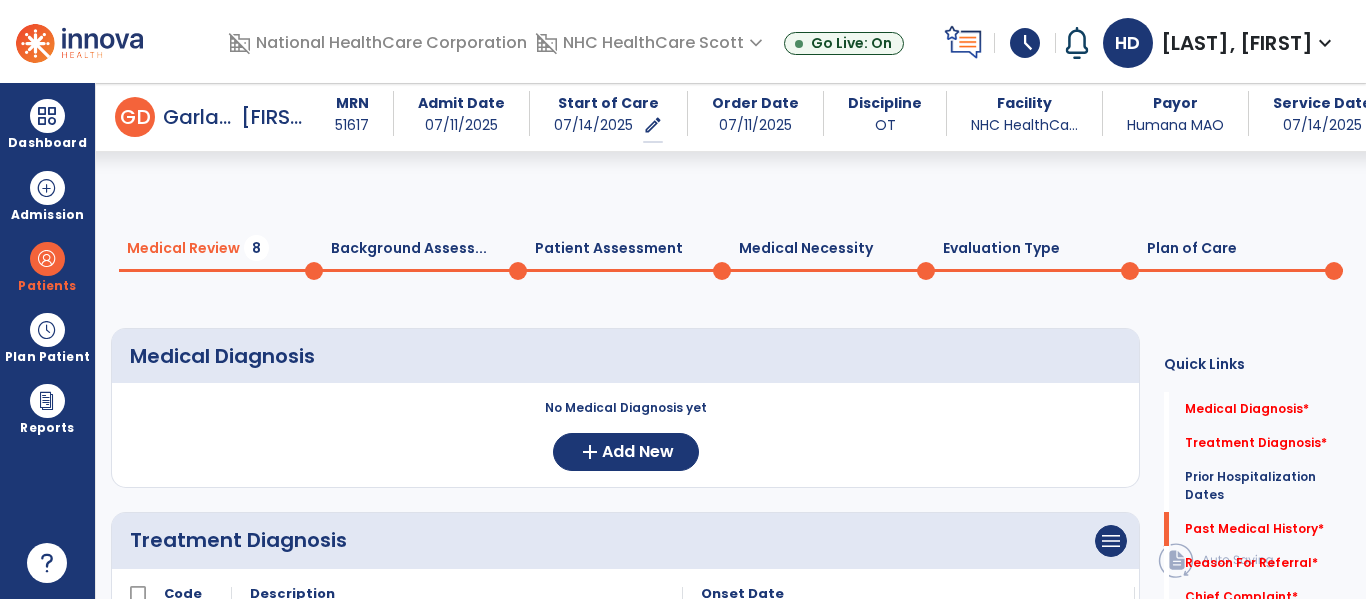 scroll, scrollTop: 0, scrollLeft: 0, axis: both 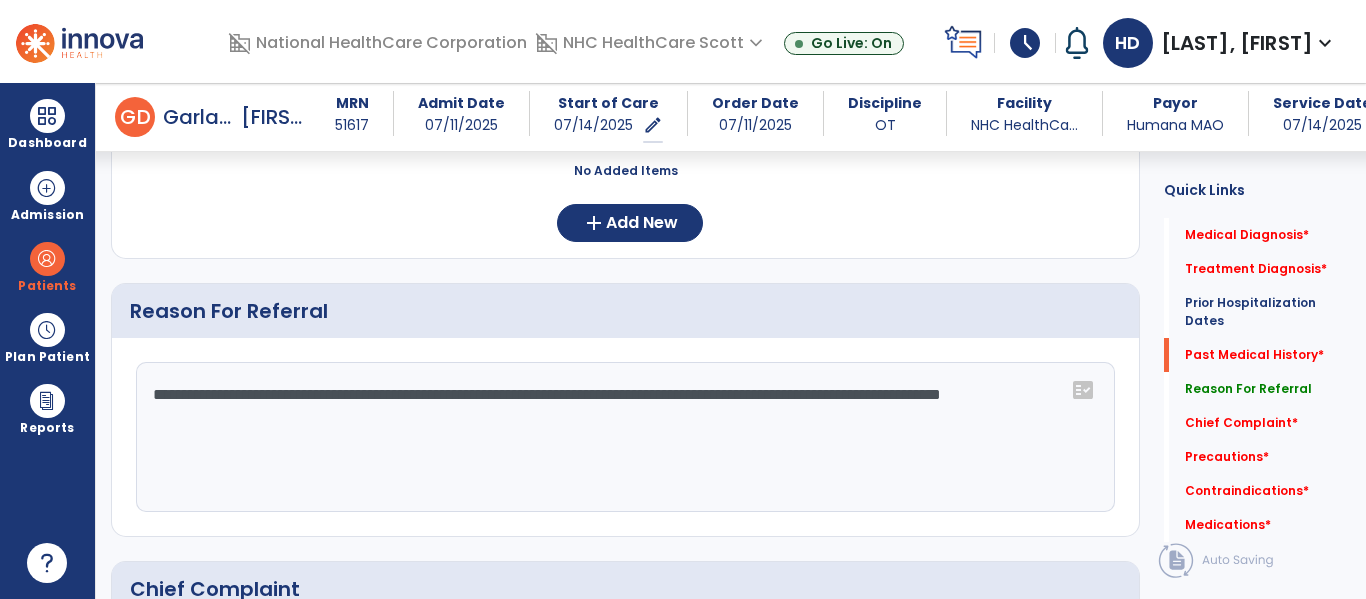 click on "**********" 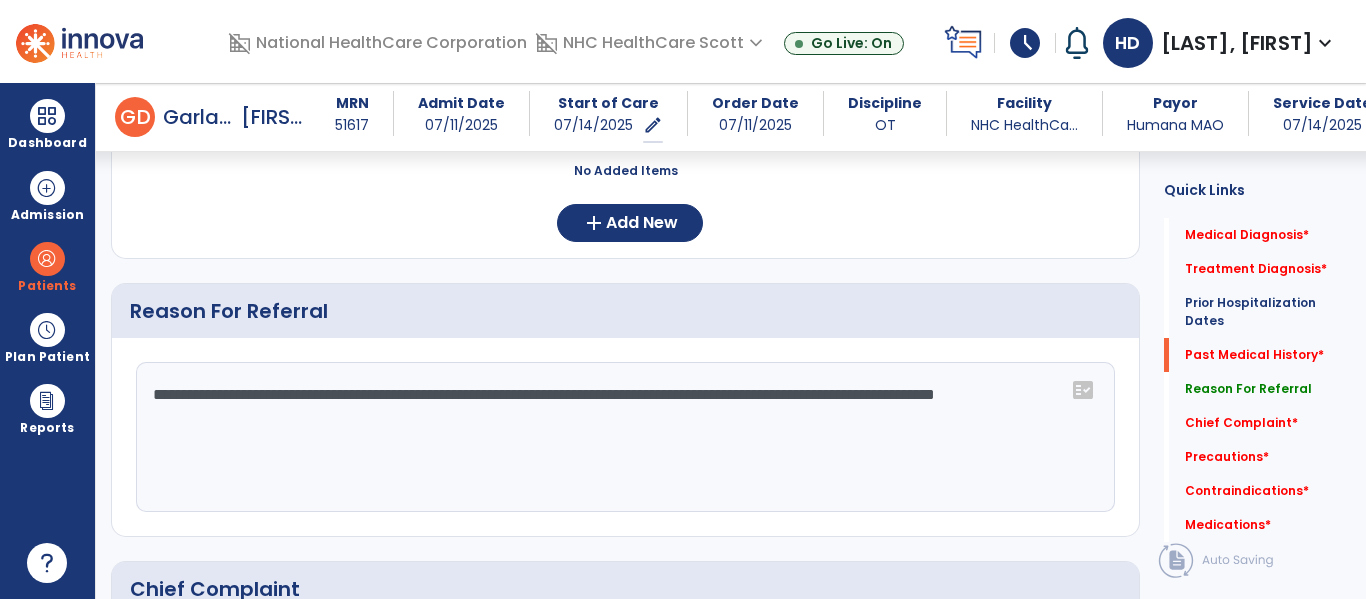 click on "**********" 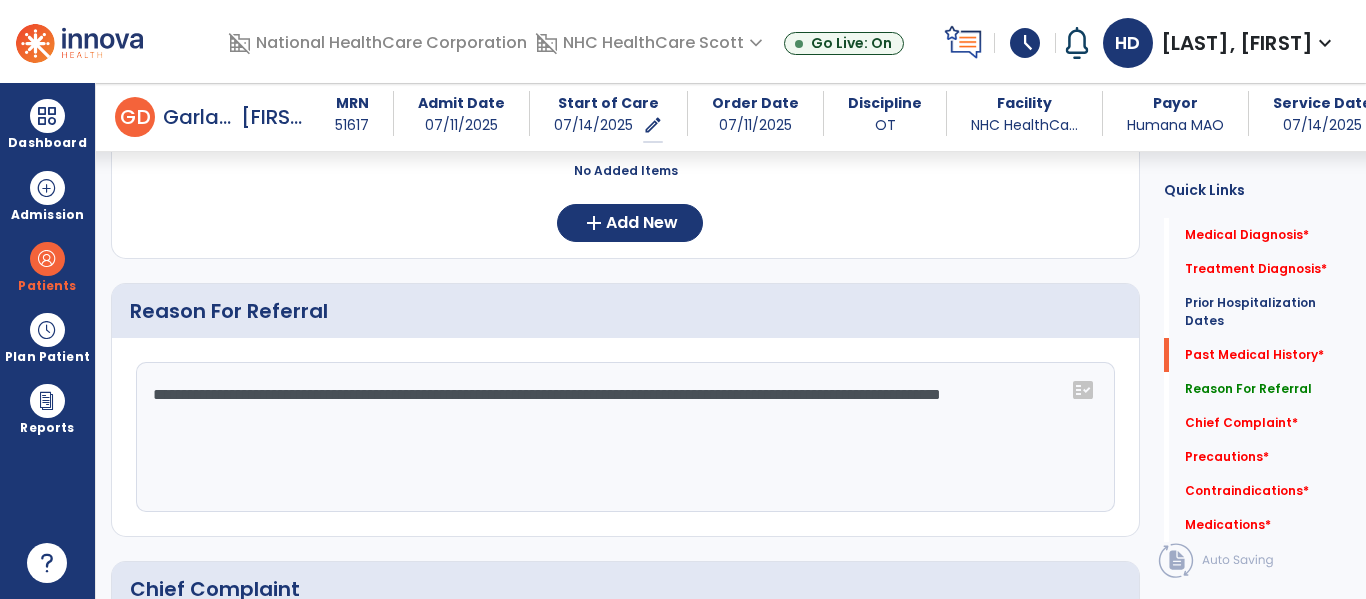 click on "**********" 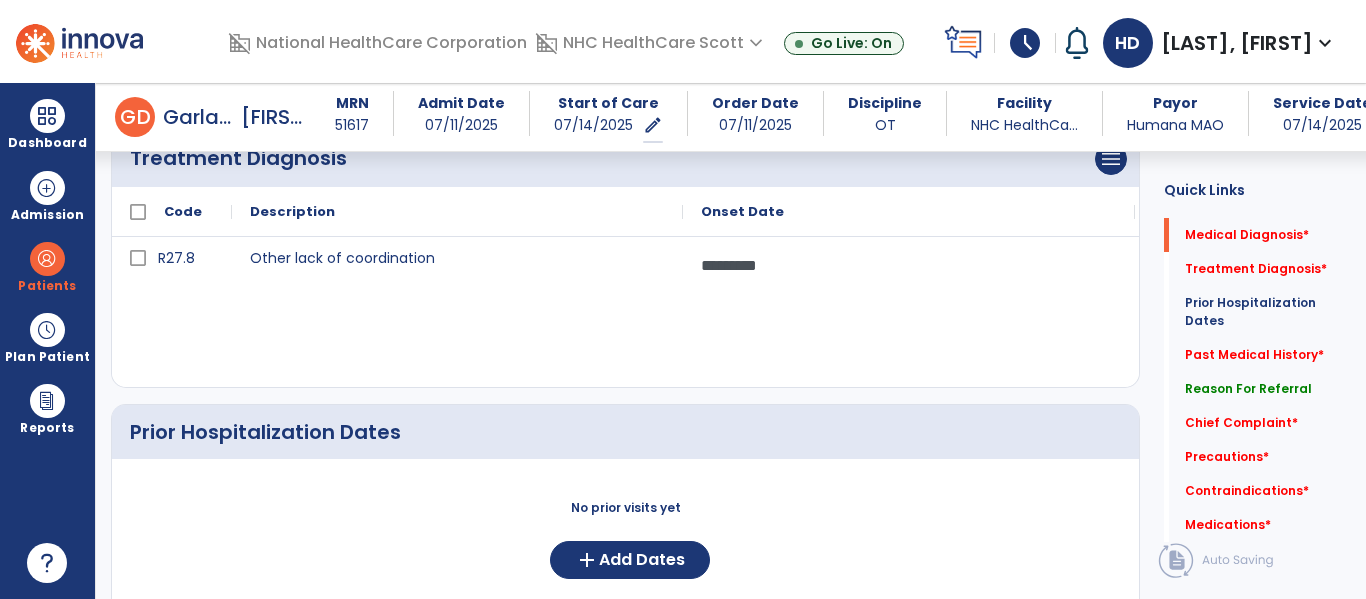 scroll, scrollTop: 0, scrollLeft: 0, axis: both 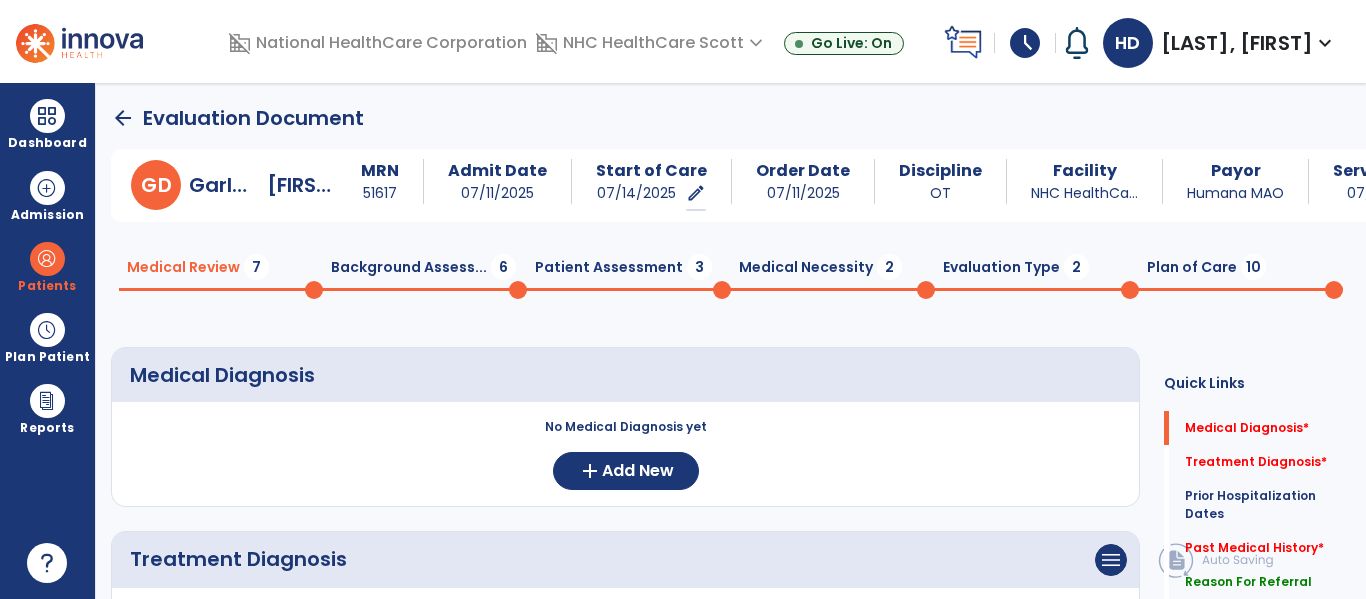 click on "Plan of Care  10" 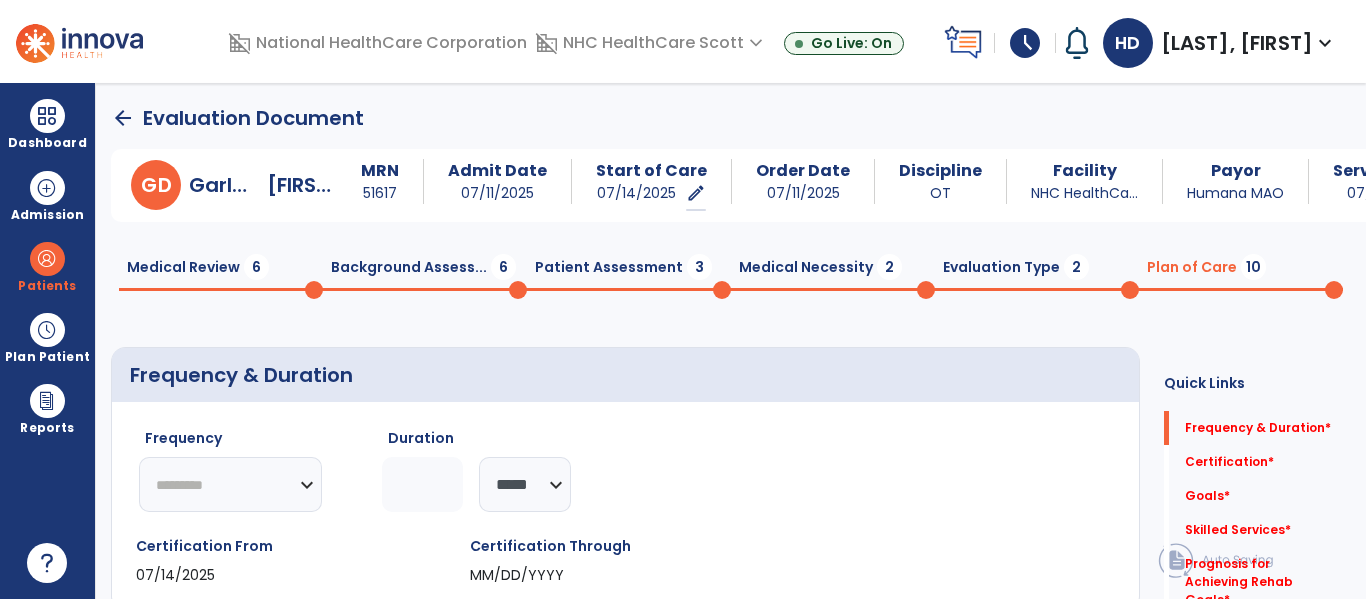 click on "********* ** ** ** ** ** ** **" 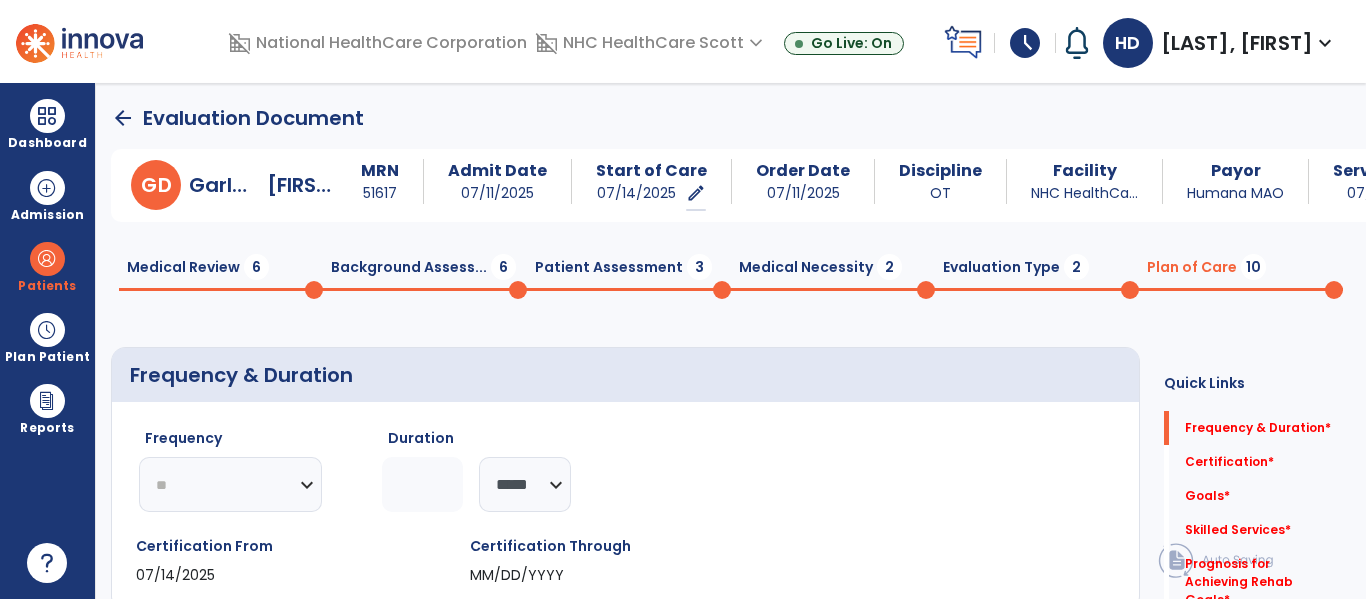 click on "********* ** ** ** ** ** ** **" 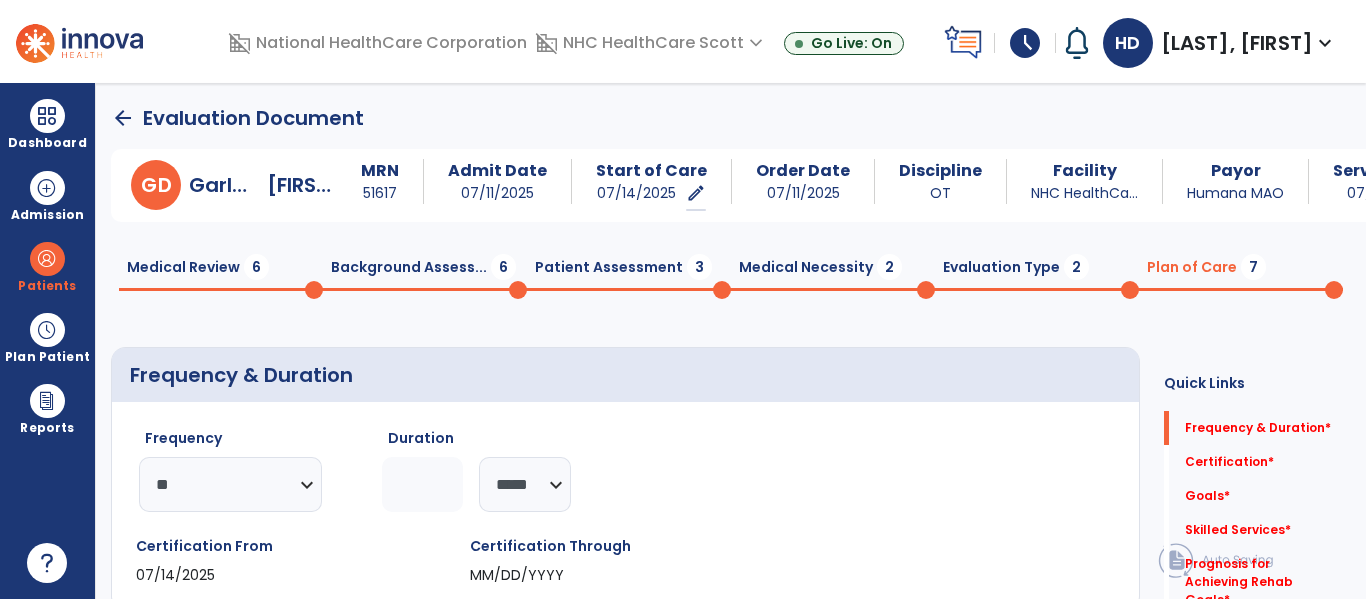 click 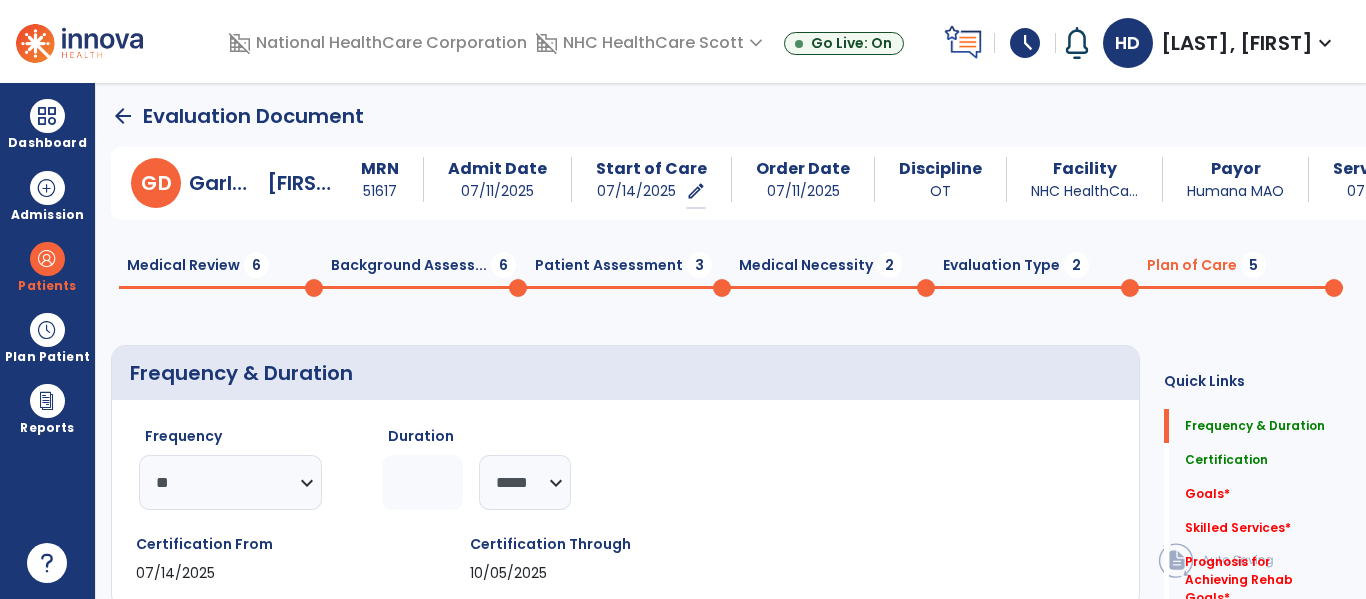 scroll, scrollTop: 0, scrollLeft: 0, axis: both 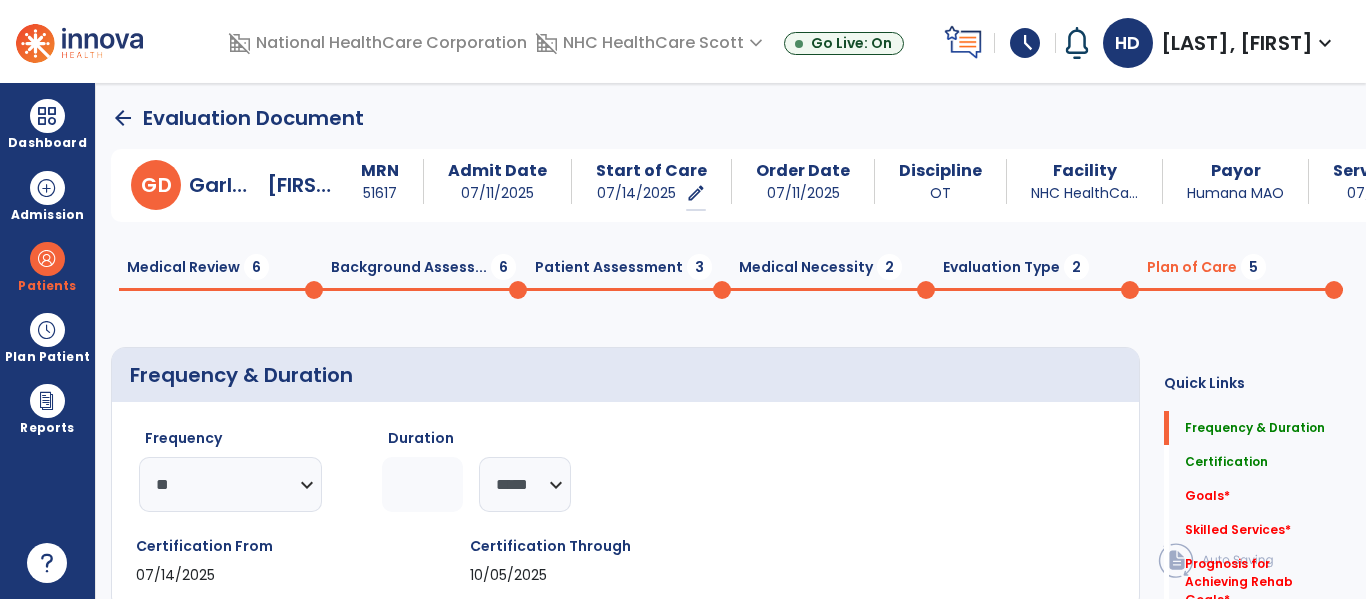 type on "**" 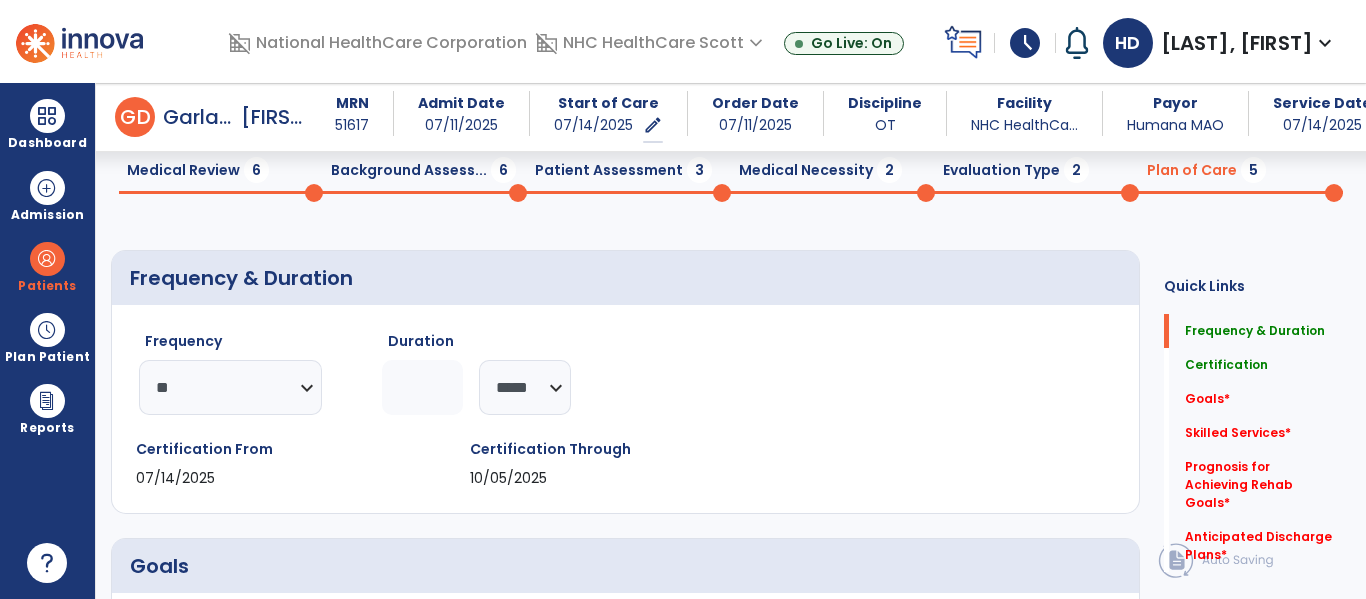 scroll, scrollTop: 79, scrollLeft: 0, axis: vertical 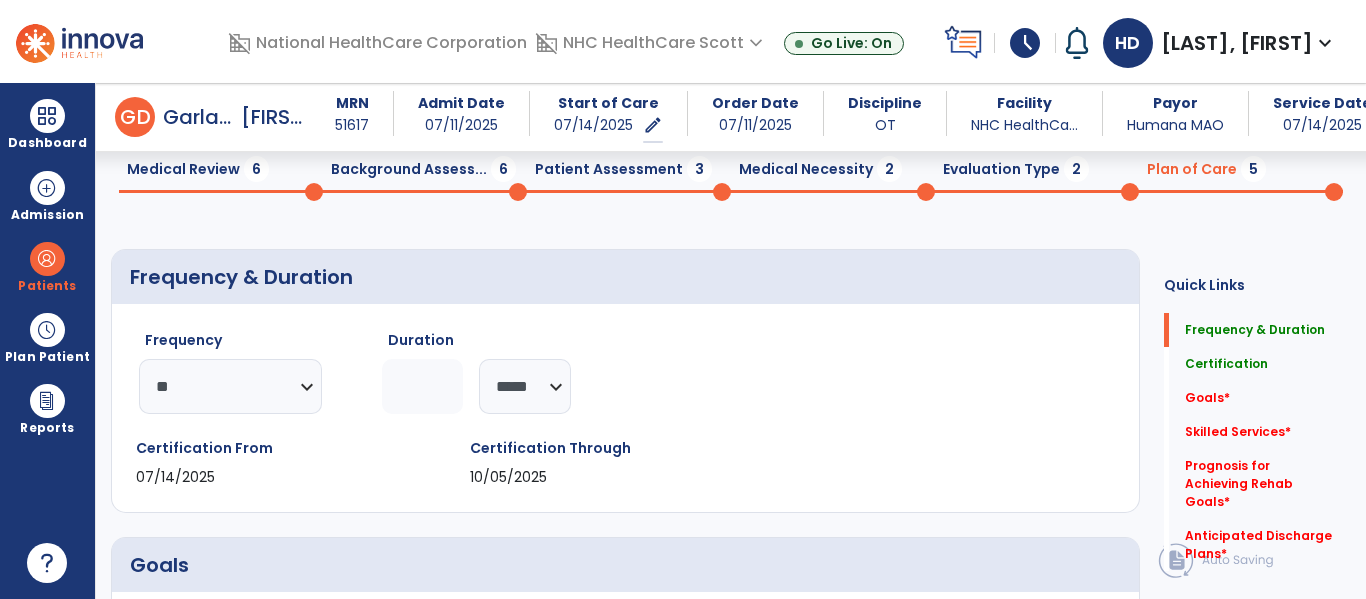 click on "Medical Review  6" 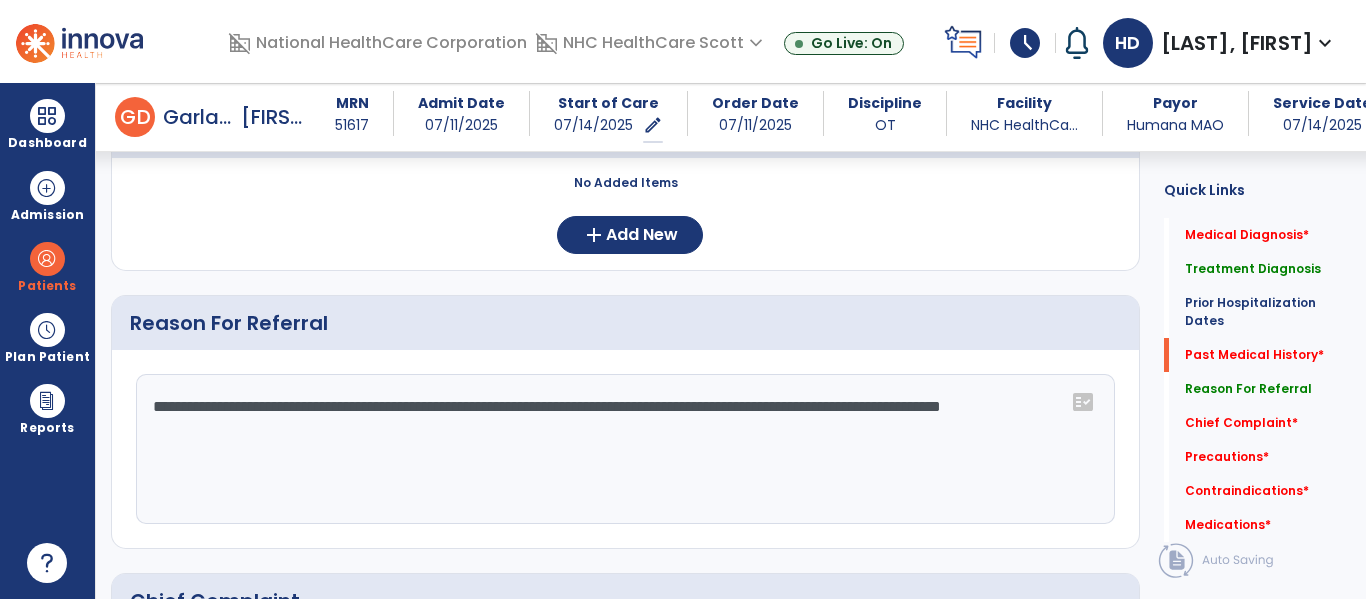 scroll, scrollTop: 930, scrollLeft: 0, axis: vertical 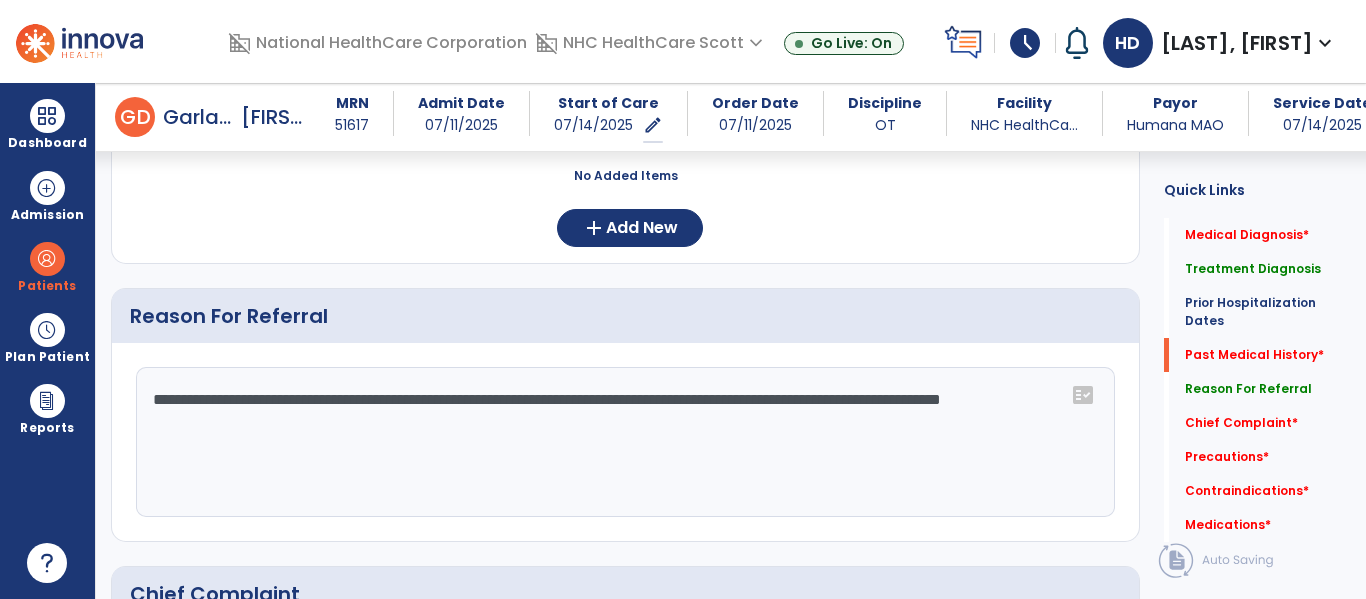 click on "**********" 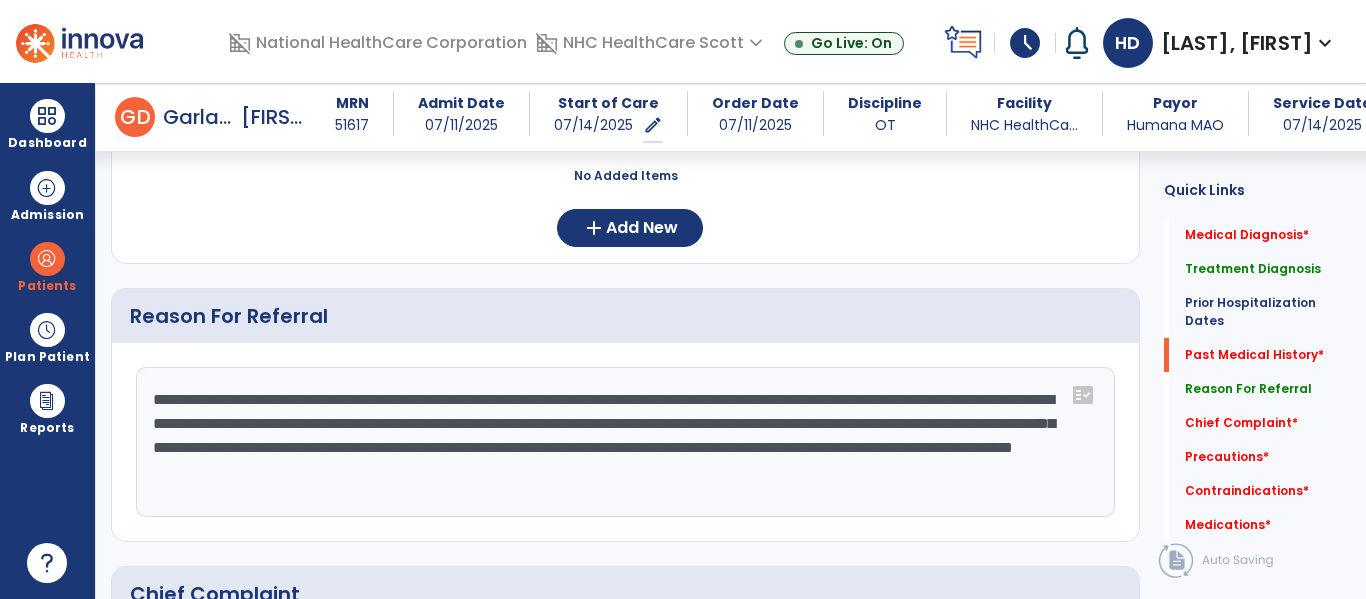 click on "**********" 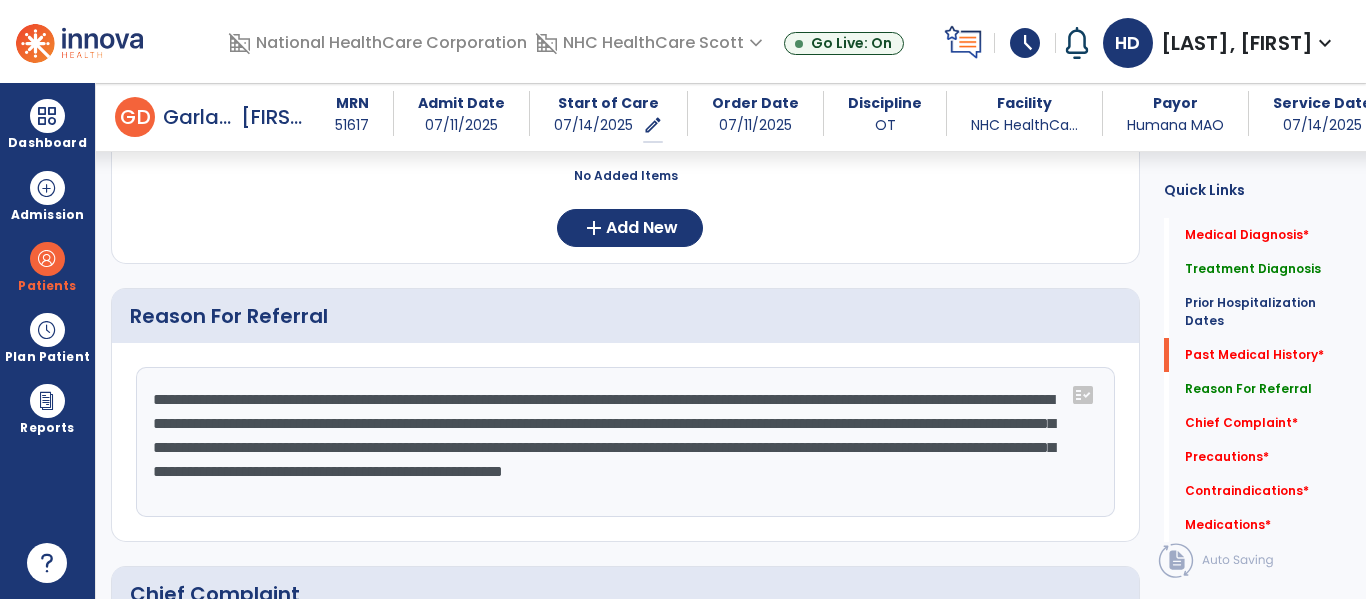 click on "**********" 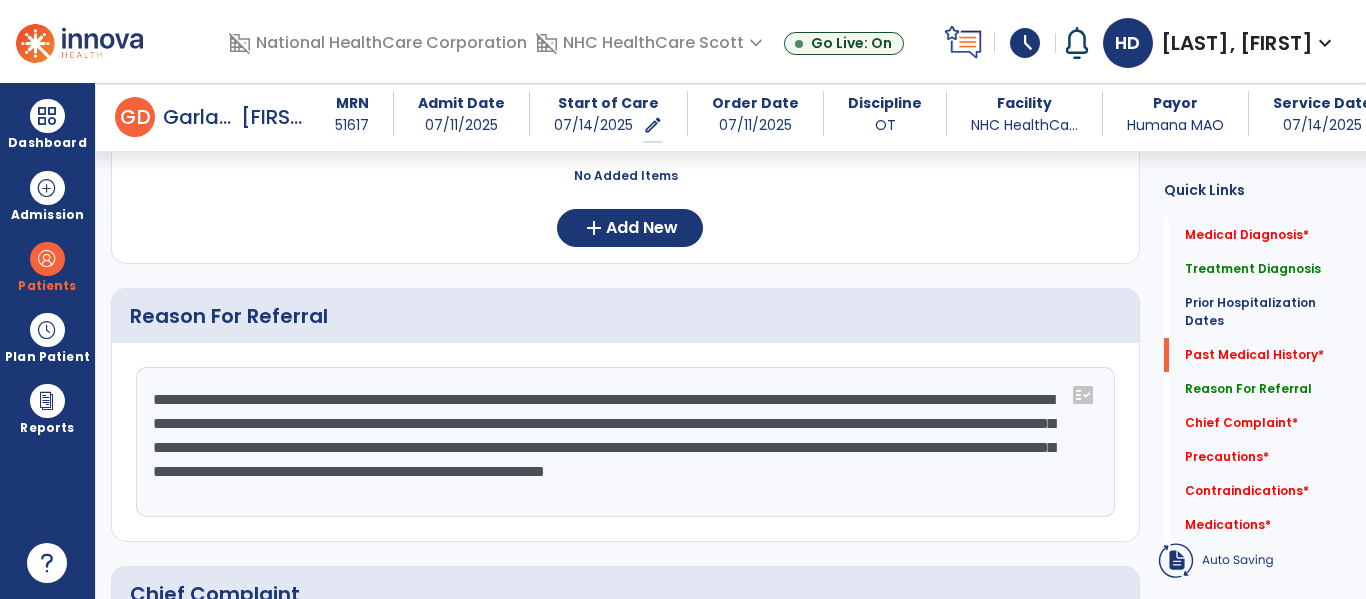 click on "**********" 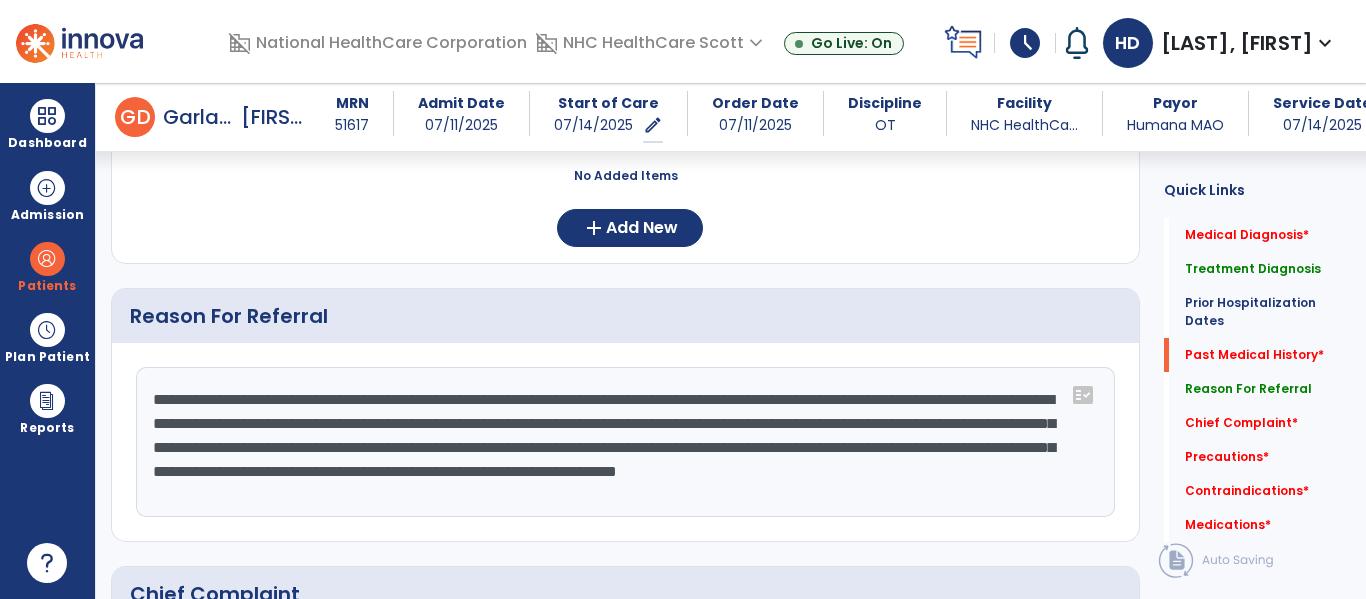 click on "**********" 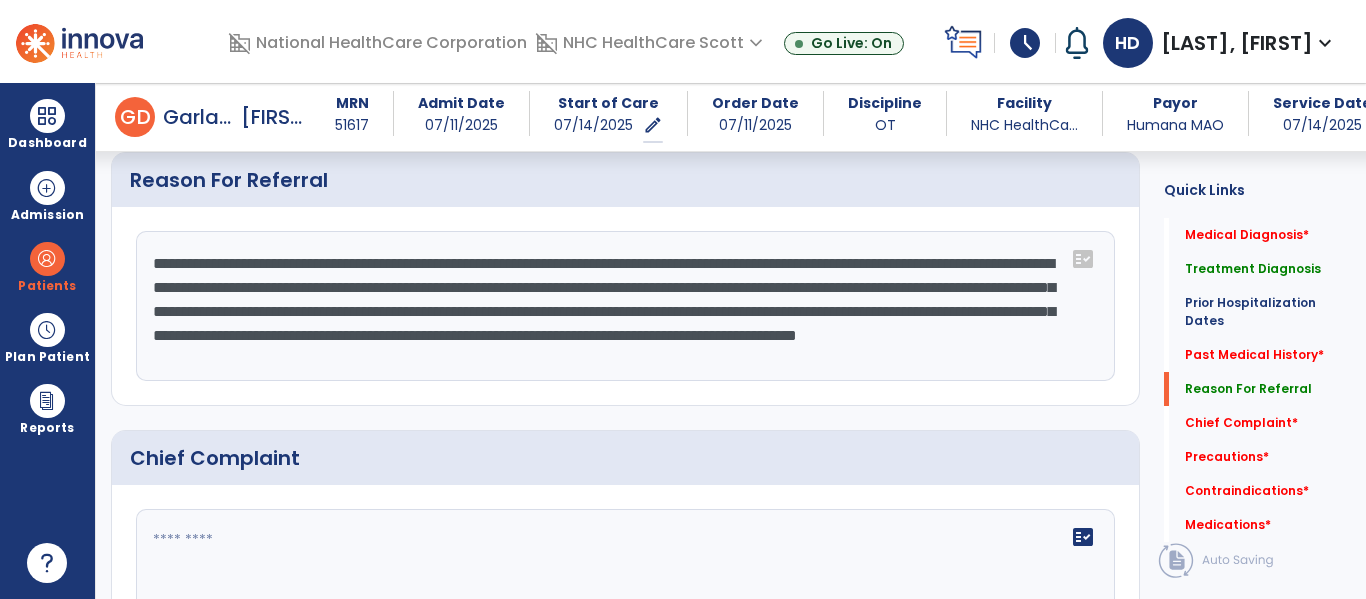 scroll, scrollTop: 1067, scrollLeft: 0, axis: vertical 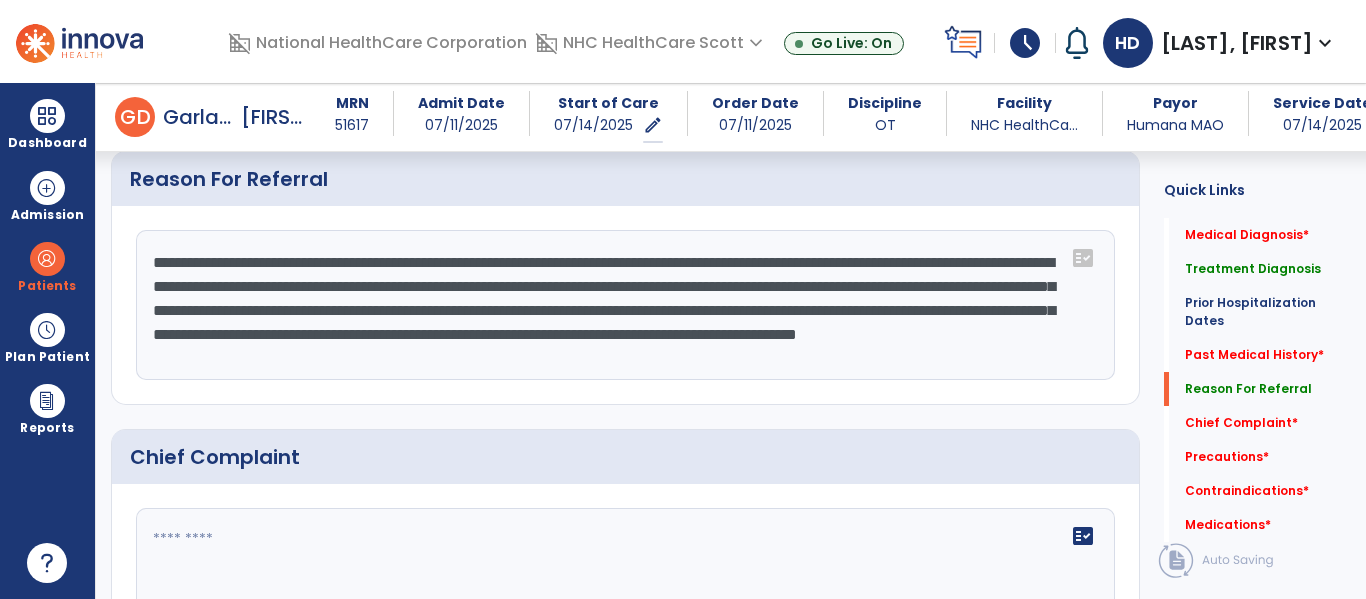 click on "**********" 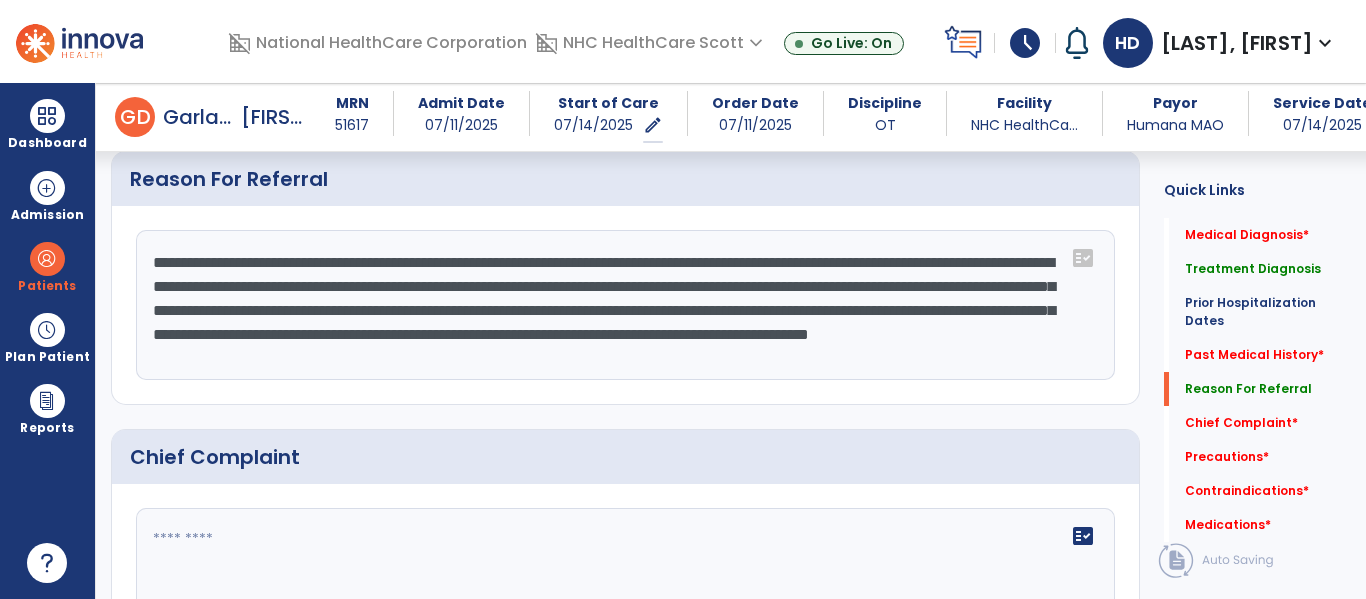 scroll, scrollTop: 16, scrollLeft: 0, axis: vertical 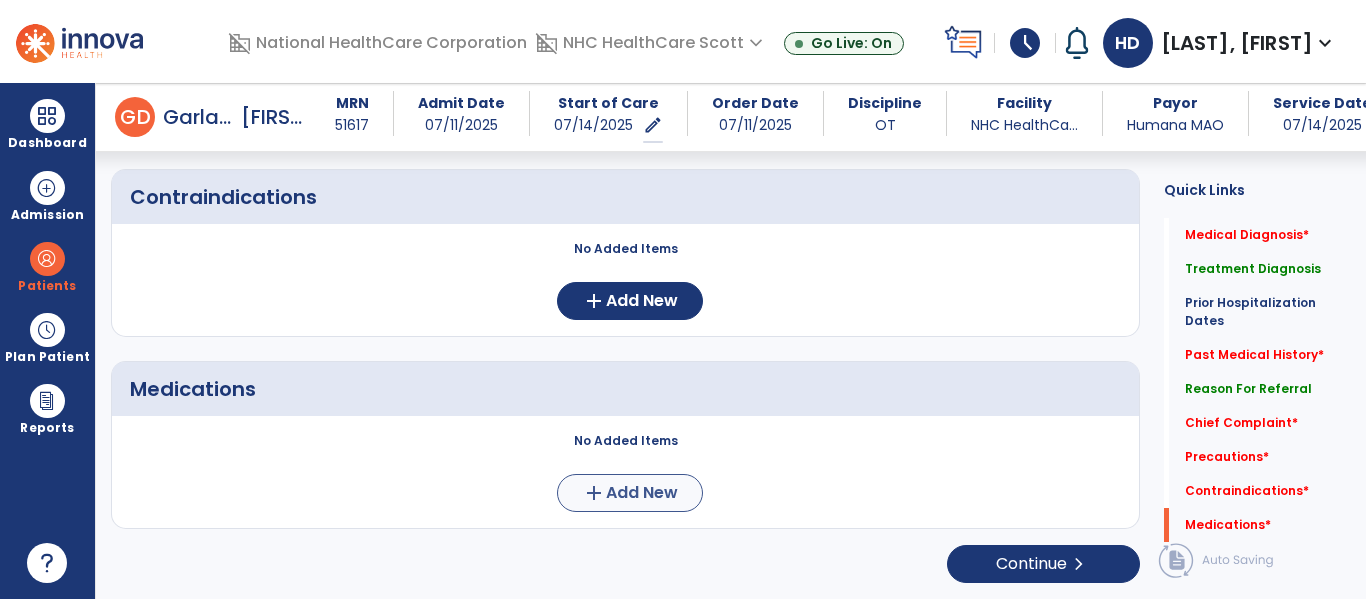 type on "**********" 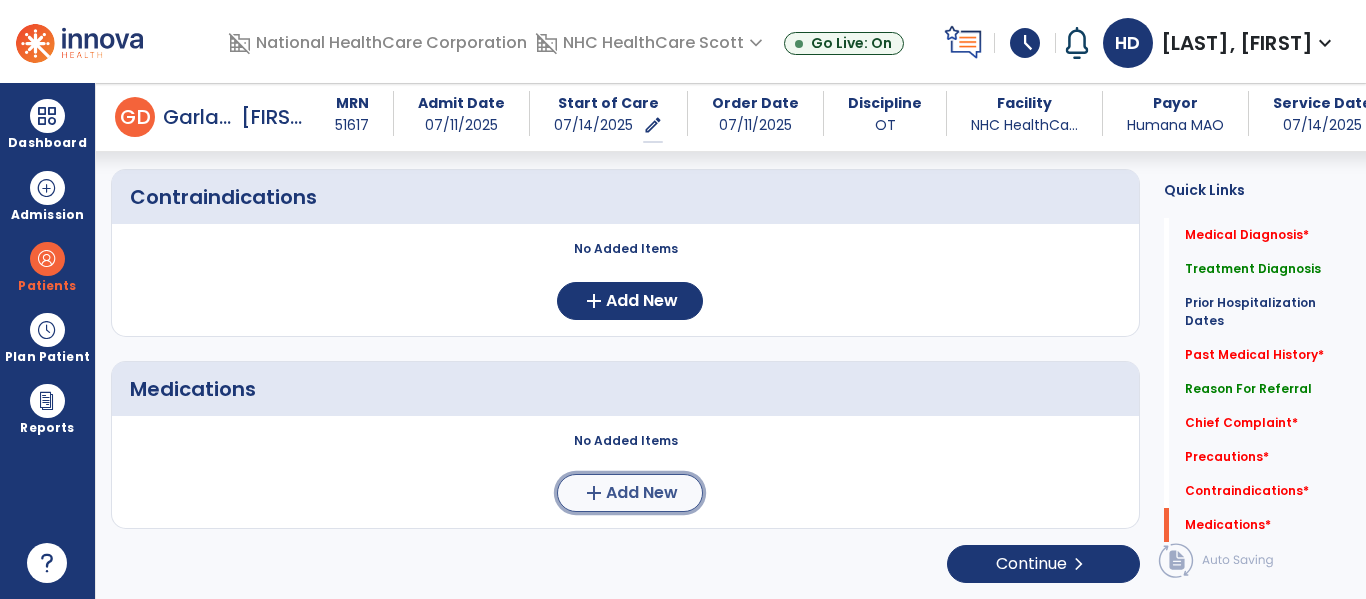 click on "Add New" 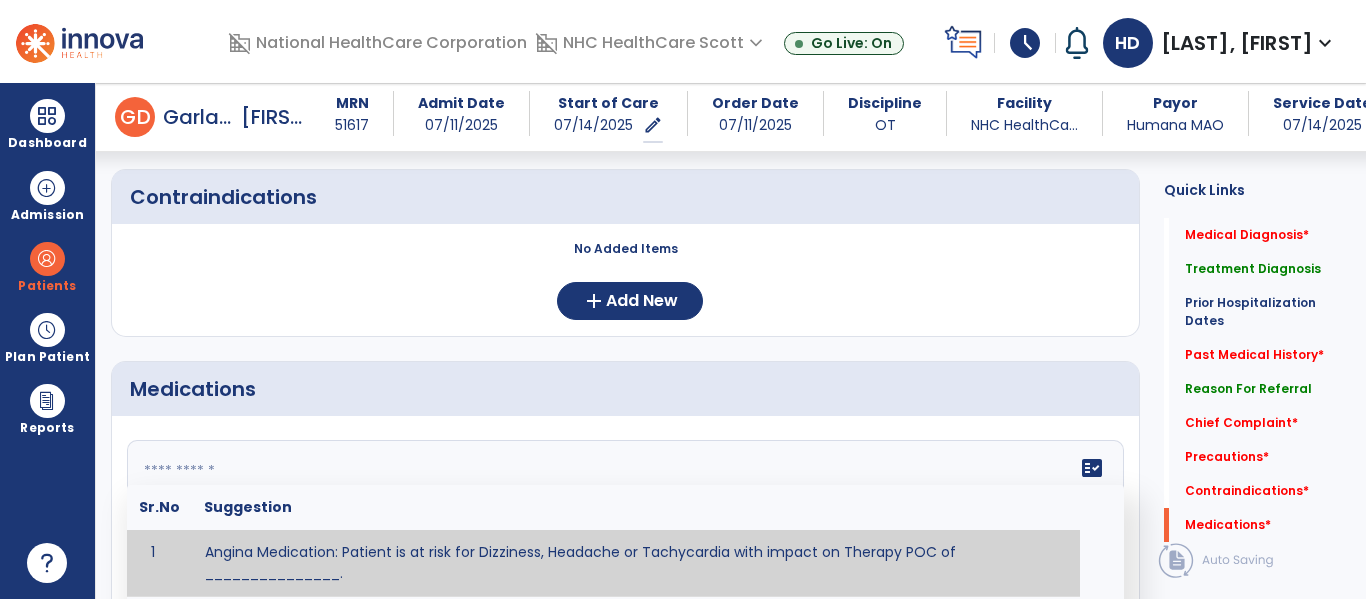 click on "fact_check  Sr.No Suggestion 1 Angina Medication: Patient is at risk for Dizziness, Headache or Tachycardia with impact on Therapy POC of _______________. 2 Anti-Anxiety Medication: at risk for Abnormal thinking, Anxiety, Arrhythmias, Clumsiness, Dizziness, Drowsiness, Dry mouth, GI disturbances, Headache, Increased appetite, Loss of appetite, Orthostatic hypotension, Sedation, Seizures, Tachycardia, Unsteadiness, Weakness or Weight gain with impact on Therapy POC of _____________. 3 Anti-Arrhythmic Agents: at risk for Arrhythmias, Confusion, EKG changes, Hallucinations, Hepatotoxicity, Increased blood pressure, Increased heart rate, Lethargy or Toxicity with impact on Therapy POC of 4 Anti-Coagulant medications: with potential risk for hemorrhage (including rectal bleeding and coughing up blood), and heparin-induced thrombocytopenia (HIT syndrome). Potential impact on therapy progress includes _________. 5 6 7 8 Aspirin for ______________. 9 10 11 12 13 14 15 16 17 18 19 20 21 22 23 24" 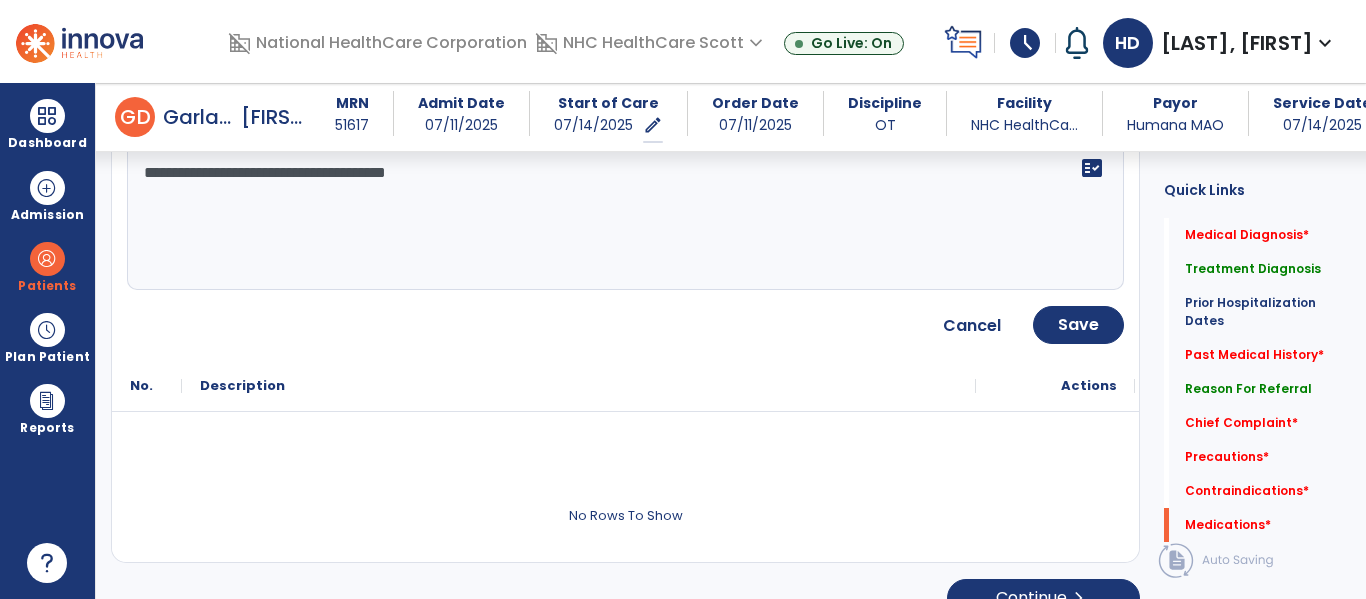 scroll, scrollTop: 2102, scrollLeft: 0, axis: vertical 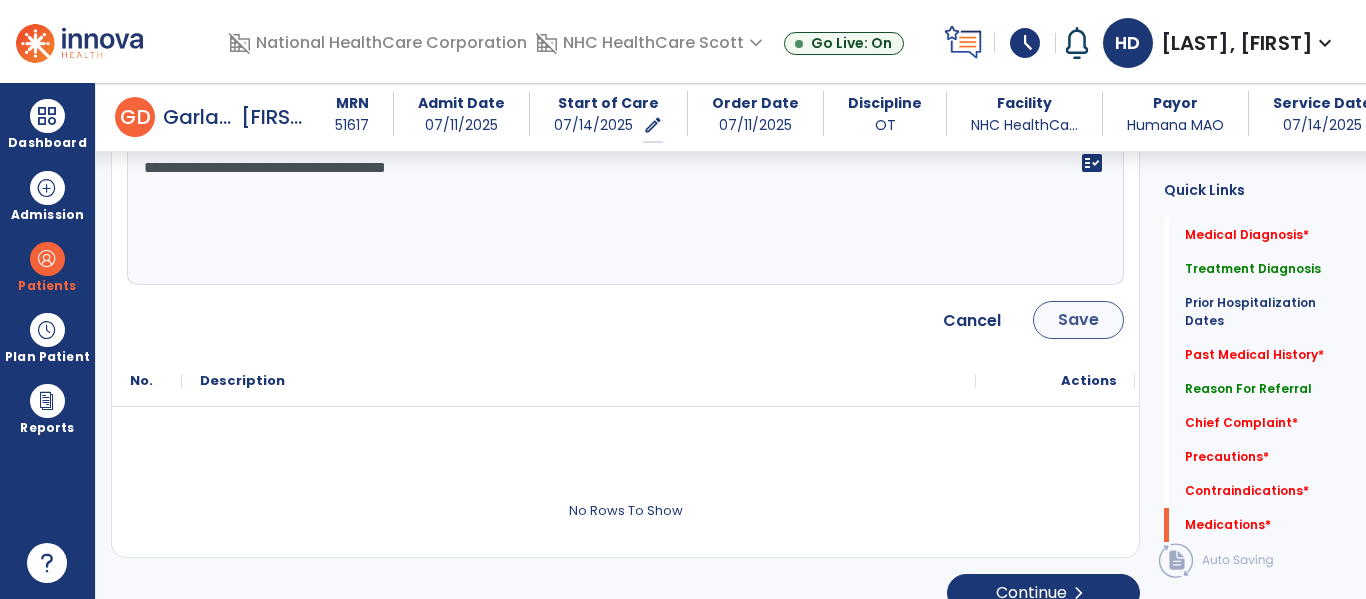 type on "**********" 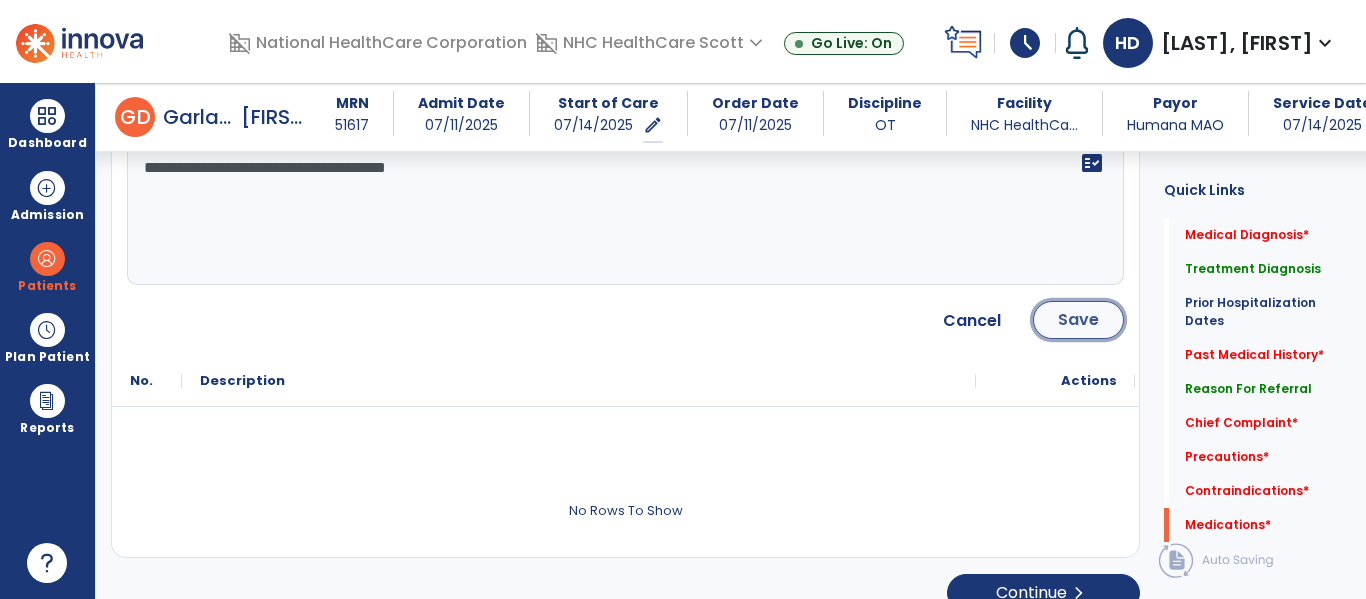 click on "Save" 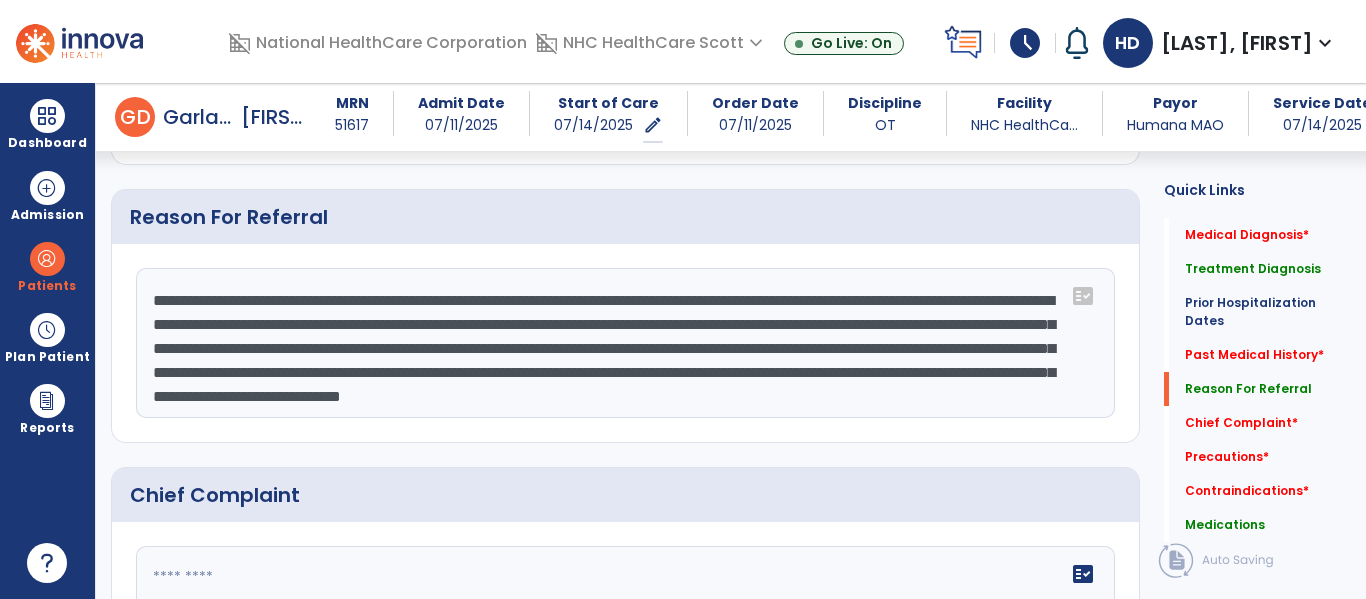 scroll, scrollTop: 995, scrollLeft: 0, axis: vertical 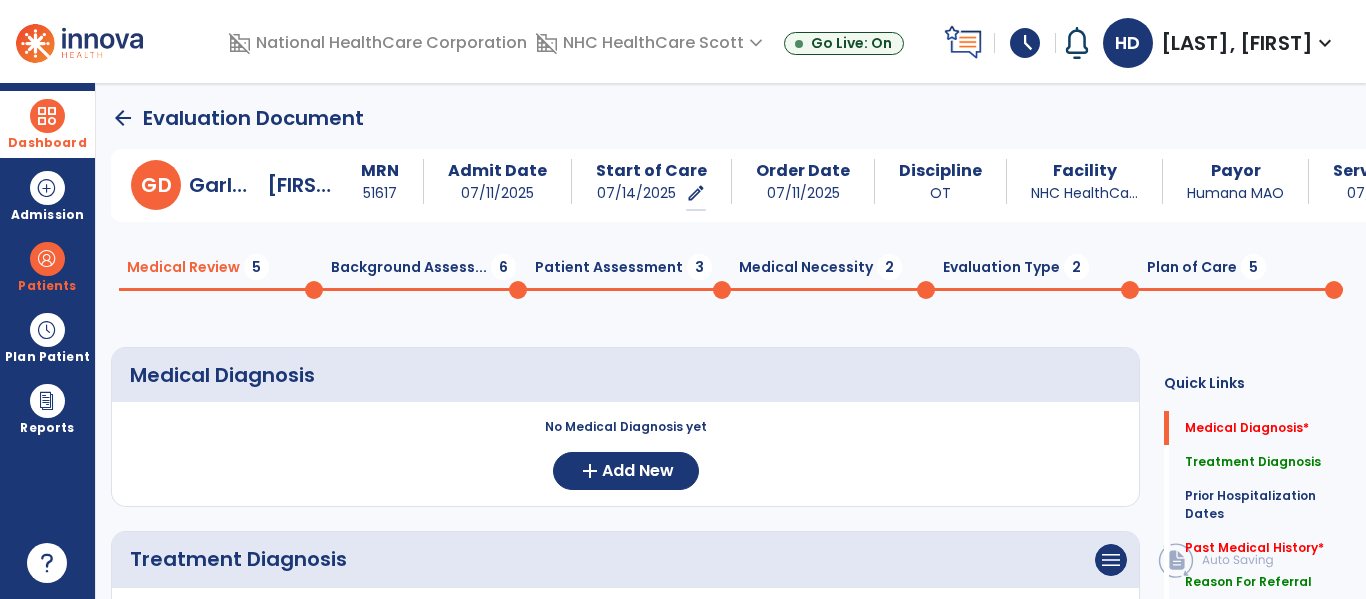 click on "Dashboard" at bounding box center (47, 143) 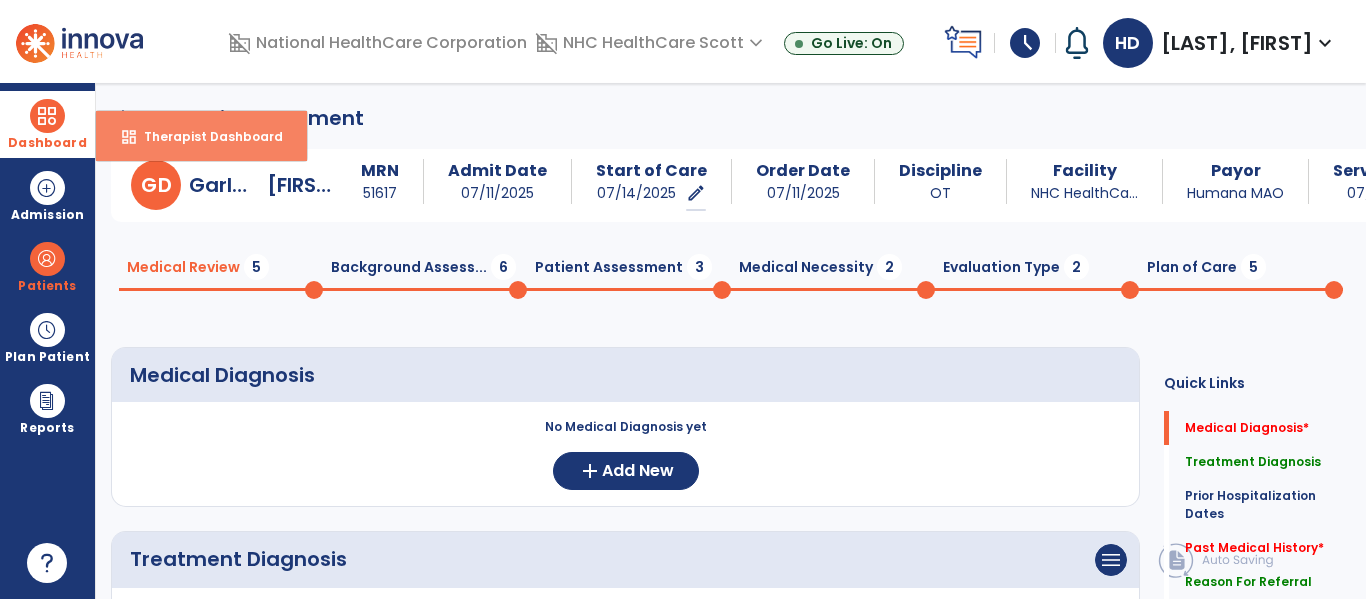 click on "dashboard  Therapist Dashboard" at bounding box center [201, 136] 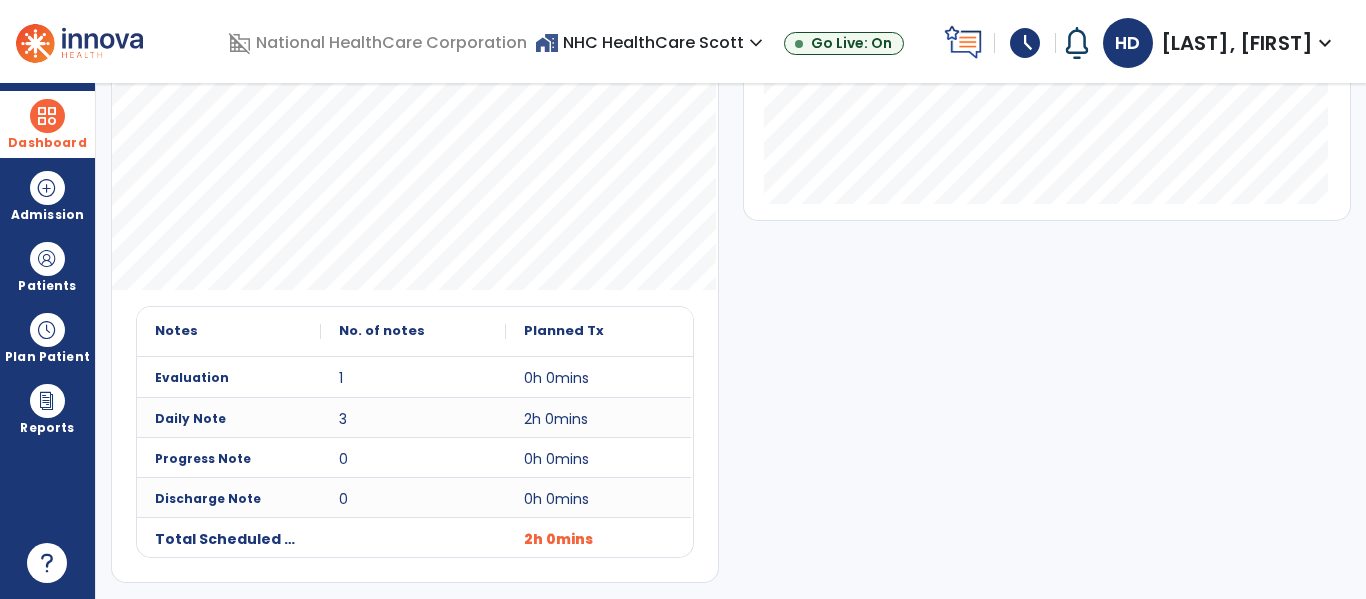 scroll, scrollTop: 0, scrollLeft: 0, axis: both 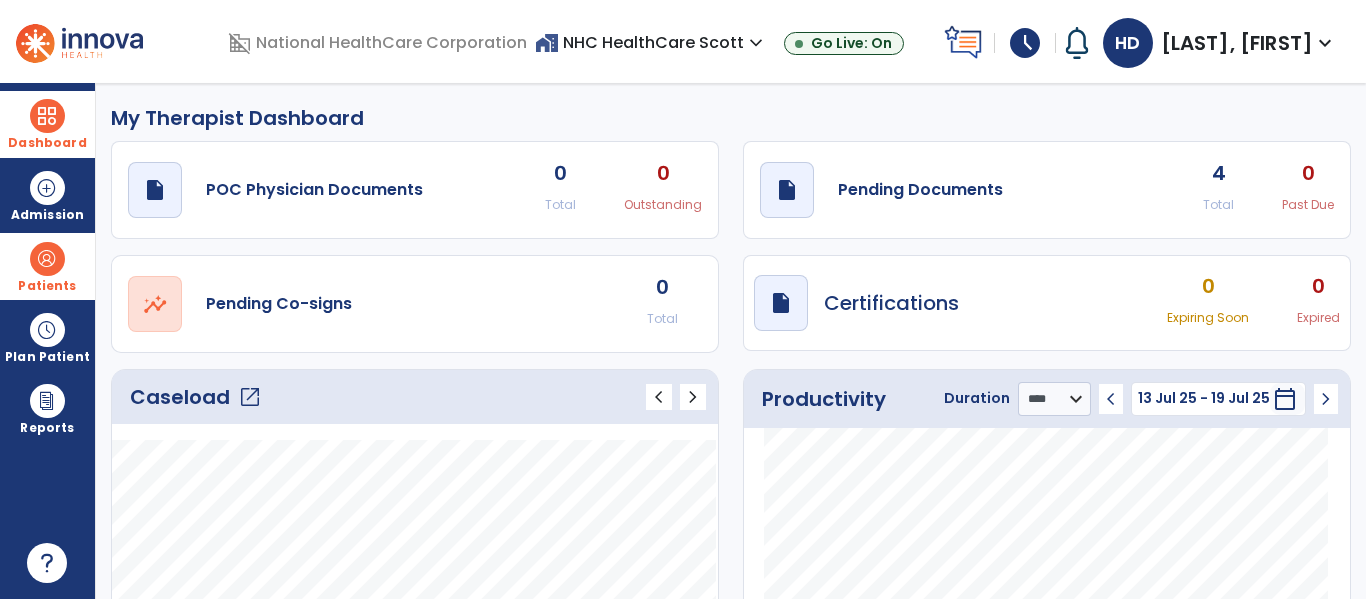 click at bounding box center [47, 259] 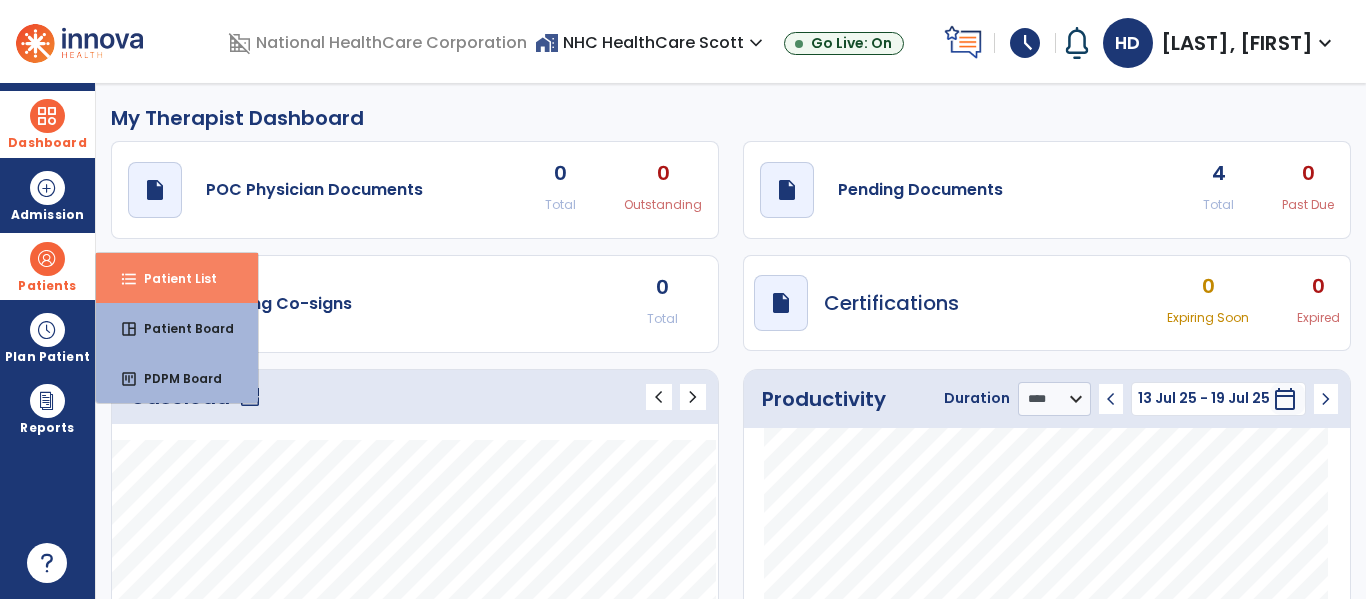 click on "format_list_bulleted  Patient List" at bounding box center (177, 278) 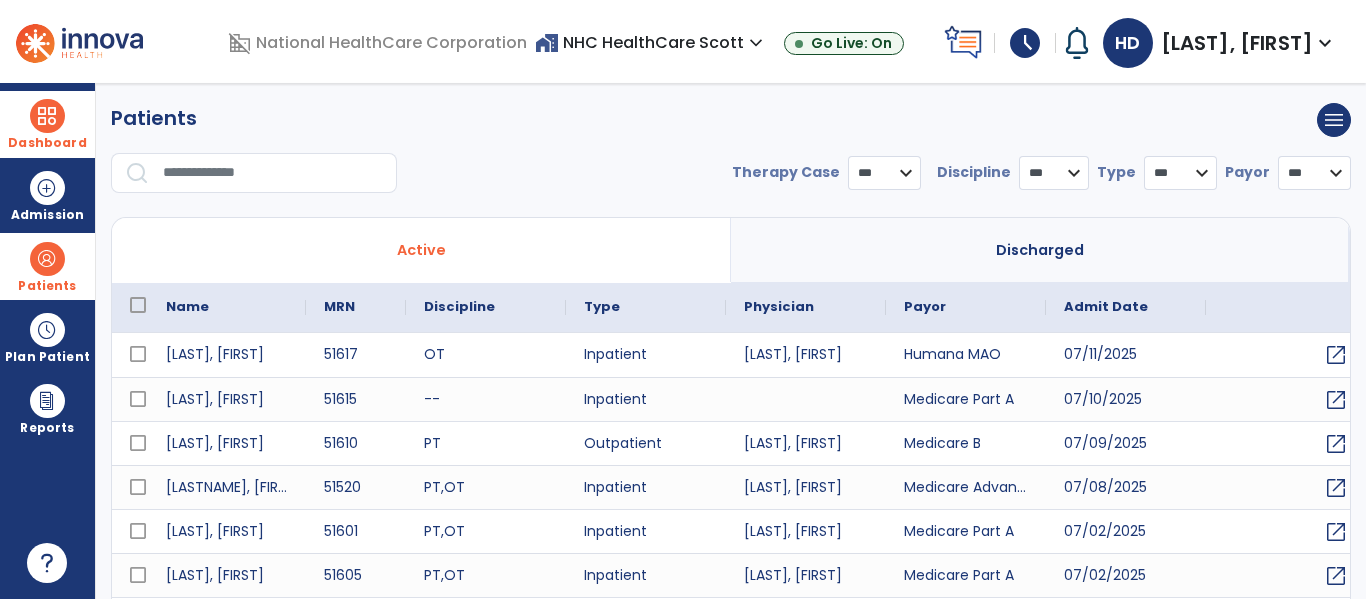 select on "***" 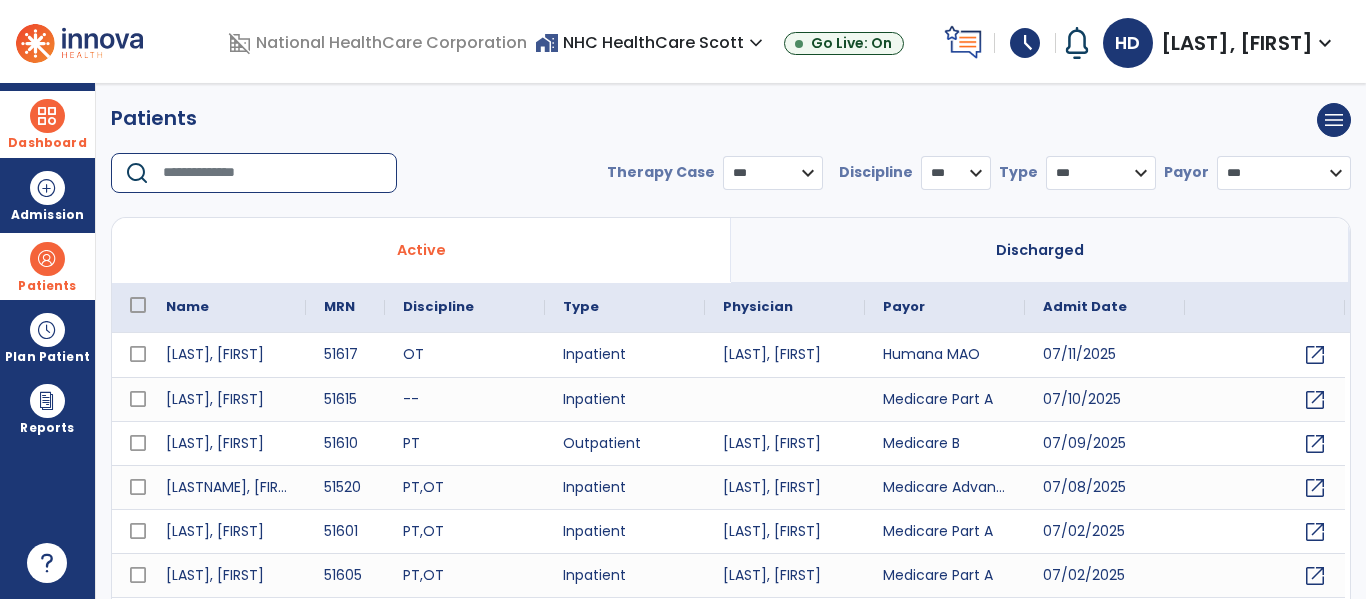 click at bounding box center (273, 173) 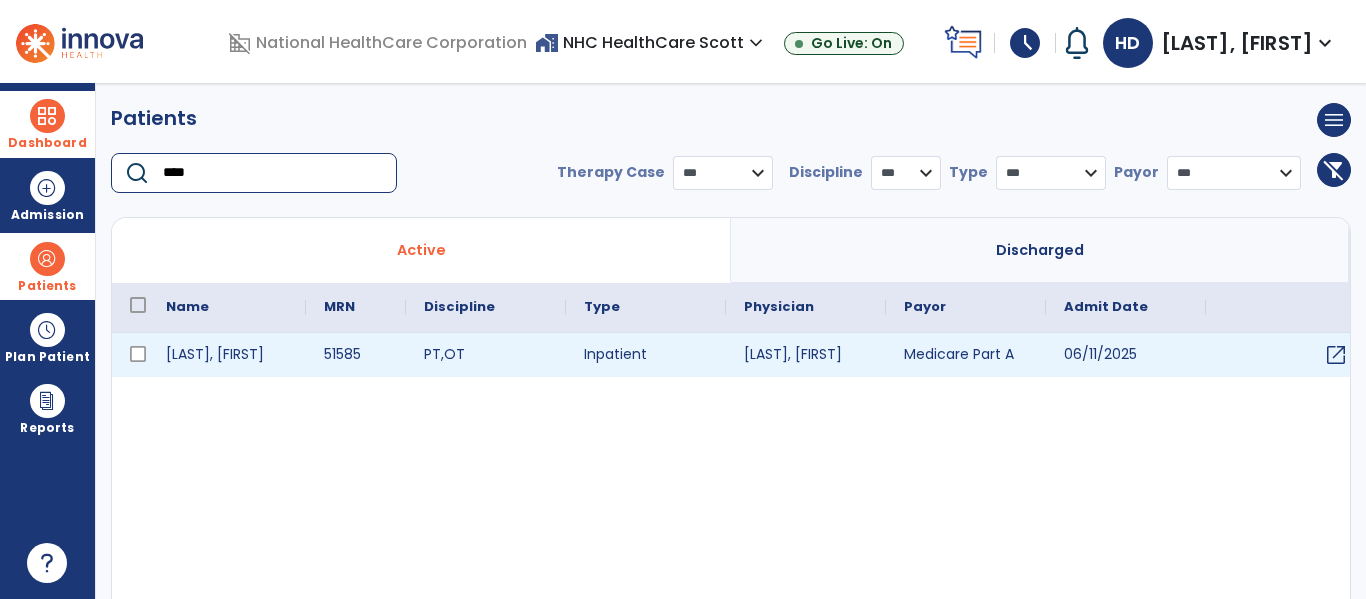 type on "****" 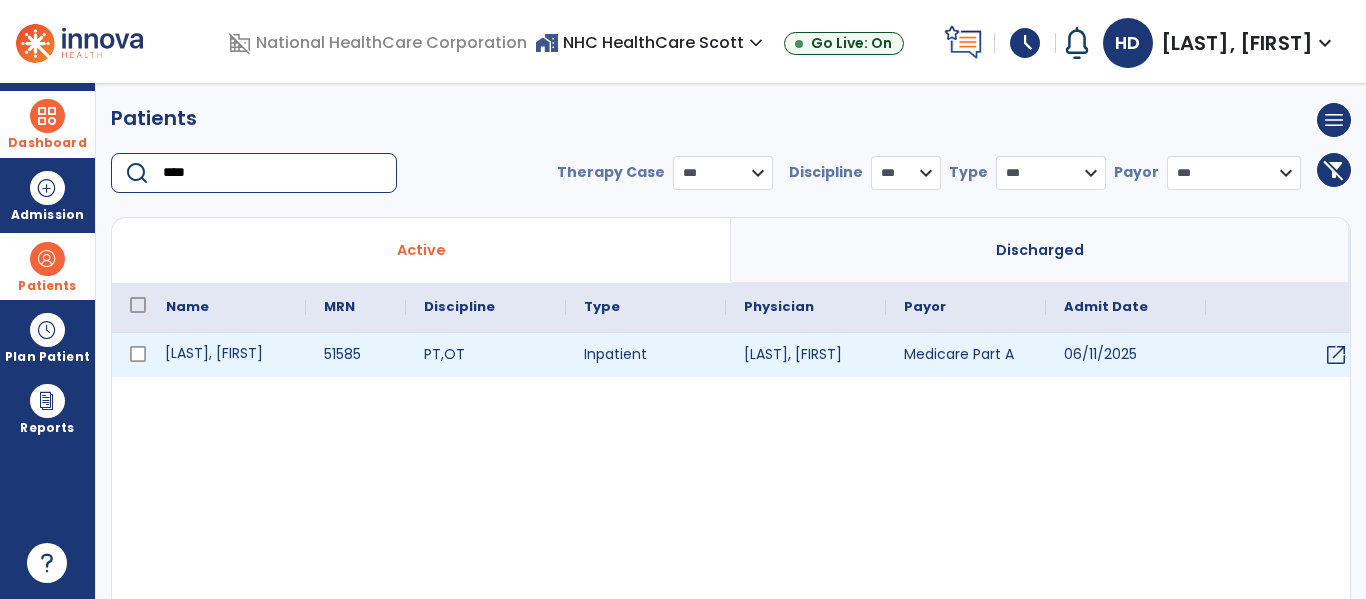click on "[LAST], [FIRST]" at bounding box center [227, 355] 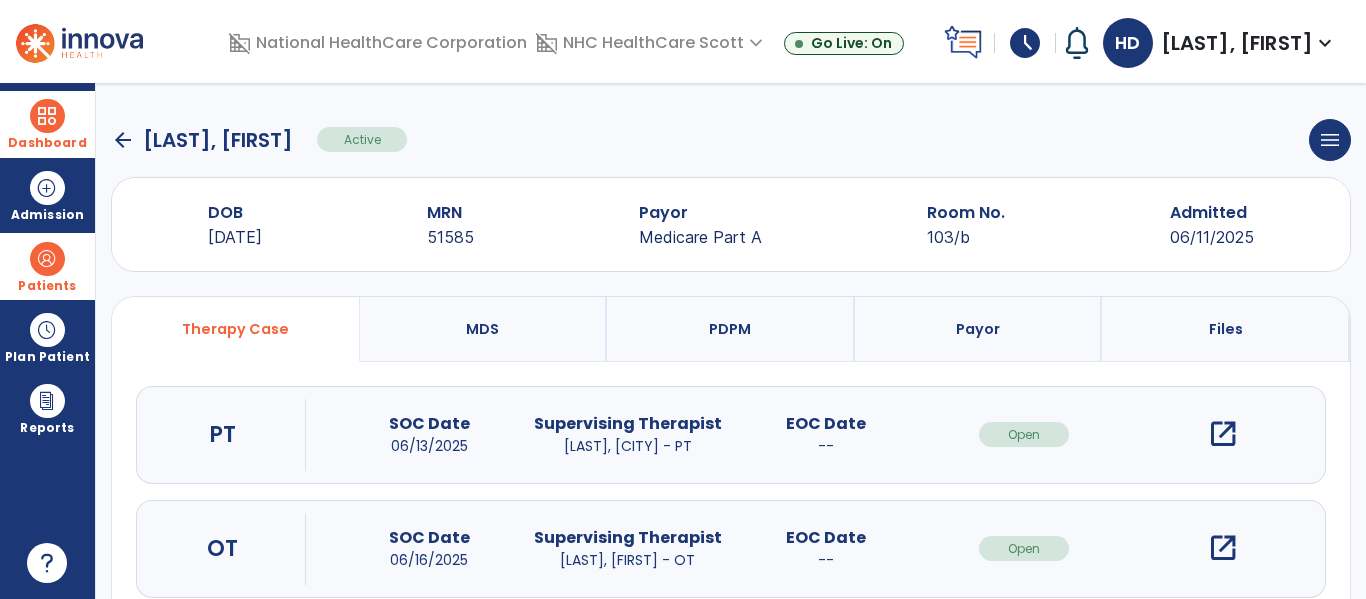 scroll, scrollTop: 162, scrollLeft: 0, axis: vertical 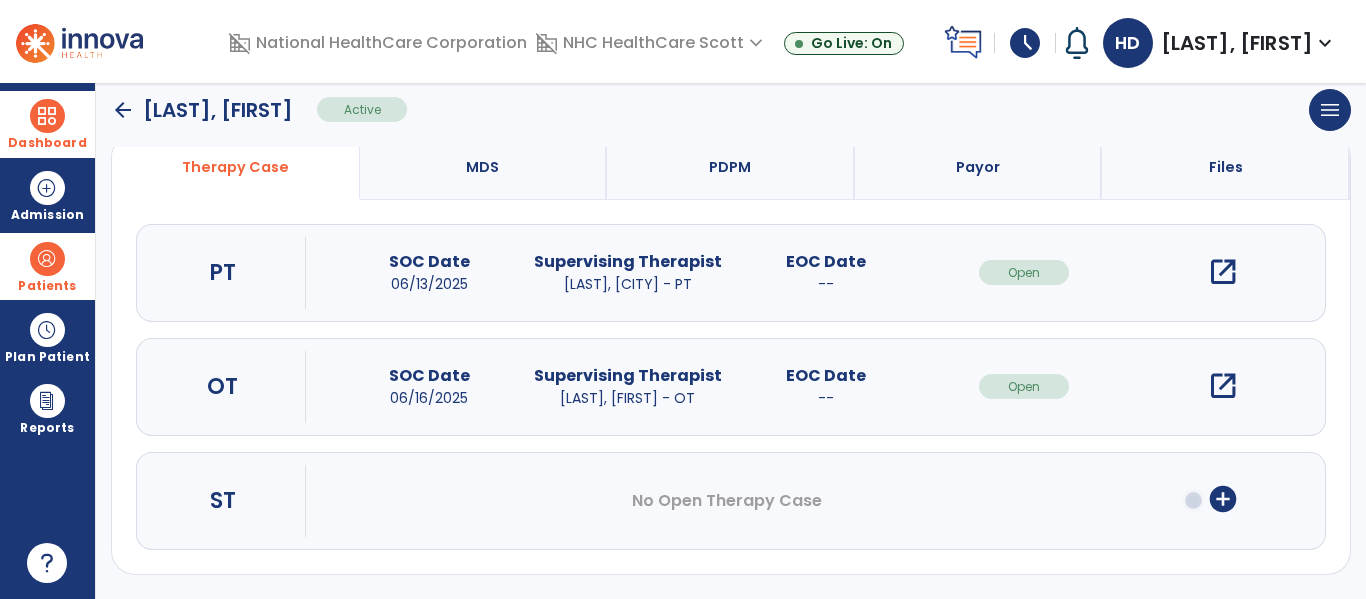 click on "open_in_new" at bounding box center [1223, 386] 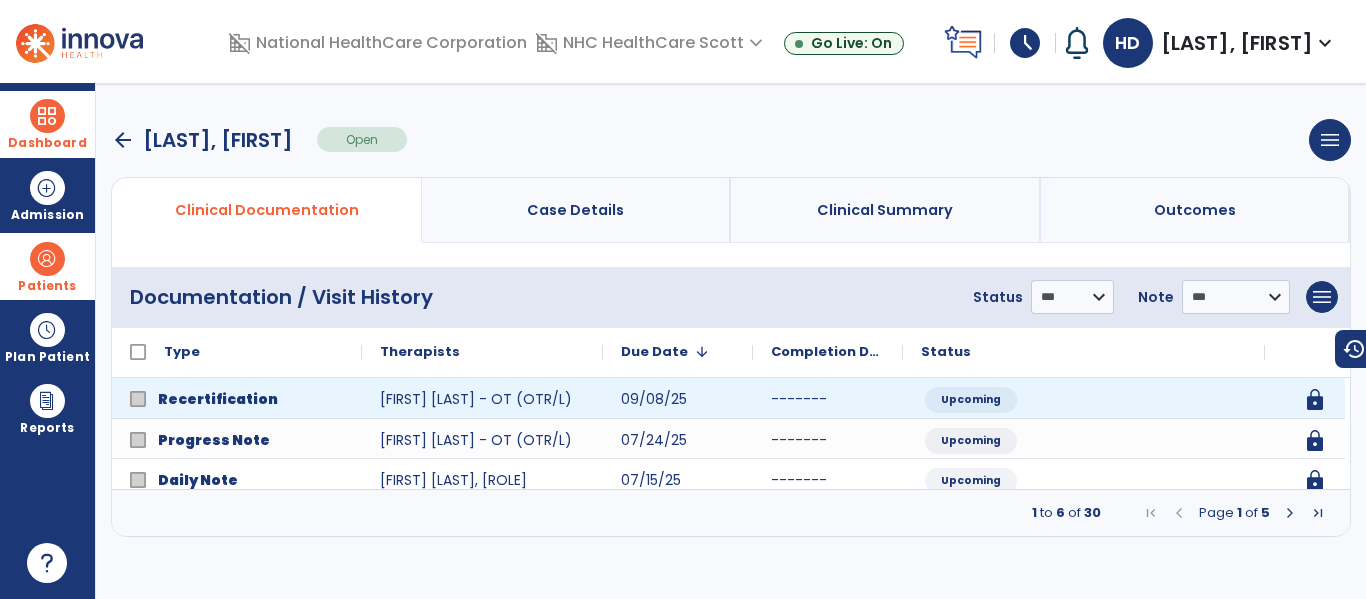 scroll, scrollTop: 0, scrollLeft: 0, axis: both 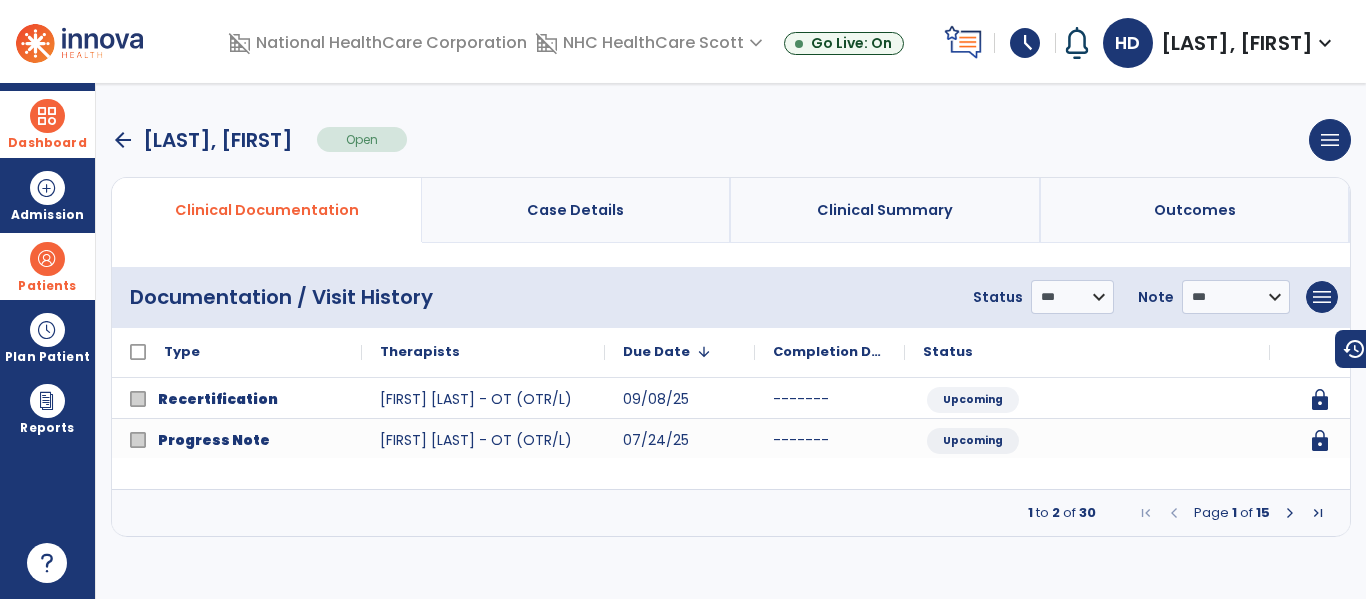 click at bounding box center [1290, 513] 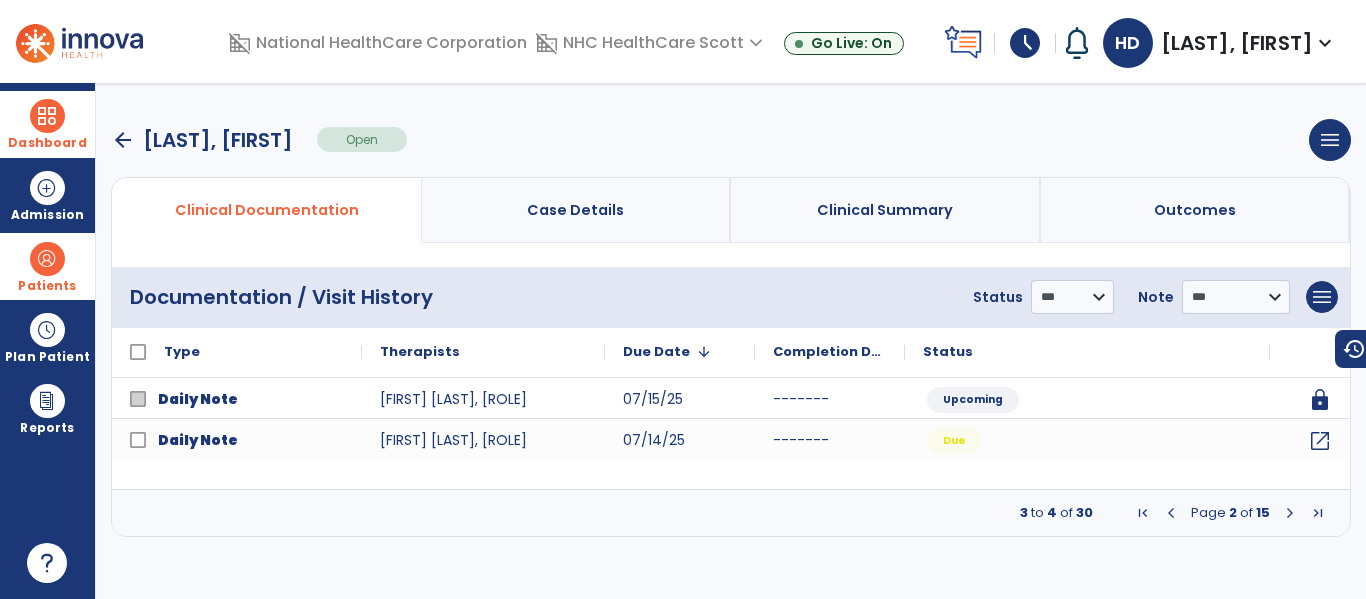 click at bounding box center (1290, 513) 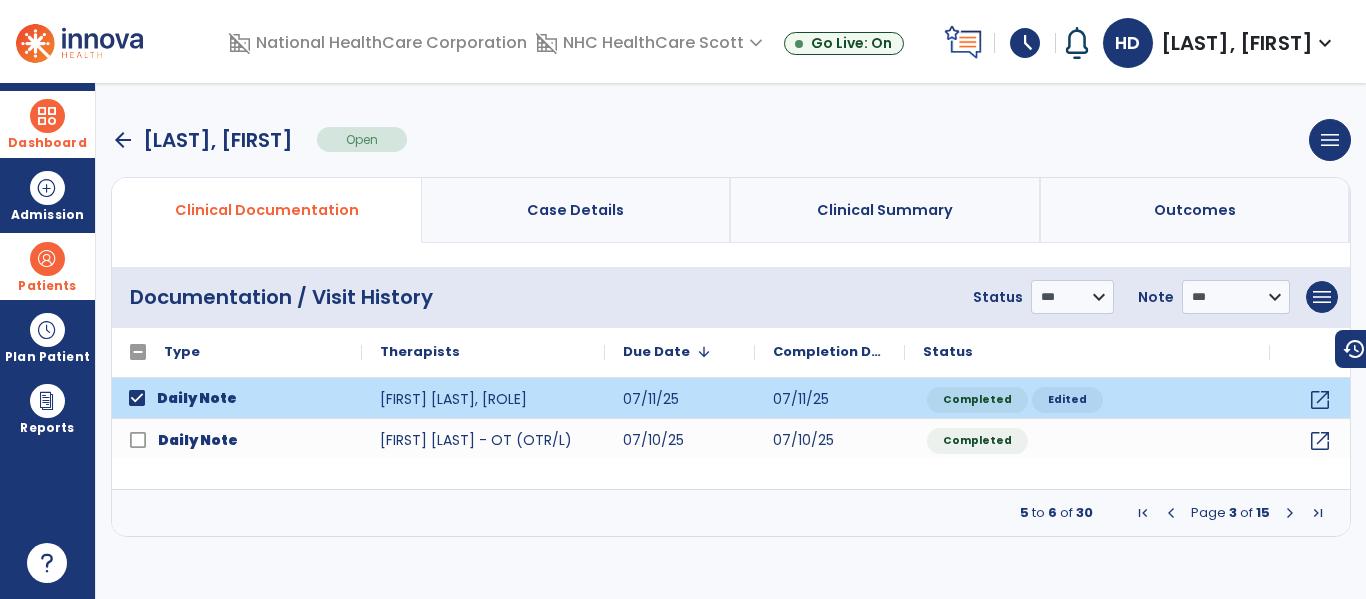 click 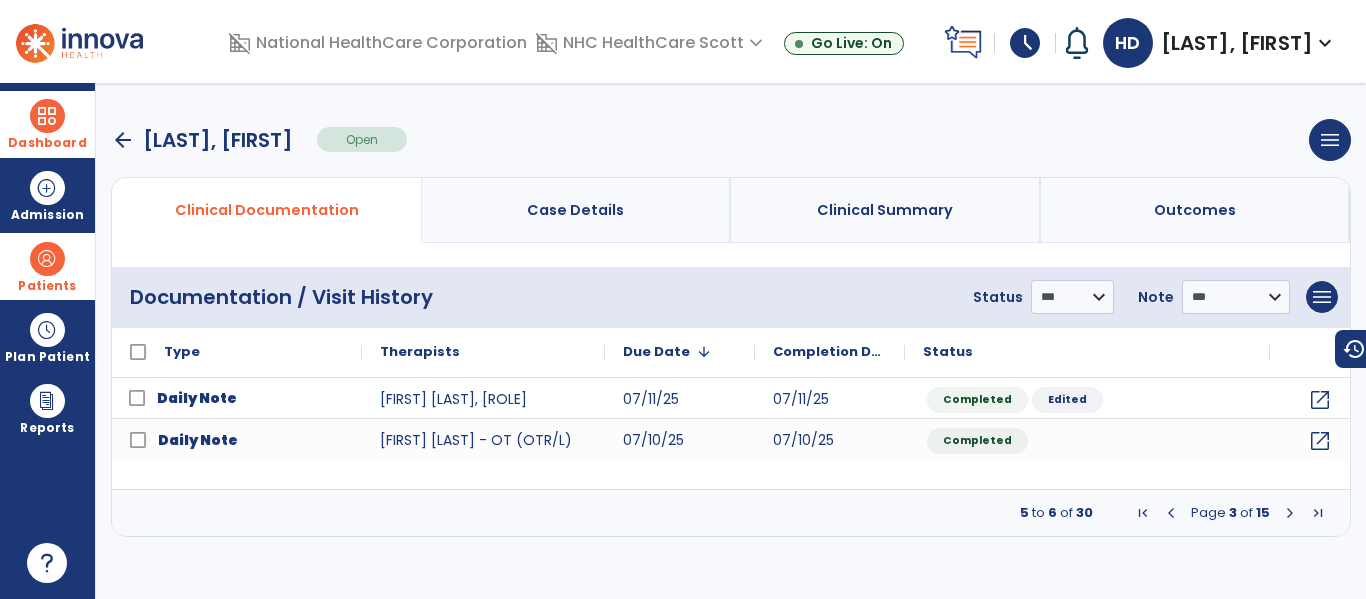 click at bounding box center (1290, 513) 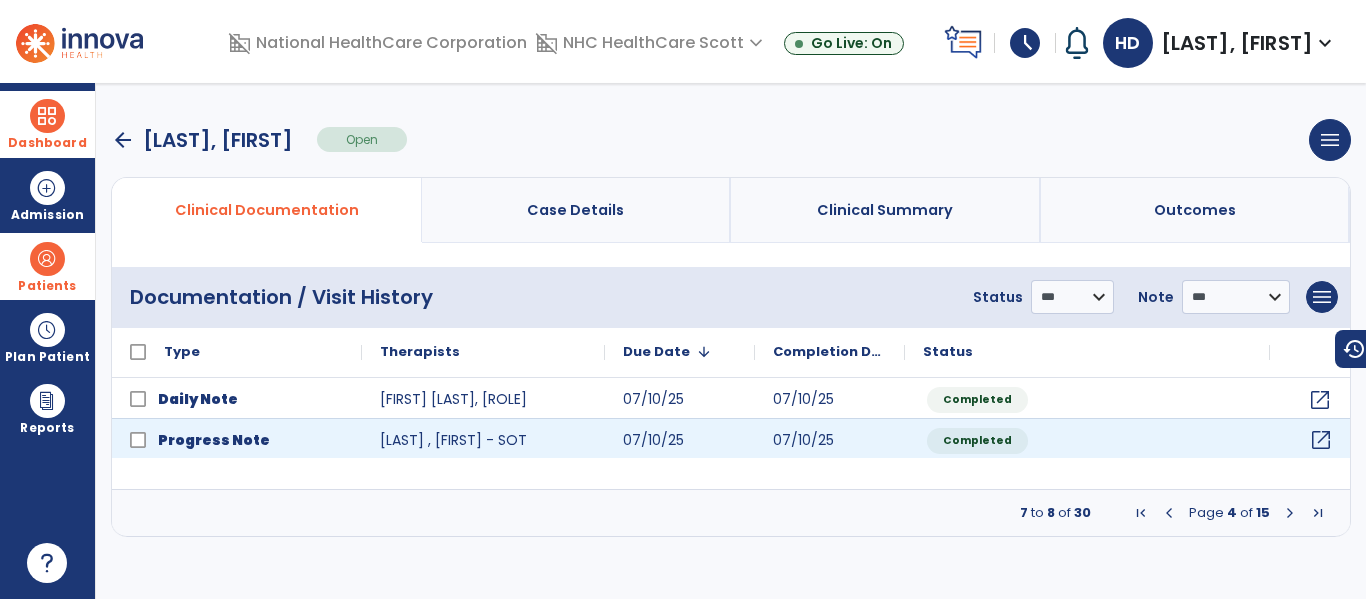 click on "open_in_new" 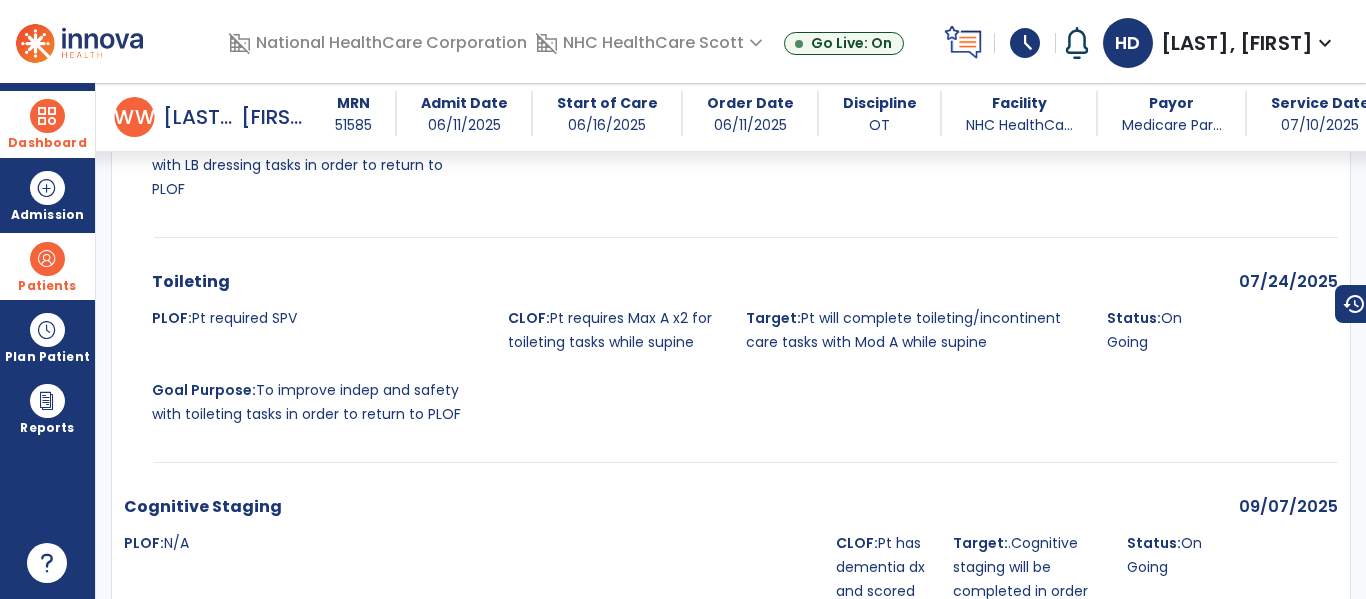 scroll, scrollTop: 2662, scrollLeft: 0, axis: vertical 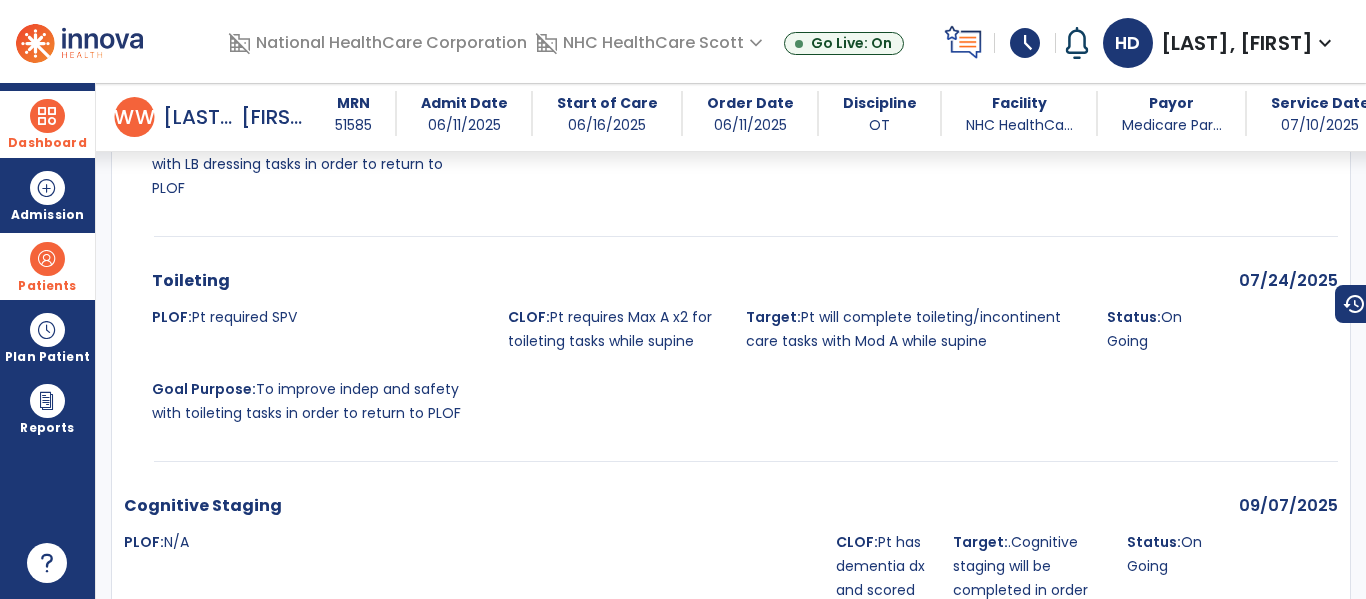 click on "Patients" at bounding box center (47, 286) 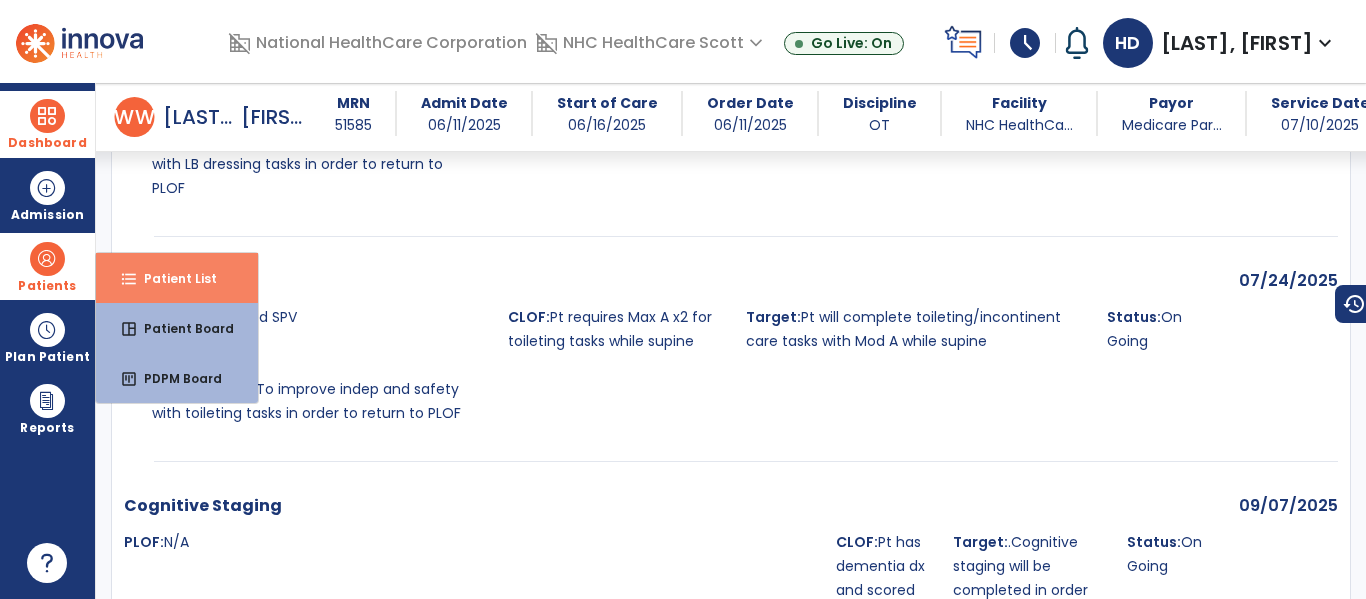 click on "Patient List" at bounding box center (172, 278) 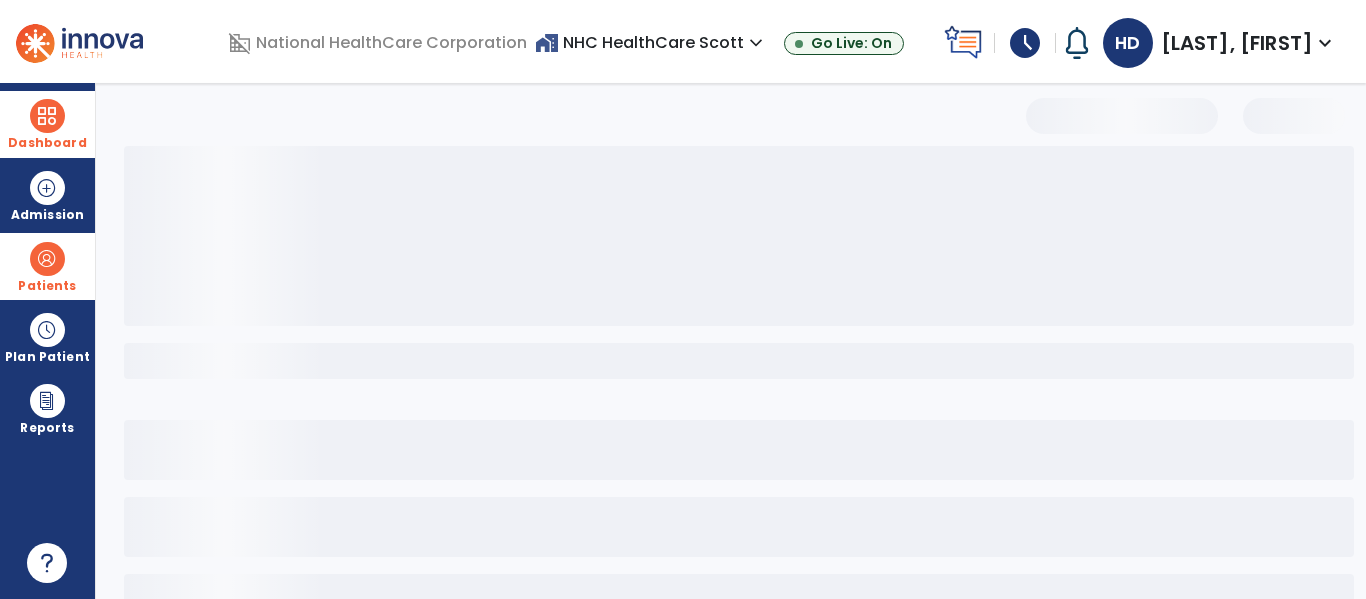 scroll, scrollTop: 144, scrollLeft: 0, axis: vertical 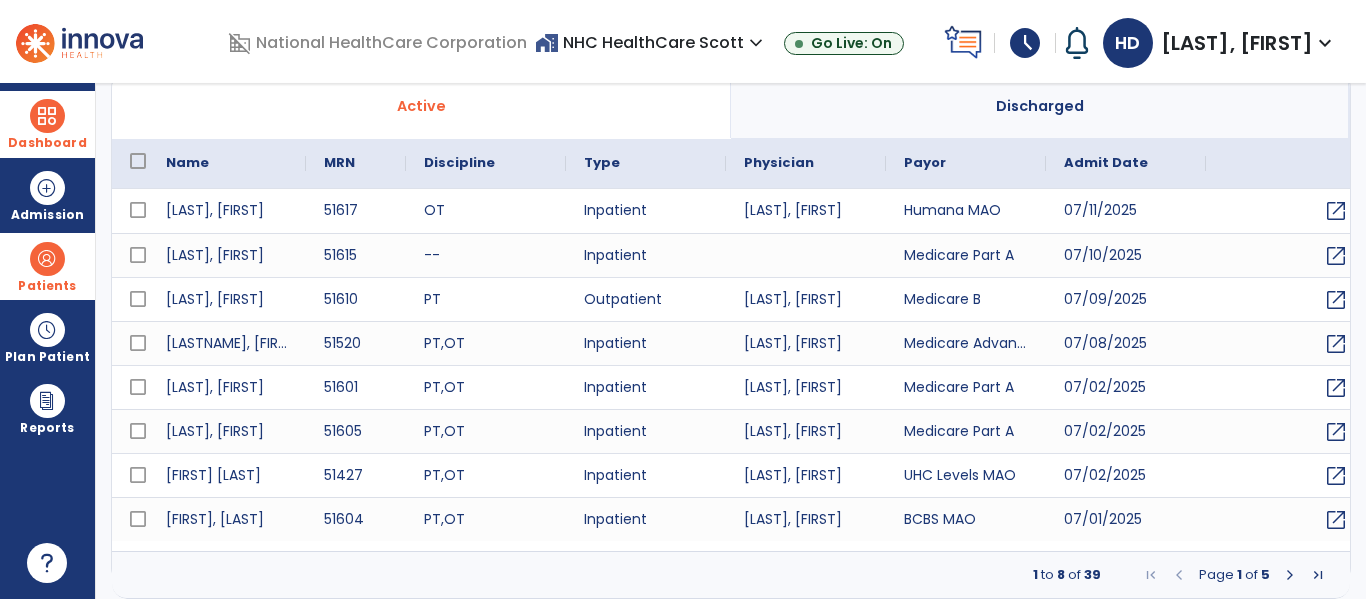 select on "***" 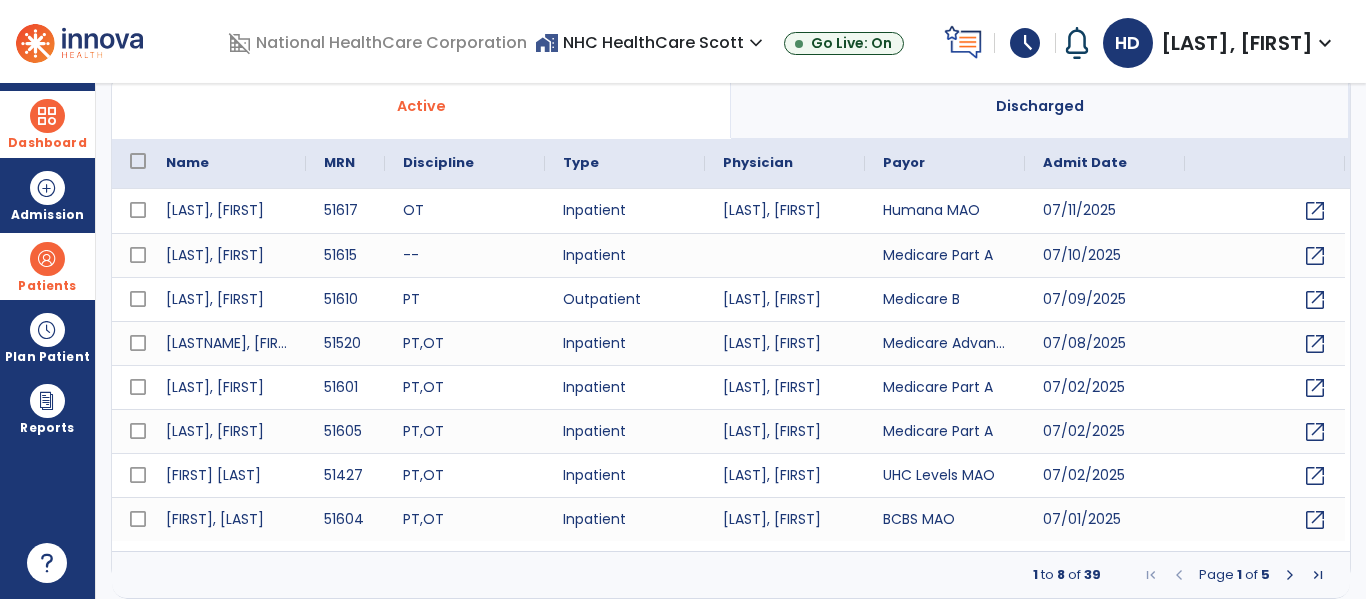 scroll, scrollTop: 0, scrollLeft: 0, axis: both 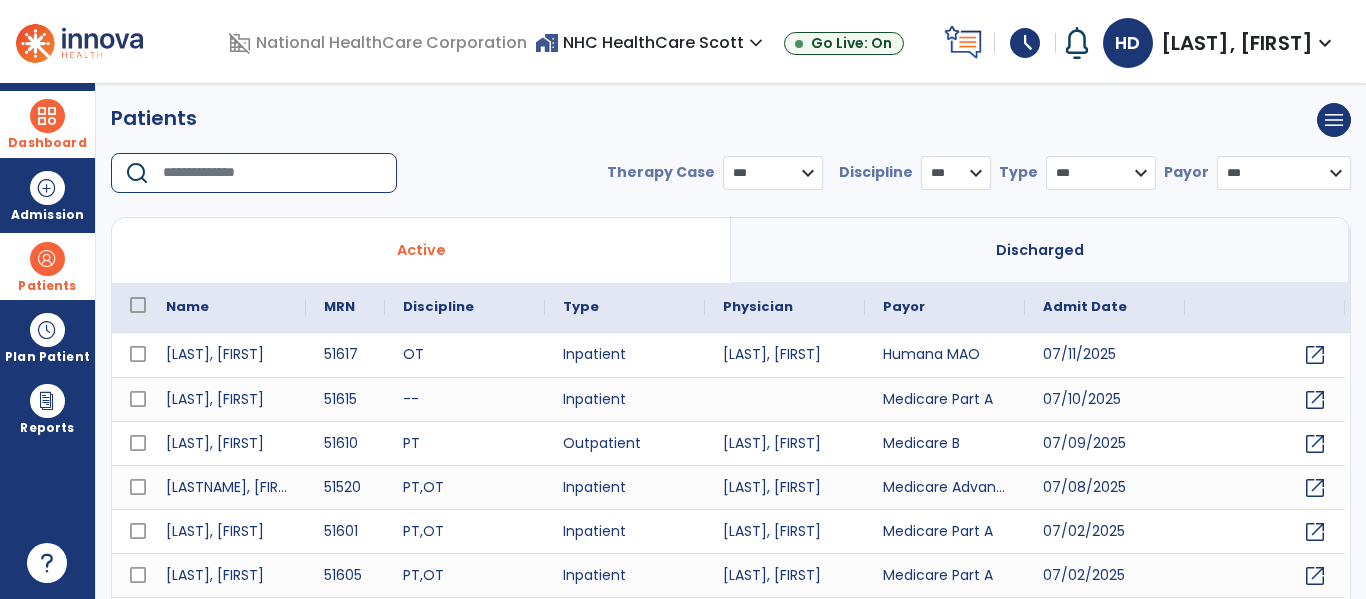 click at bounding box center (273, 173) 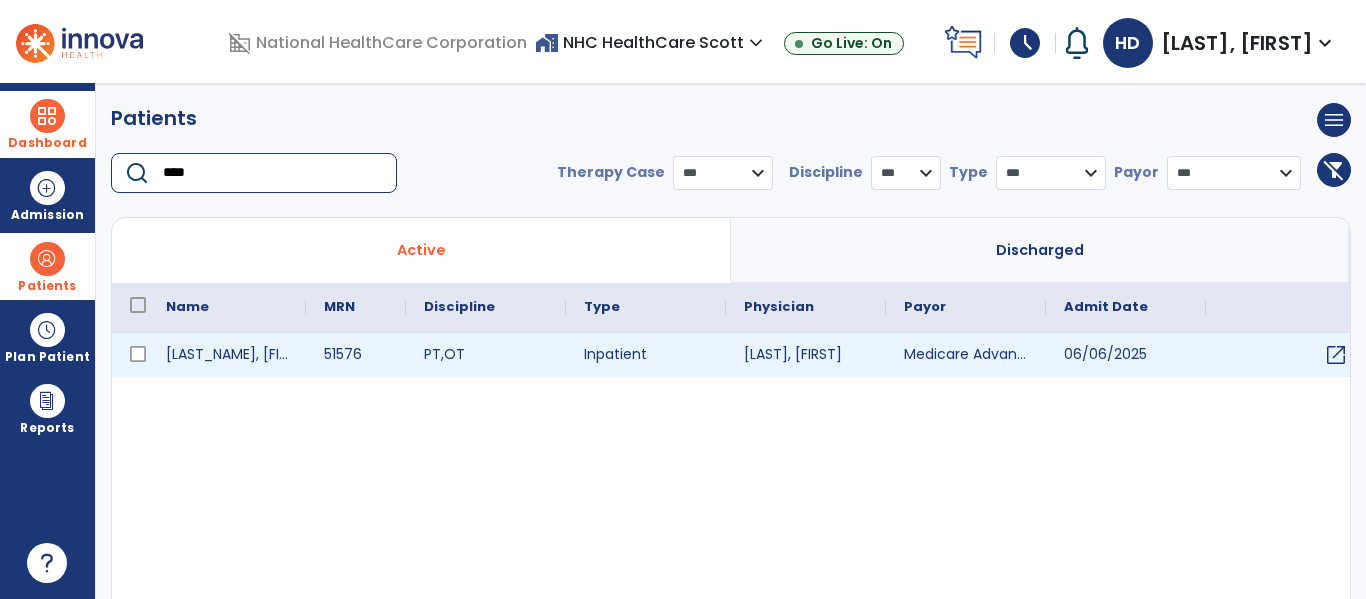 type on "****" 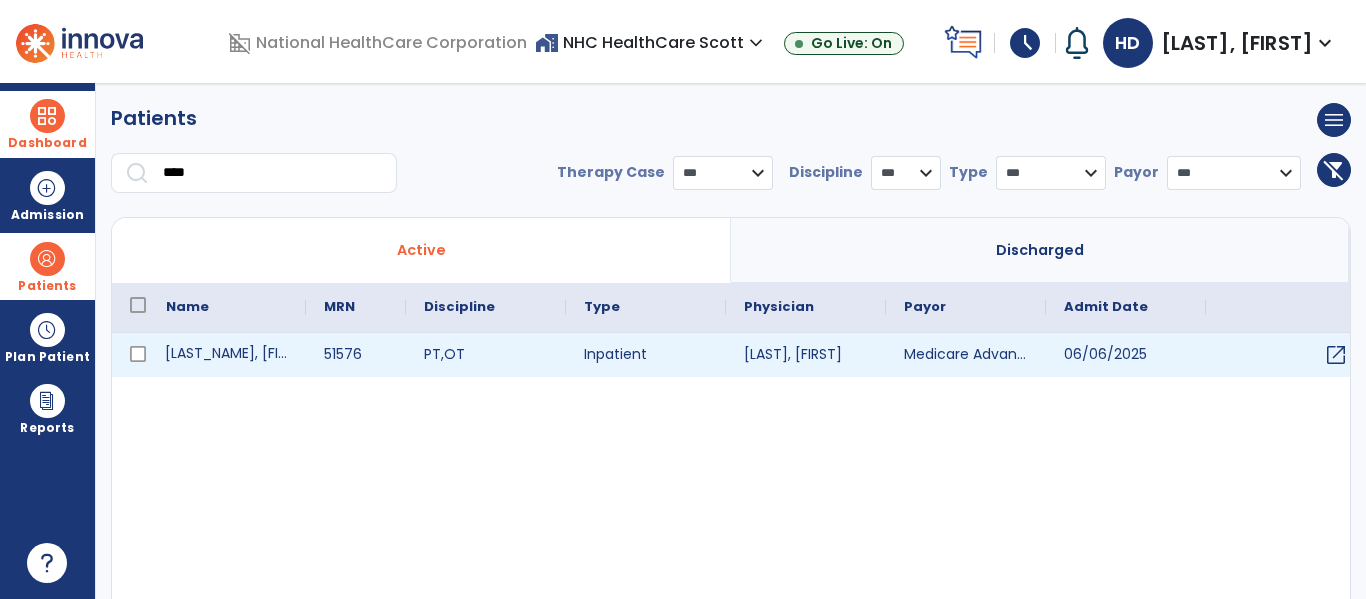 click on "[LAST_NAME], [FIRST_NAME]" at bounding box center [227, 355] 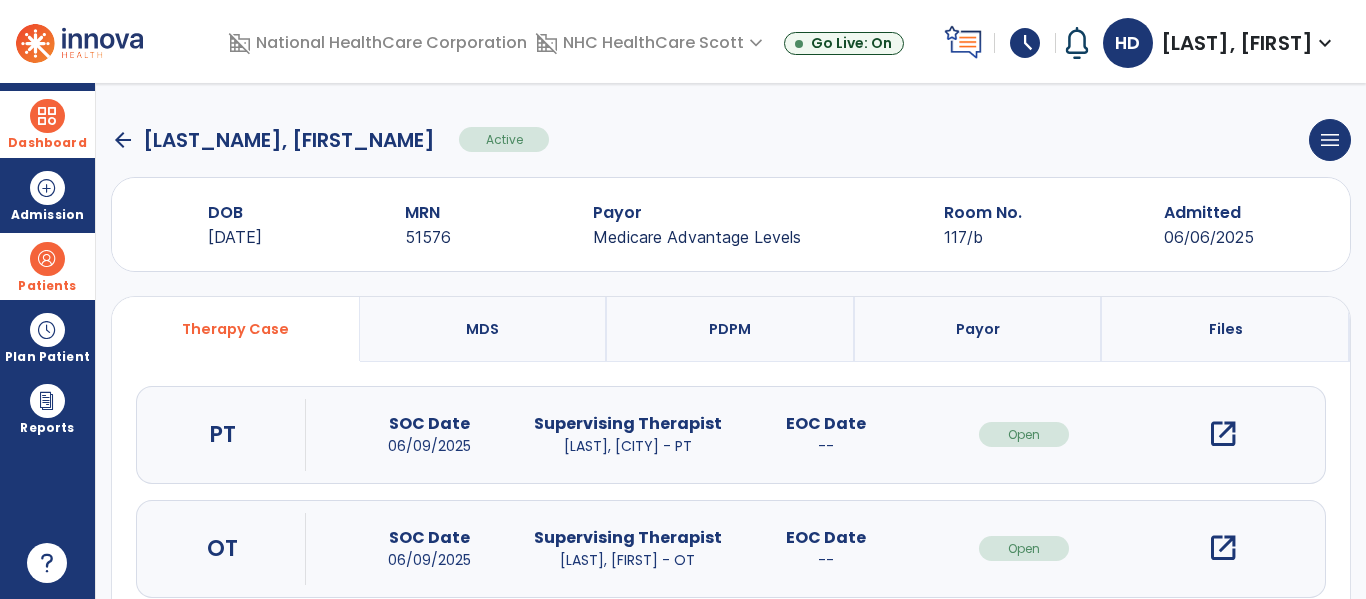 click on "open_in_new" at bounding box center (1223, 548) 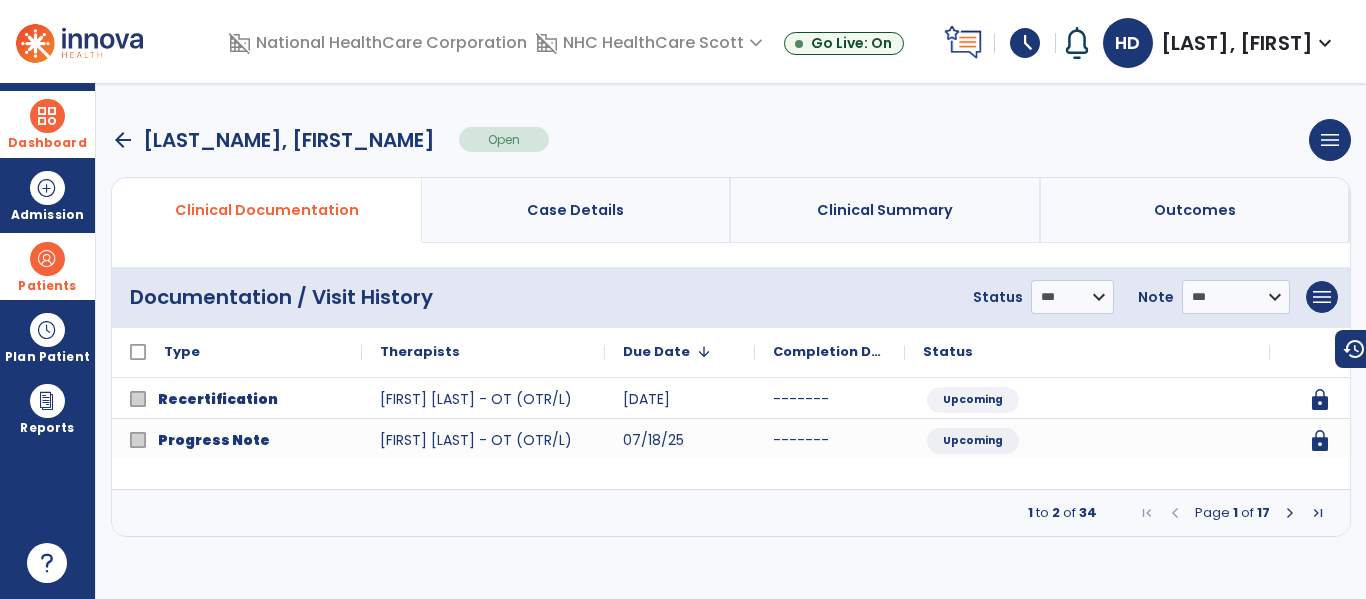 click at bounding box center [1290, 513] 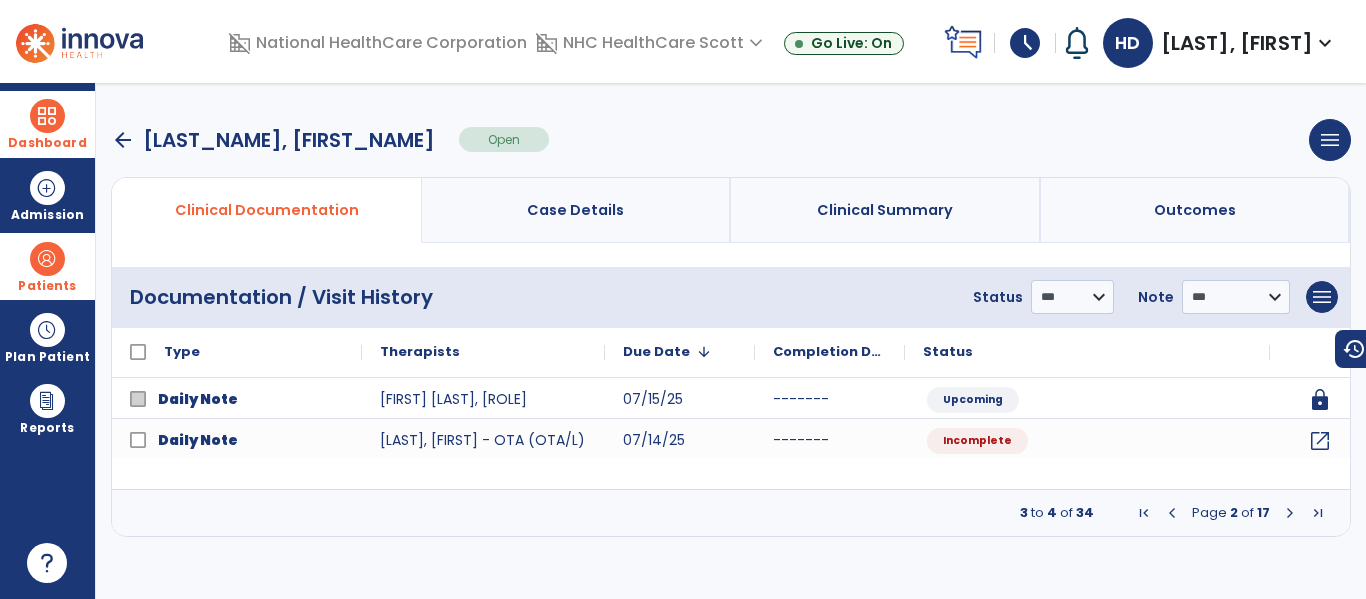 click at bounding box center [1290, 513] 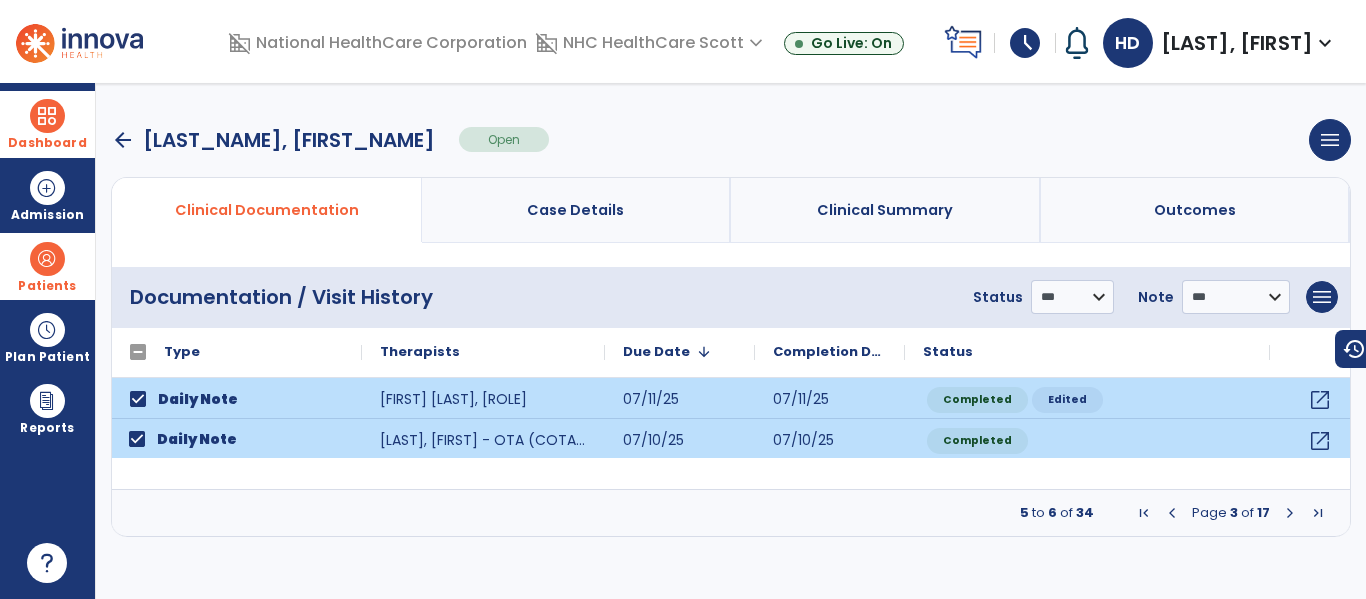 click at bounding box center (1290, 513) 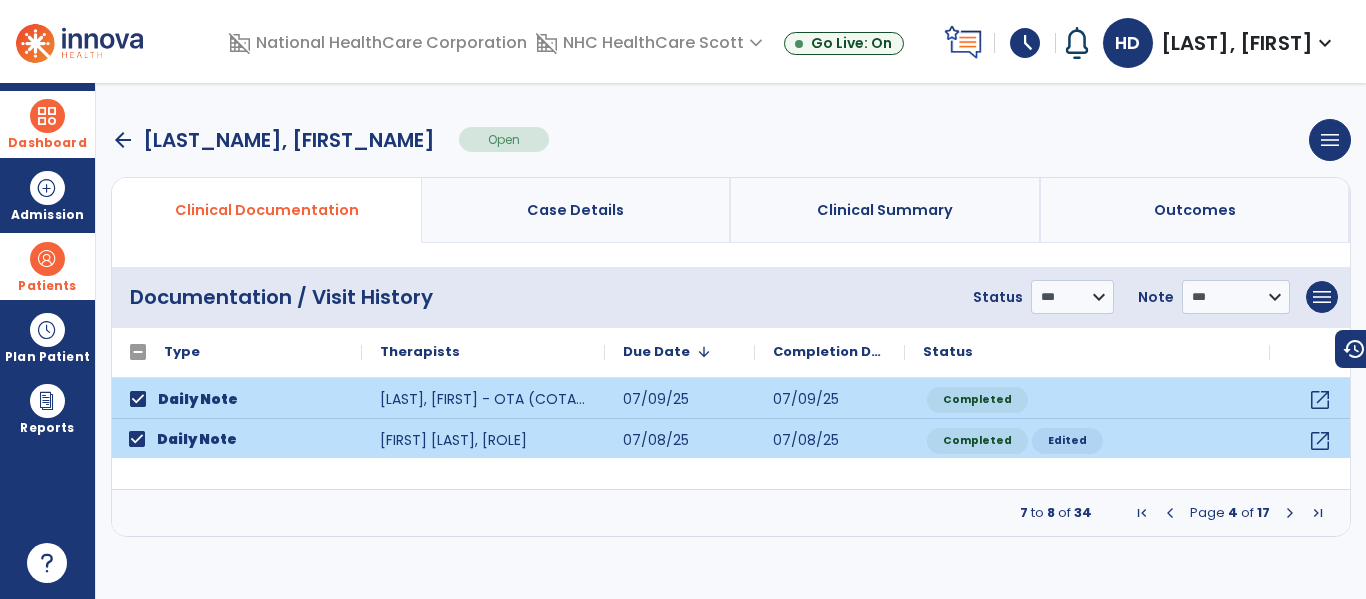 click at bounding box center [1290, 513] 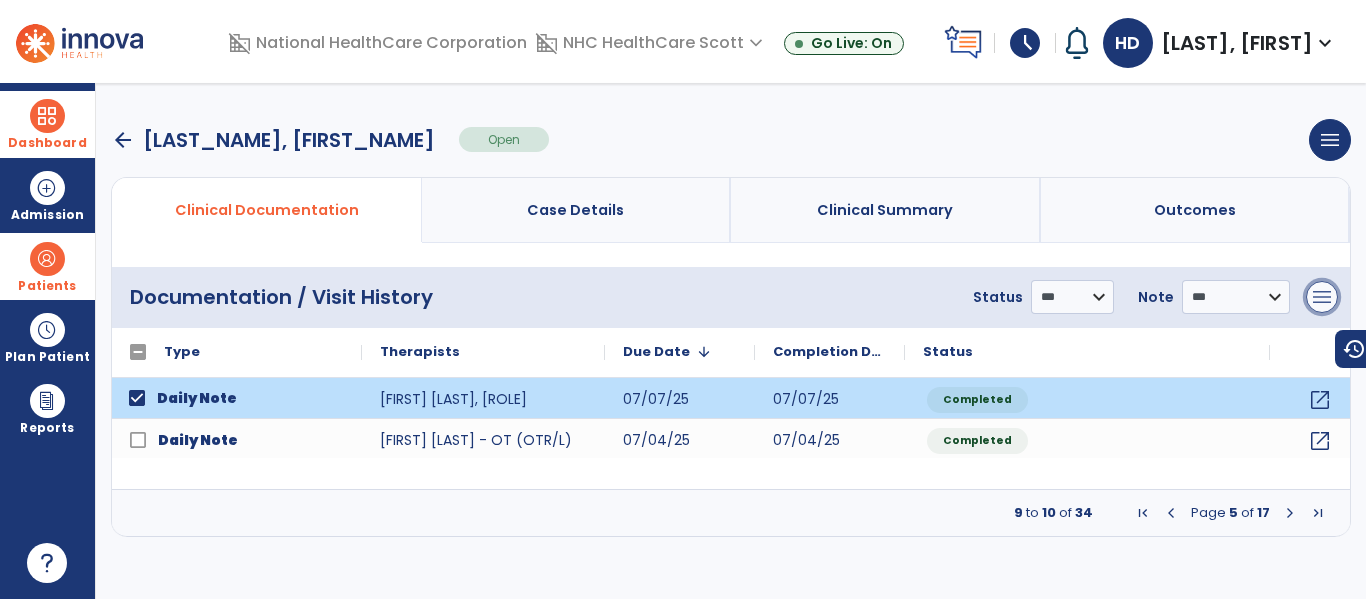 click on "menu" at bounding box center (1322, 297) 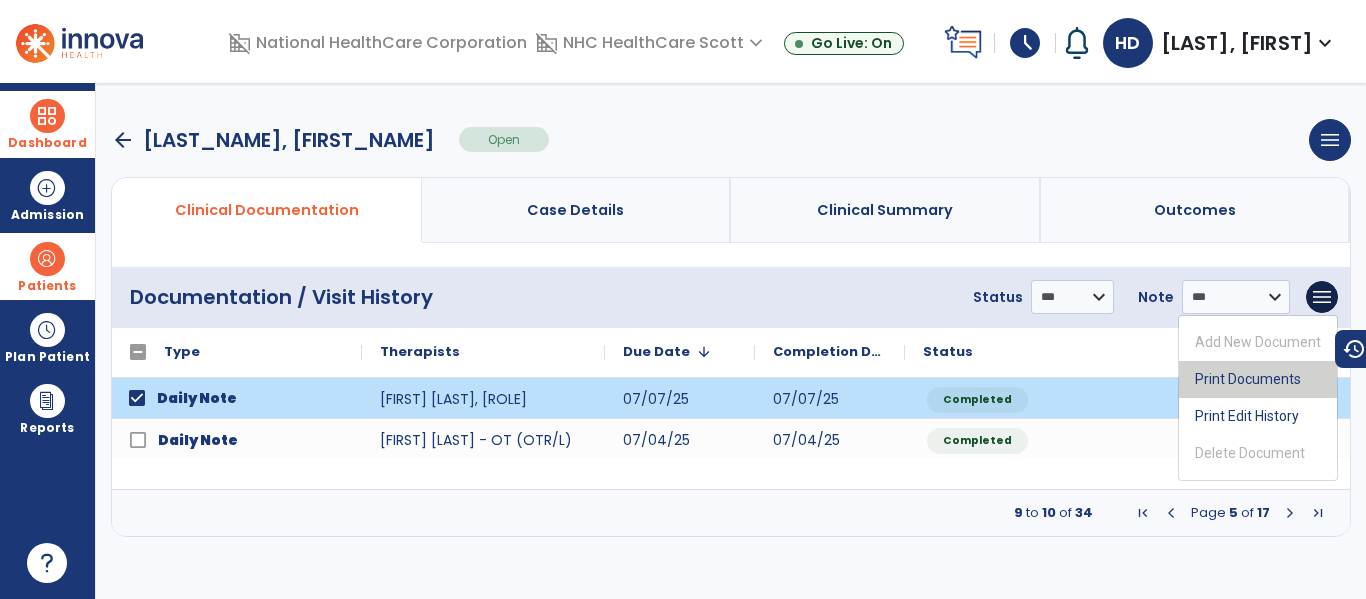 click on "Print Documents" at bounding box center (1258, 379) 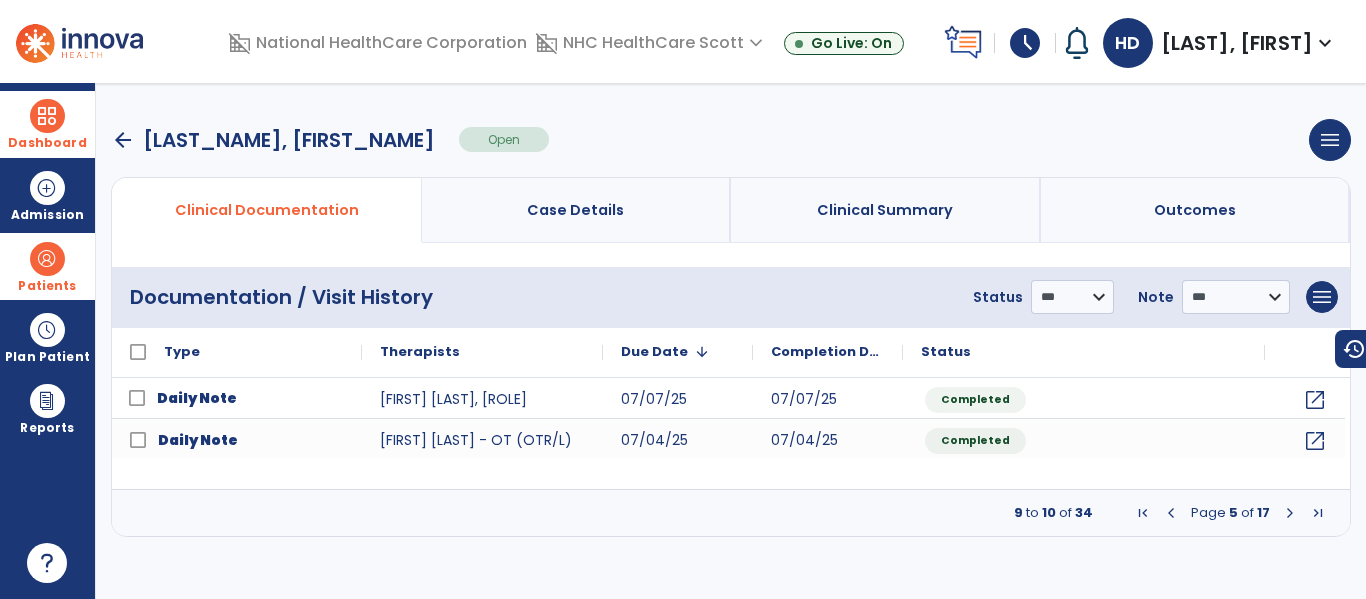 click on "Dashboard" at bounding box center [47, 143] 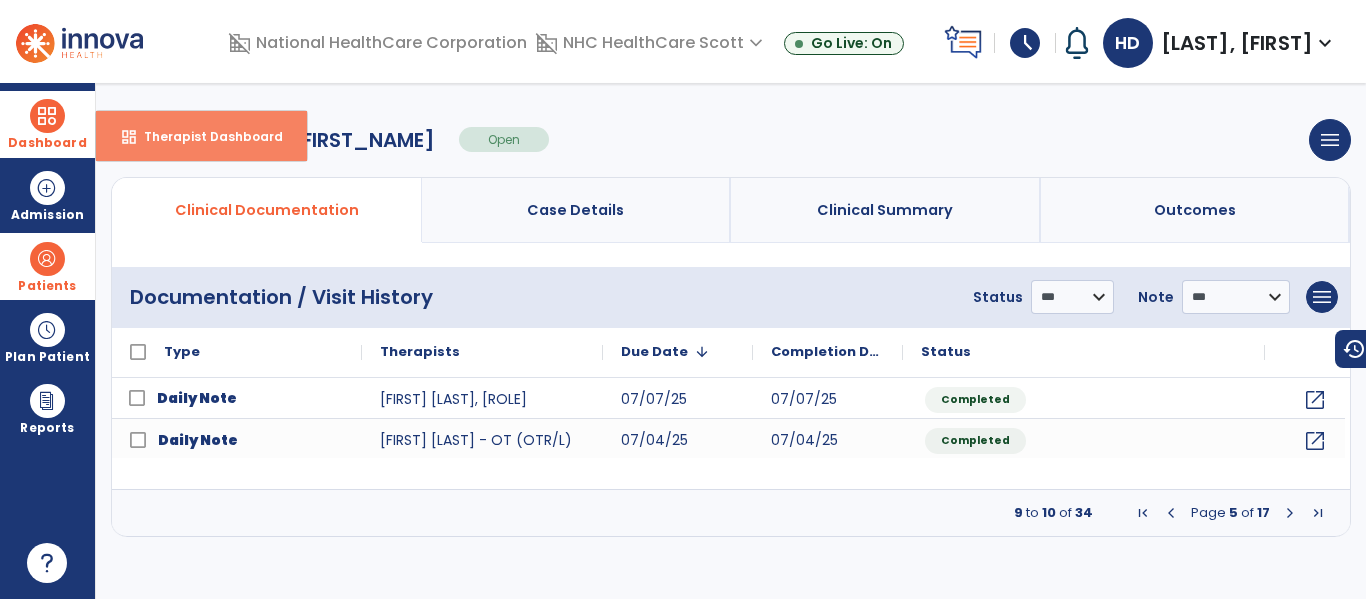 click on "Therapist Dashboard" at bounding box center [205, 136] 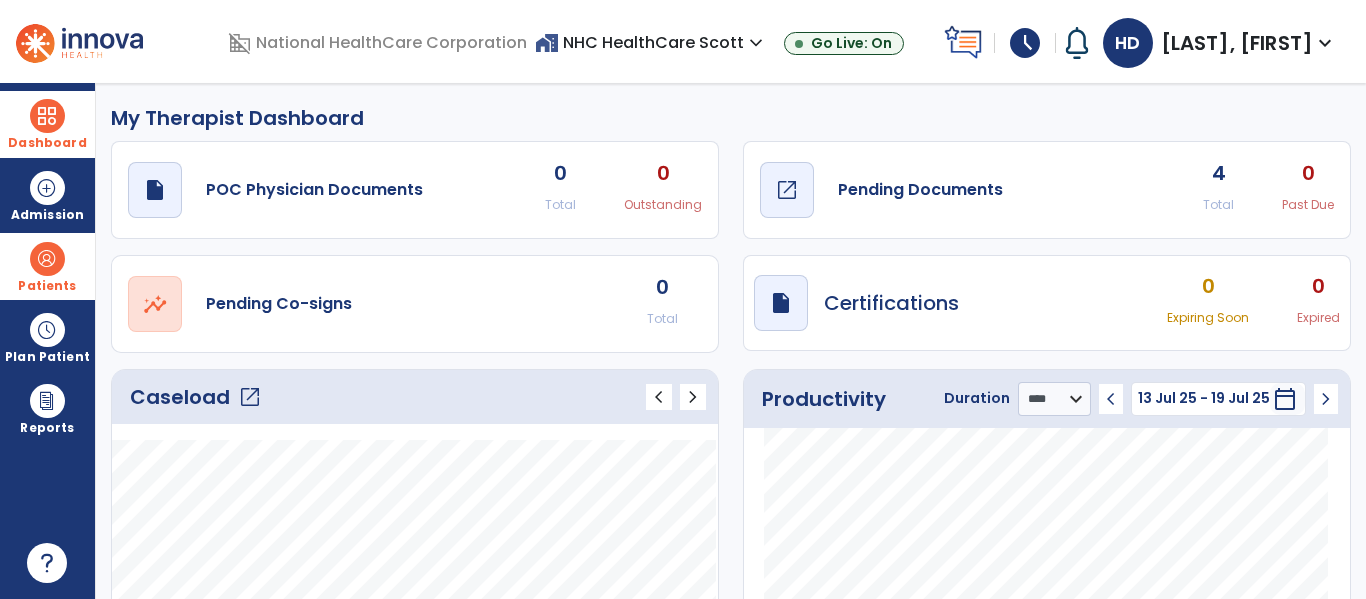 click on "Pending Documents" 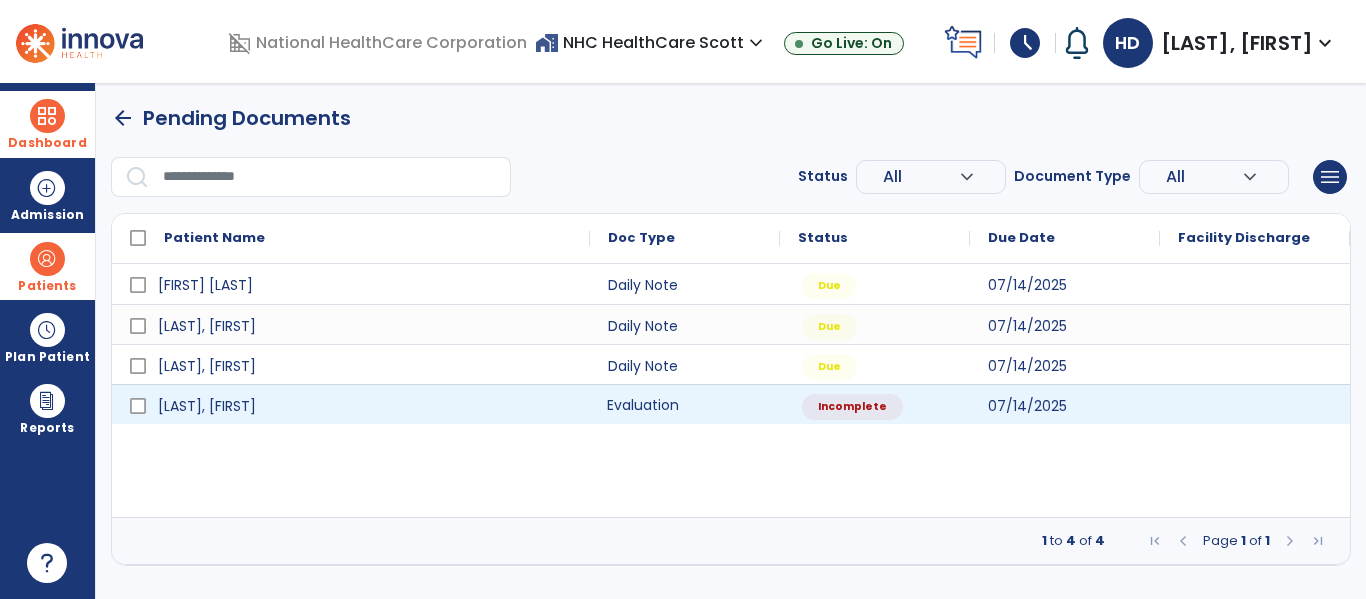 click on "Evaluation" at bounding box center [685, 404] 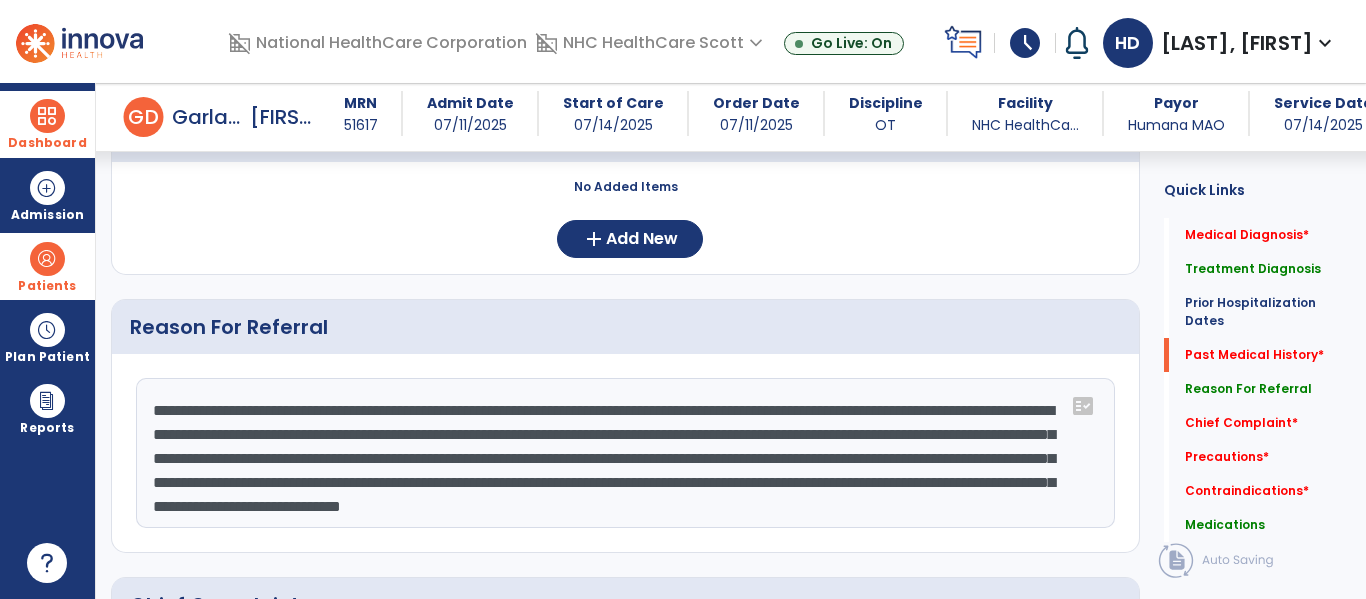 scroll, scrollTop: 810, scrollLeft: 0, axis: vertical 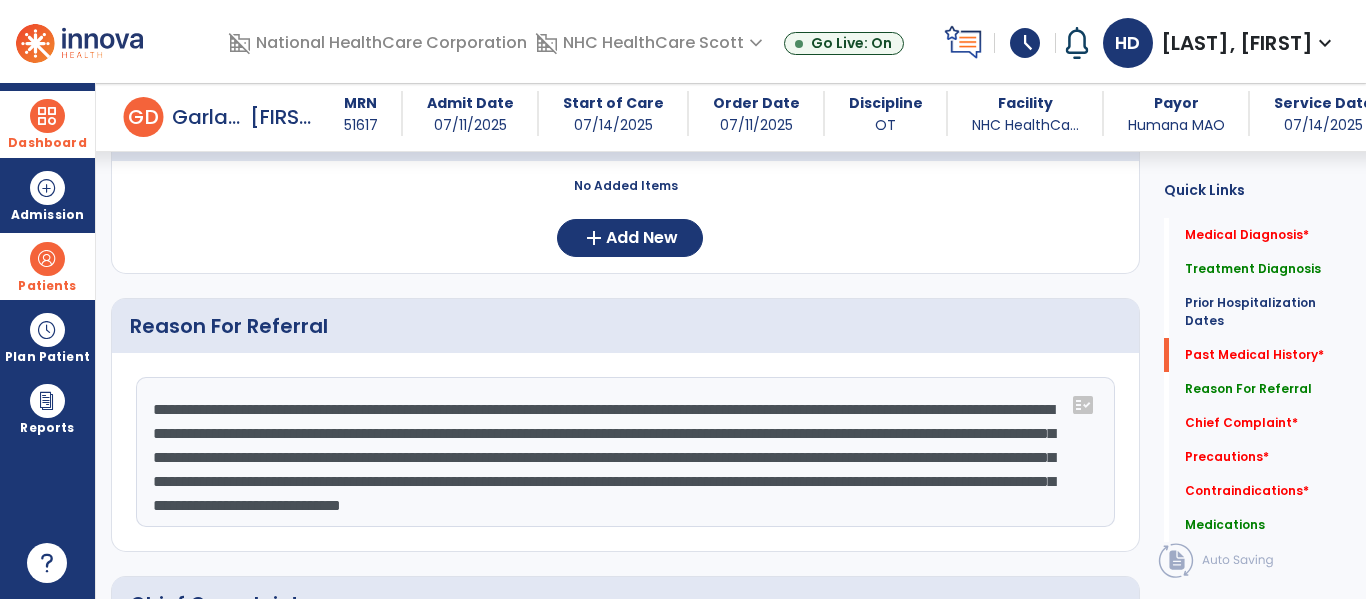 drag, startPoint x: 881, startPoint y: 406, endPoint x: 494, endPoint y: 396, distance: 387.12918 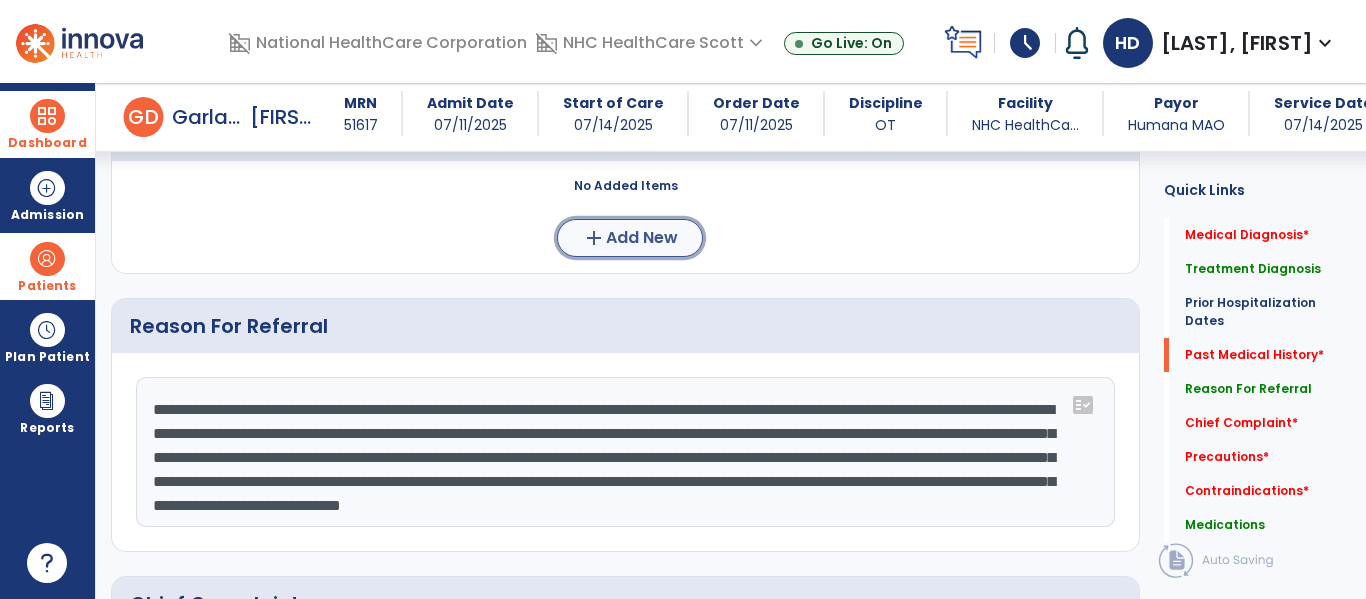 click on "Add New" 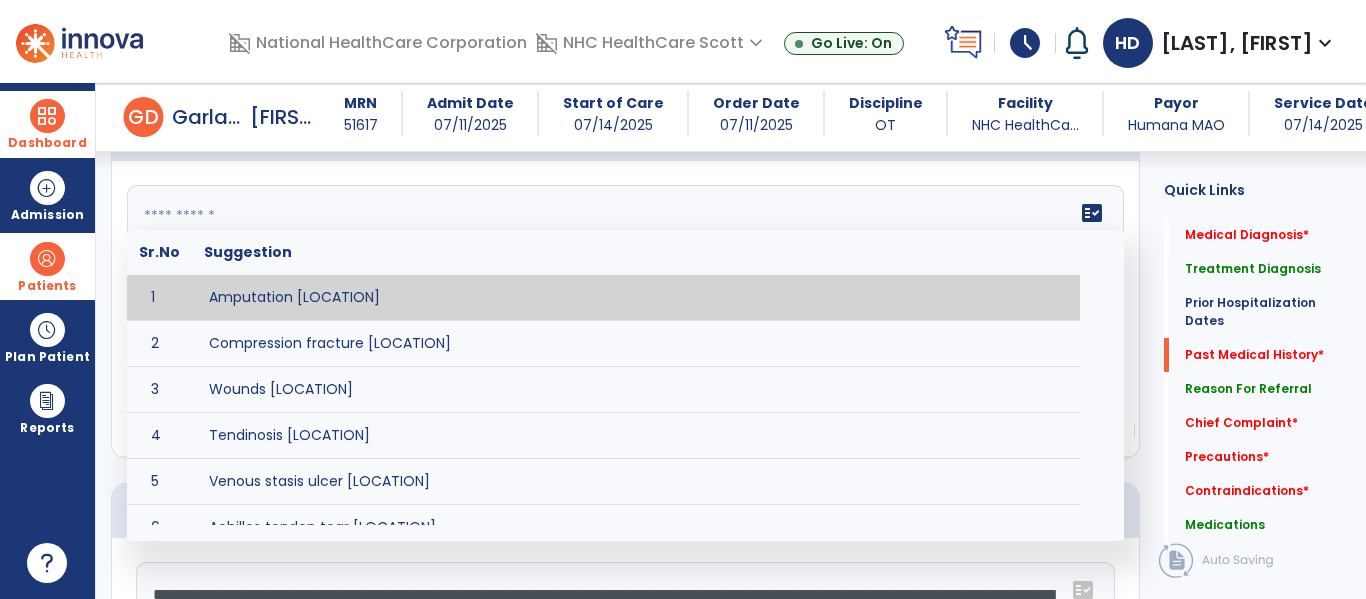 click on "fact_check  Sr.No Suggestion 1 Amputation [LOCATION] 2 Compression fracture [LOCATION] 3 Wounds [LOCATION] 4 Tendinosis [LOCATION] 5 Venous stasis ulcer [LOCATION] 6 Achilles tendon tear [LOCATION] 7 ACL tear surgically repaired [LOCATION] 8 Above knee amputation (AKA) [LOCATION] 9 Below knee amputation (BKE) [LOCATION] 10 Cancer (SITE/TYPE) 11 Surgery (TYPE) 12 AAA (Abdominal Aortic Aneurysm) 13 Achilles tendon tear [LOCATION] 14 Acute Renal Failure 15 AIDS (Acquired Immune Deficiency Syndrome) 16 Alzheimer's Disease 17 Anemia 18 Angina 19 Anxiety 20 ASHD (Arteriosclerotic Heart Disease) 21 Atrial Fibrillation 22 Bipolar Disorder 23 Bowel Obstruction 24 C-Diff 25 Coronary Artery Bypass Graft (CABG) 26 CAD (Coronary Artery Disease) 27 Carpal tunnel syndrome 28 Chronic bronchitis 29 Chronic renal failure 30 Colostomy 31 COPD (Chronic Obstructive Pulmonary Disease) 32 CRPS (Complex Regional Pain Syndrome) 33 CVA (Cerebrovascular Accident) 34 CVI (Chronic Venous Insufficiency) 35 DDD (Degenerative Disc Disease)" 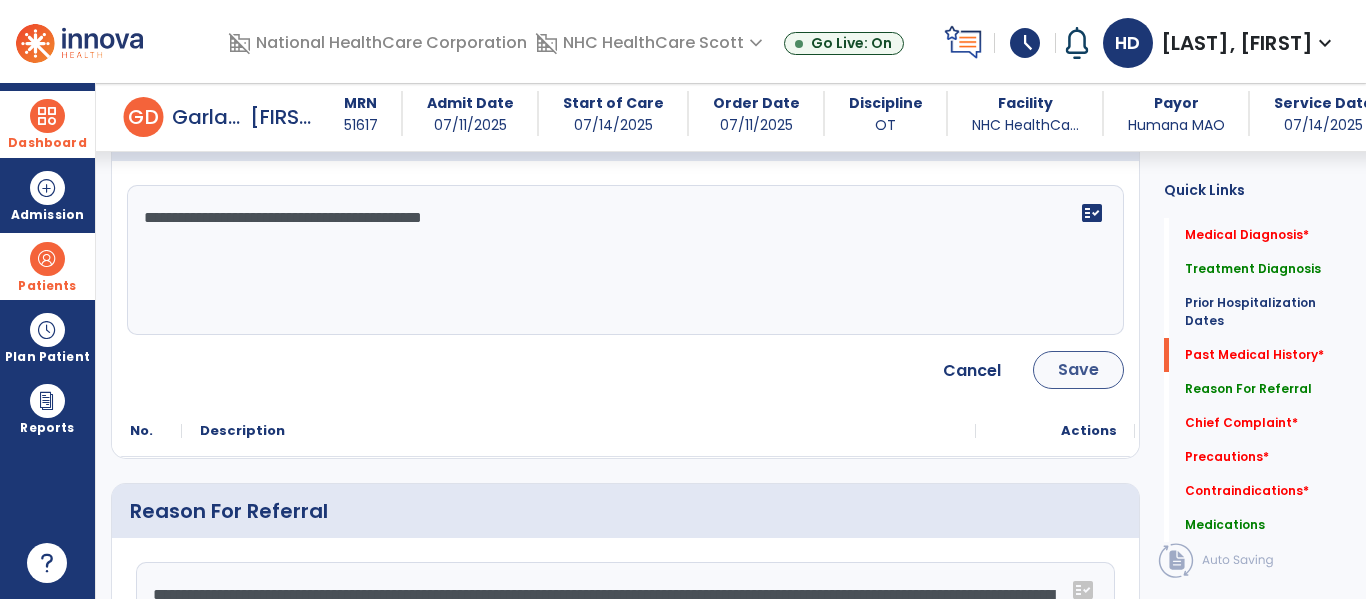 type on "**********" 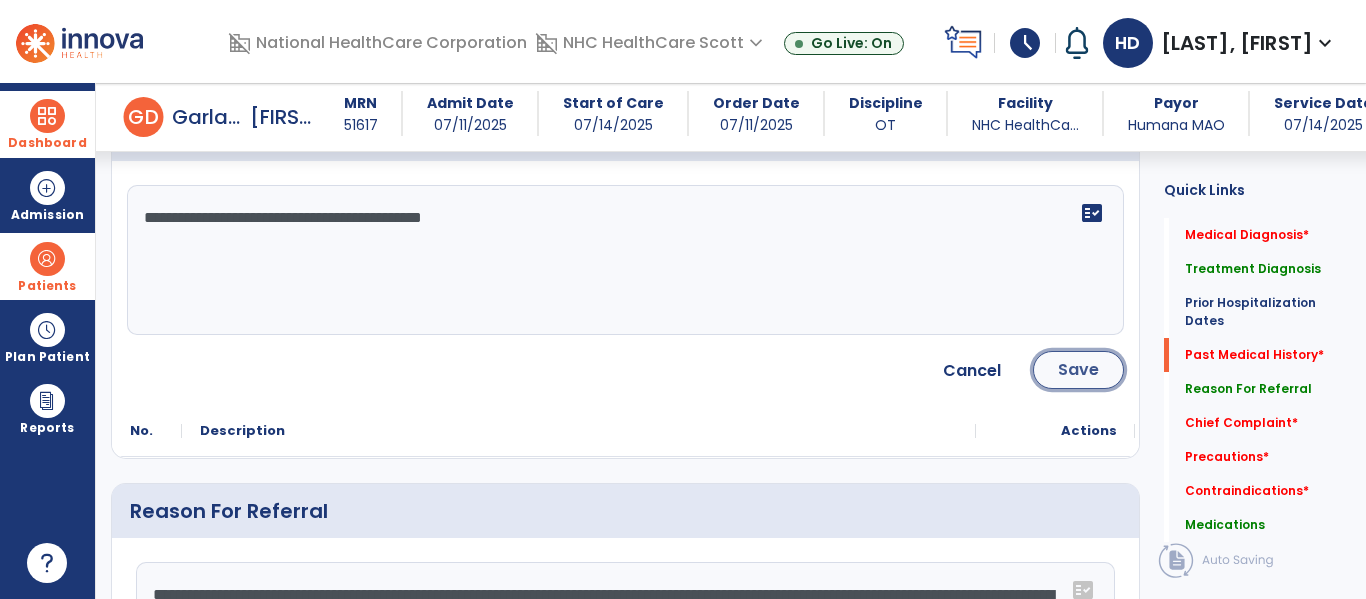 click on "Save" 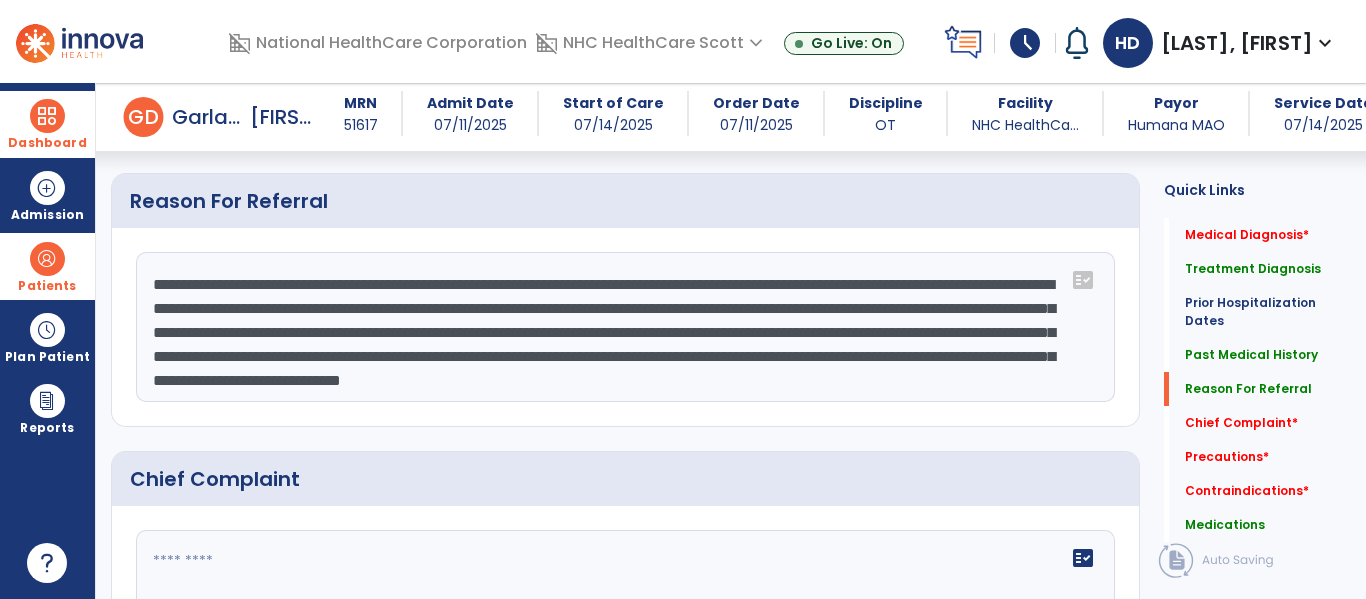 scroll, scrollTop: 932, scrollLeft: 0, axis: vertical 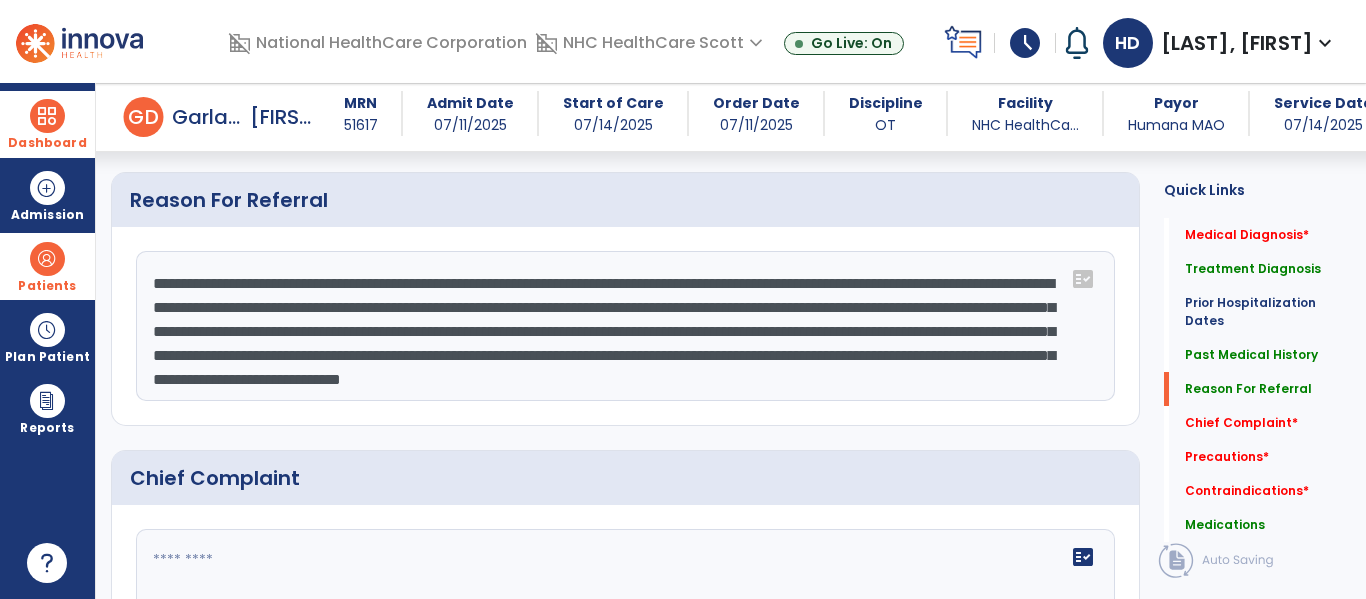click on "**********" 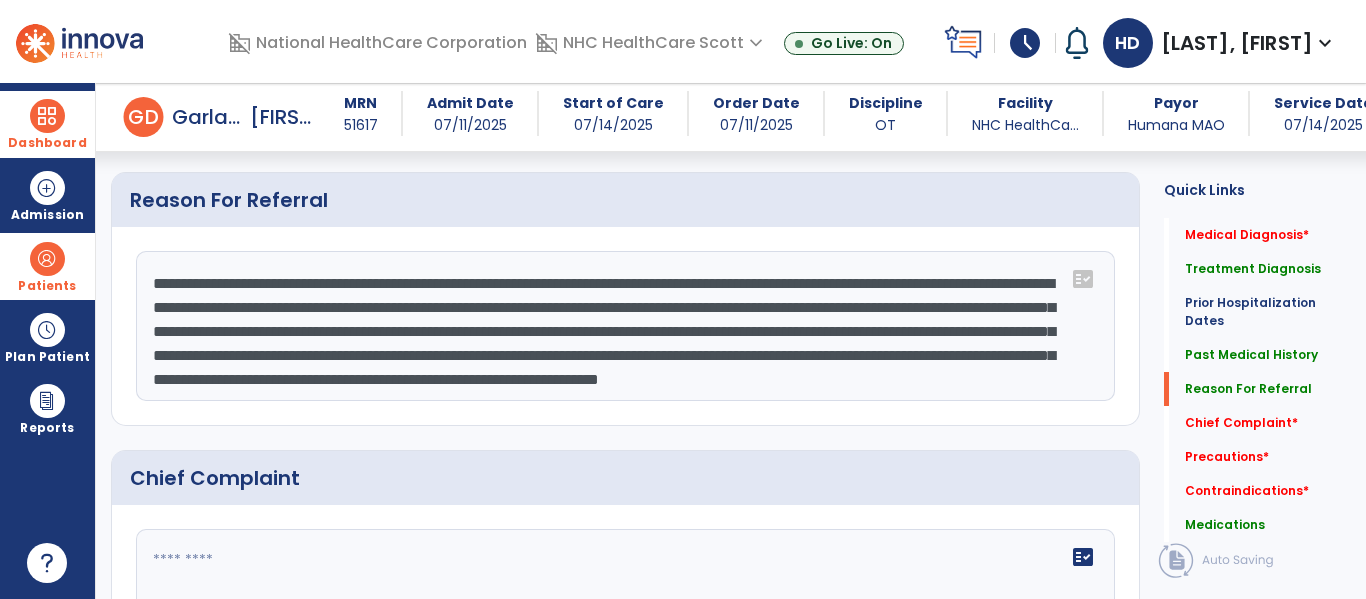 scroll, scrollTop: 40, scrollLeft: 0, axis: vertical 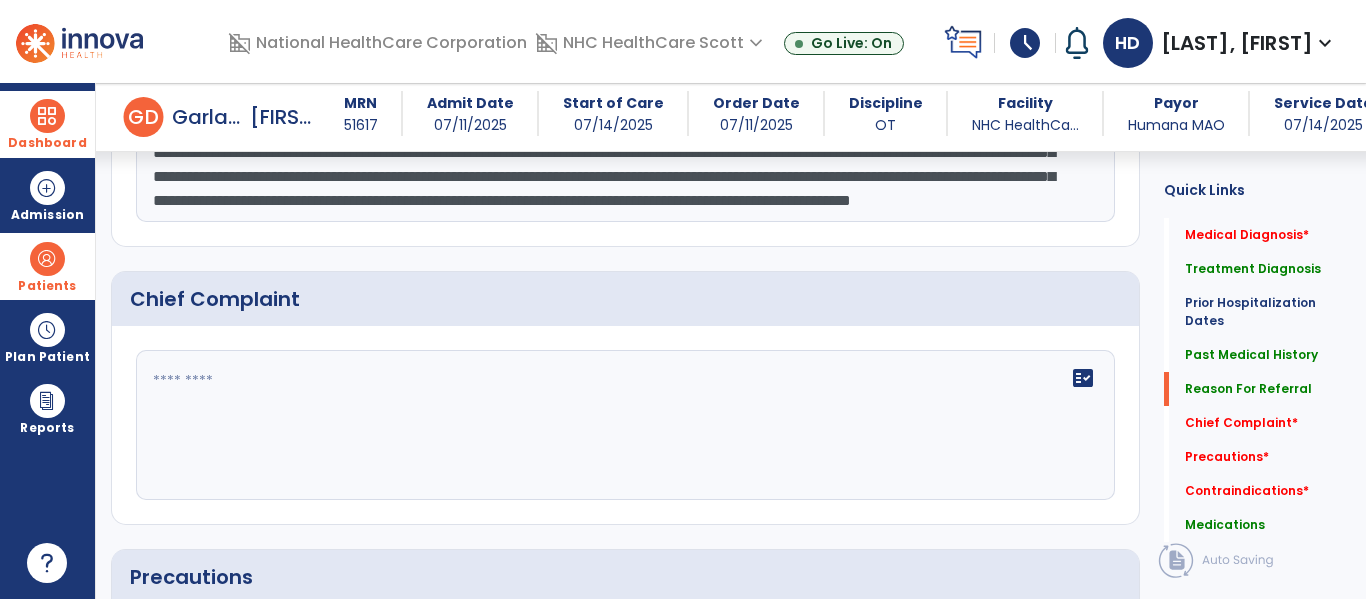 type on "**********" 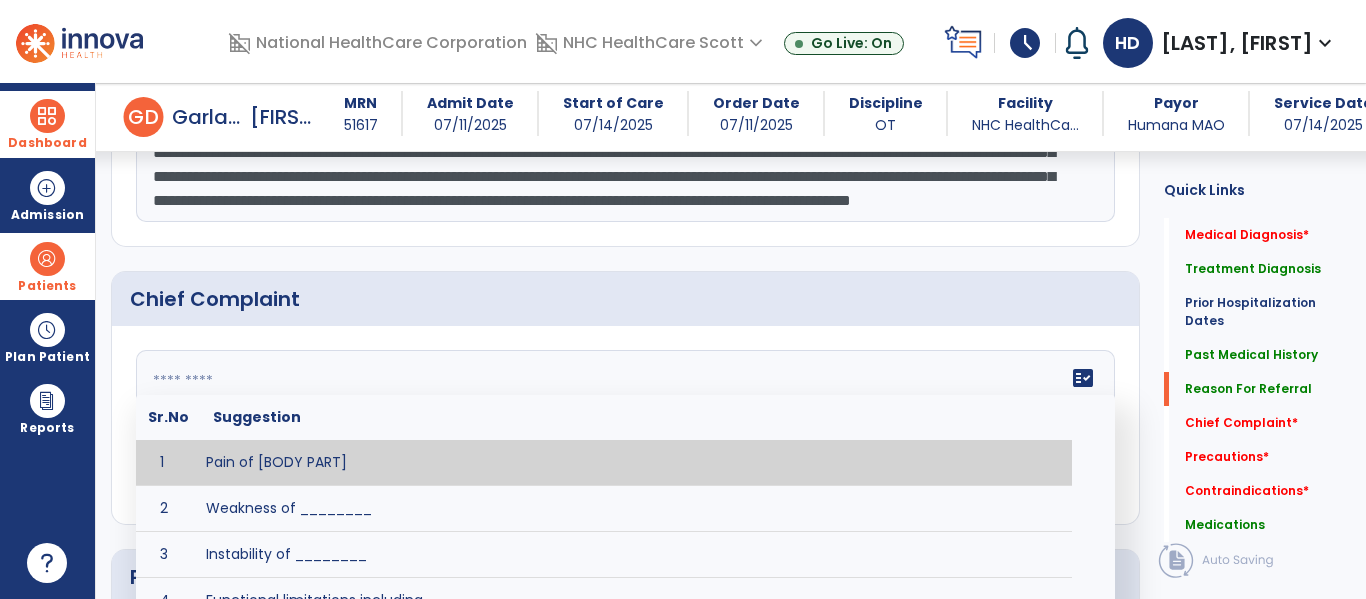 click on "fact_check  Sr.No Suggestion 1 Pain of [BODY PART] 2 Weakness of ________ 3 Instability of ________ 4 Functional limitations including ____________ 5 ADL's including ___________. 6 Inability to perform work related duties such as _________ 7 Inability to perform house hold duties such as __________. 8 Loss of balance. 9 Problems with gait including _________." 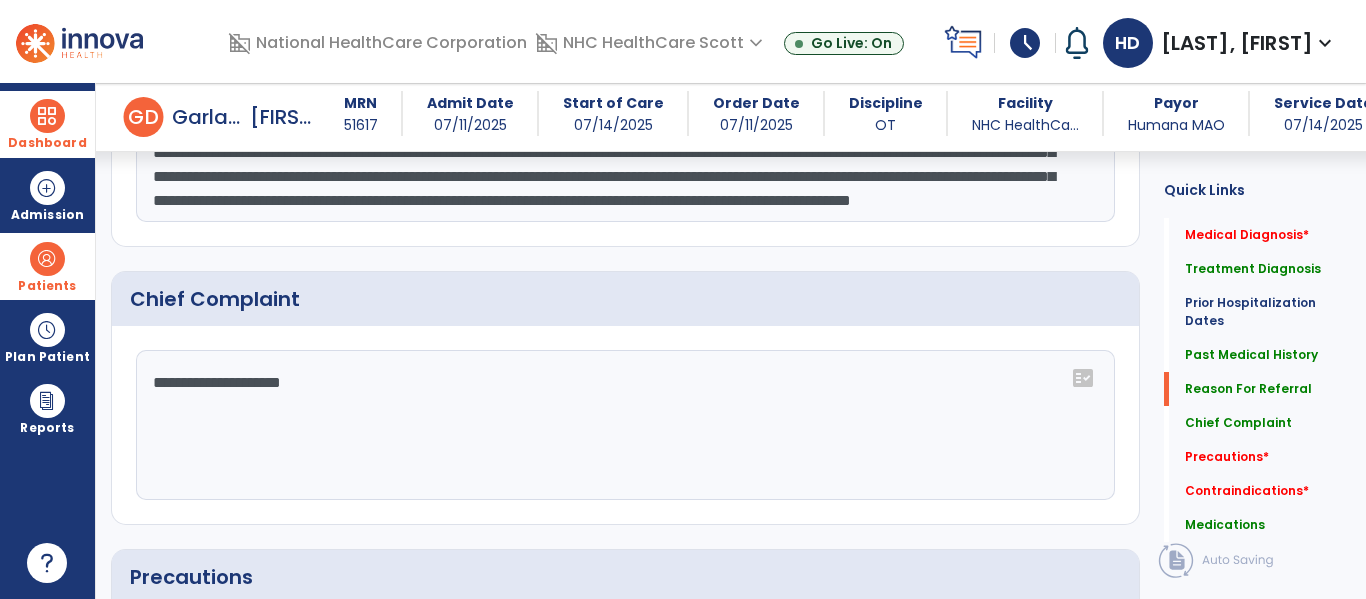click on "**********" 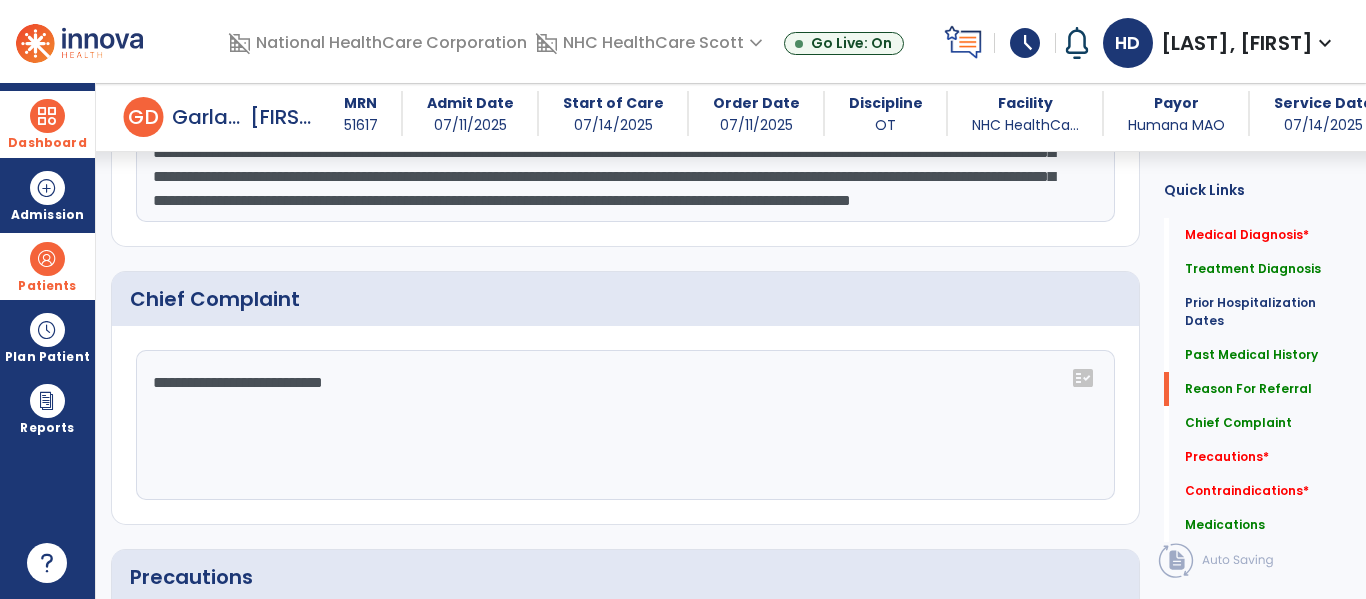 click on "**********" 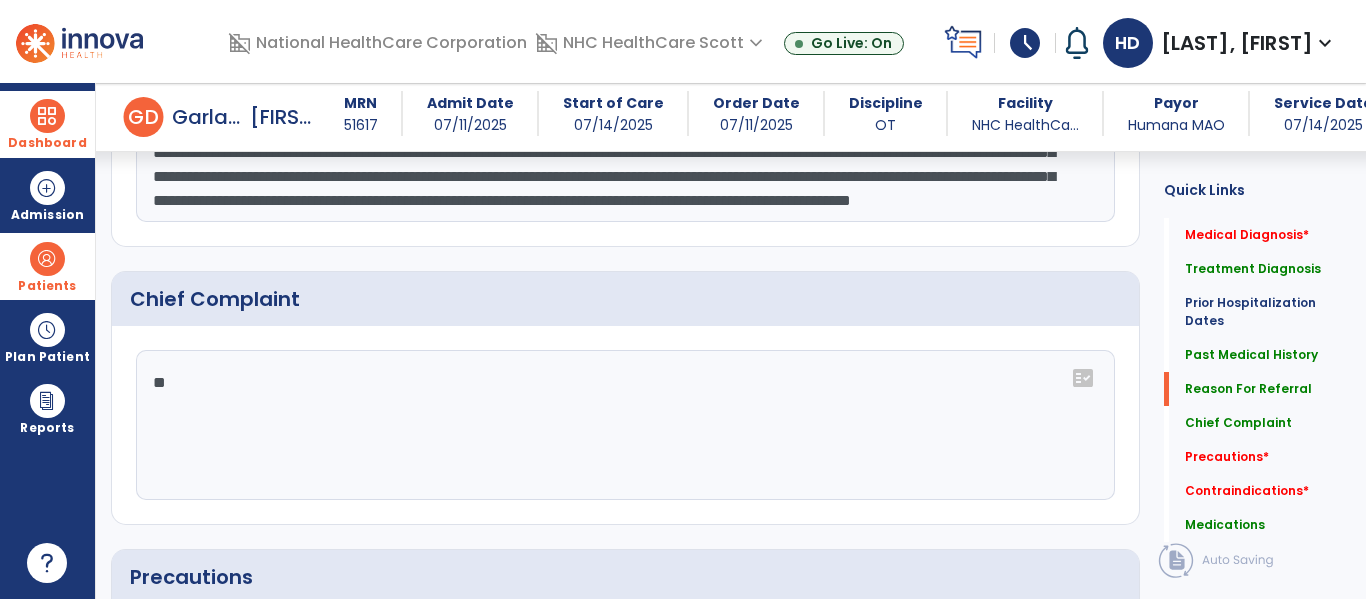 type on "*" 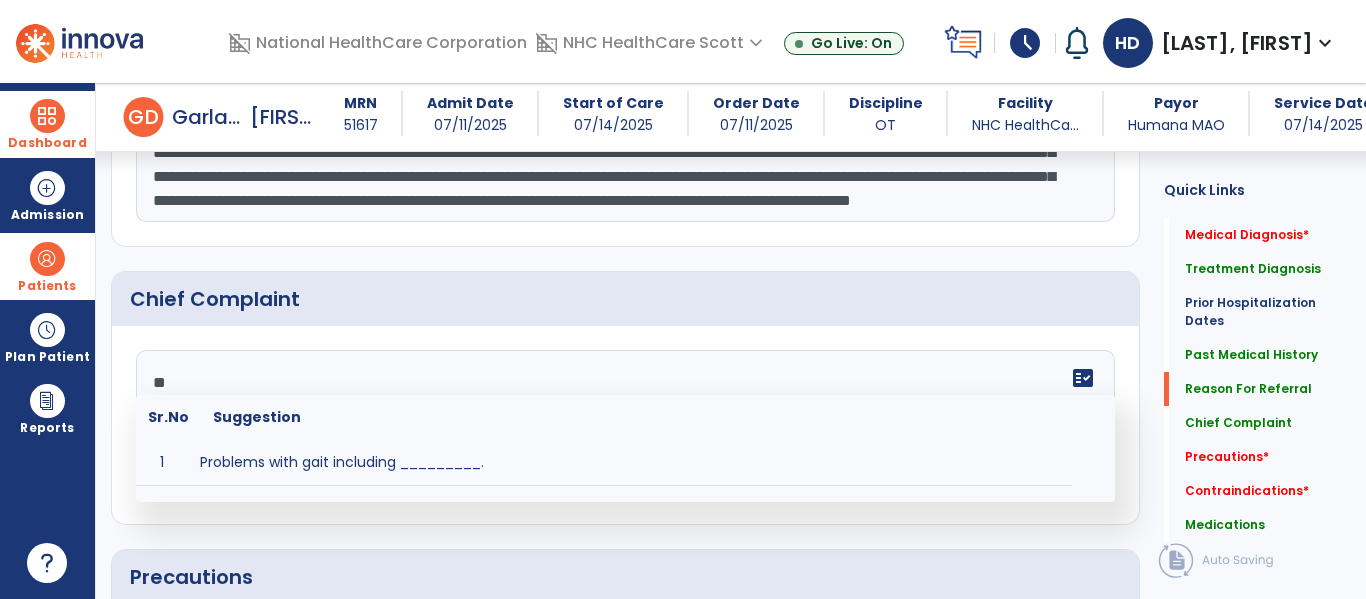 type on "*" 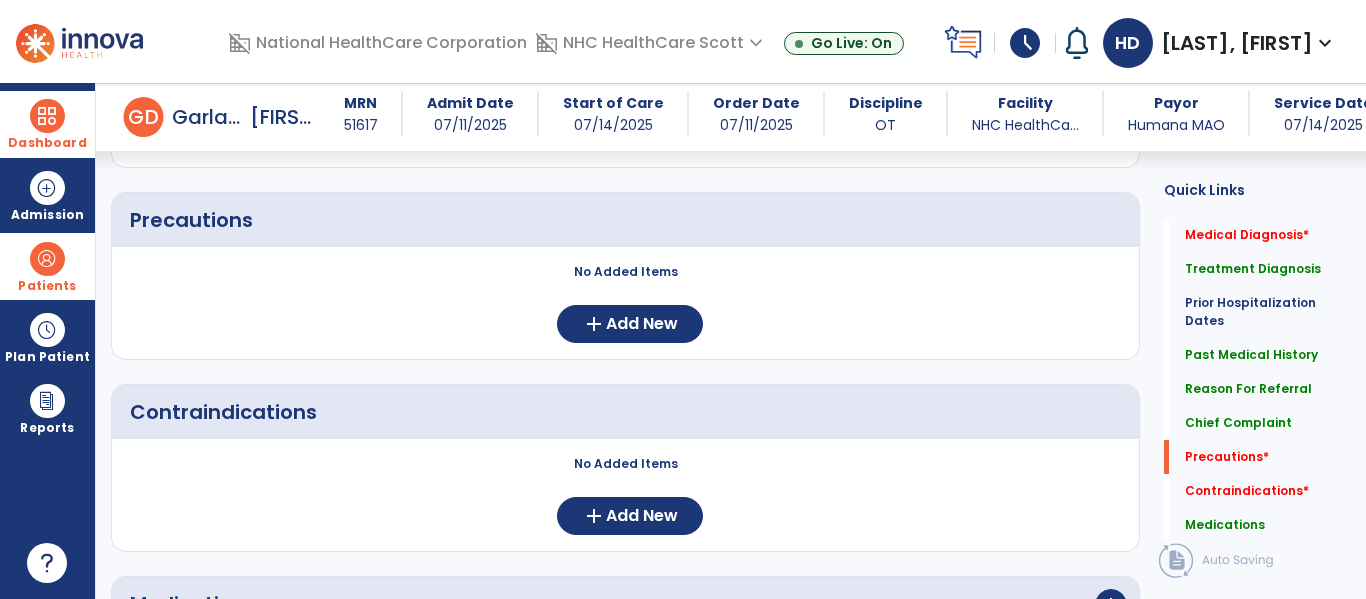 scroll, scrollTop: 1466, scrollLeft: 0, axis: vertical 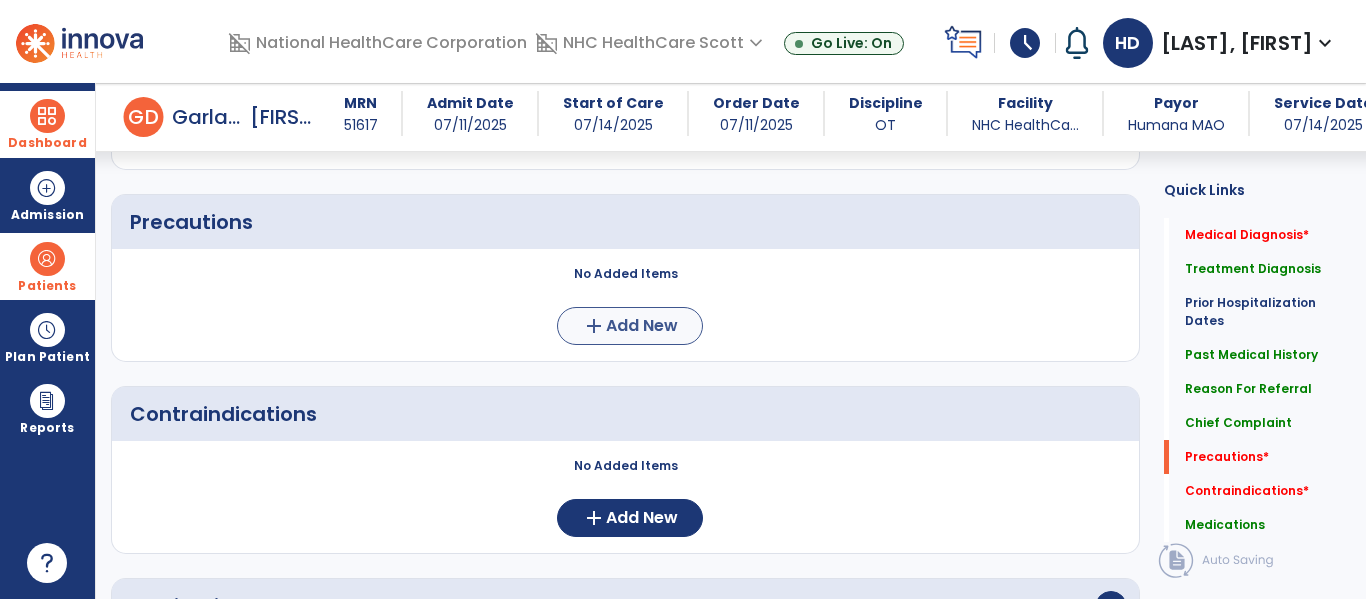 type on "**********" 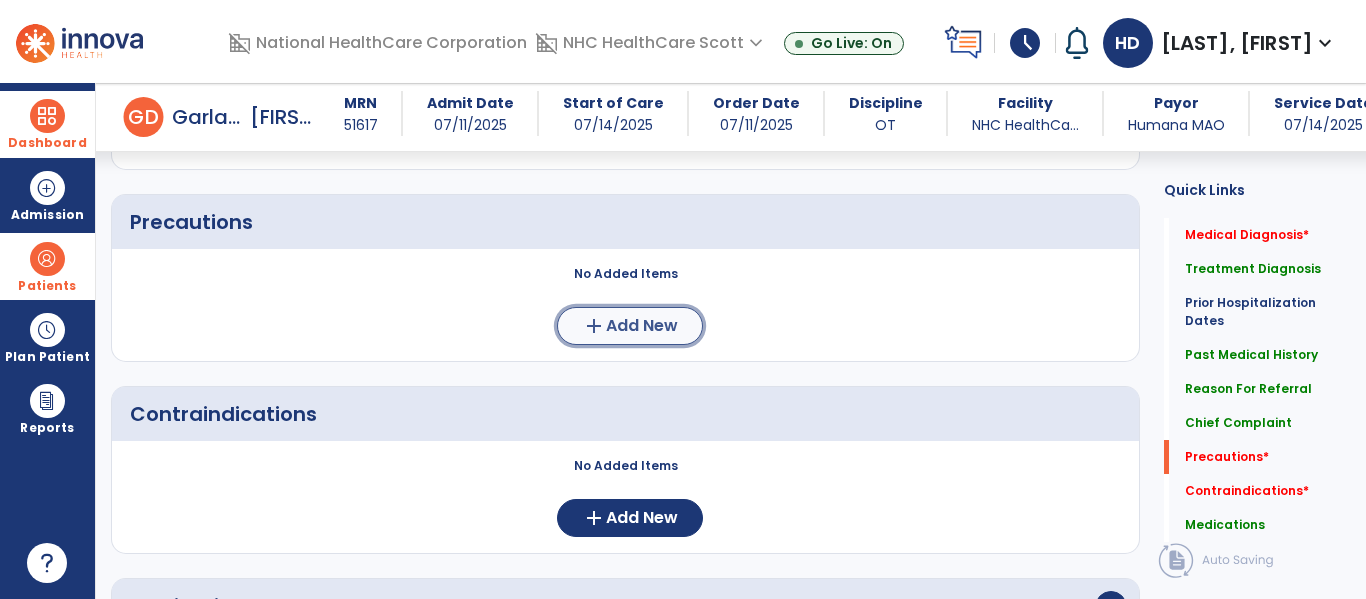 click on "Add New" 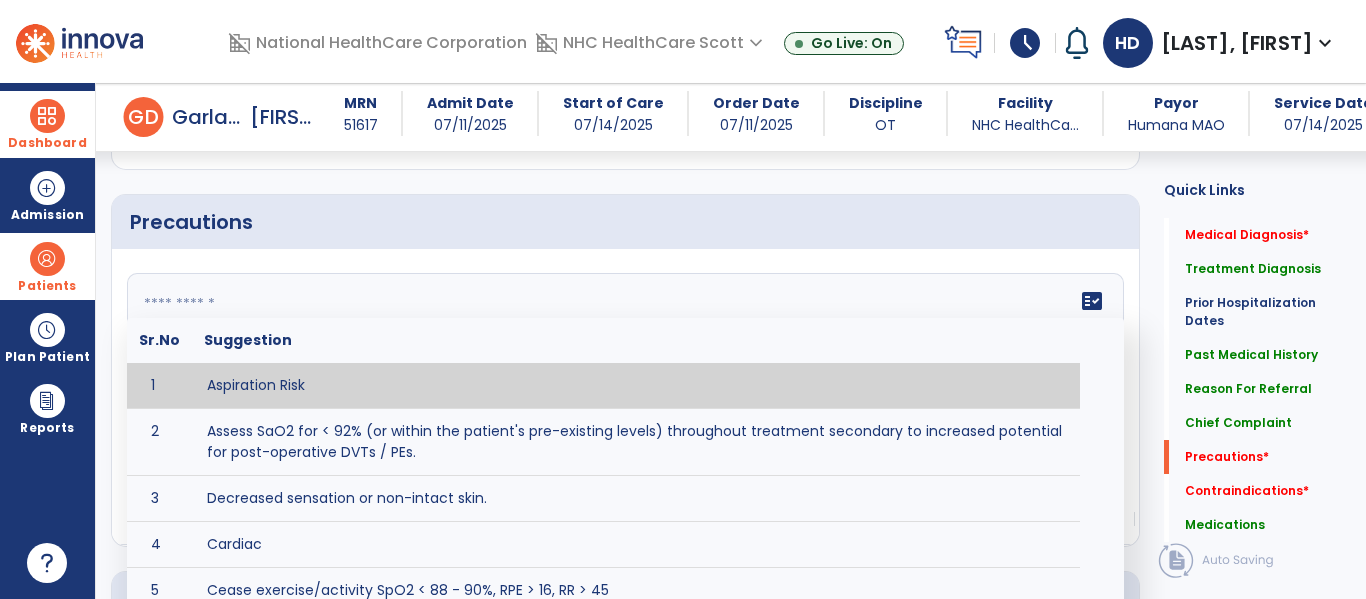 click 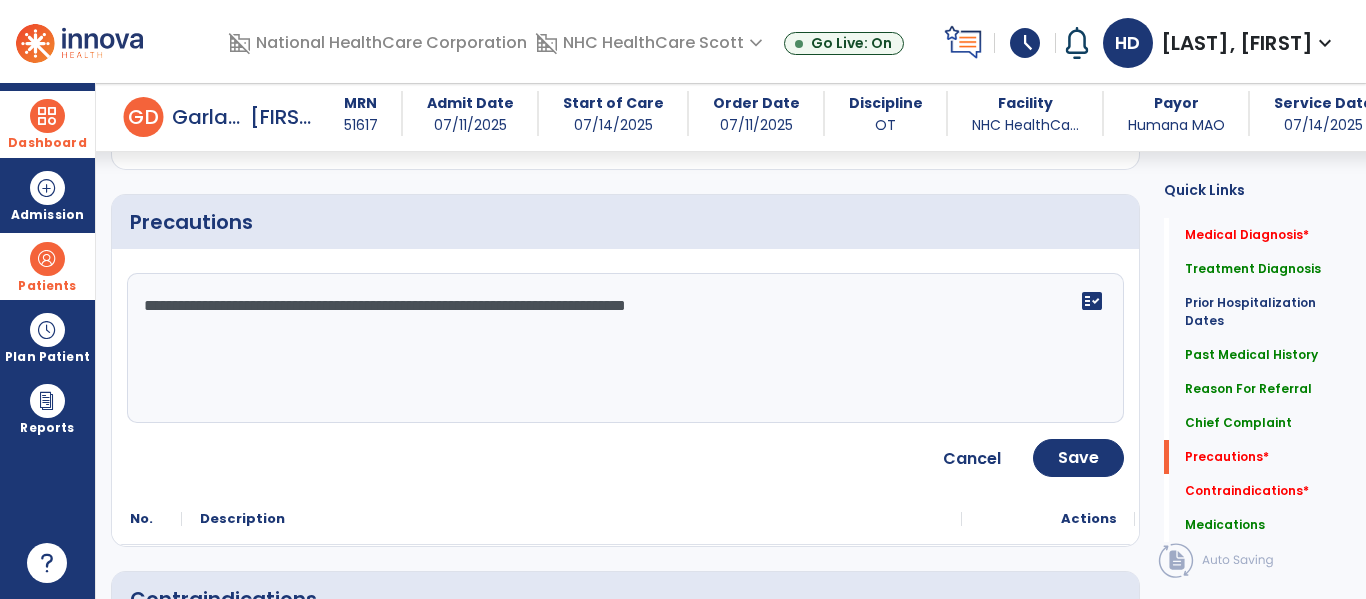 click on "**********" 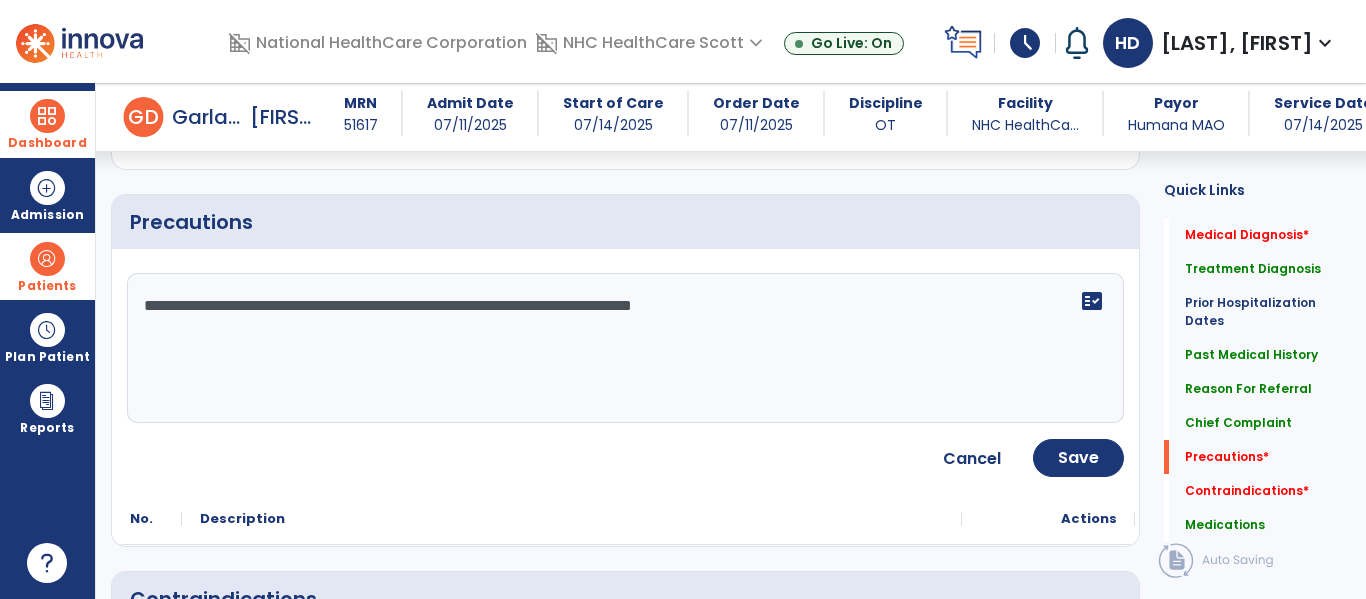 click on "**********" 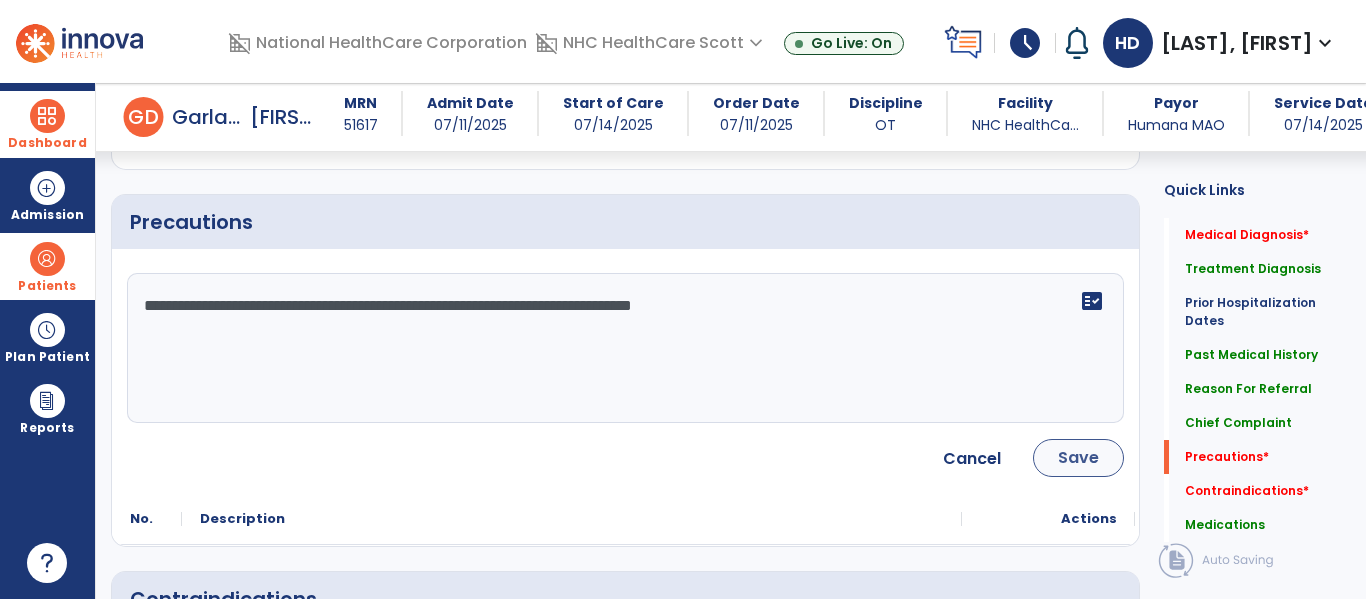 type on "**********" 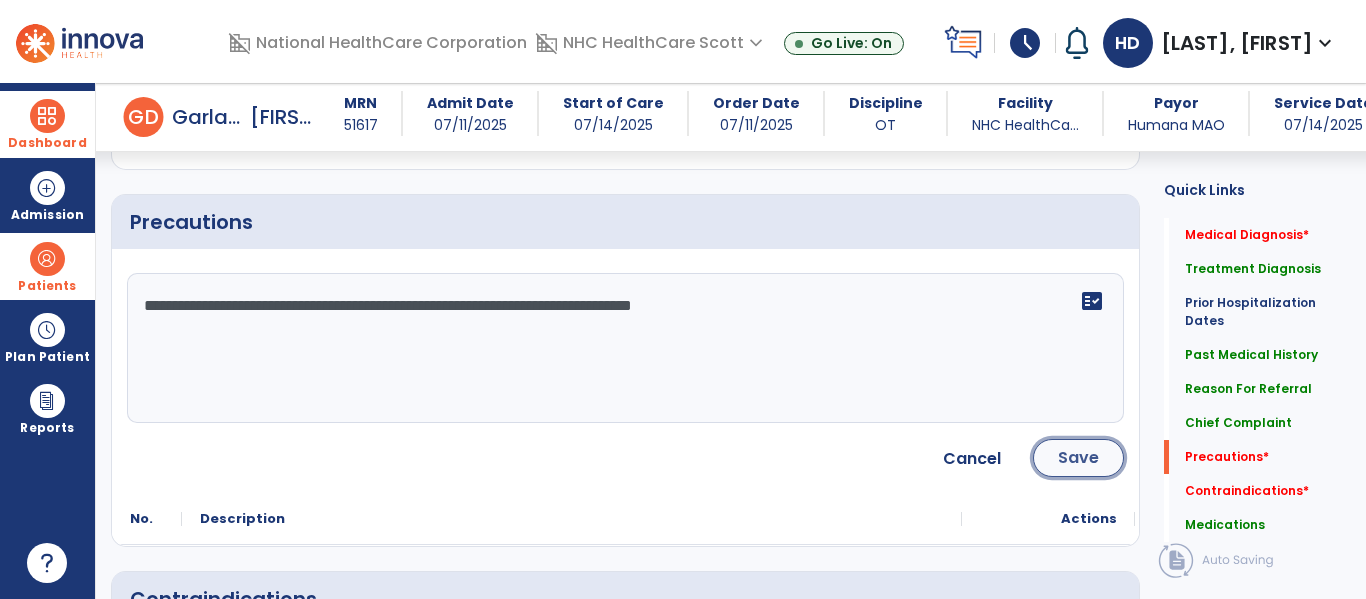 click on "Save" 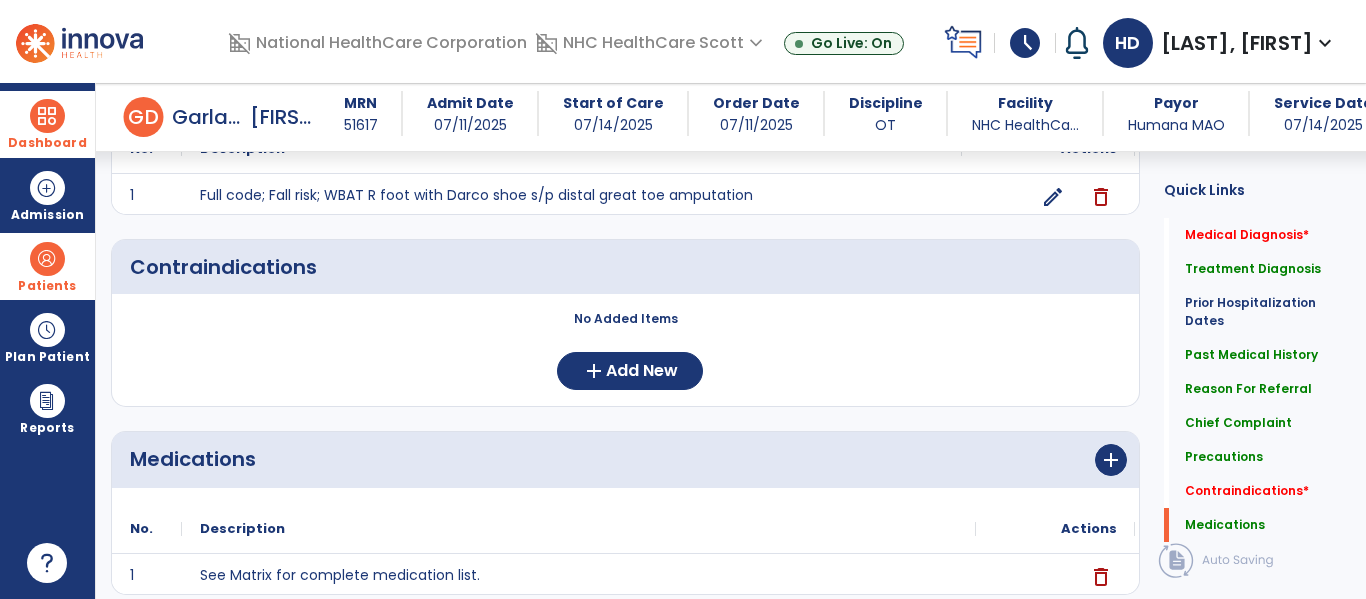 scroll, scrollTop: 1611, scrollLeft: 0, axis: vertical 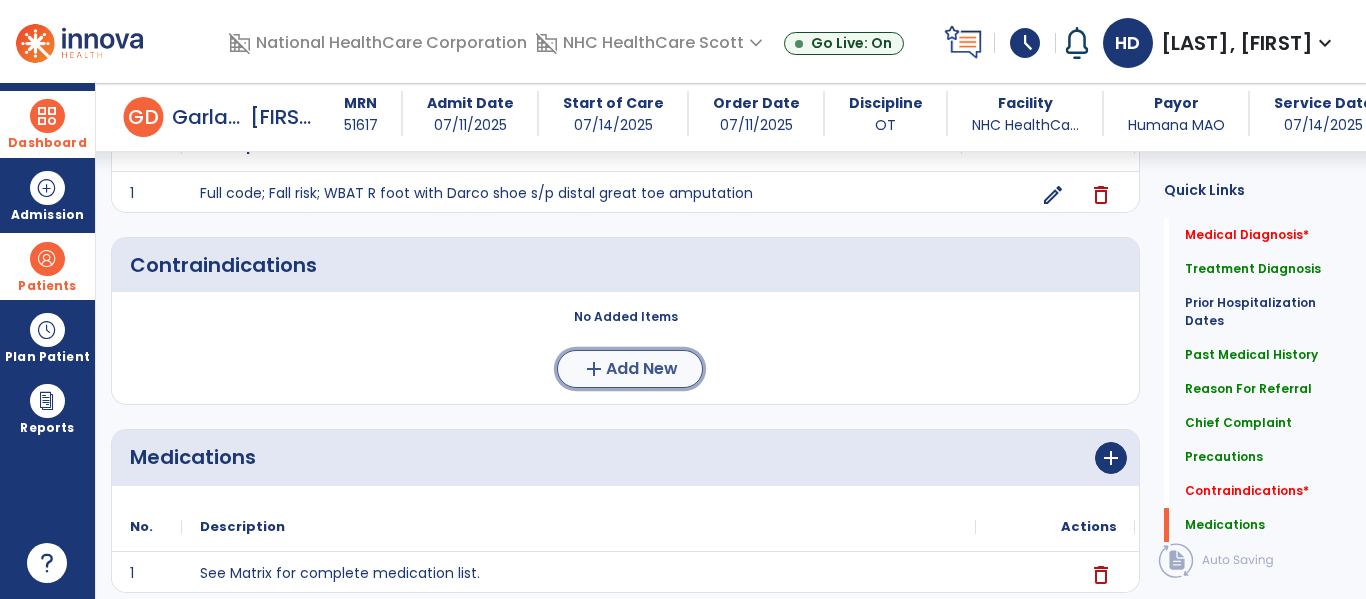 click on "Add New" 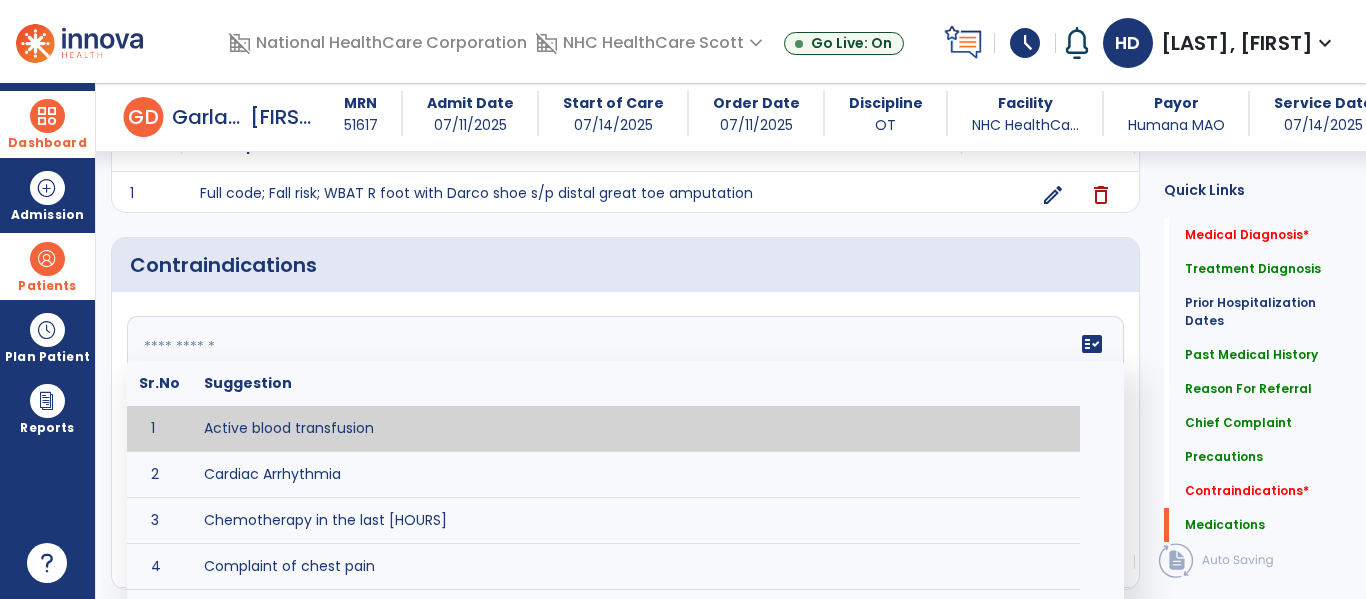 click on "fact_check  Sr.No Suggestion 1 Active blood transfusion 2 Cardiac Arrhythmia 3 Chemotherapy in the last [HOURS] 4 Complaint of chest pain 5 DVT 6 Hypertension [VALUES] 7 Inflammation or infection in the heart. 8 Oxygen saturation lower than [VALUE] 9 Pacemaker 10 Pulmonary infarction 11 Recent changes in EKG 12 Severe aortic stenosis 13 Severe dehydration 14 Severe diaphoresis 15 Severe orthostatic hypotension 16 Severe shortness of breath/dyspnea 17 Significantly elevated potassium levels 18 Significantly low potassium levels 19 Suspected or known dissecting aneurysm 20 Systemic infection 21 Uncontrolled diabetes with blood sugar levels greater than [VALUE] or less than [Value]  22 Unstable angina 23 Untreated blood clots" 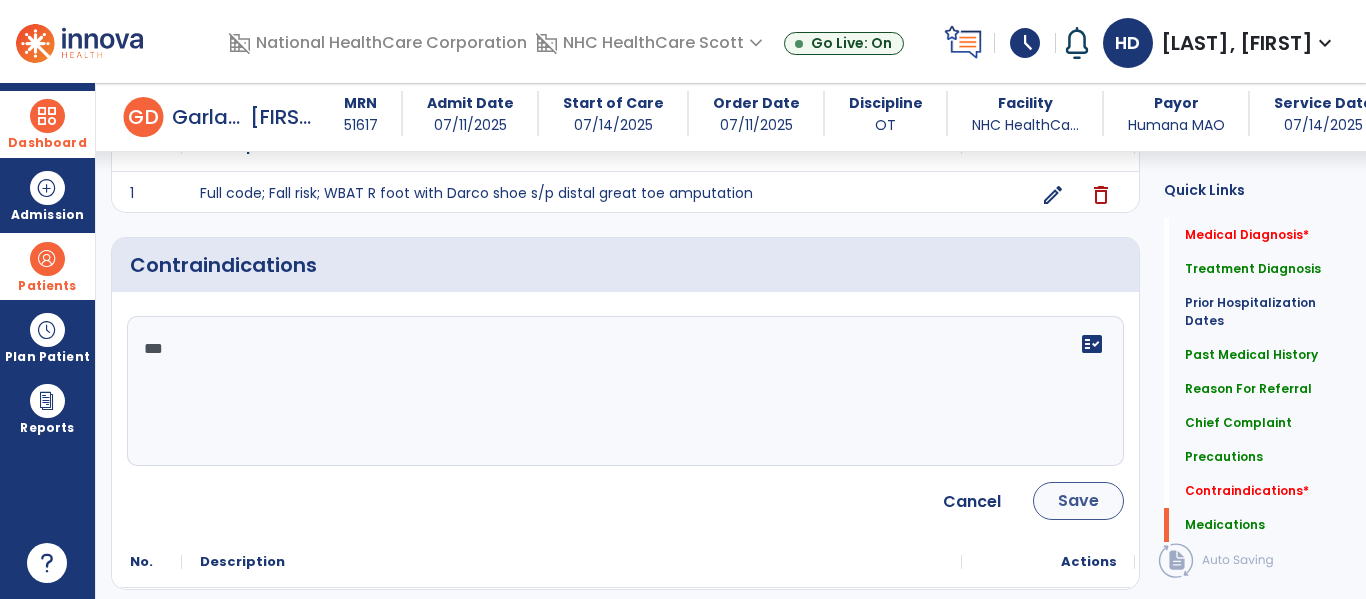 type on "***" 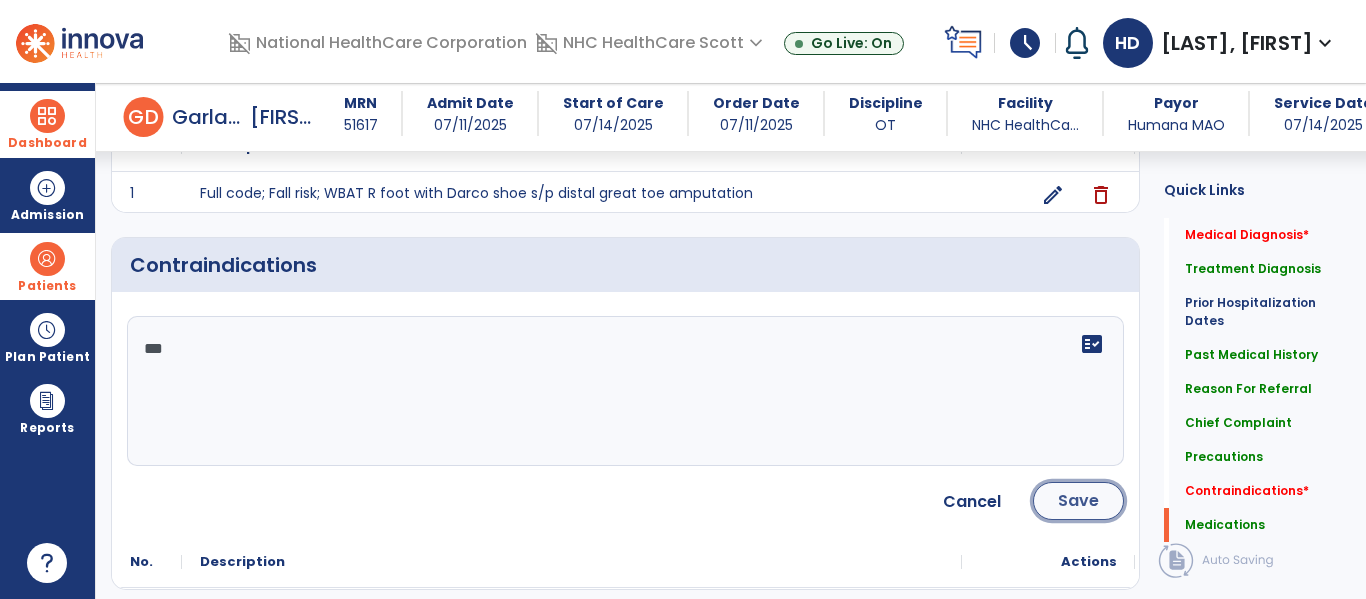 click on "Save" 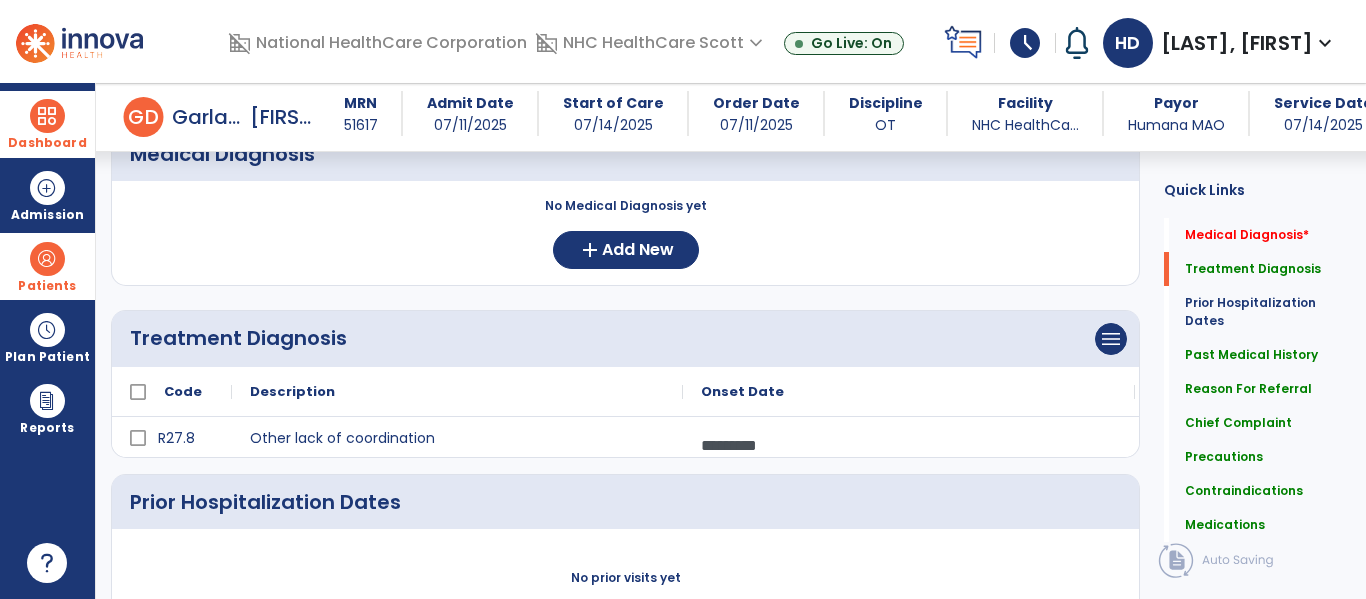 scroll, scrollTop: 0, scrollLeft: 0, axis: both 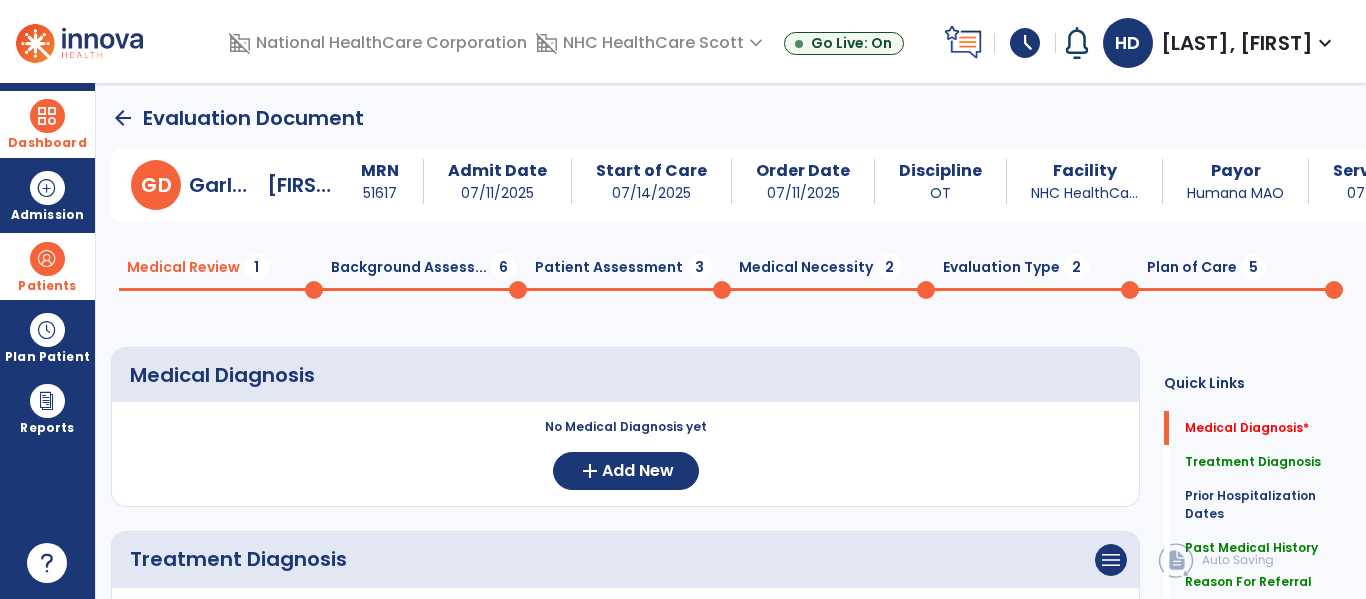 click on "Evaluation Type  2" 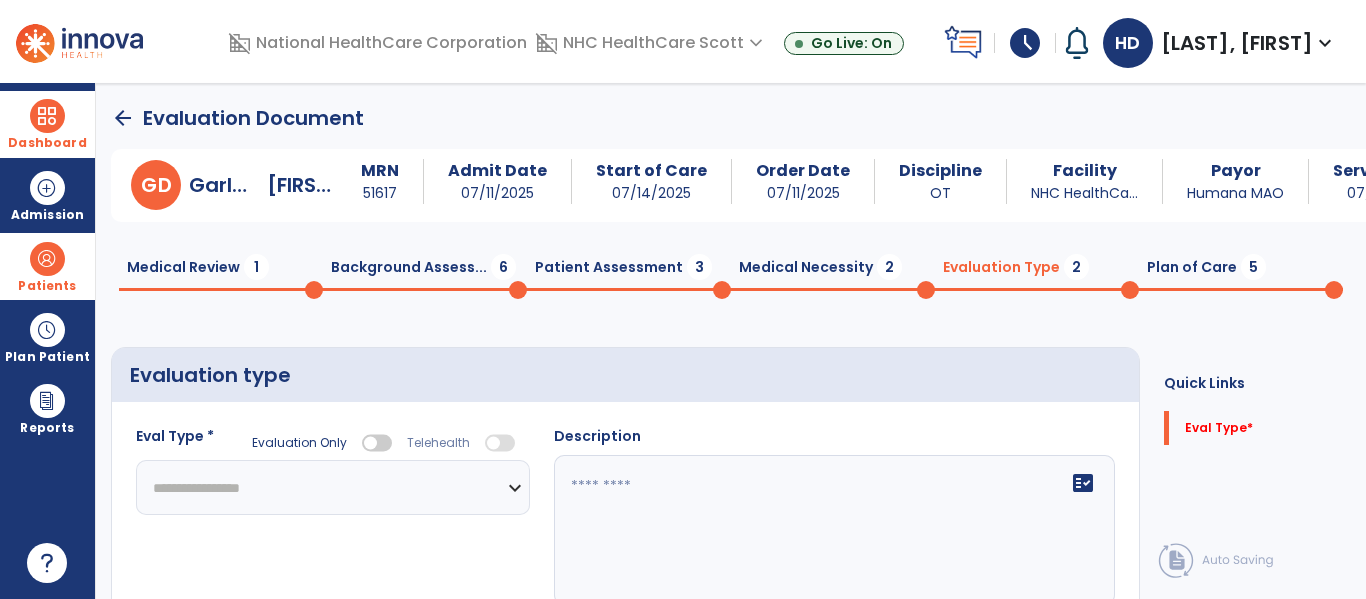 click on "**********" 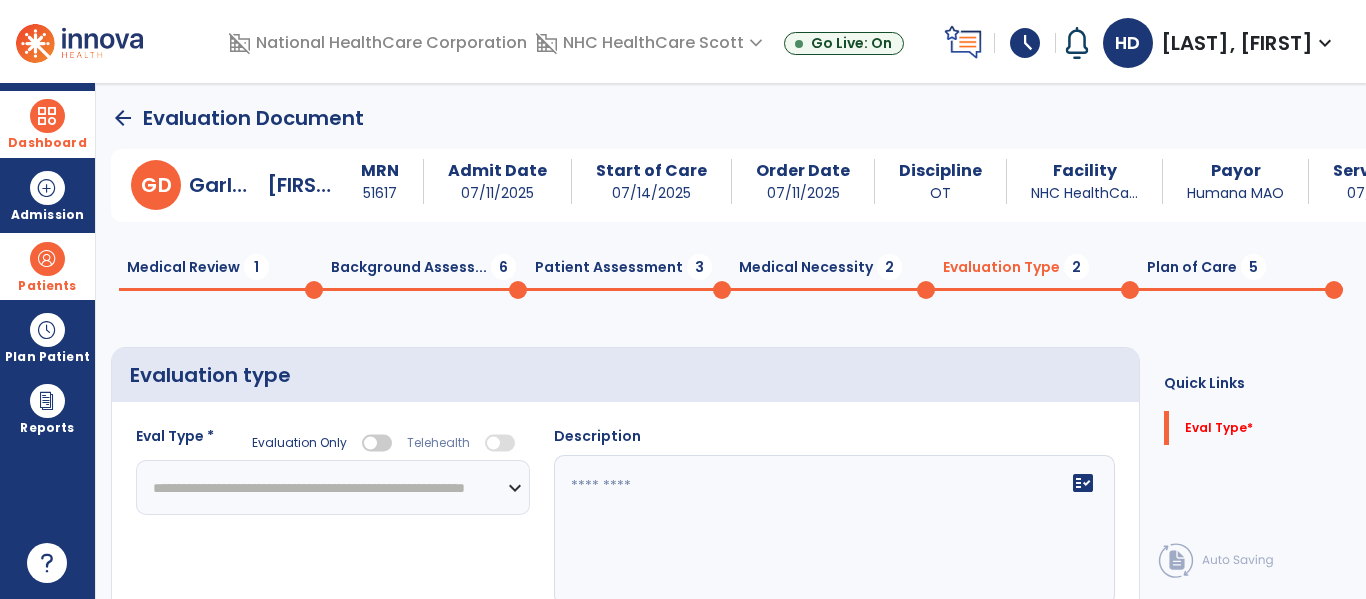 click on "**********" 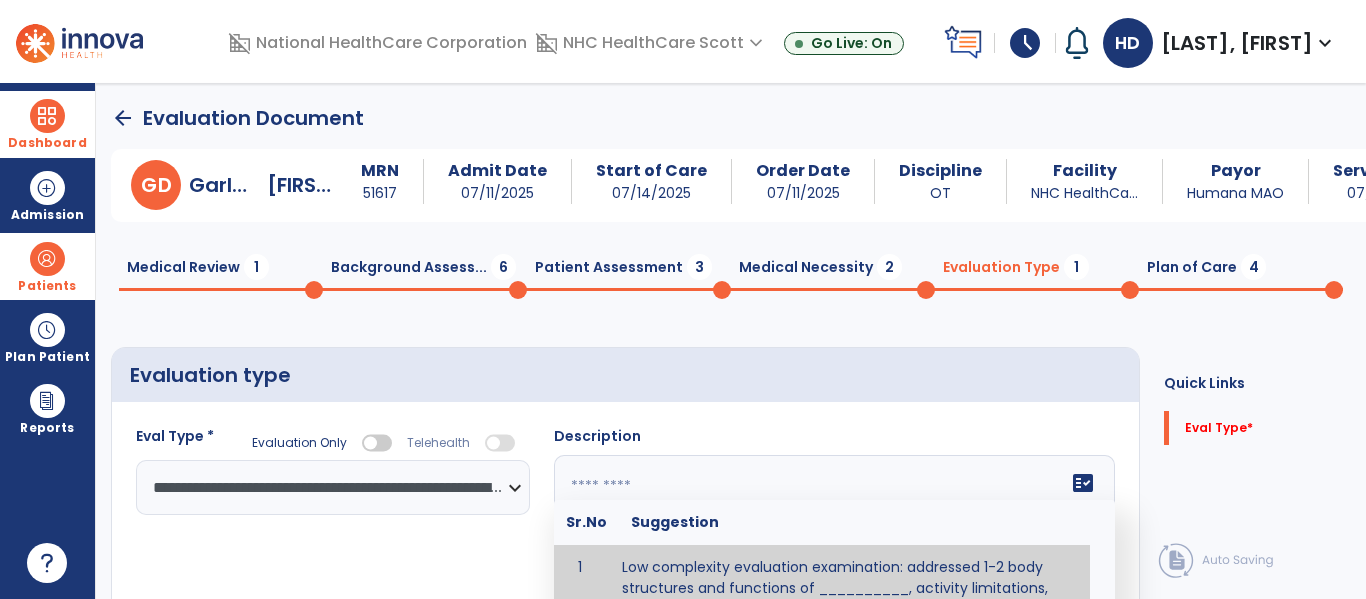 click 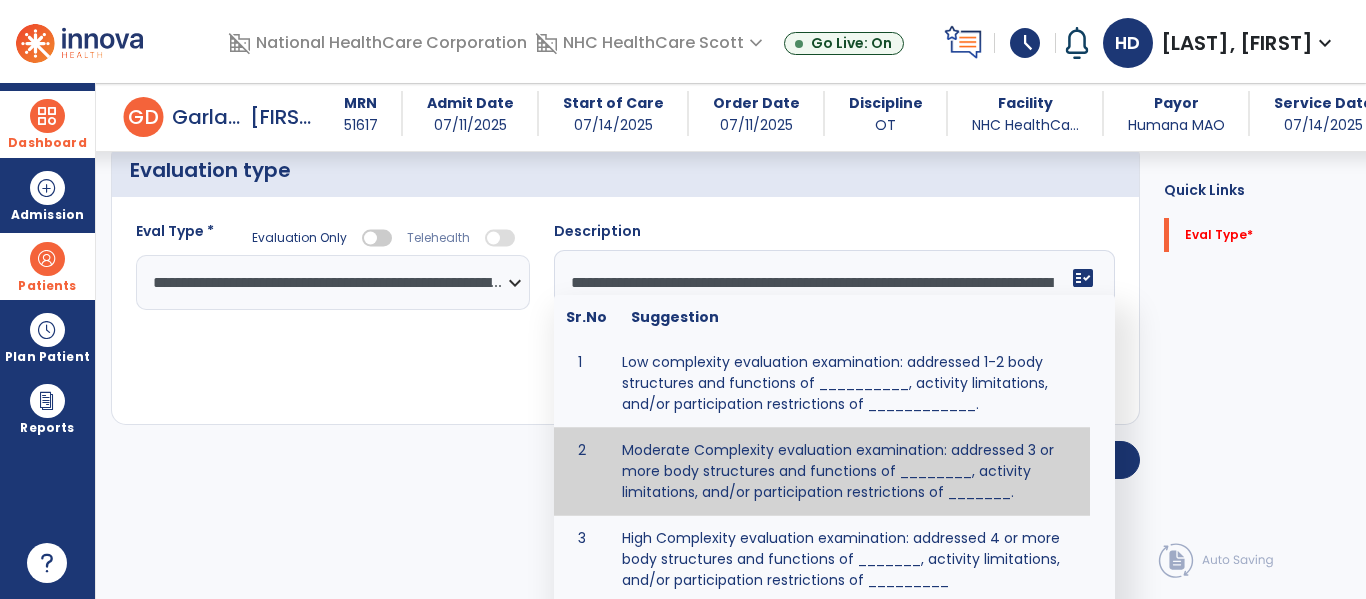 scroll, scrollTop: 83, scrollLeft: 0, axis: vertical 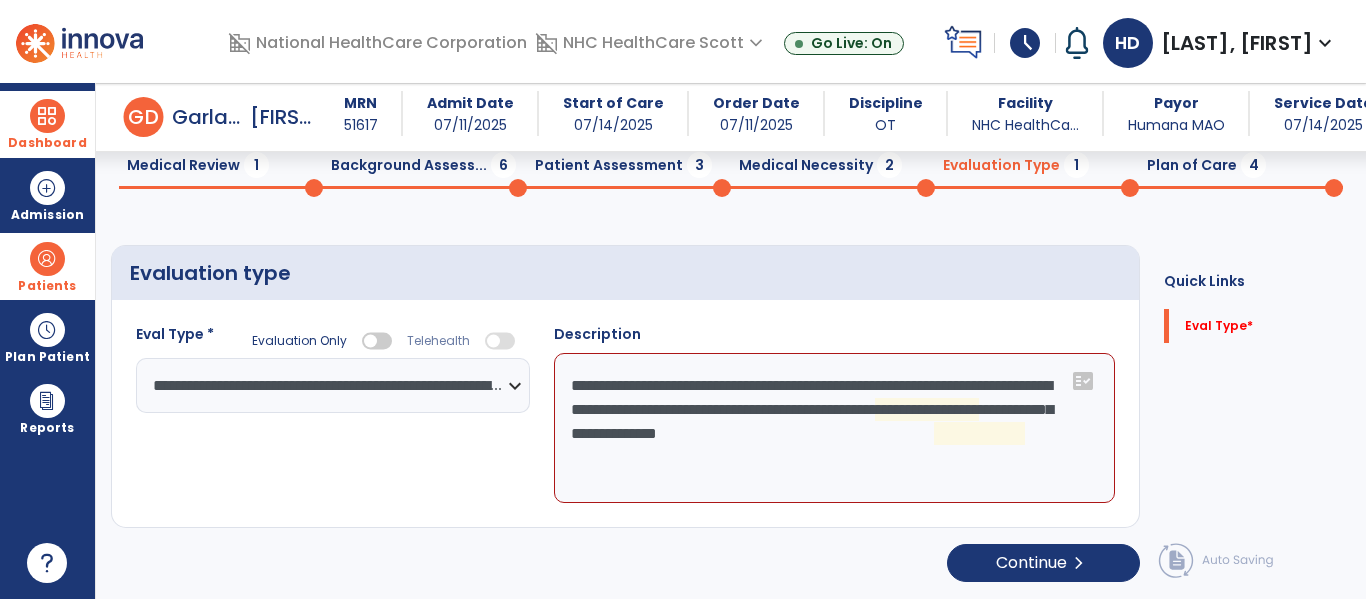 click on "**********" 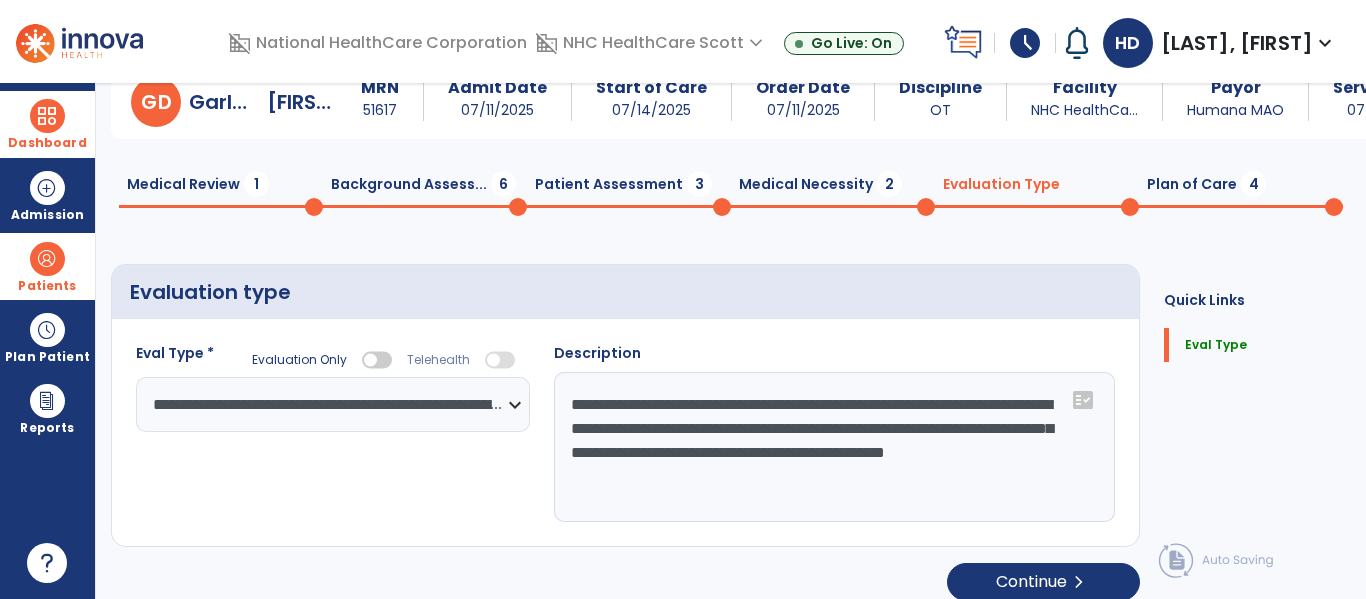 scroll, scrollTop: 0, scrollLeft: 0, axis: both 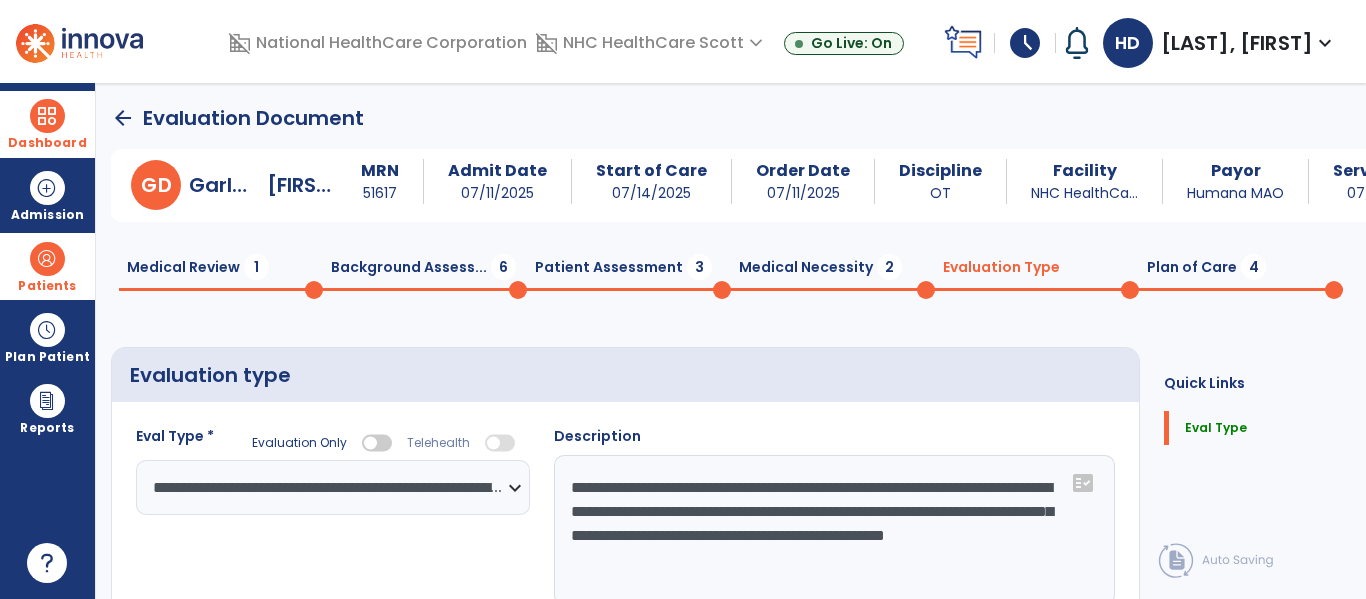 type on "**********" 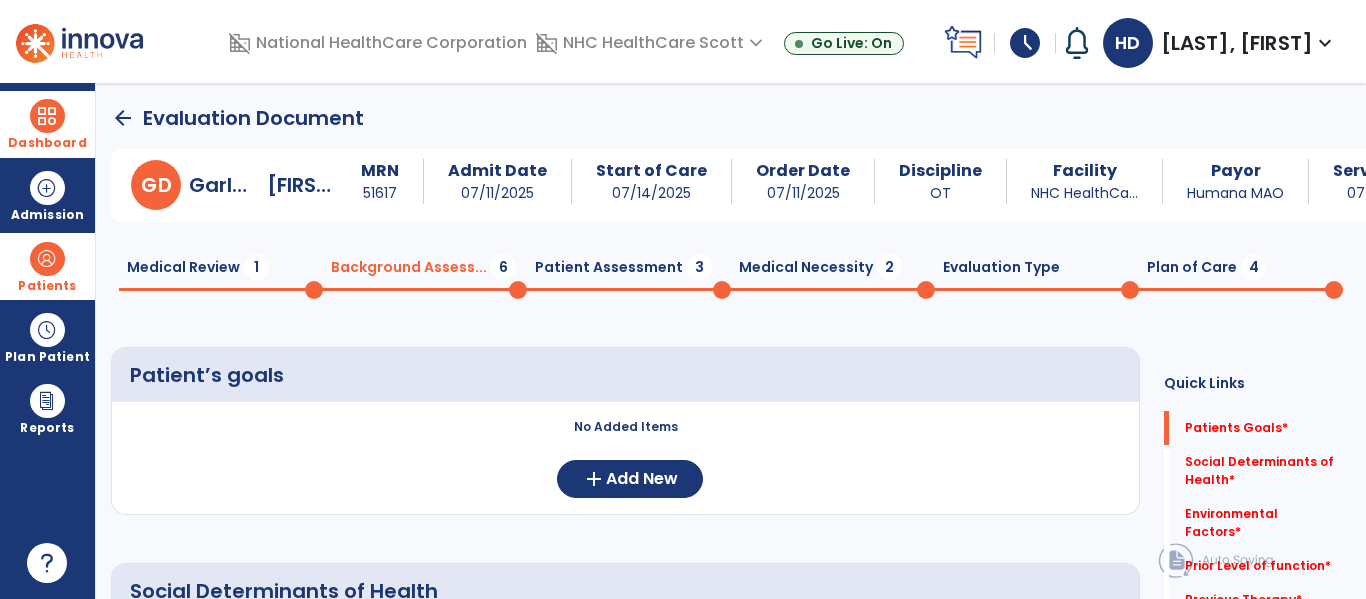 click on "Medical Necessity  2" 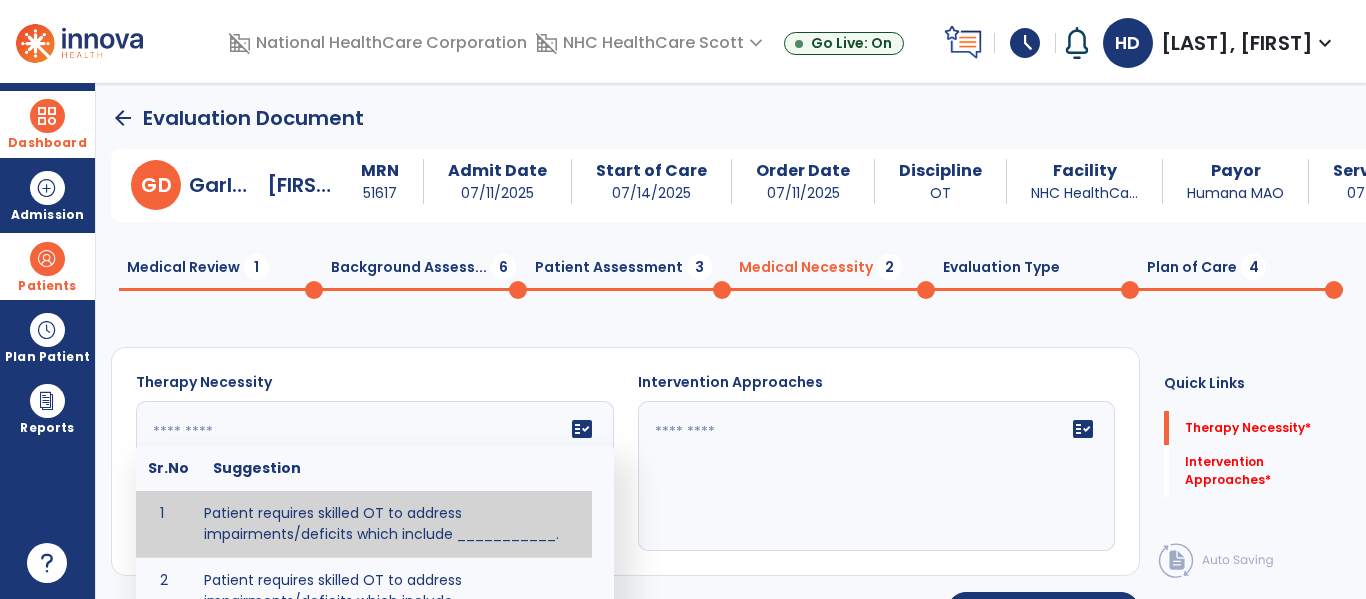 click on "fact_check  Sr.No Suggestion 1 Patient requires skilled OT to address impairments/deficits which include ___________. 2 Patient requires skilled OT to address impairments/deficits which include ___________ related to the patient's recent inpatient hospital stay and diagnosis of _____________." 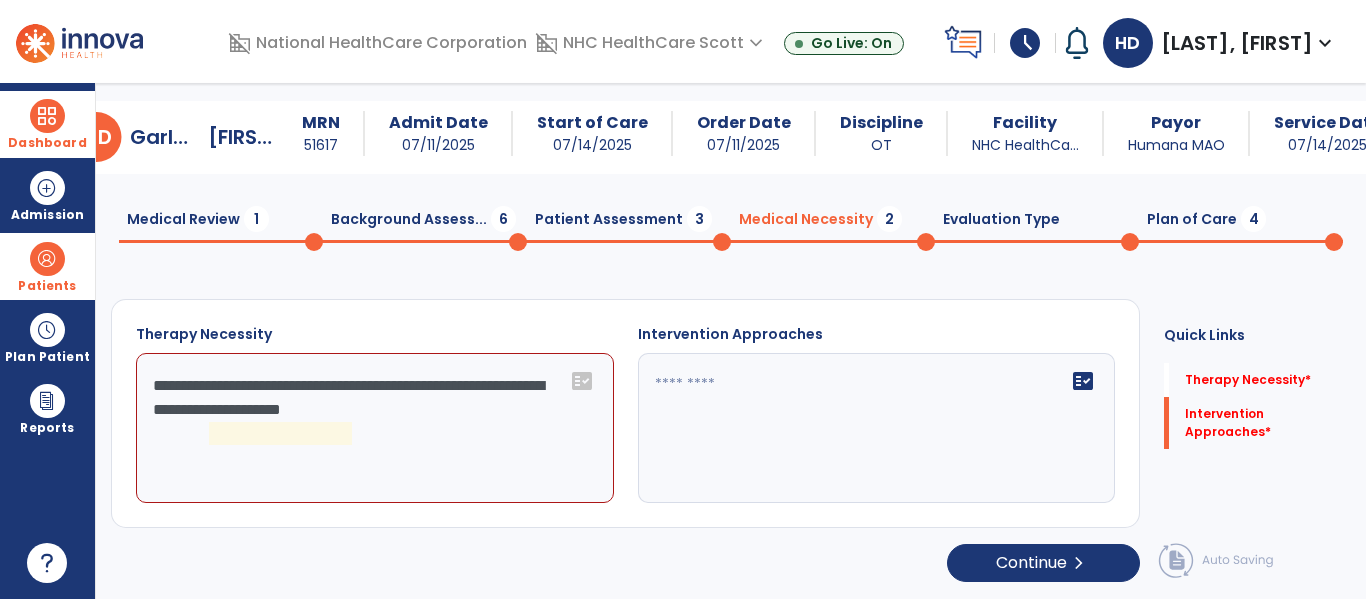 scroll, scrollTop: 29, scrollLeft: 0, axis: vertical 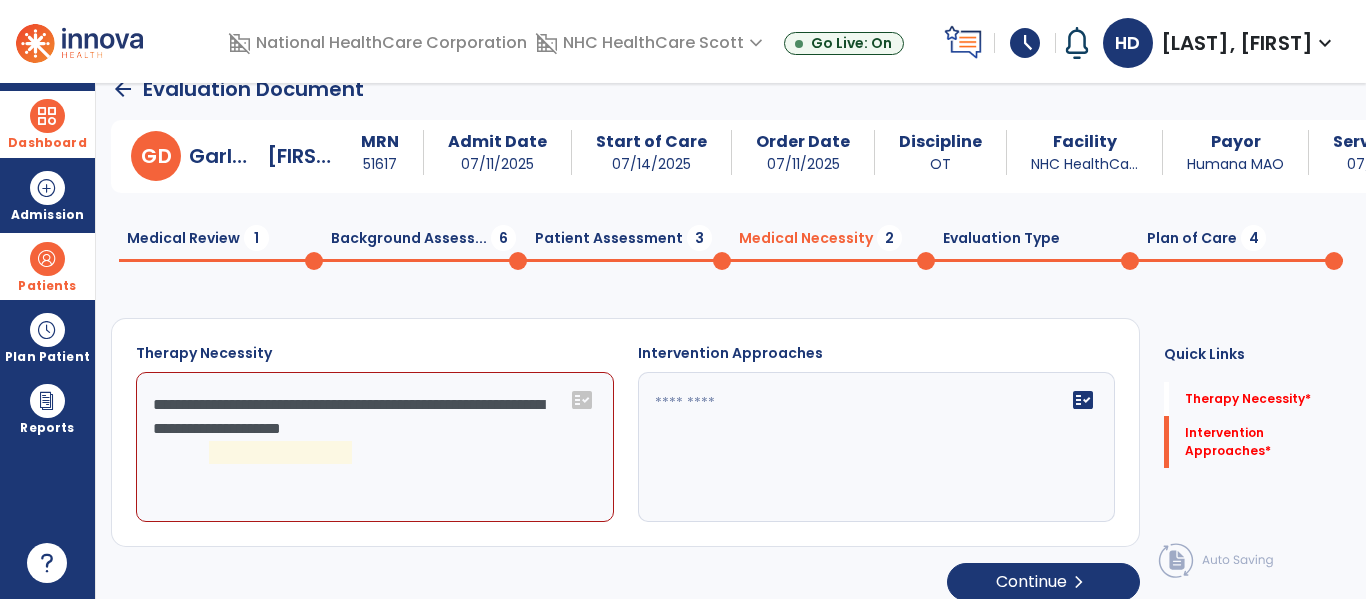 click on "**********" 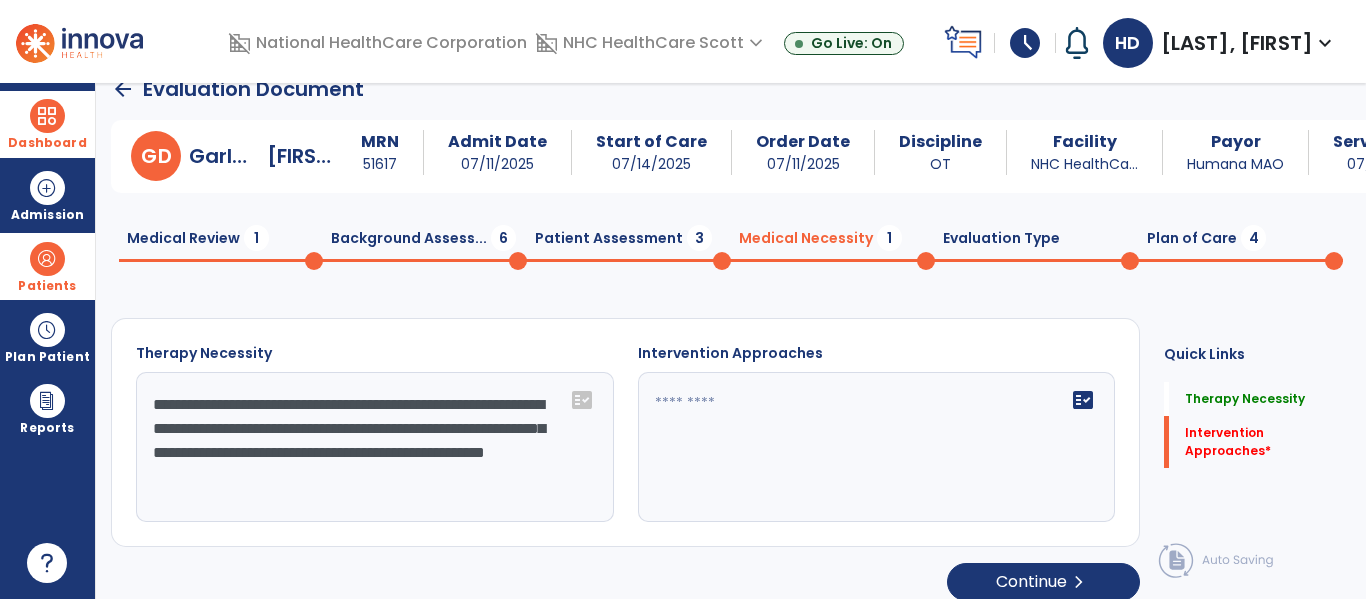 type on "**********" 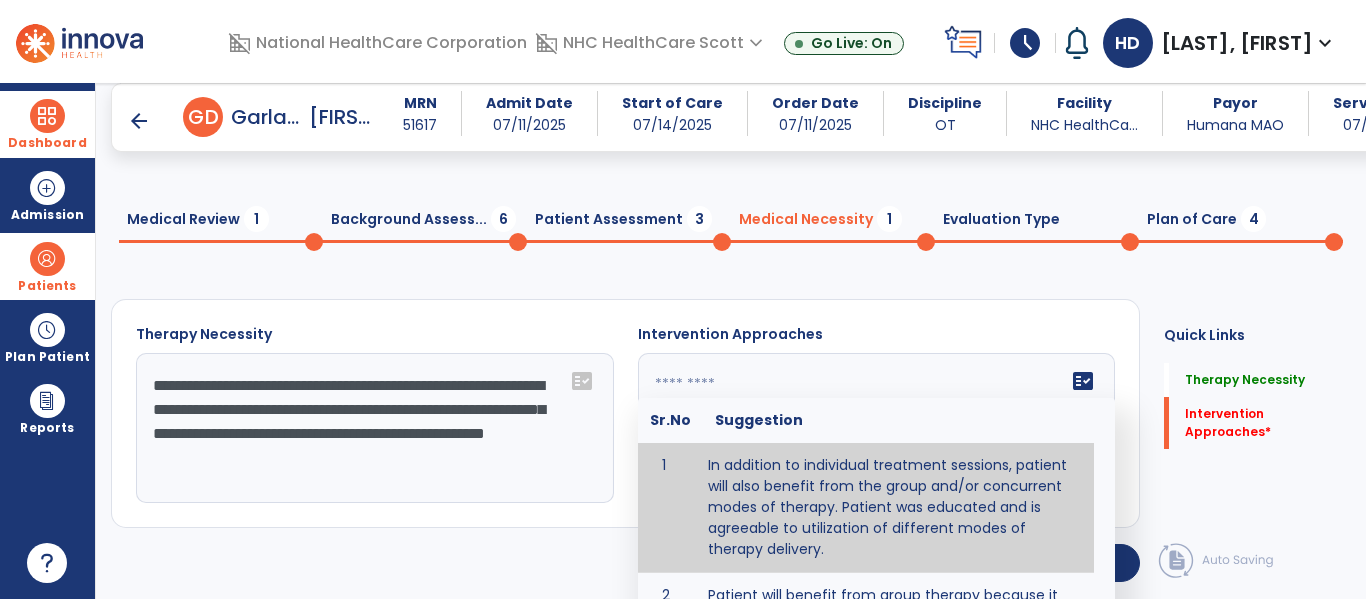 scroll, scrollTop: 139, scrollLeft: 0, axis: vertical 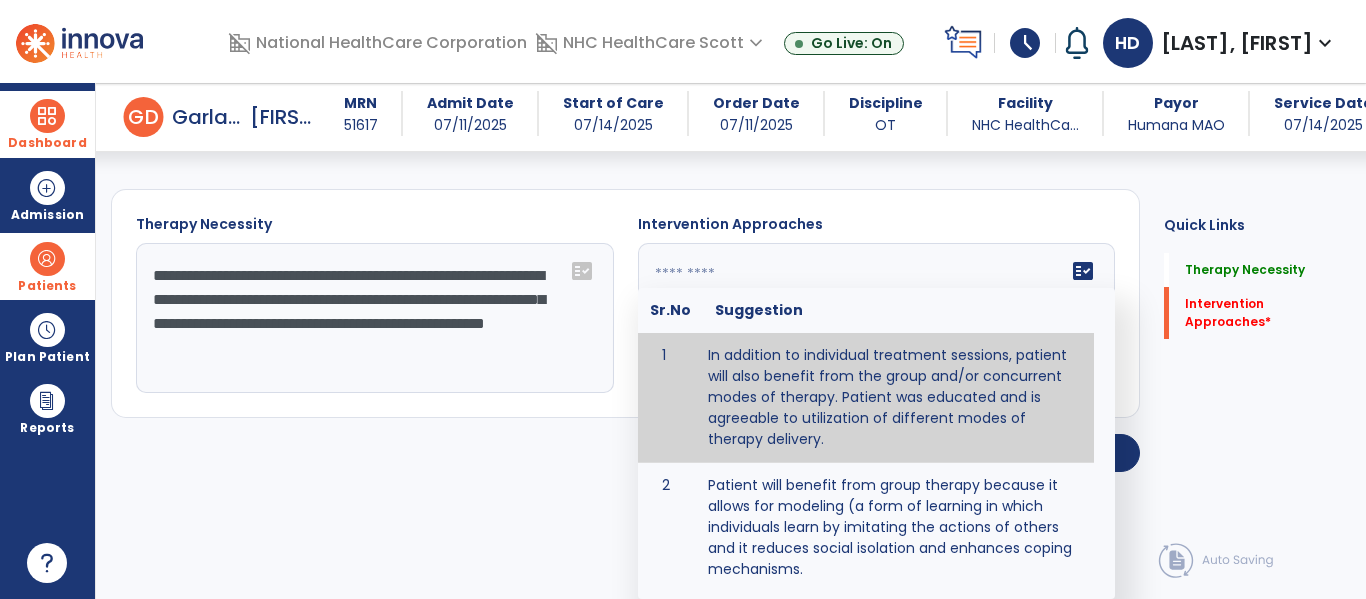 type on "**********" 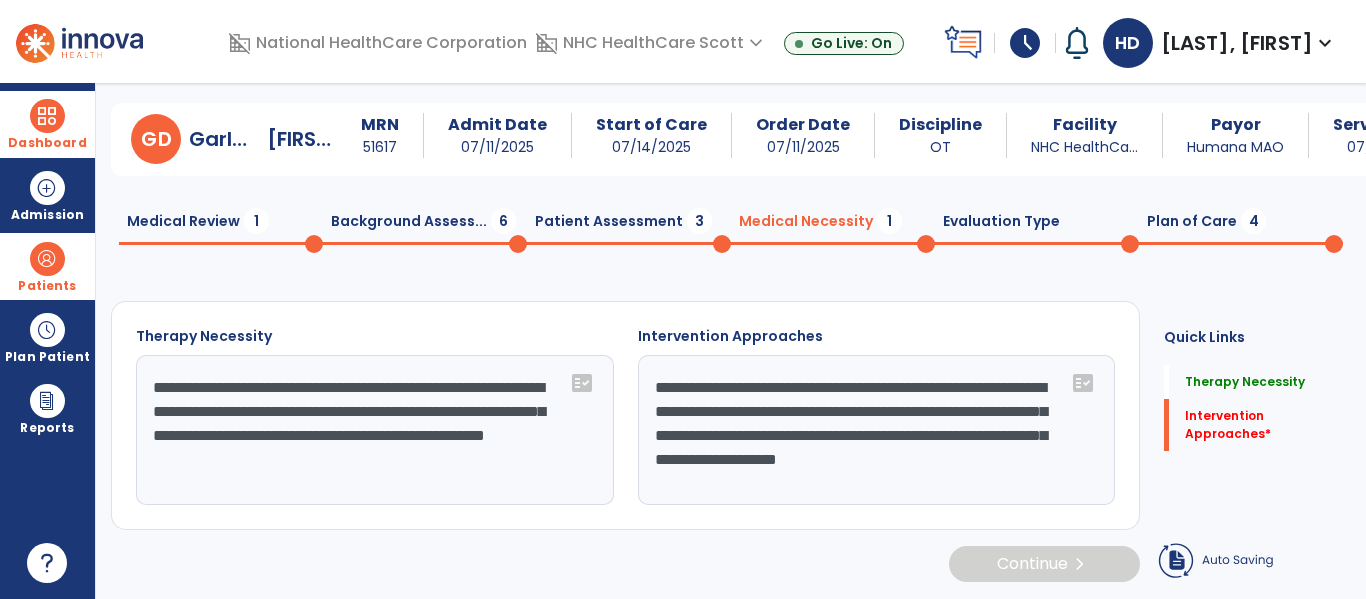 scroll, scrollTop: 27, scrollLeft: 0, axis: vertical 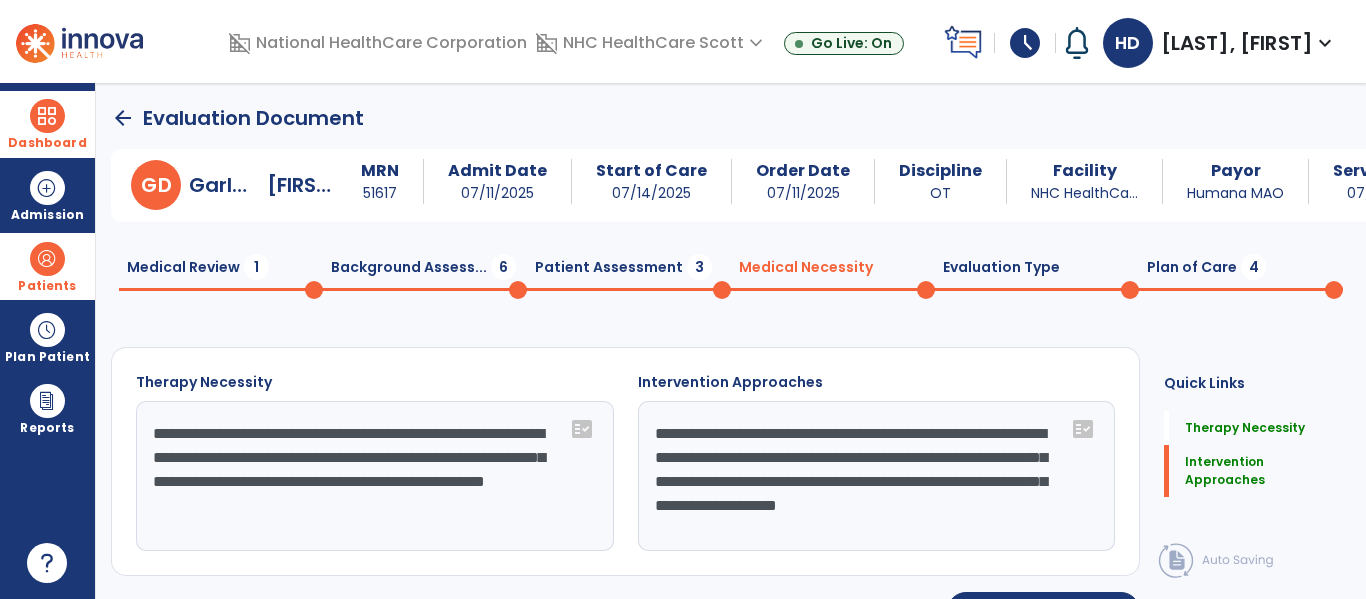click on "Dashboard" at bounding box center (47, 143) 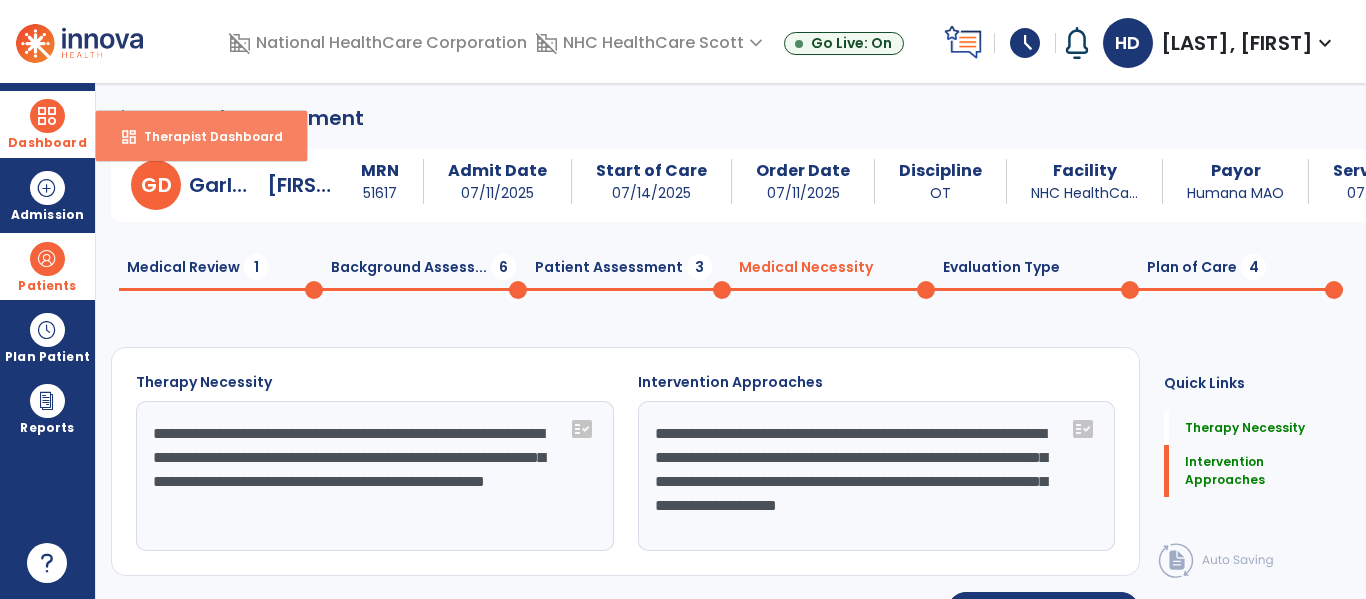 click on "dashboard  Therapist Dashboard" at bounding box center [201, 136] 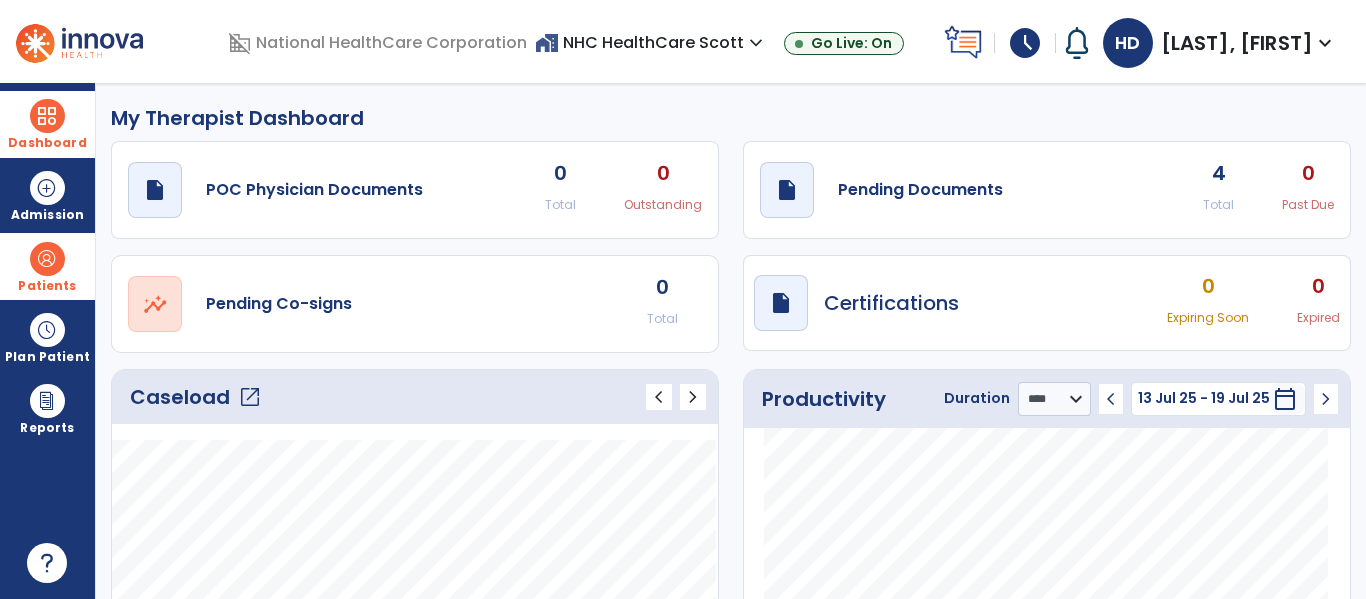 click on "Patients  format_list_bulleted  Patient List  space_dashboard  Patient Board  insert_chart  PDPM Board" at bounding box center (47, 266) 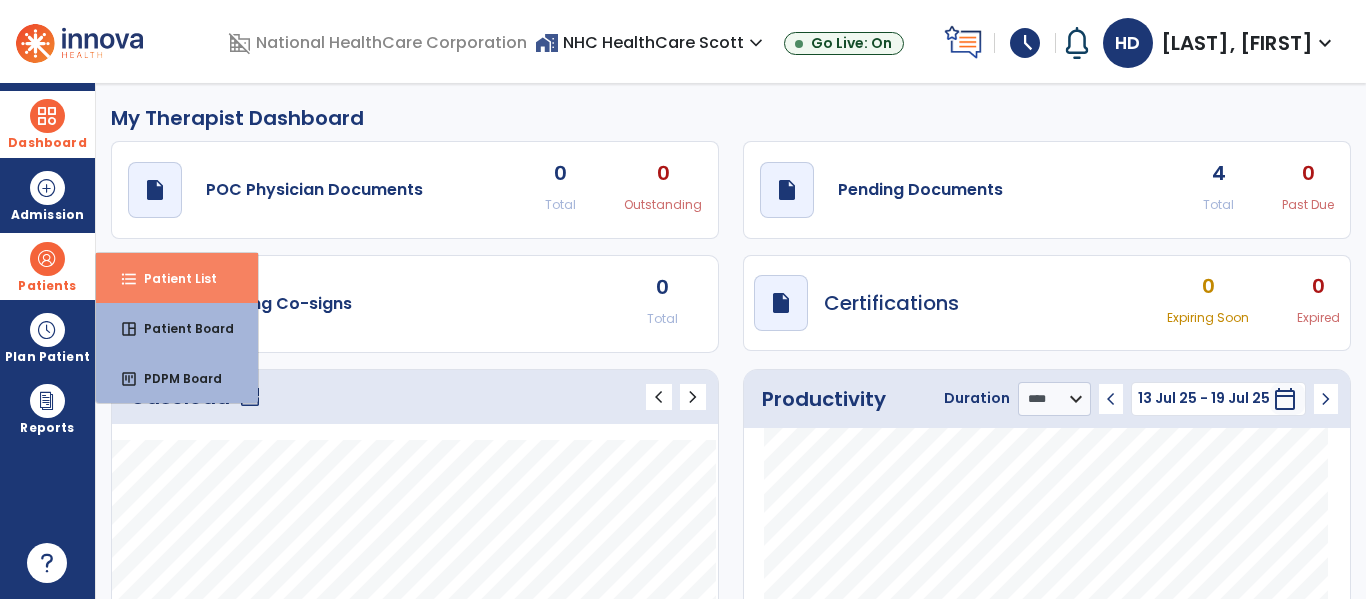 click on "Patient List" at bounding box center [172, 278] 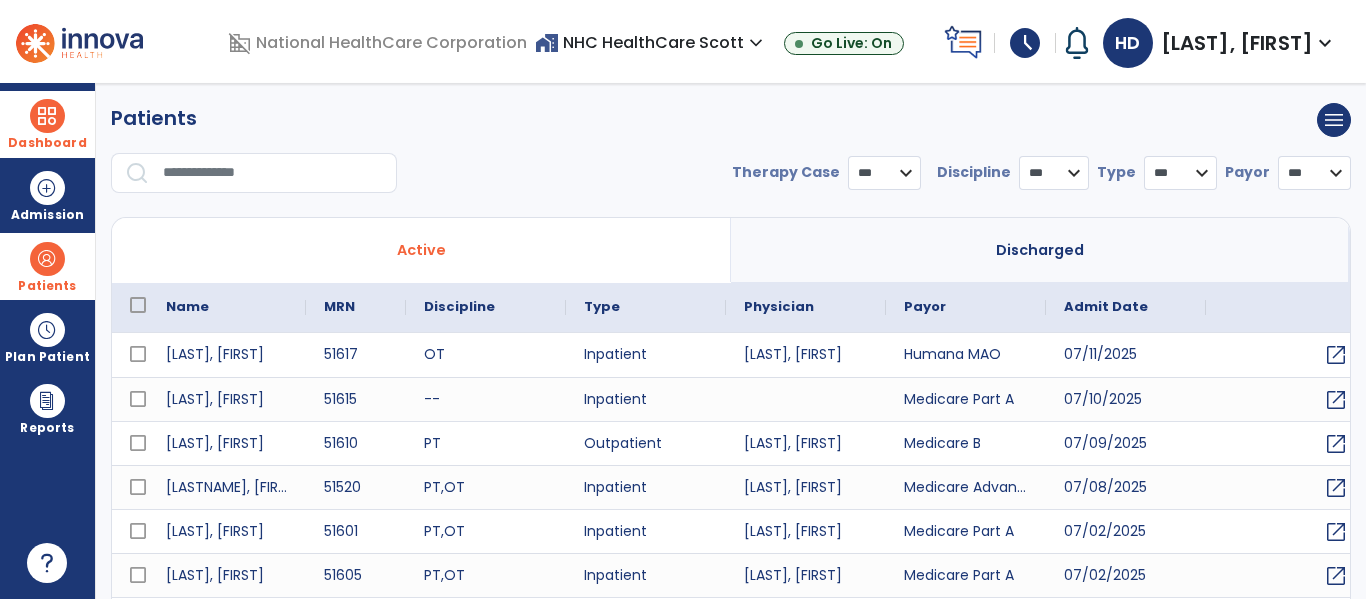 select on "***" 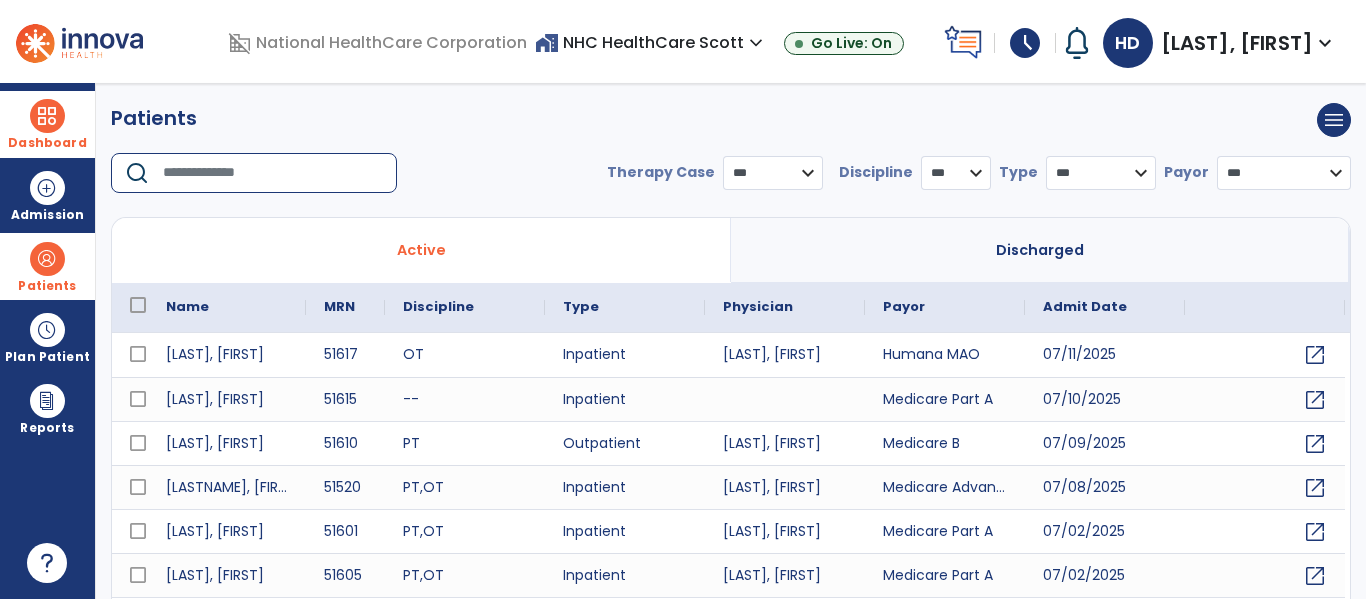click at bounding box center [273, 173] 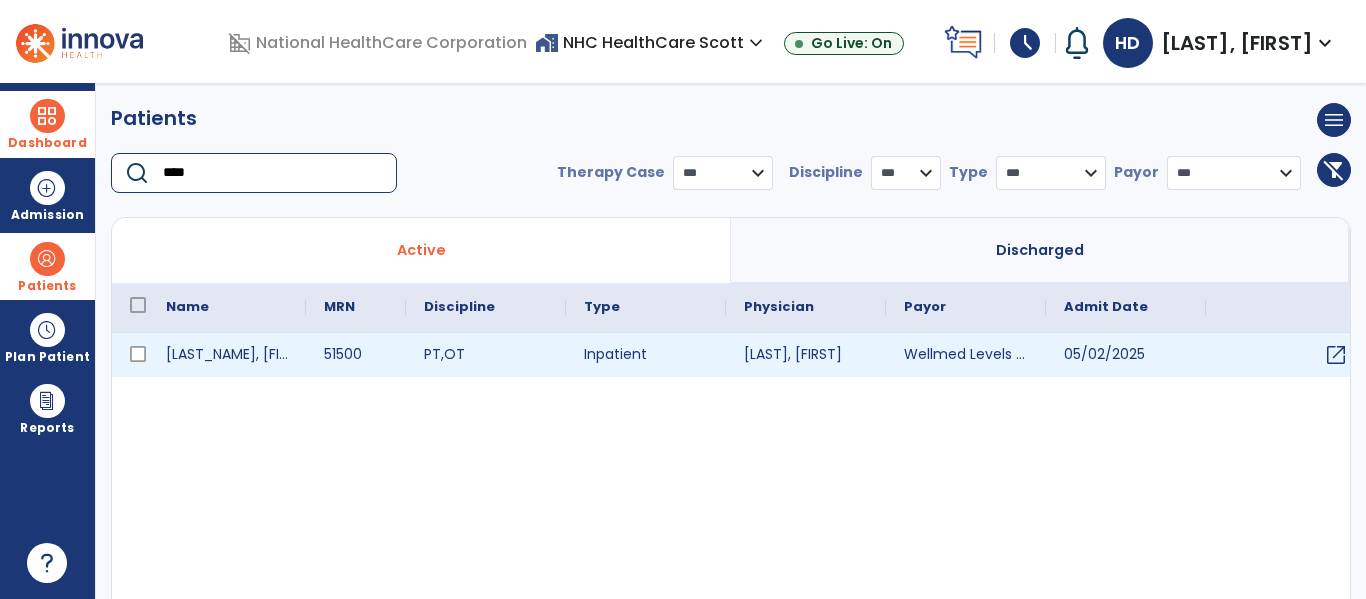 type on "****" 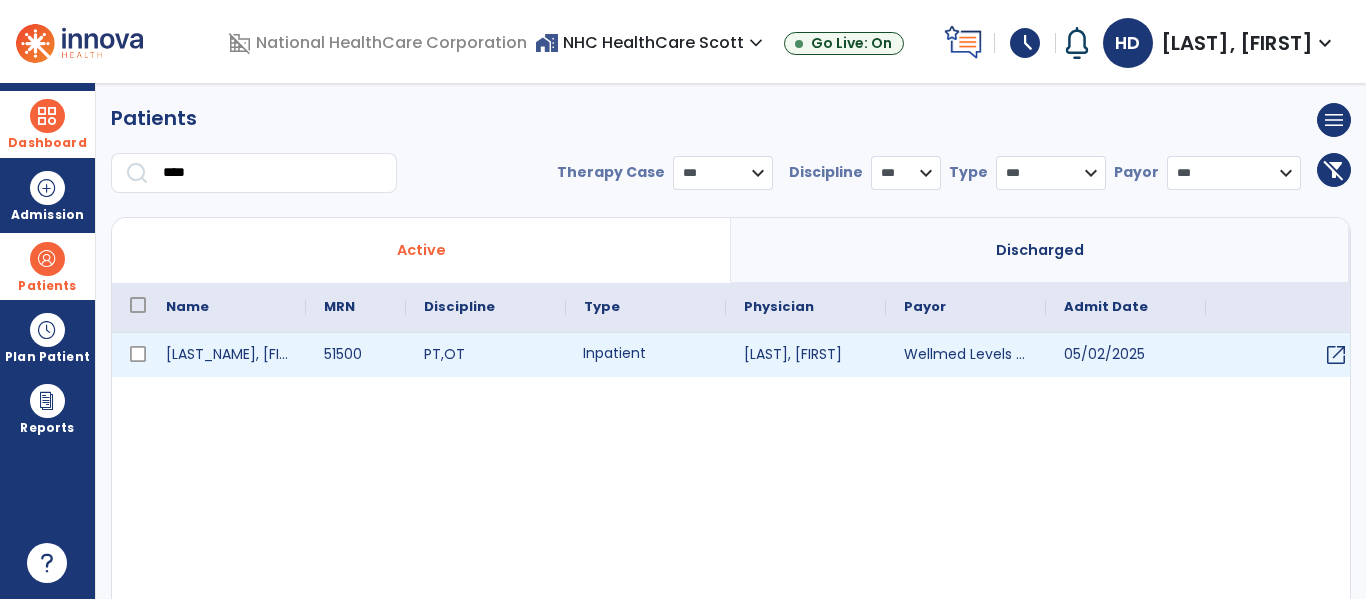 click on "Inpatient" at bounding box center [646, 355] 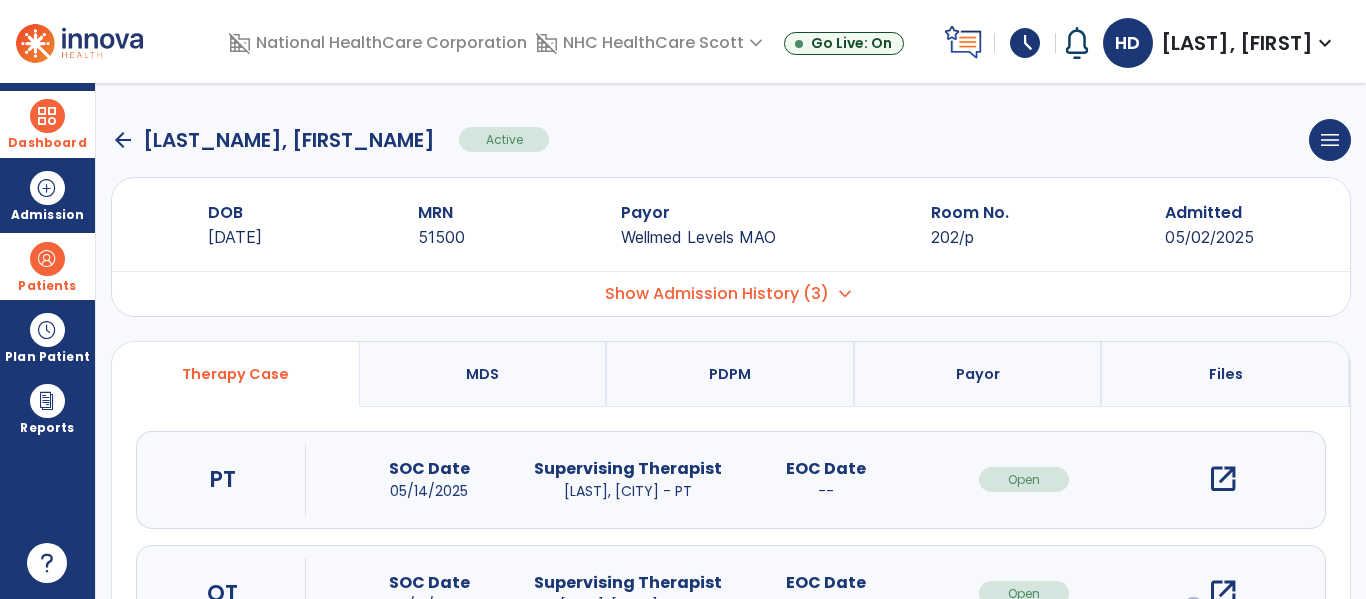 scroll, scrollTop: 190, scrollLeft: 0, axis: vertical 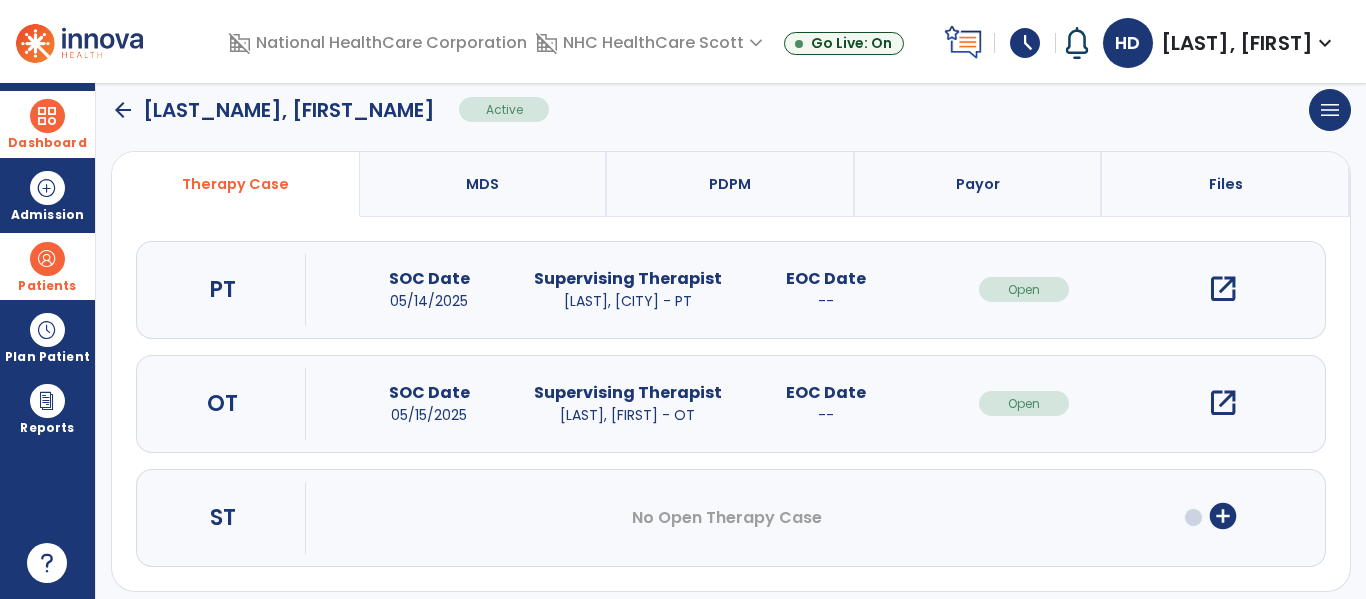 click on "open_in_new" at bounding box center (1223, 403) 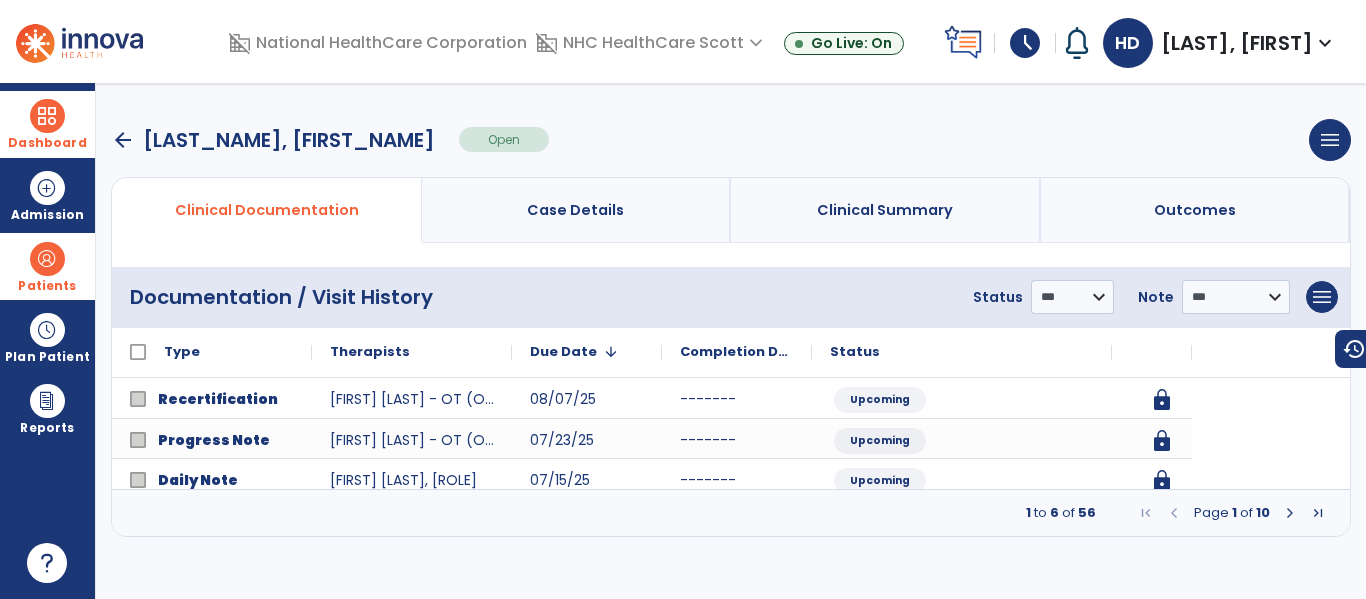 scroll, scrollTop: 0, scrollLeft: 0, axis: both 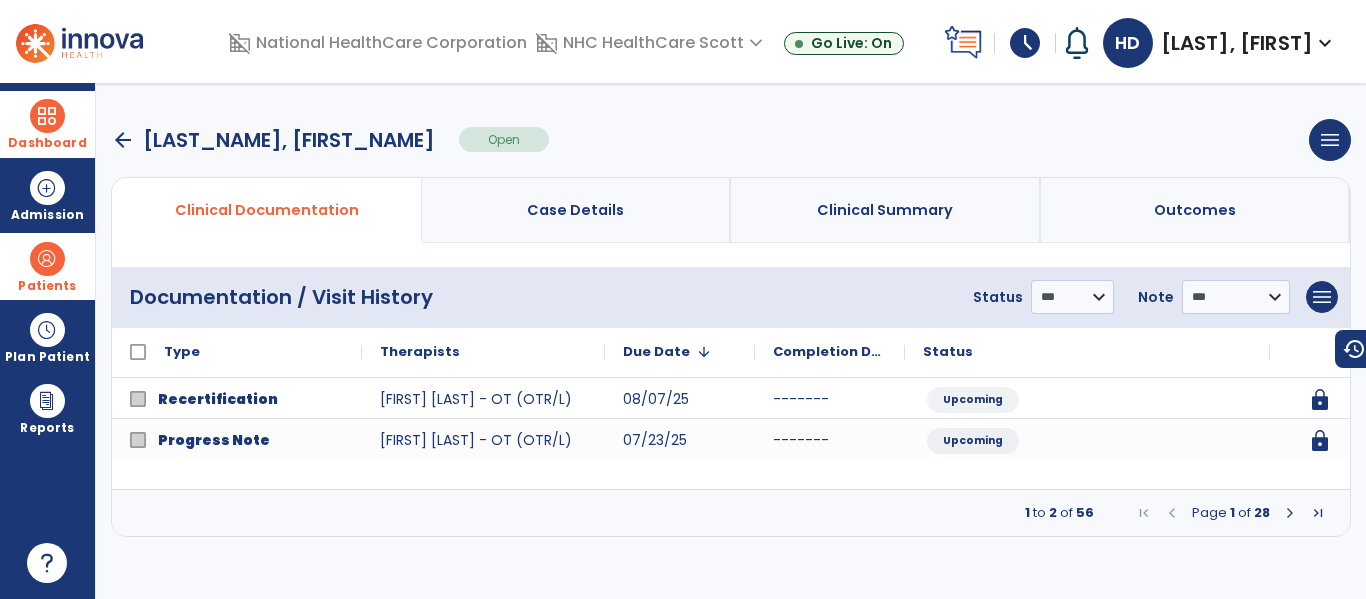 click at bounding box center (1290, 513) 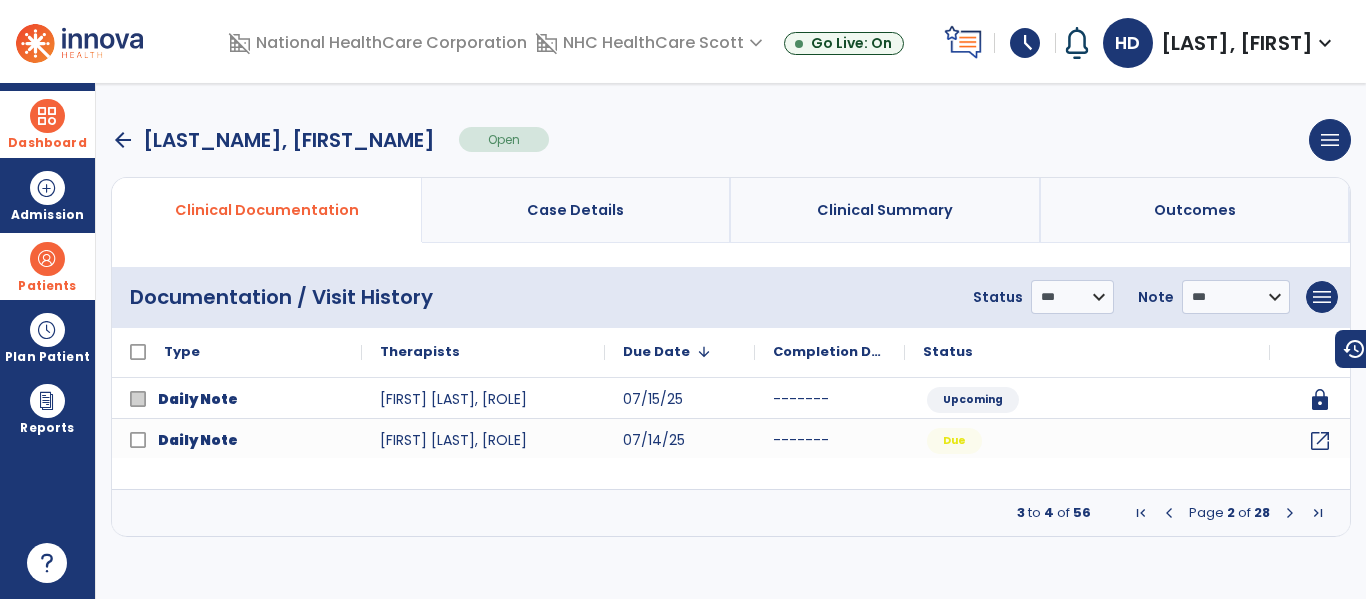 click at bounding box center [1290, 513] 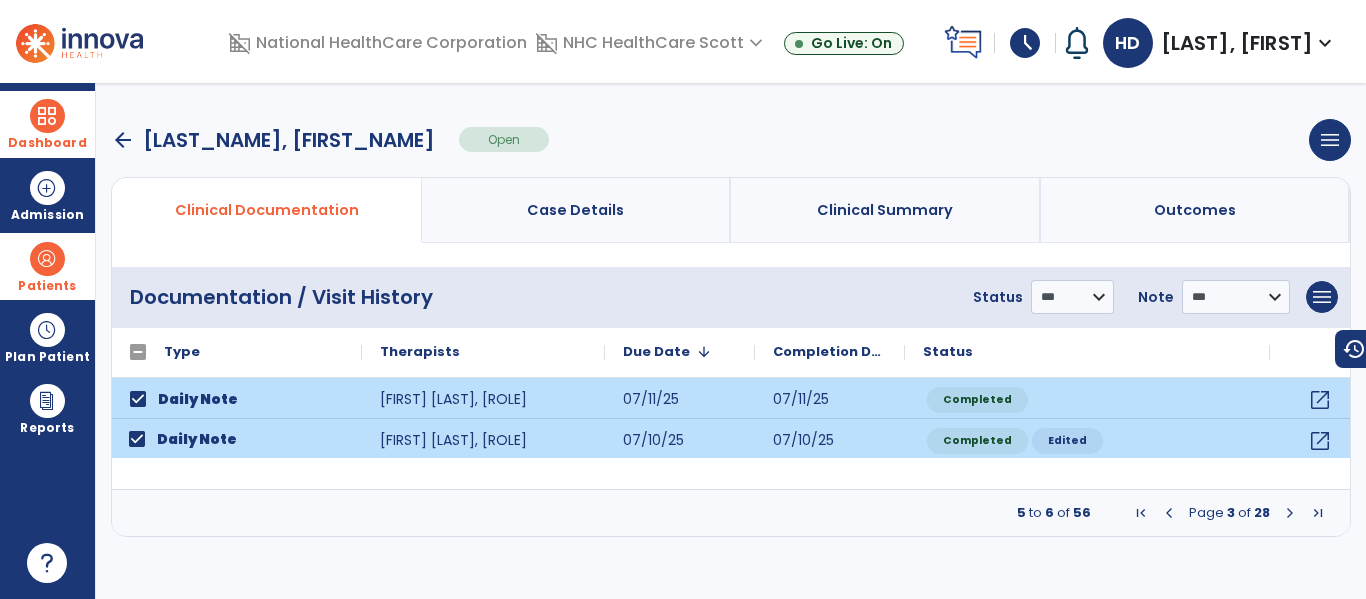 click at bounding box center (1290, 513) 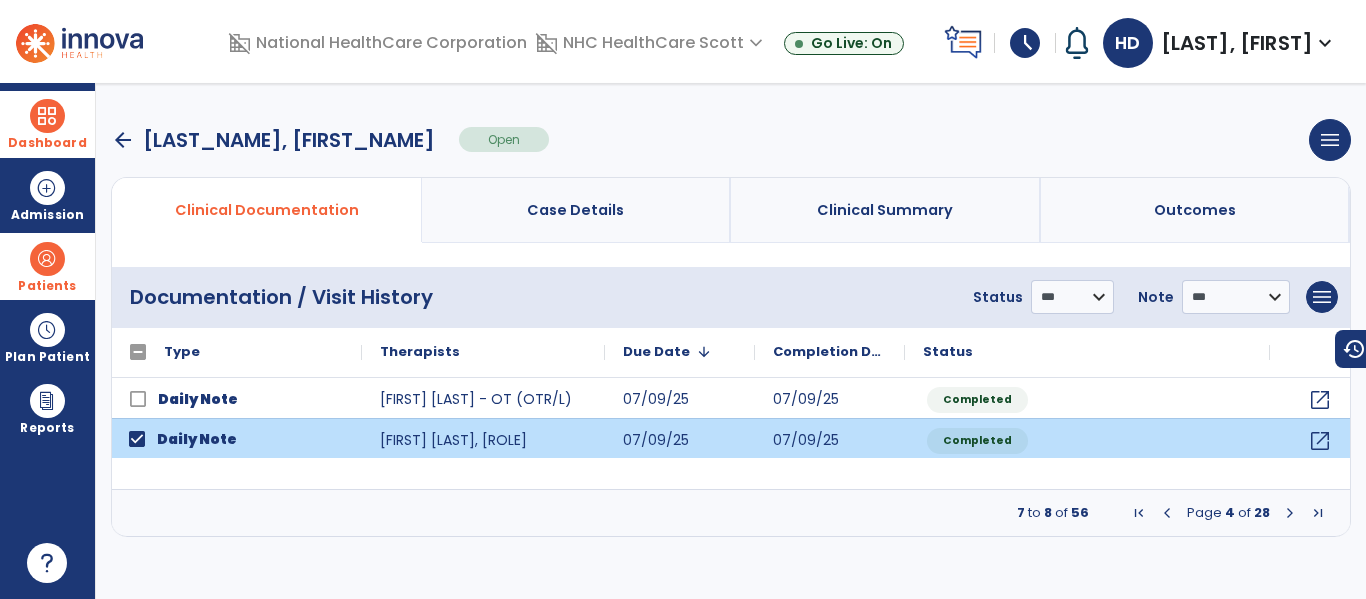 click at bounding box center (1290, 513) 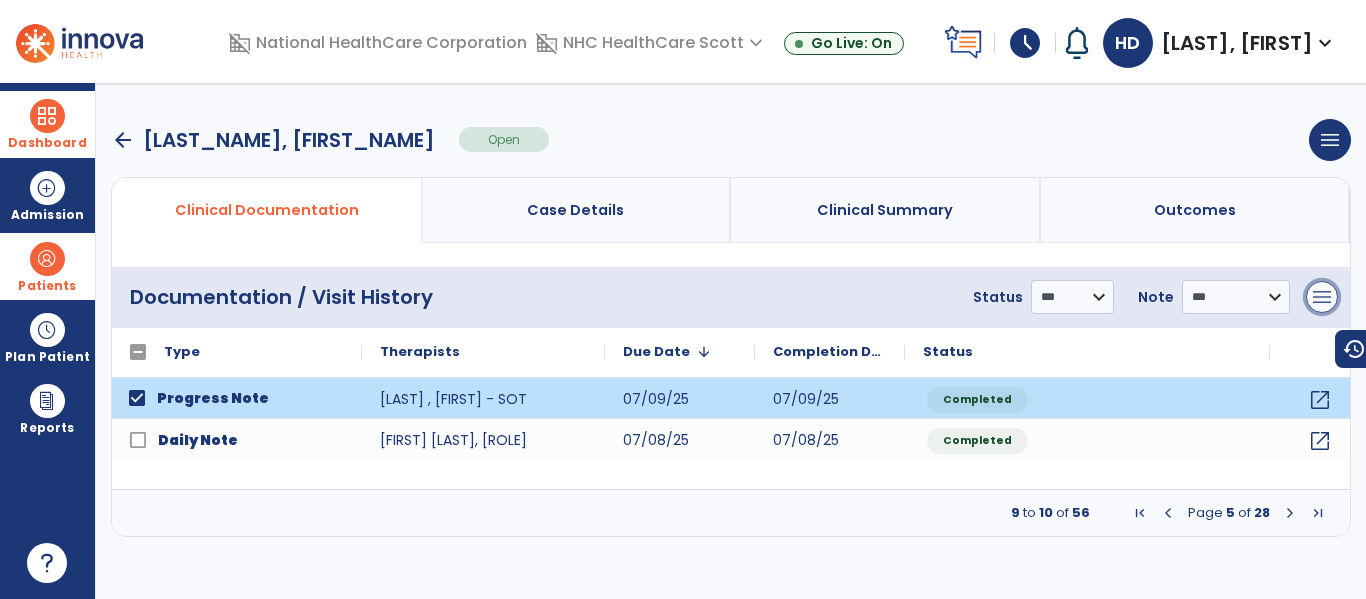 click on "menu" at bounding box center [1322, 297] 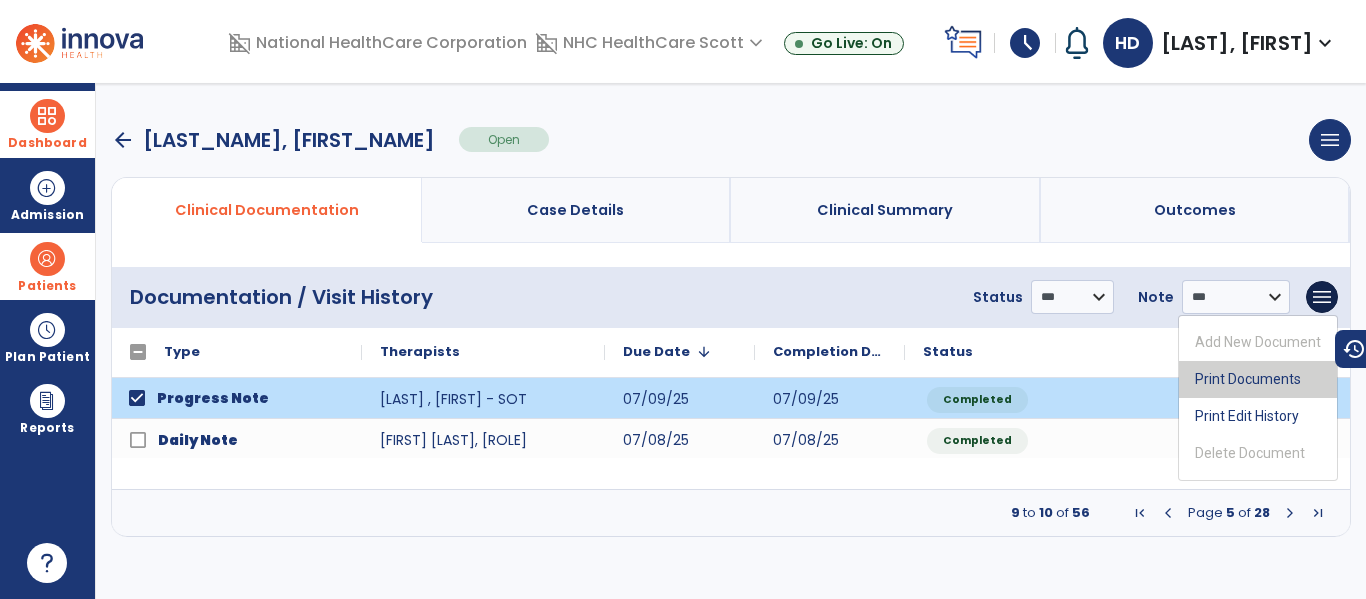 click on "Print Documents" at bounding box center [1258, 379] 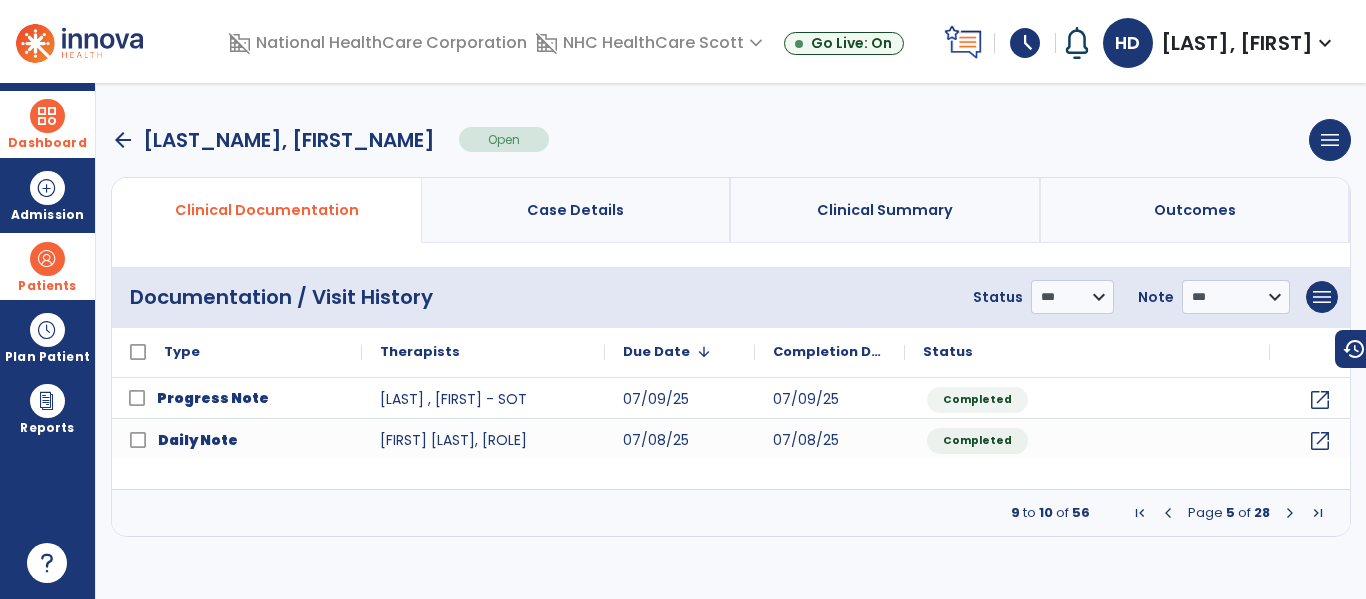 click at bounding box center [47, 259] 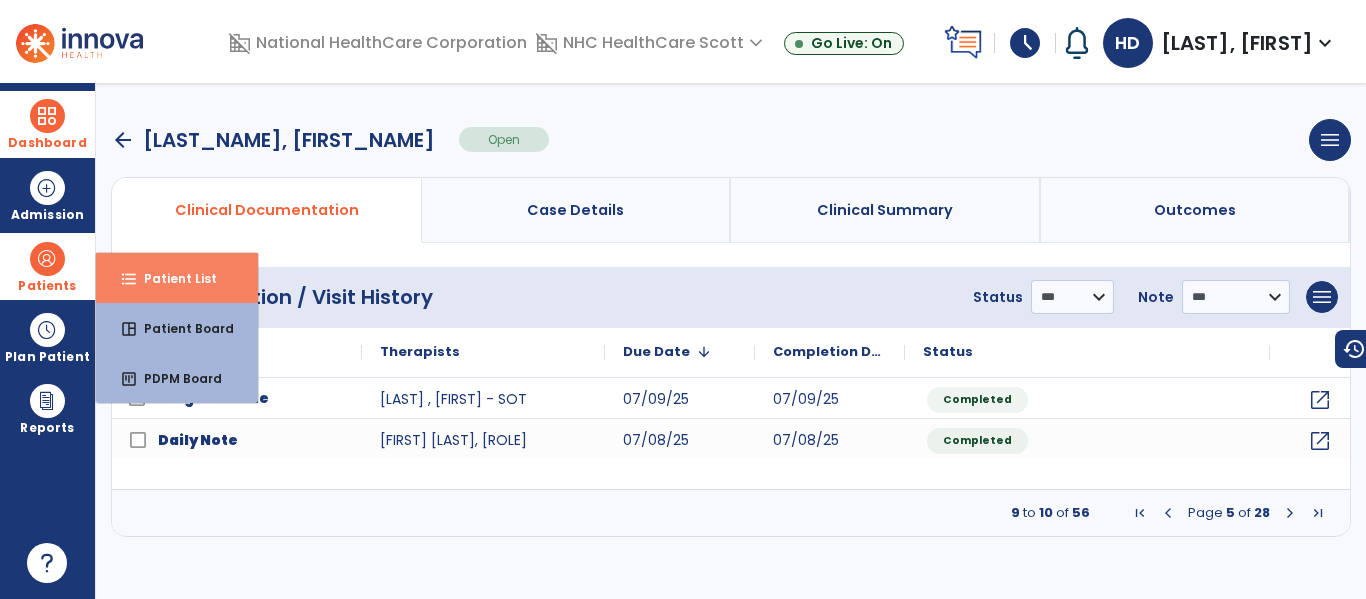 click on "Patient List" at bounding box center (172, 278) 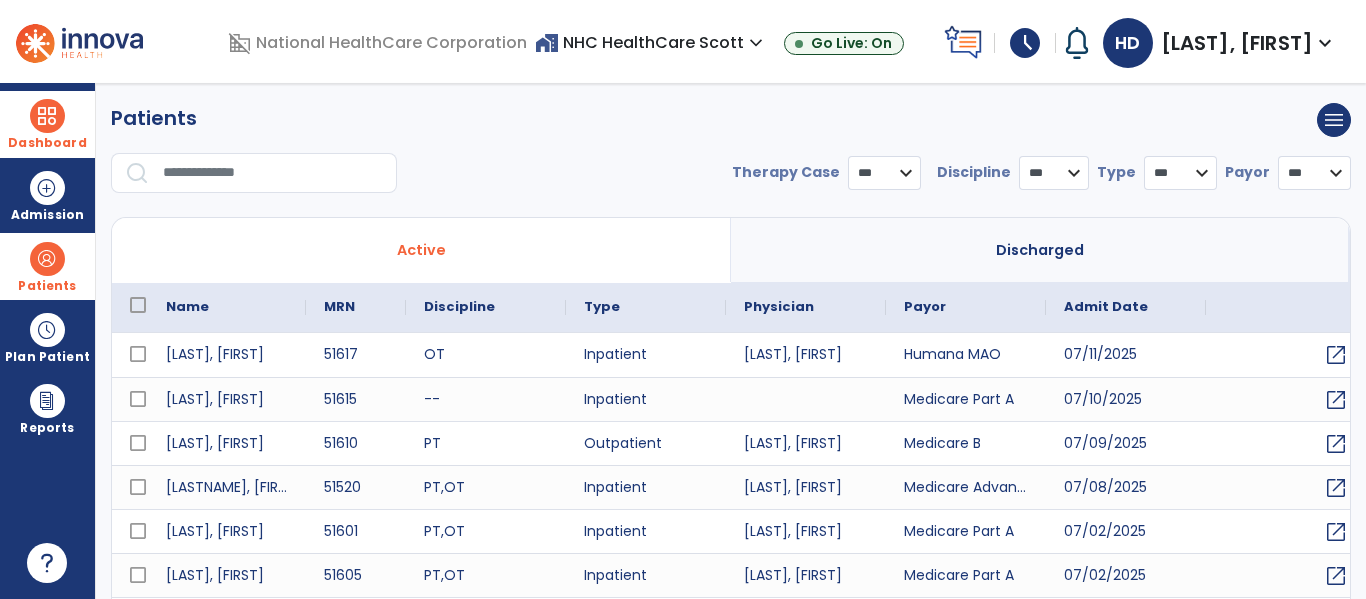 select on "***" 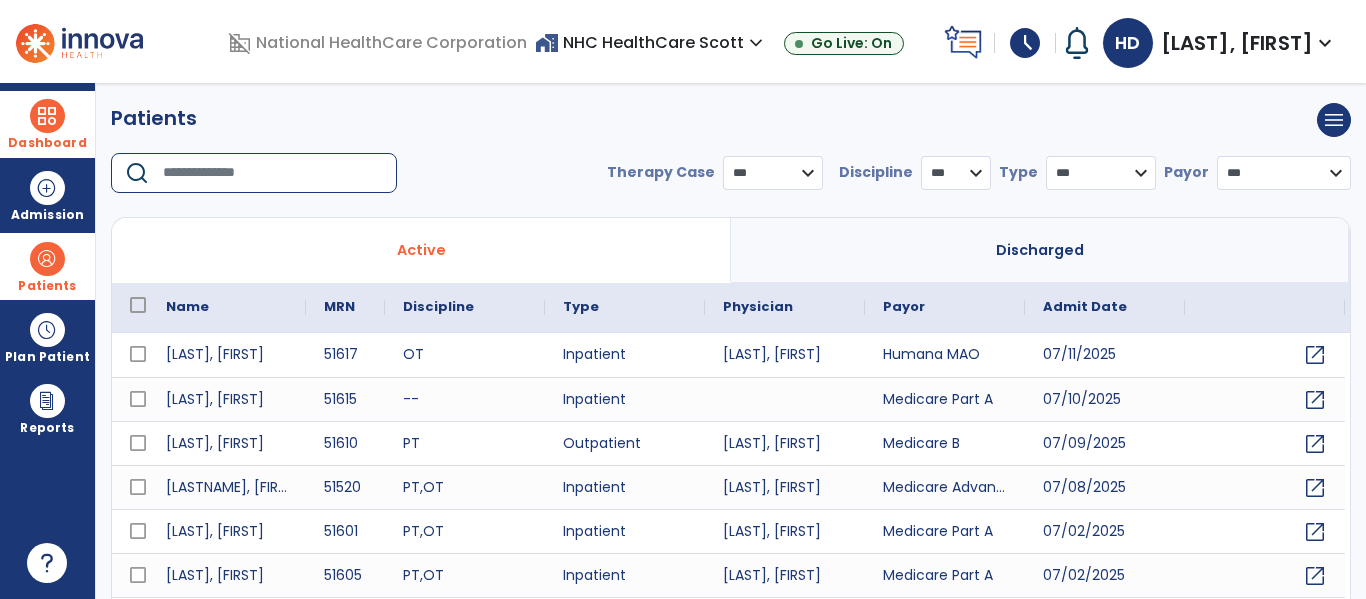 click at bounding box center (273, 173) 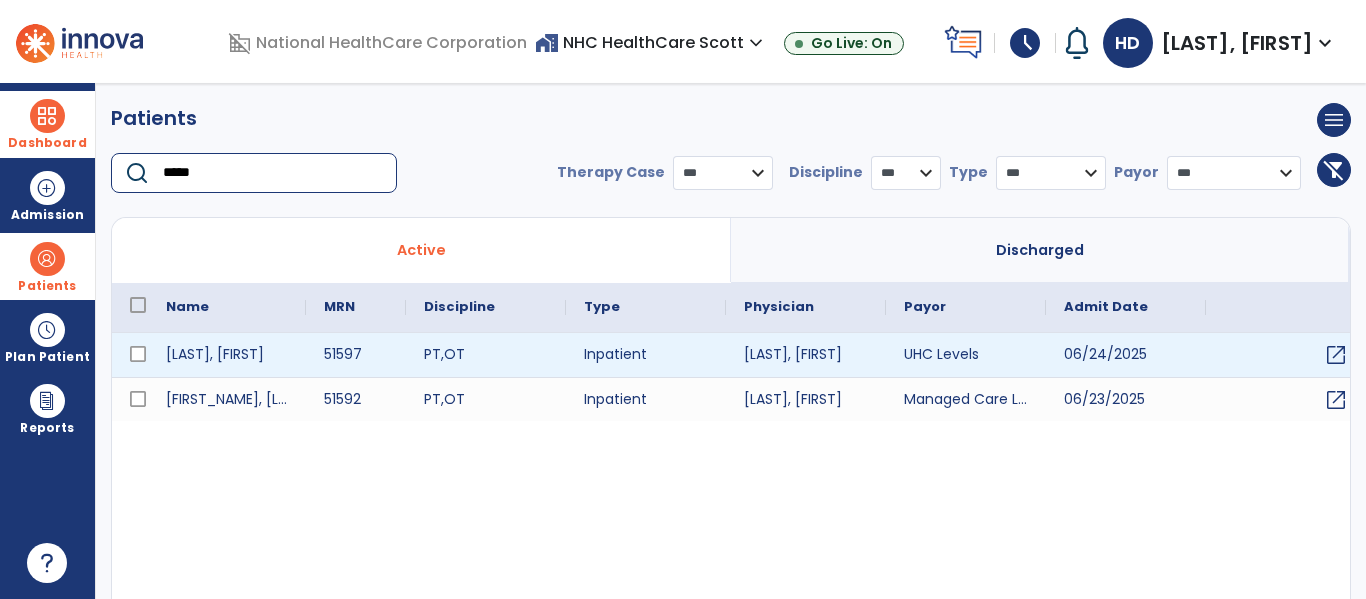 type on "*****" 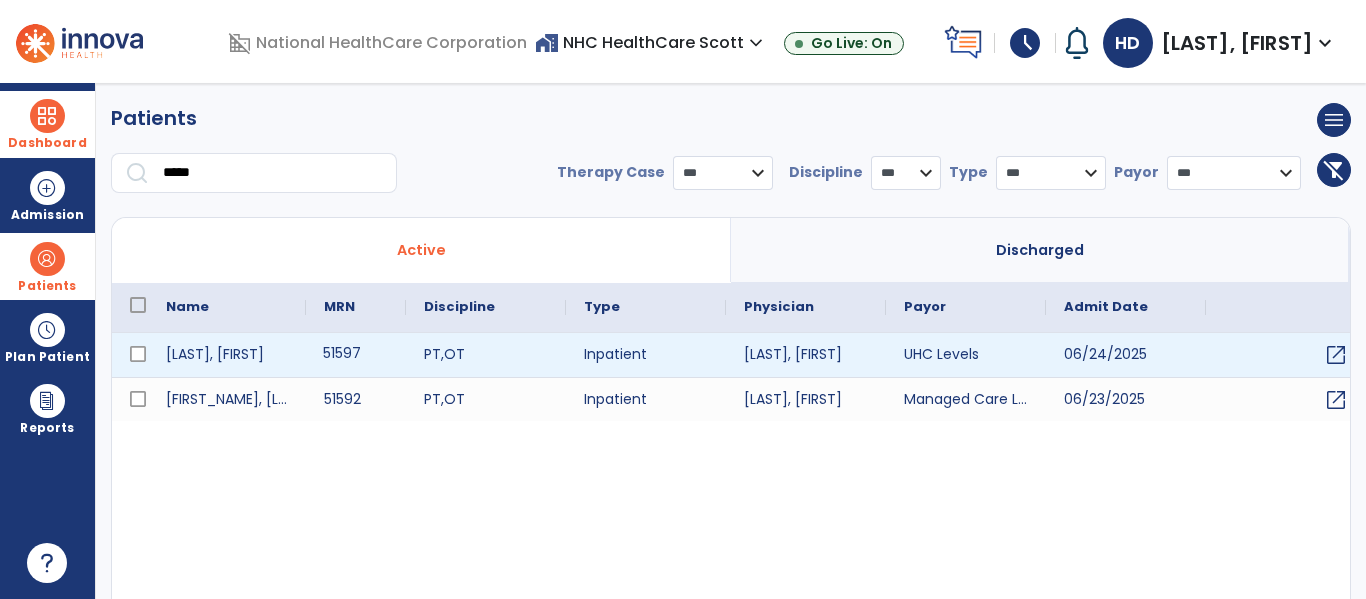 click on "51597" at bounding box center [356, 355] 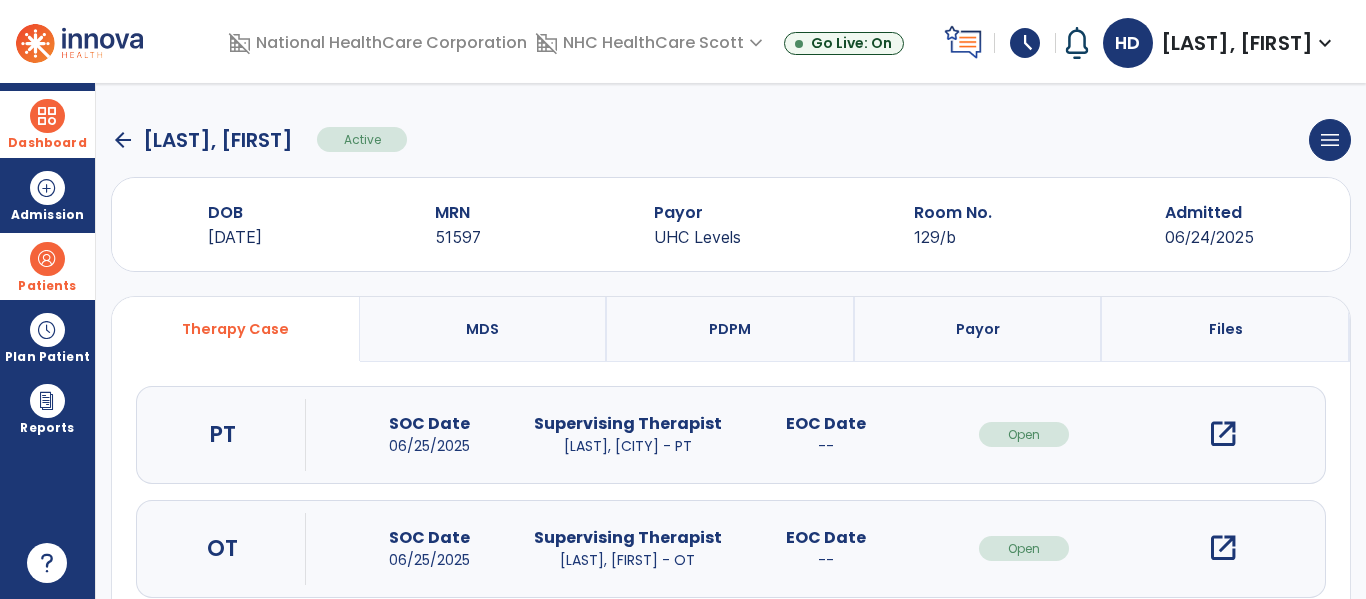 scroll, scrollTop: 162, scrollLeft: 0, axis: vertical 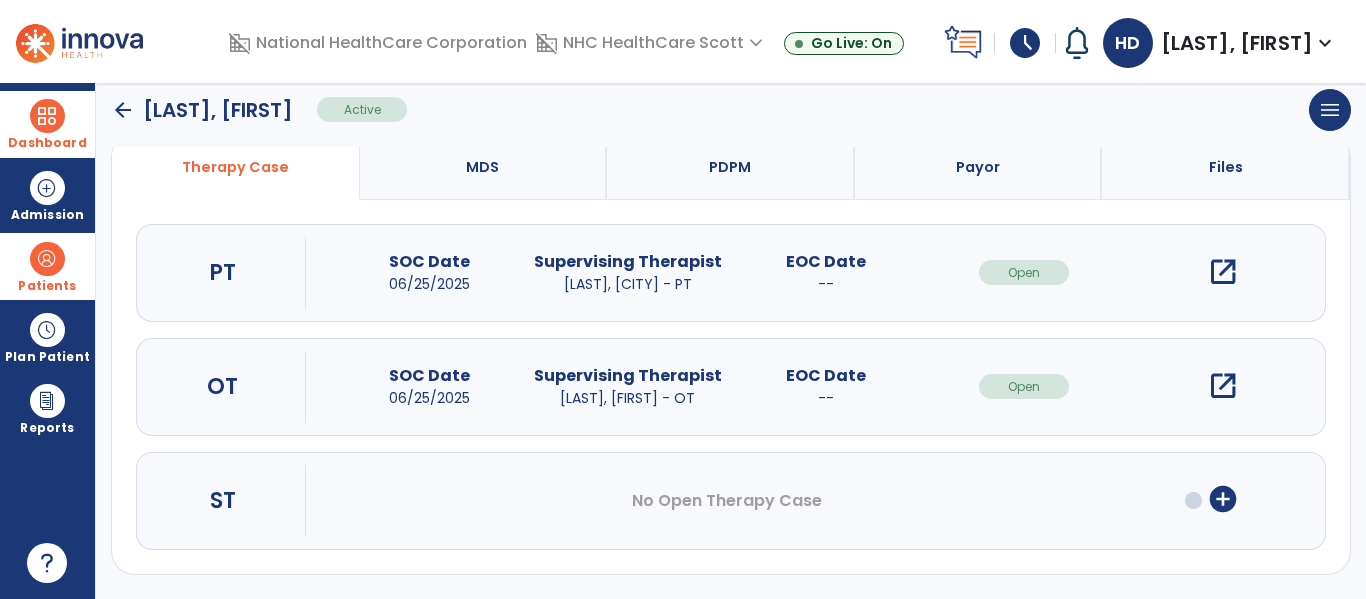click on "open_in_new" at bounding box center [1223, 386] 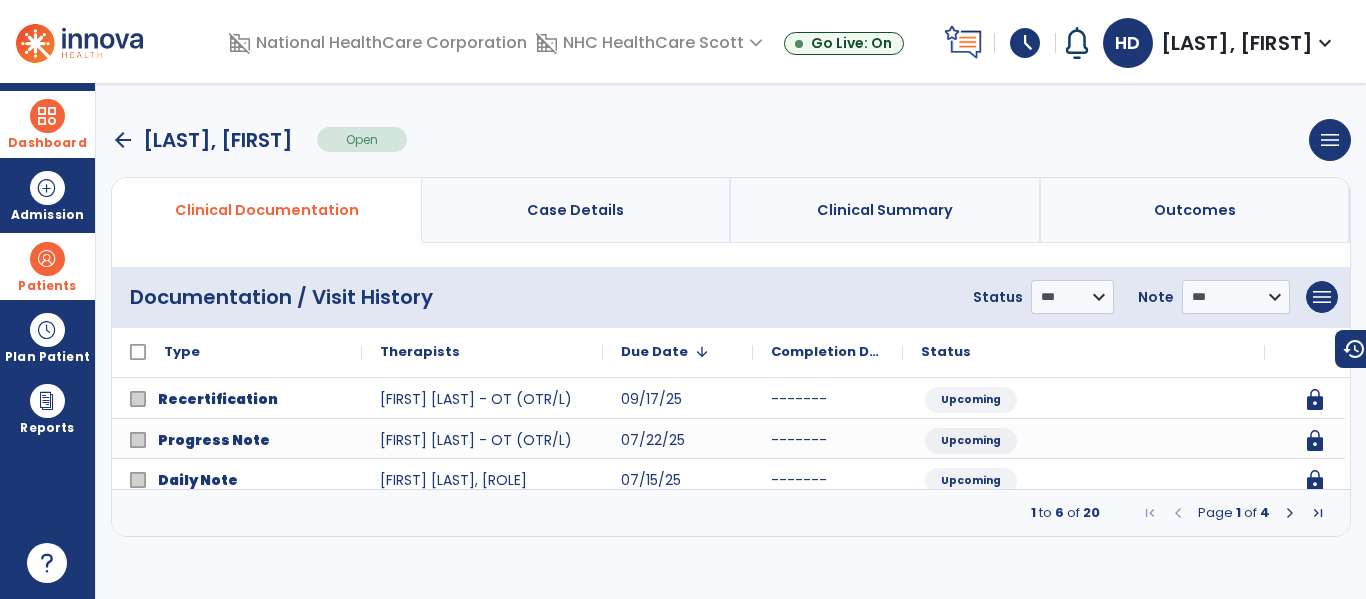 scroll, scrollTop: 0, scrollLeft: 0, axis: both 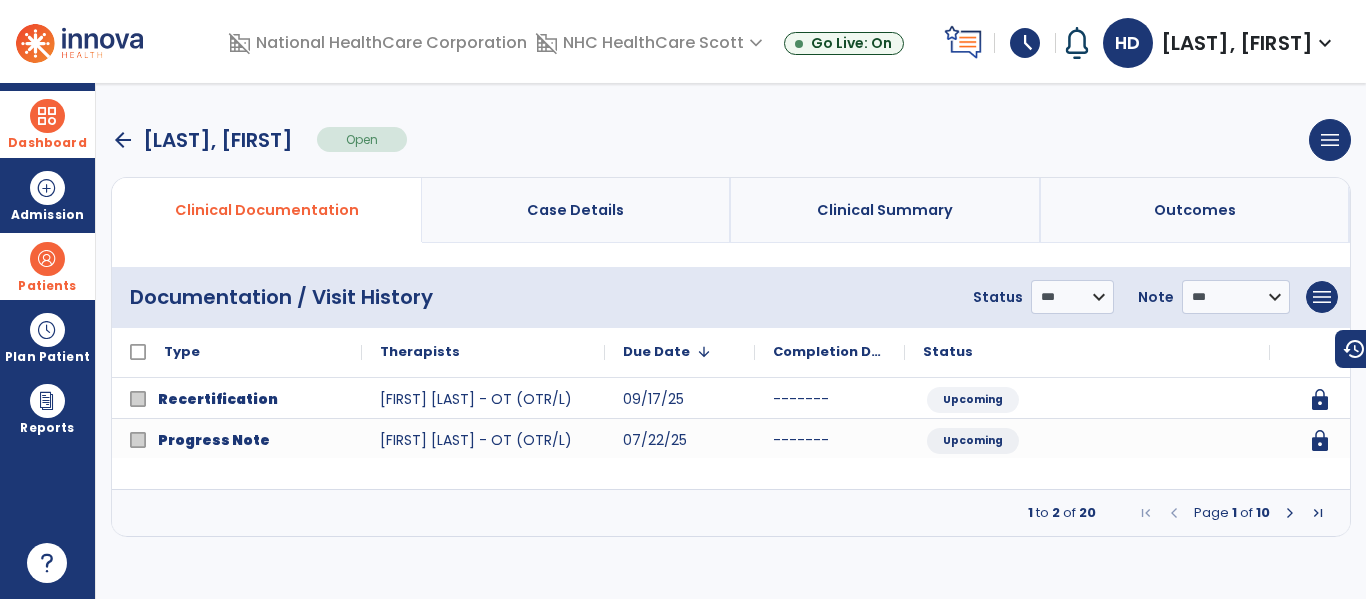 click at bounding box center [1290, 513] 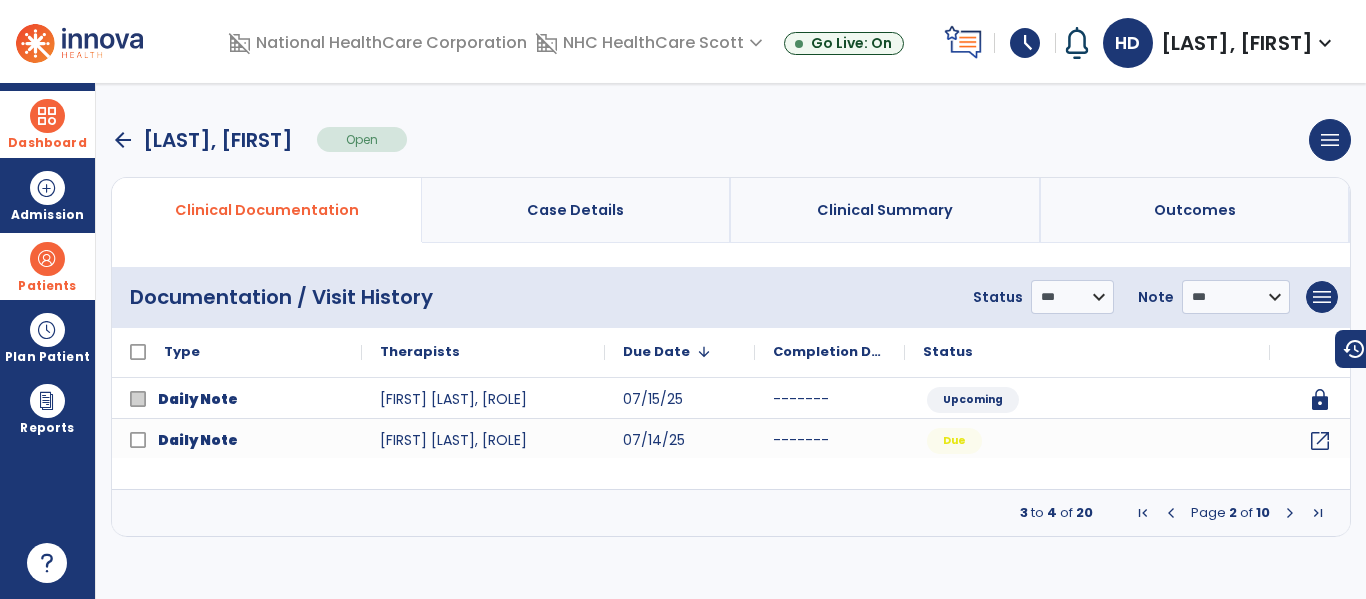click at bounding box center [1290, 513] 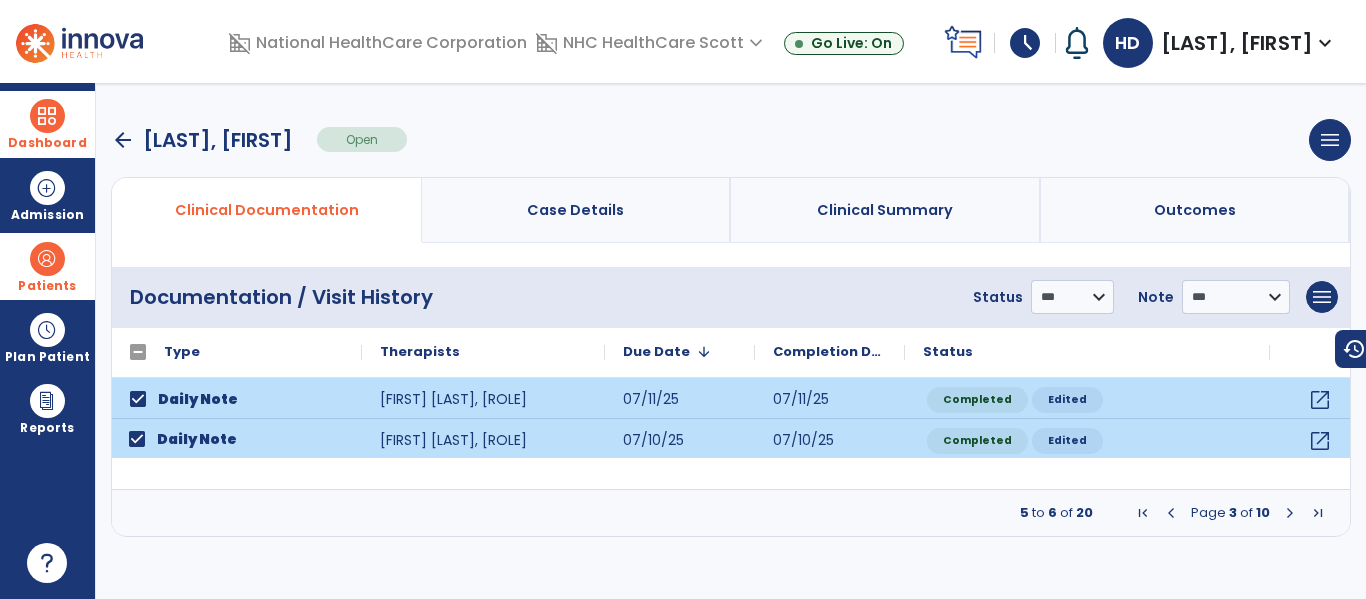 click at bounding box center (1290, 513) 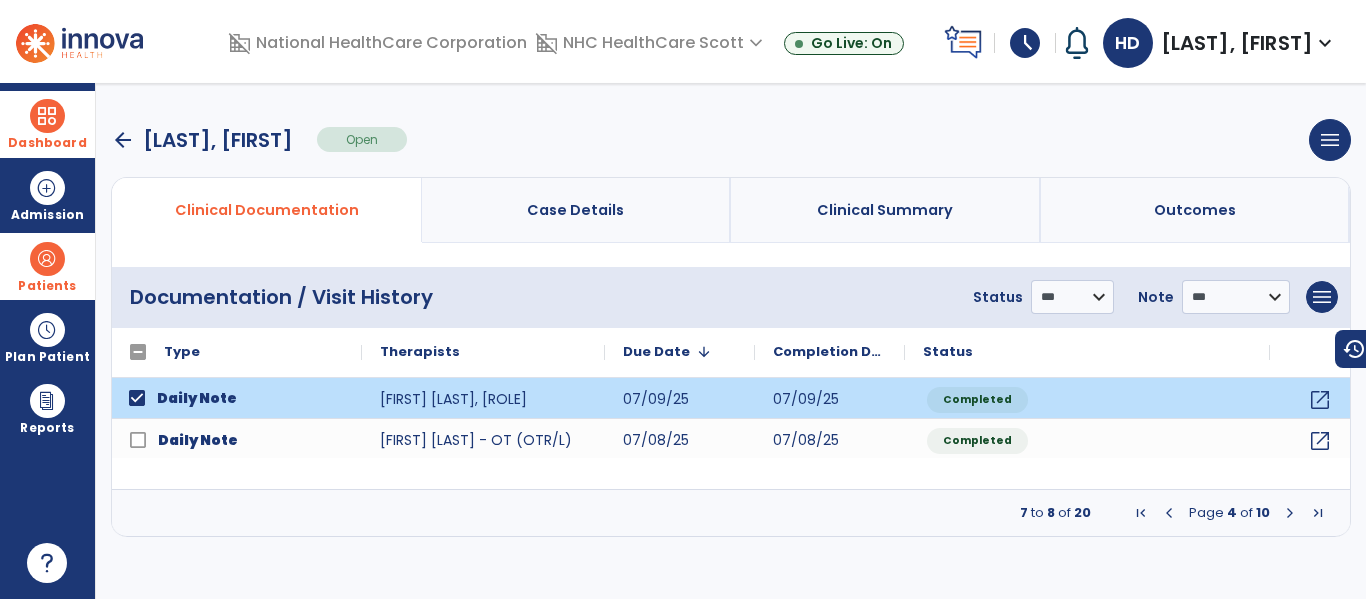 click at bounding box center (1290, 513) 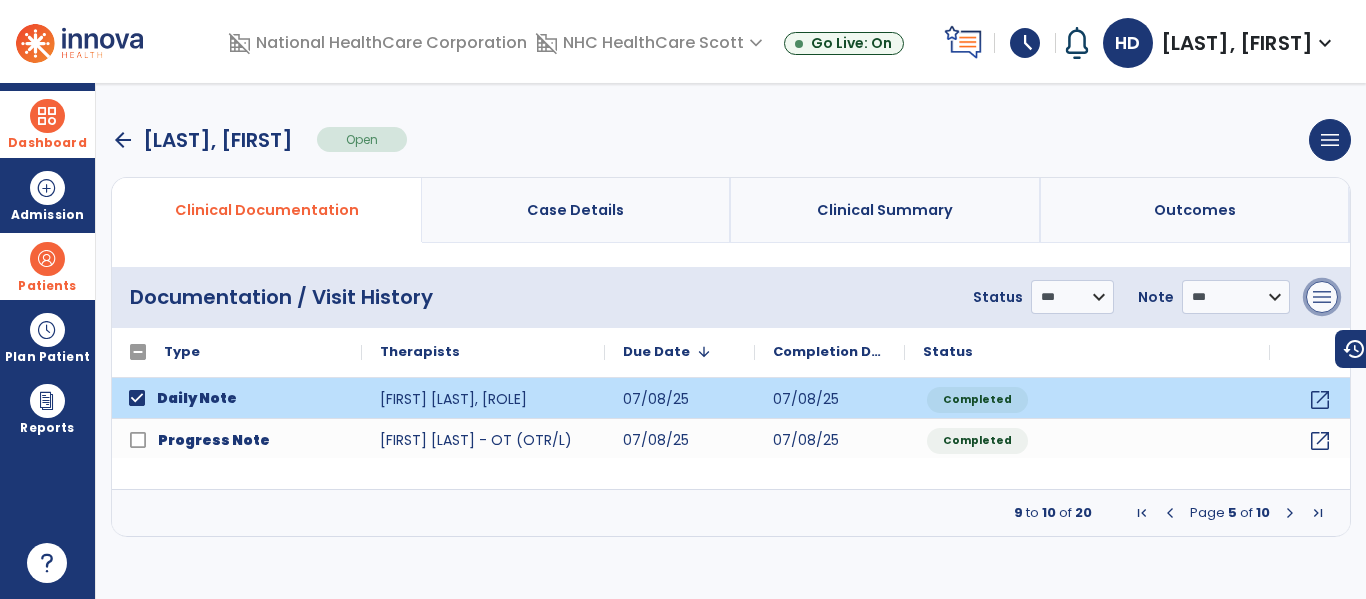 click on "menu" at bounding box center [1322, 297] 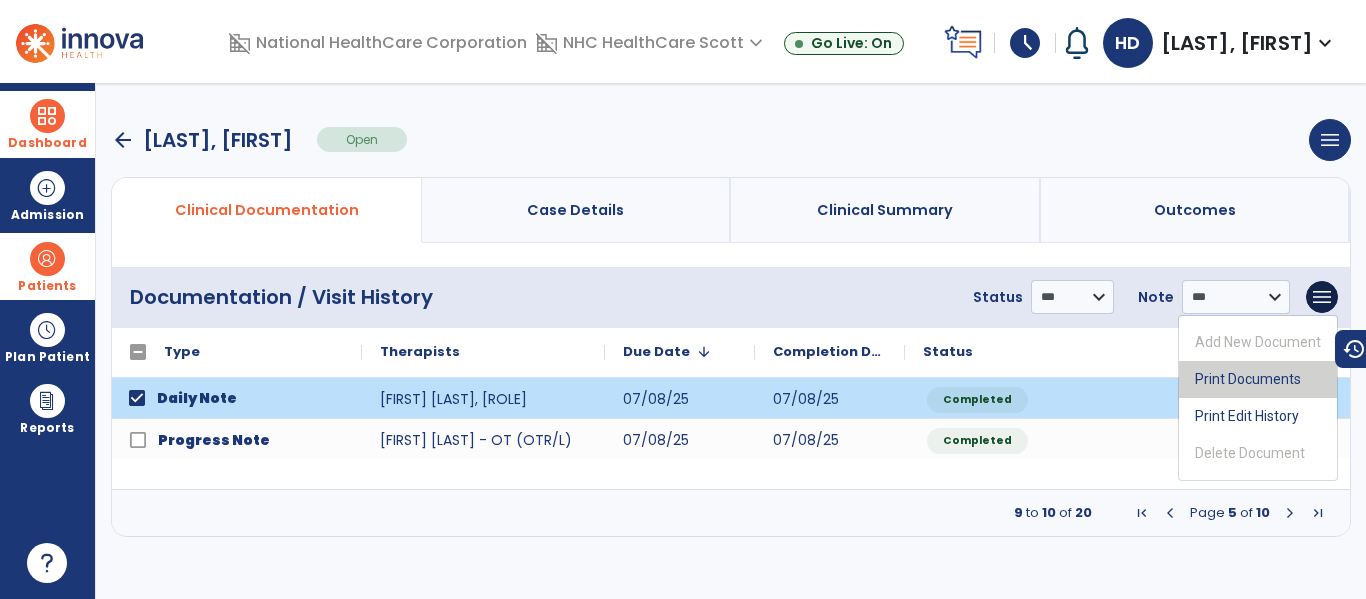 click on "Print Documents" at bounding box center [1258, 379] 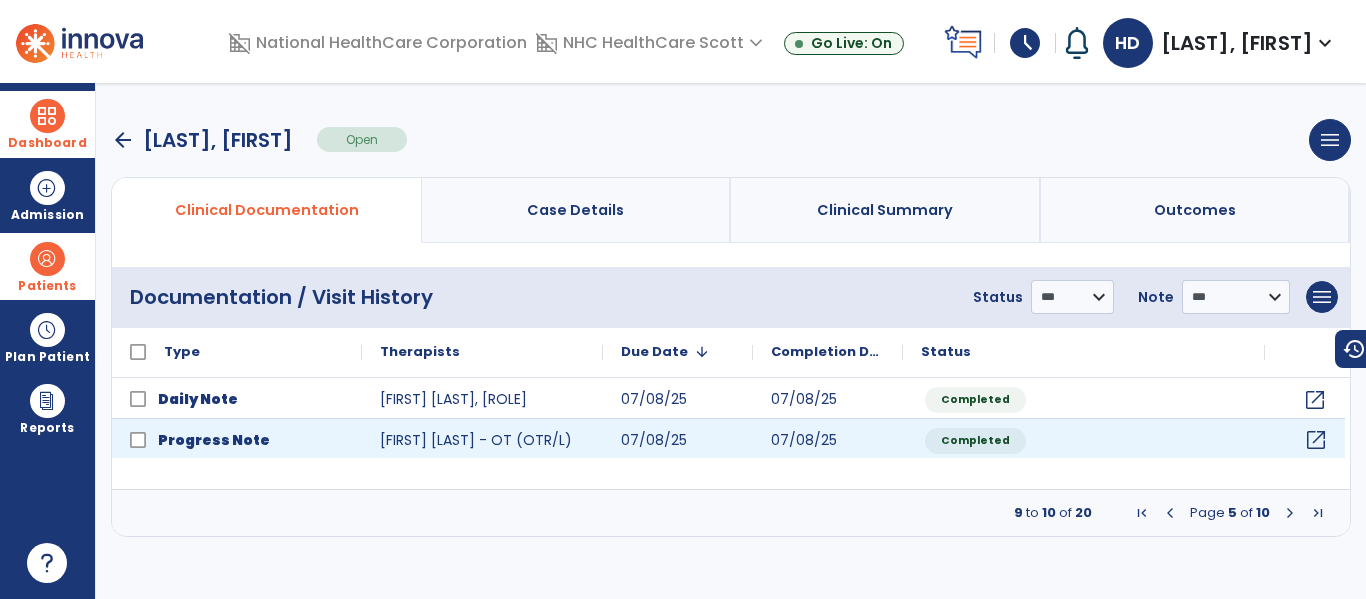 click on "open_in_new" 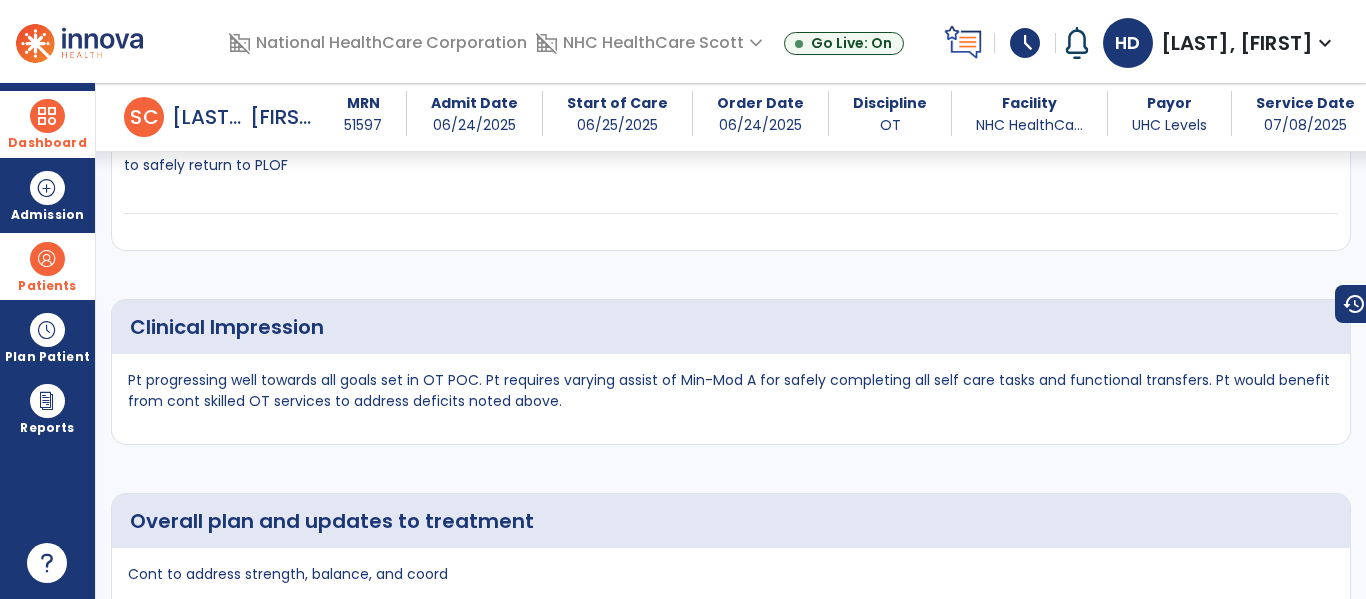 scroll, scrollTop: 2849, scrollLeft: 0, axis: vertical 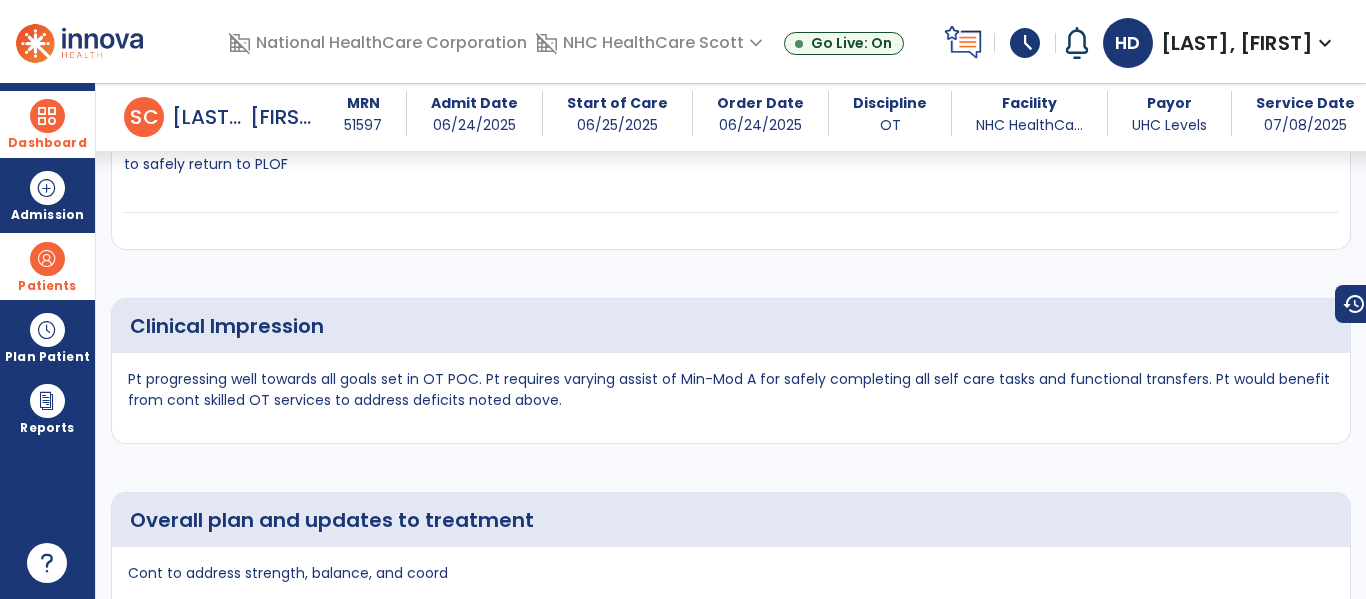 click on "Dashboard" at bounding box center [47, 143] 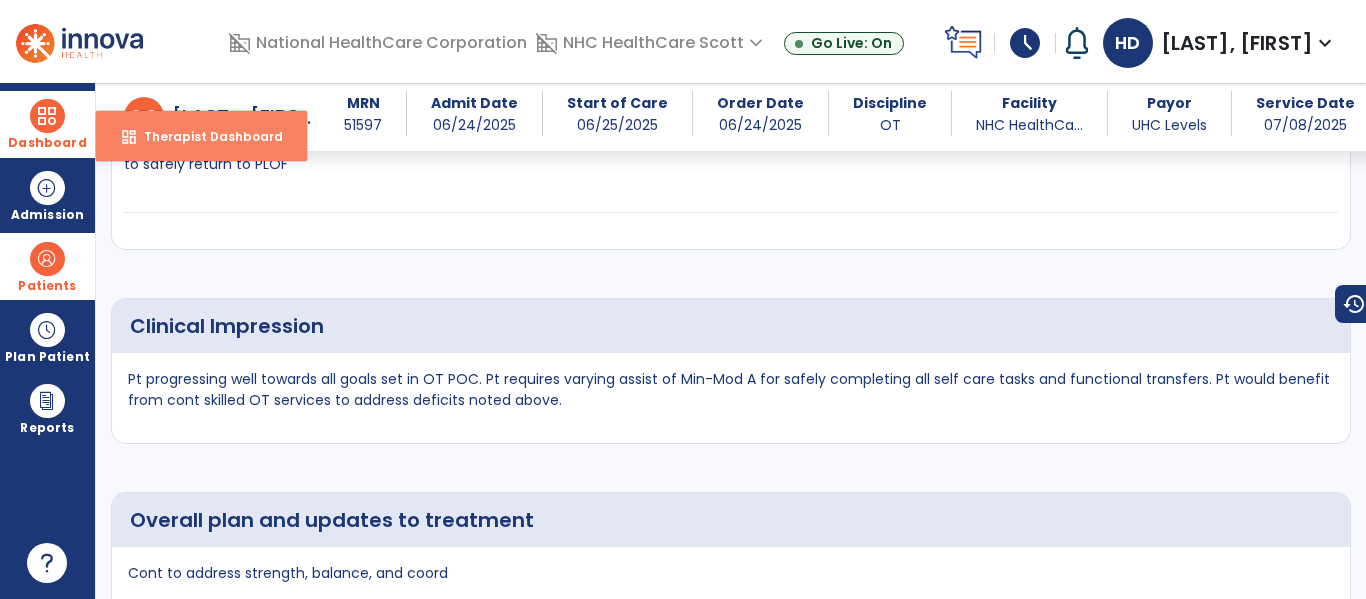 click on "dashboard" at bounding box center (129, 137) 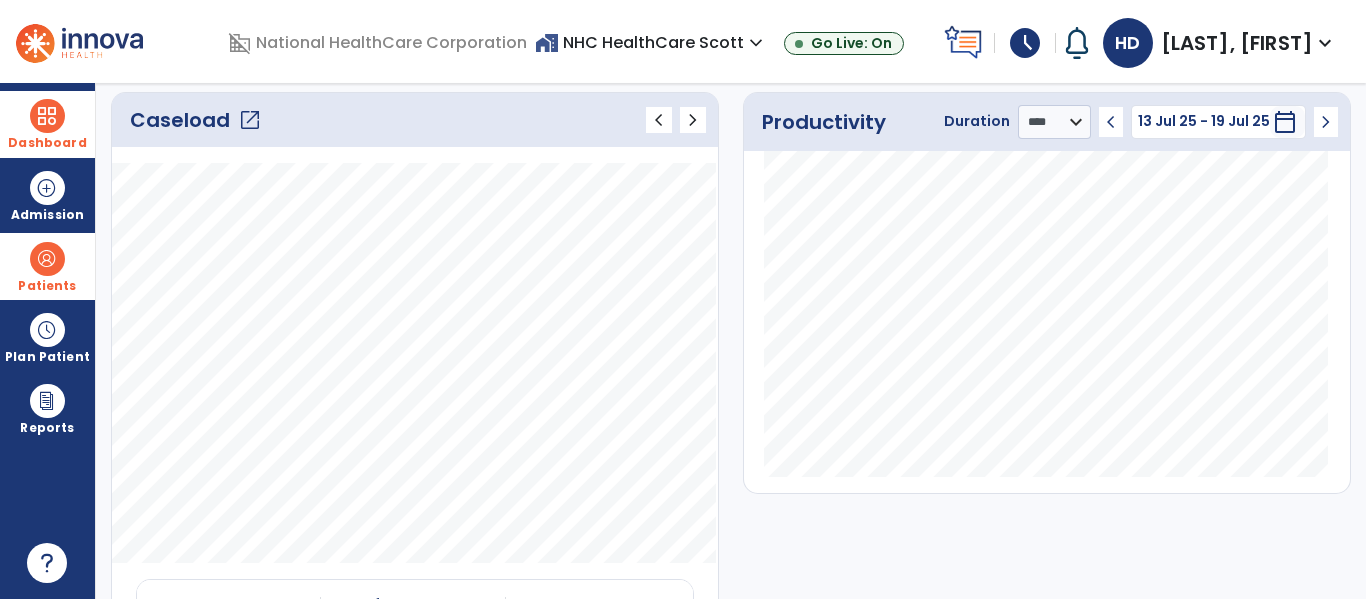 scroll, scrollTop: 0, scrollLeft: 0, axis: both 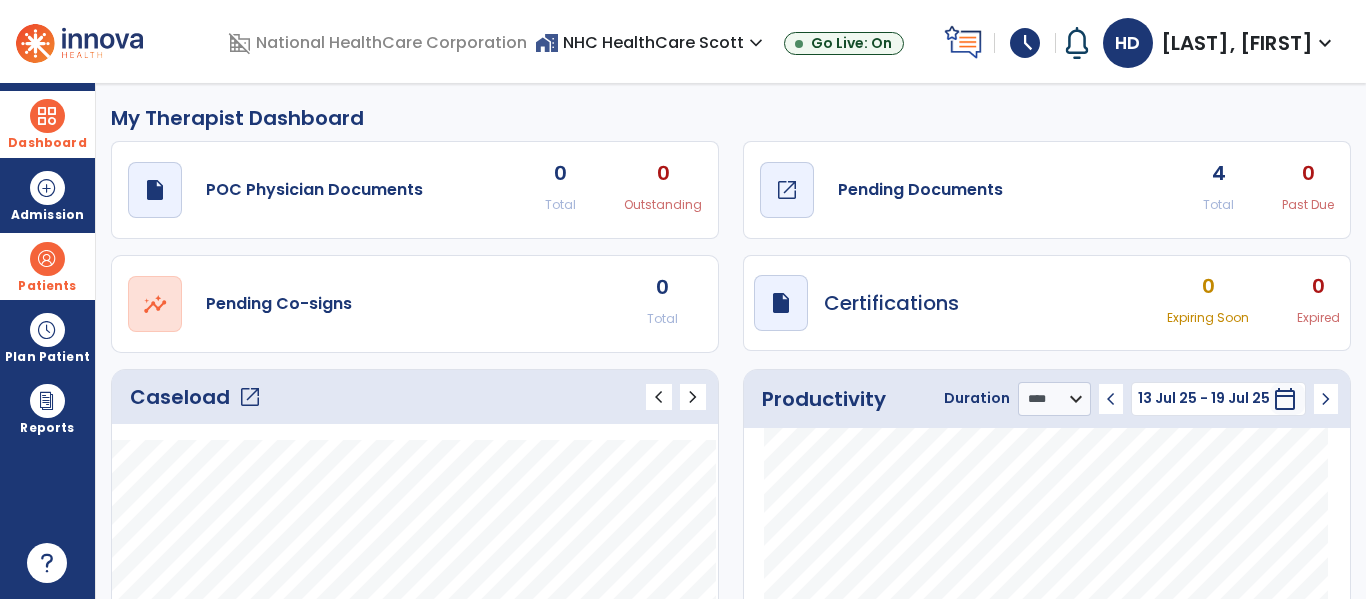 click on "draft   open_in_new  Pending Documents" 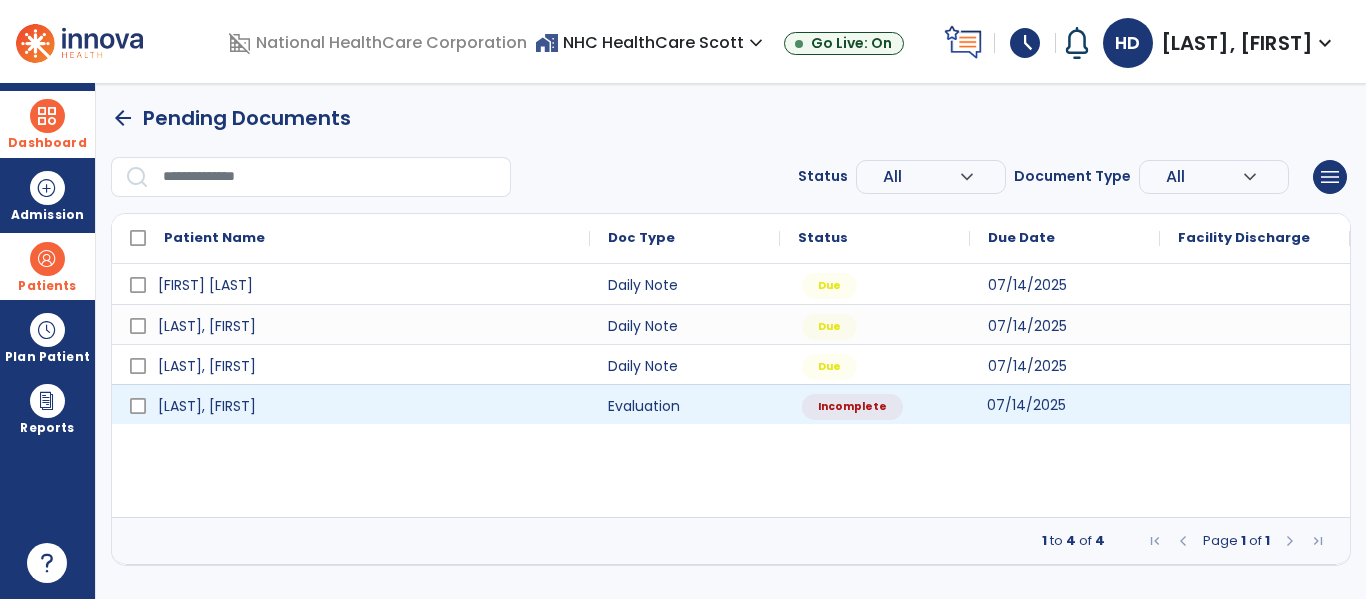 click on "07/14/2025" at bounding box center [1026, 405] 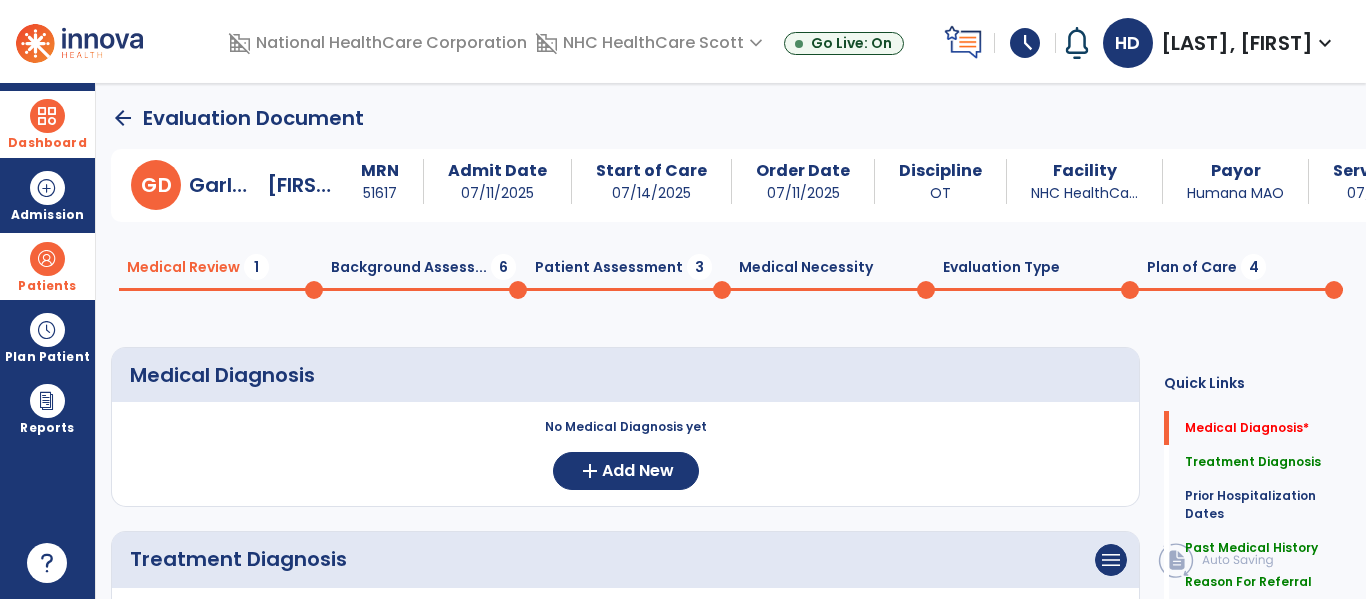 click on "Background Assess...  6" 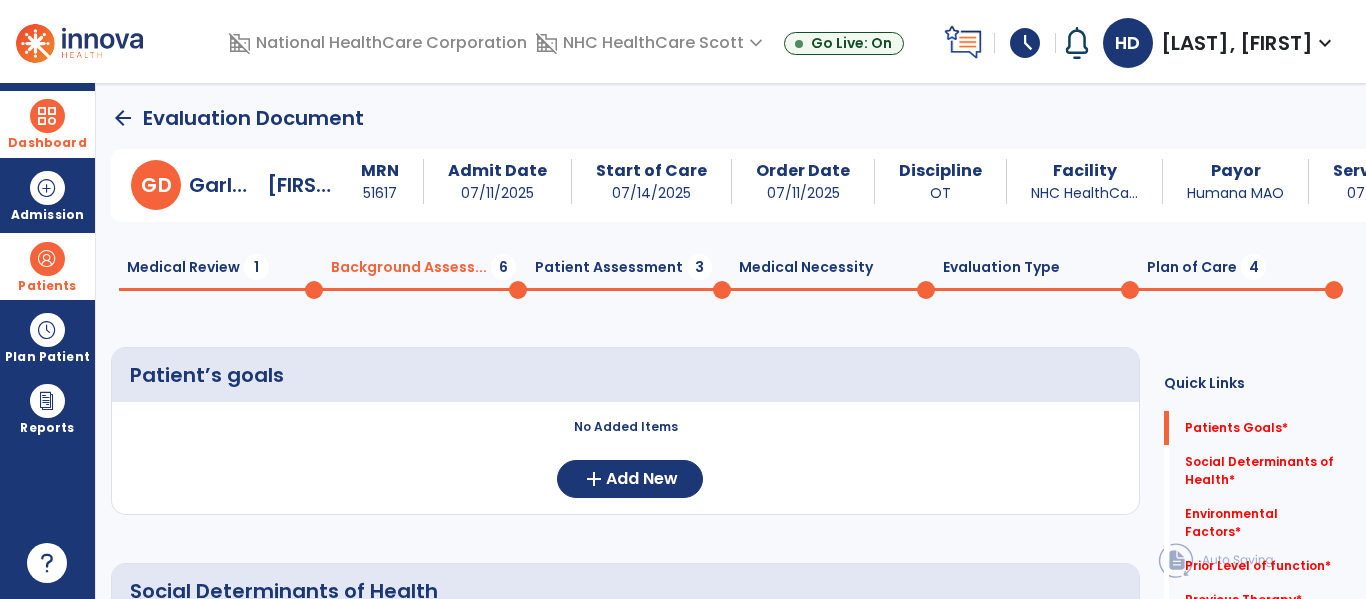 scroll, scrollTop: 122, scrollLeft: 0, axis: vertical 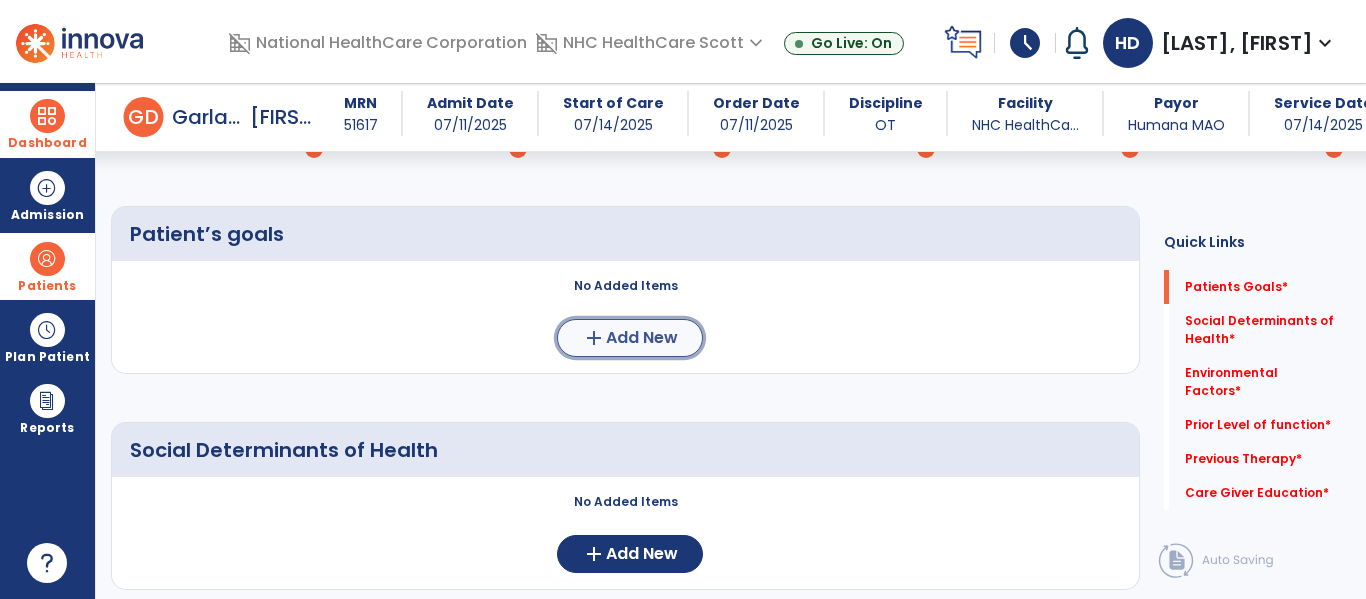 click on "Add New" 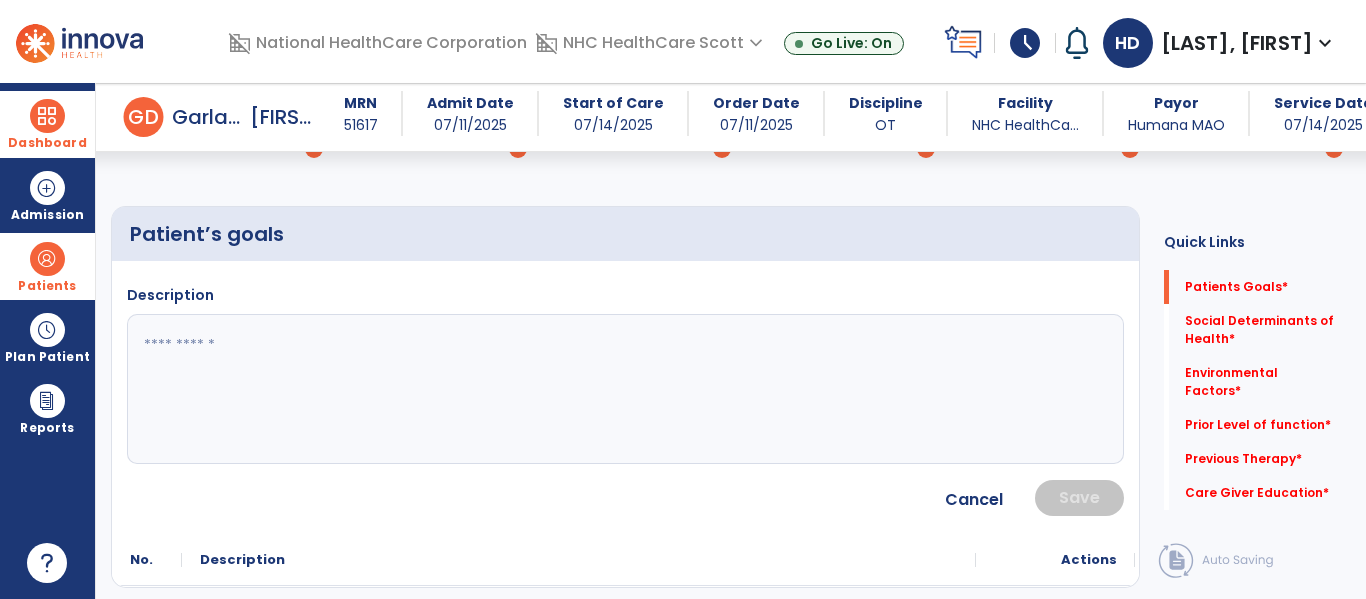 click 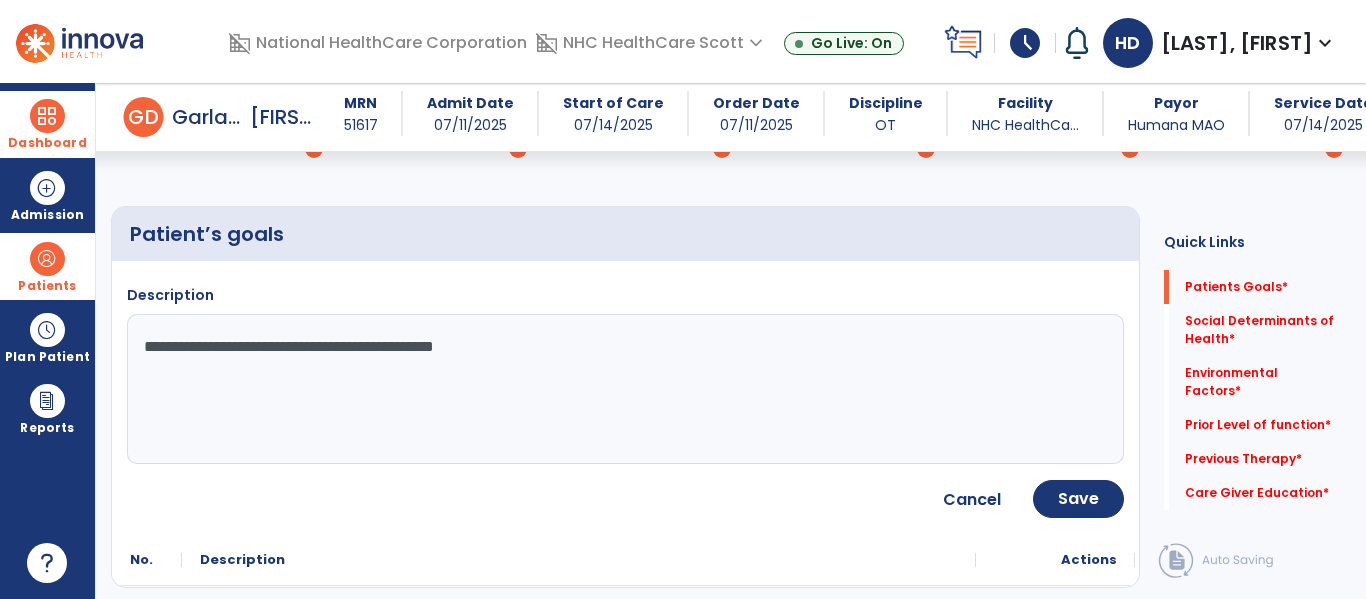 drag, startPoint x: 561, startPoint y: 332, endPoint x: 97, endPoint y: 291, distance: 465.8079 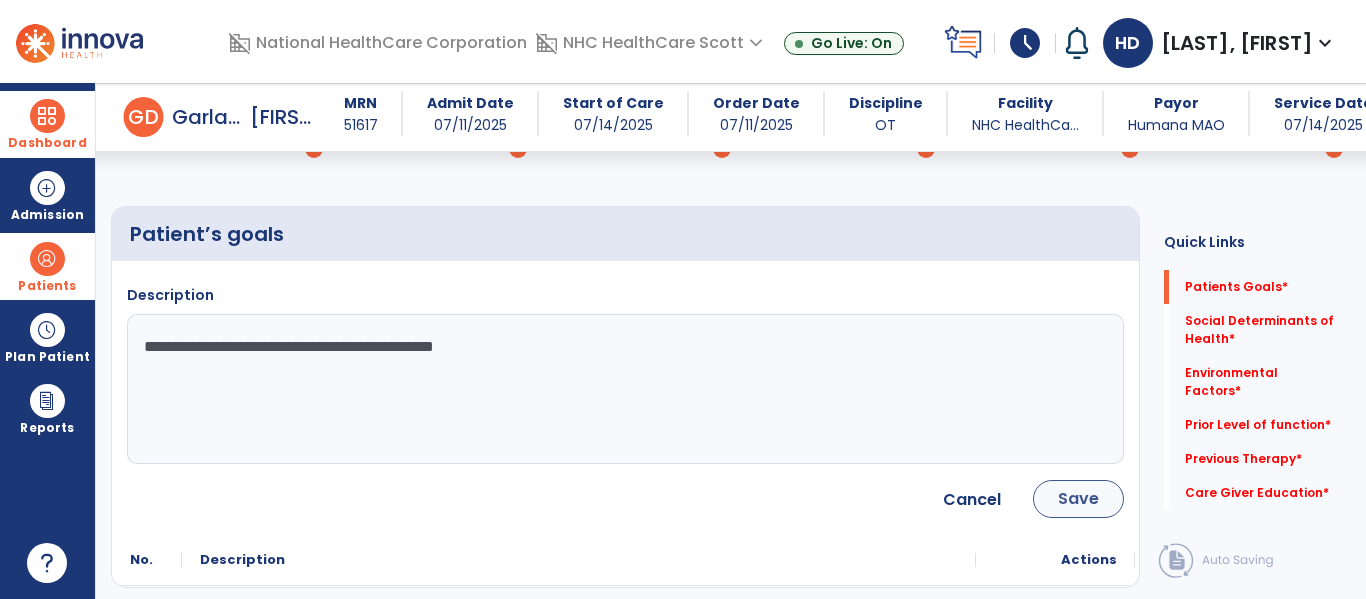 type on "**********" 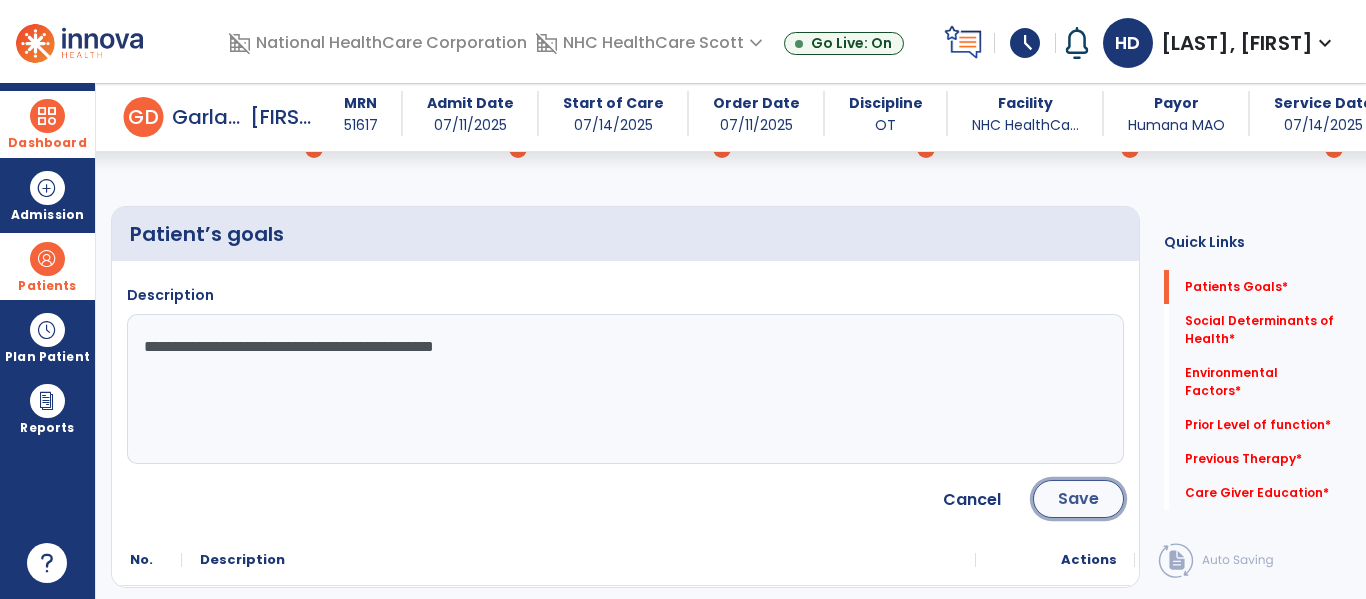 click on "Save" 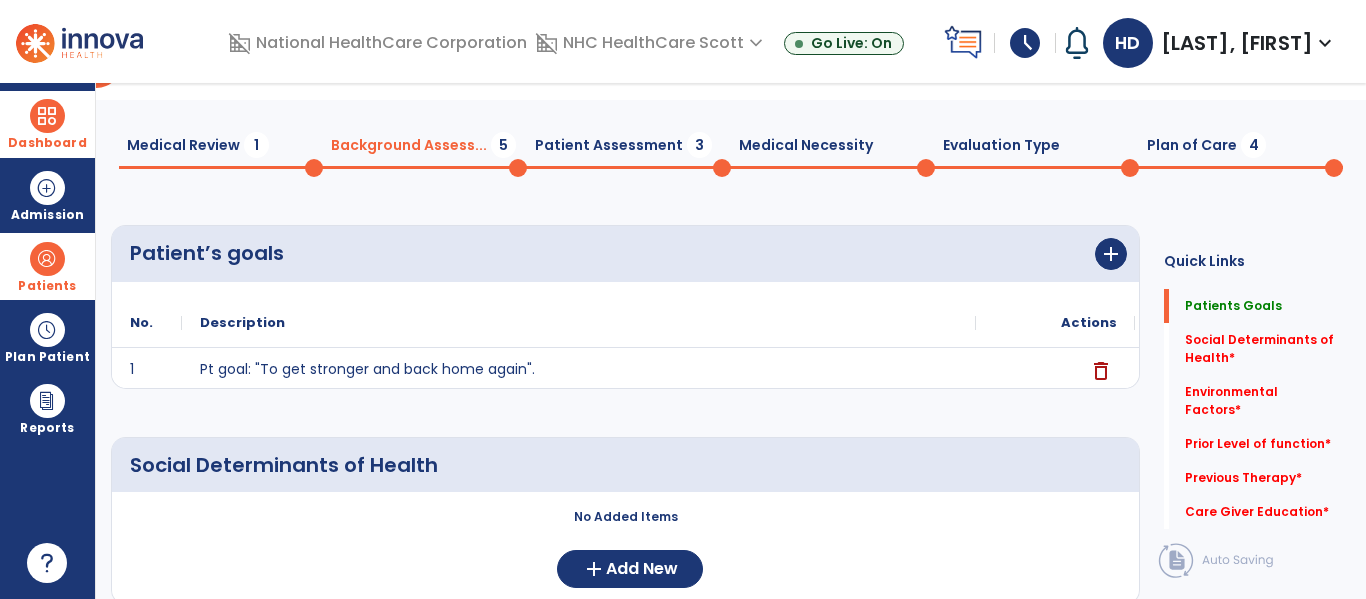scroll, scrollTop: 0, scrollLeft: 0, axis: both 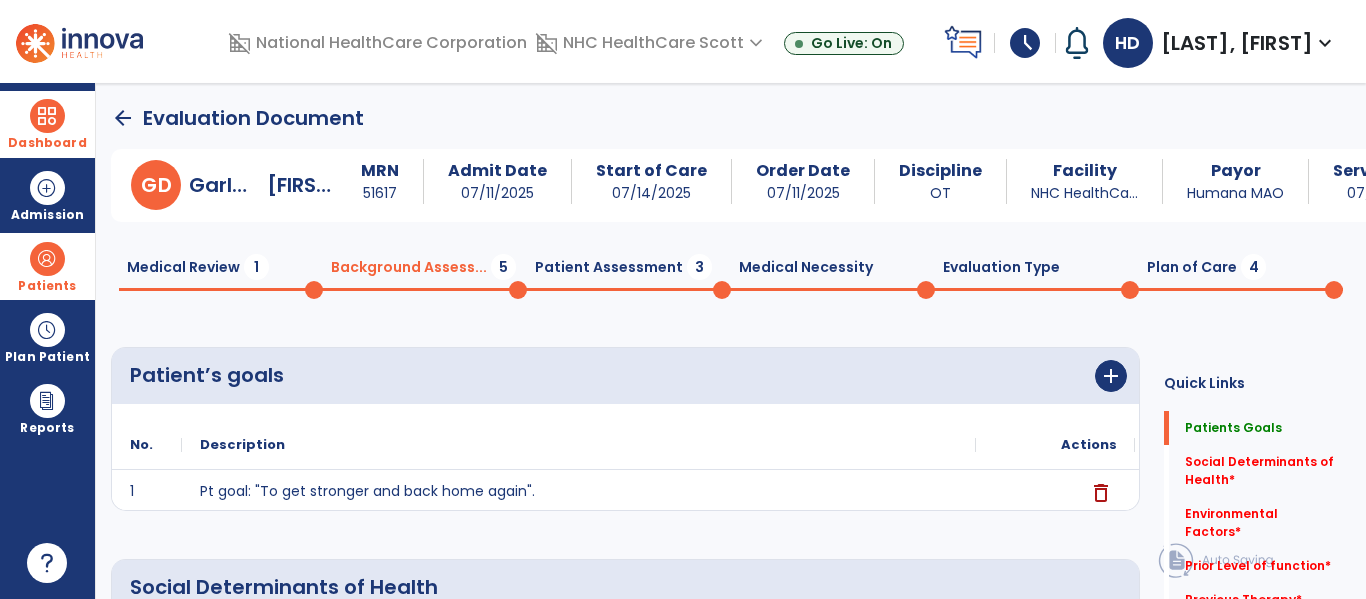click on "Plan of Care  4" 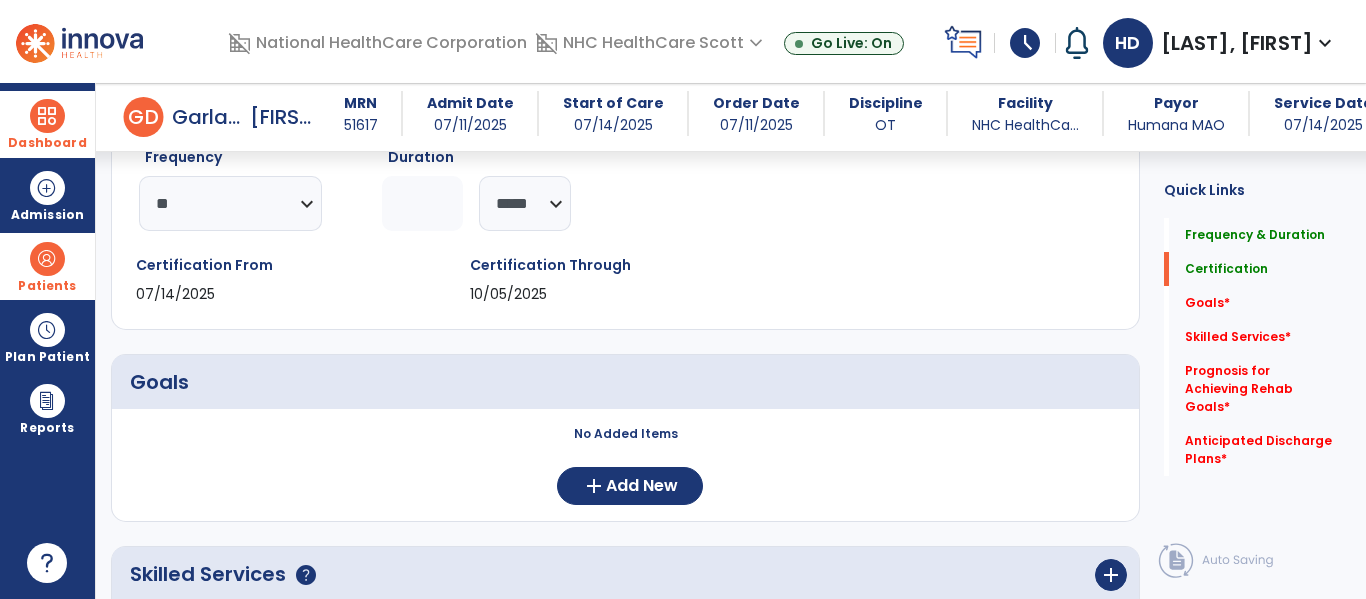 scroll, scrollTop: 331, scrollLeft: 0, axis: vertical 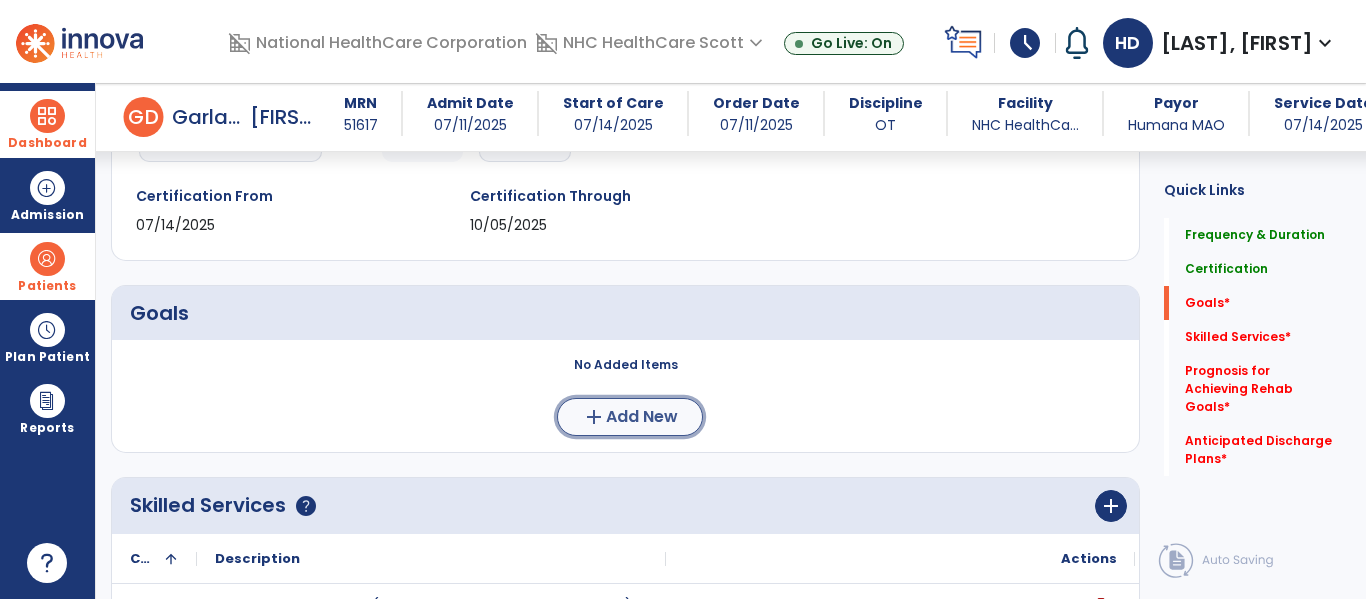 click on "Add New" at bounding box center (642, 417) 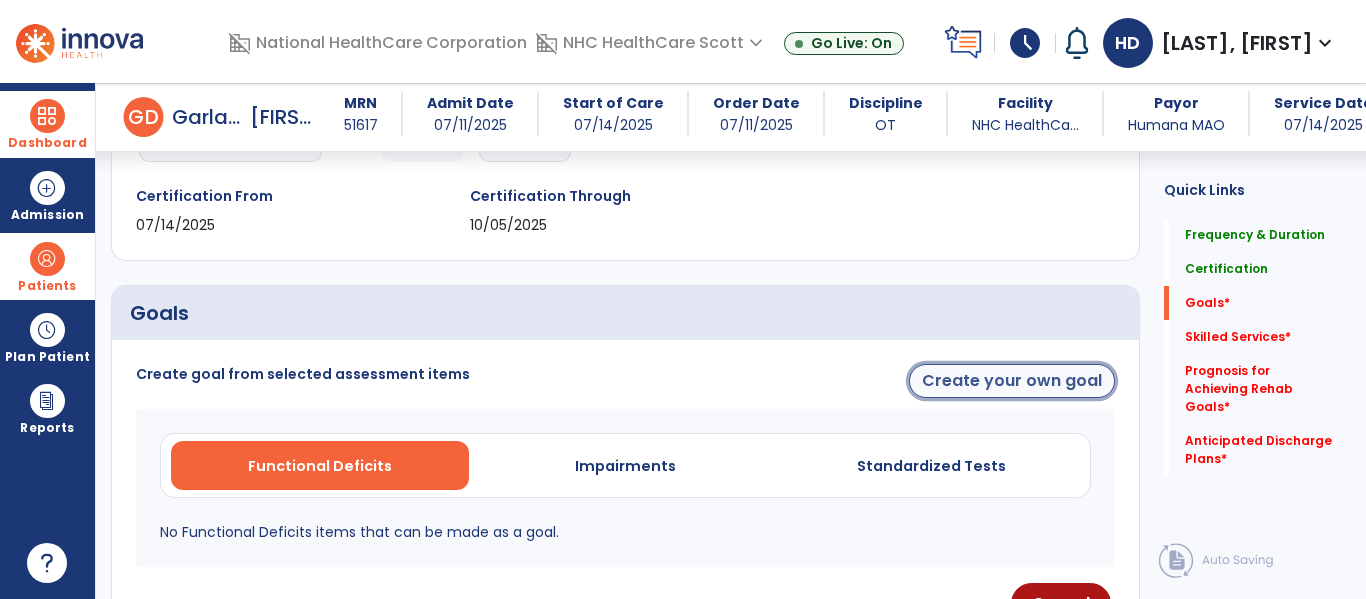 click on "Create your own goal" at bounding box center [1012, 381] 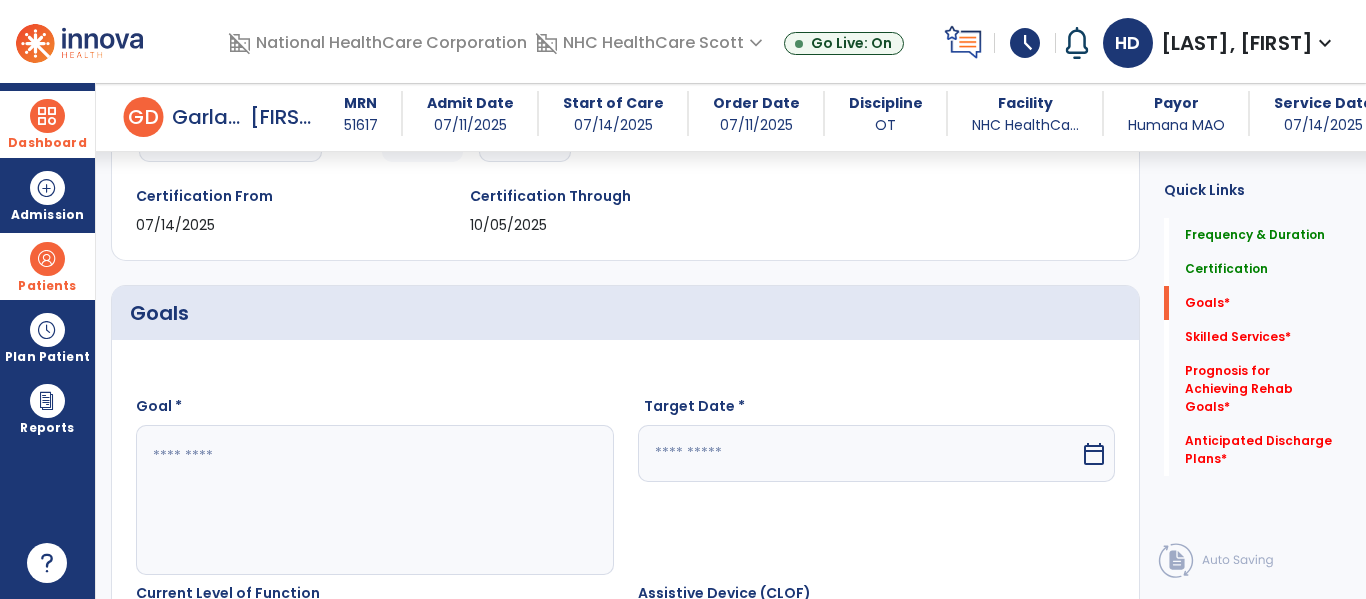click at bounding box center [374, 500] 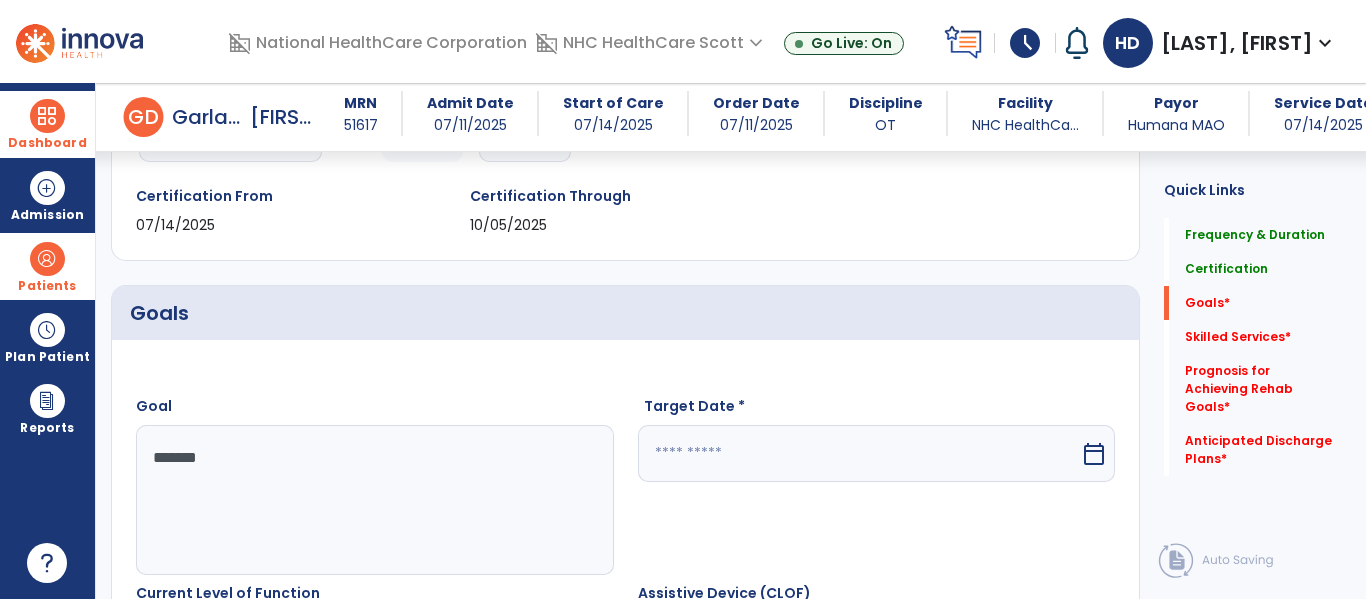 type on "*******" 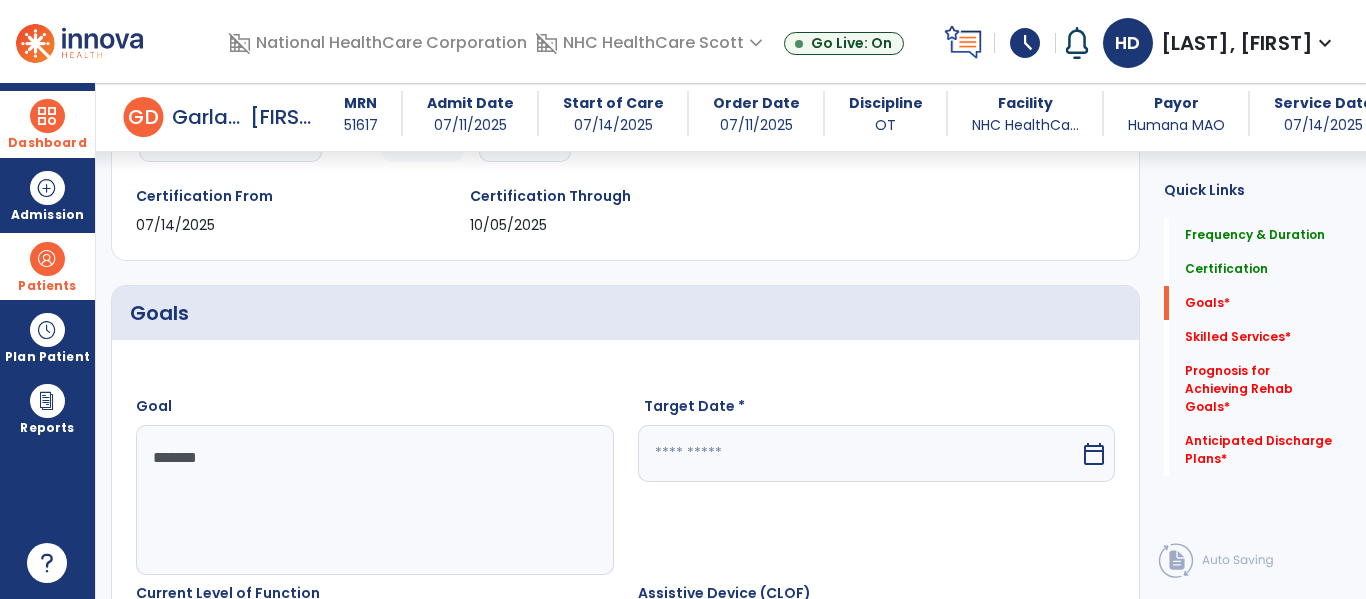 click at bounding box center (859, 453) 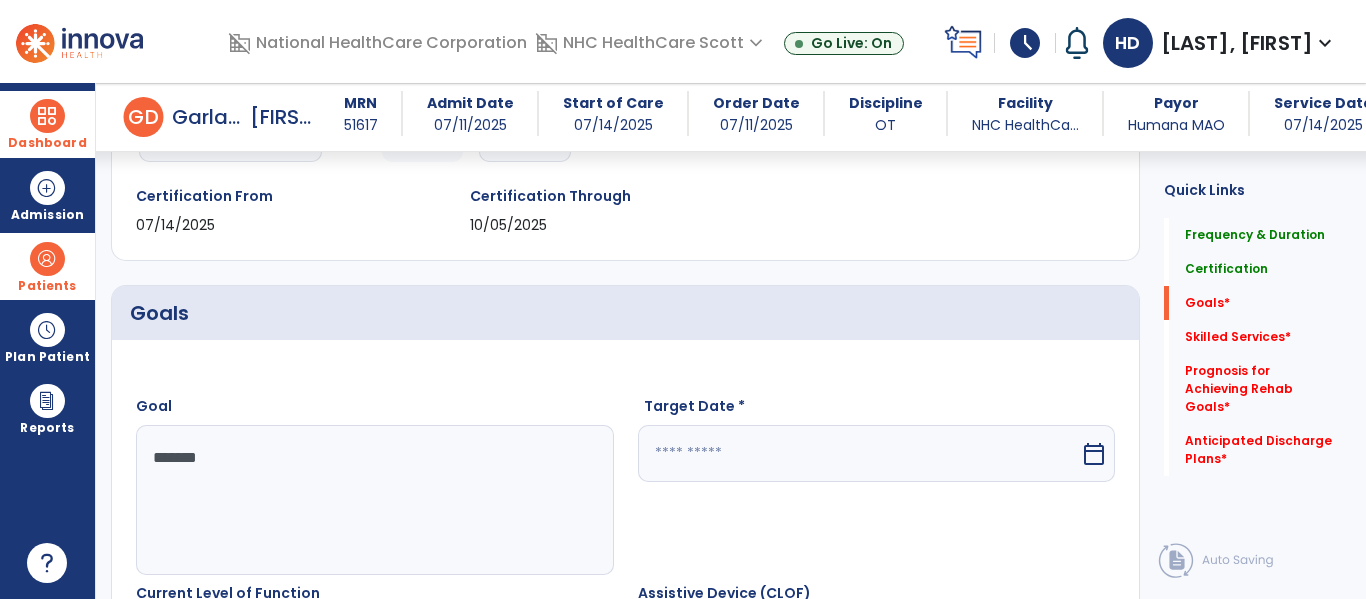 scroll, scrollTop: 644, scrollLeft: 0, axis: vertical 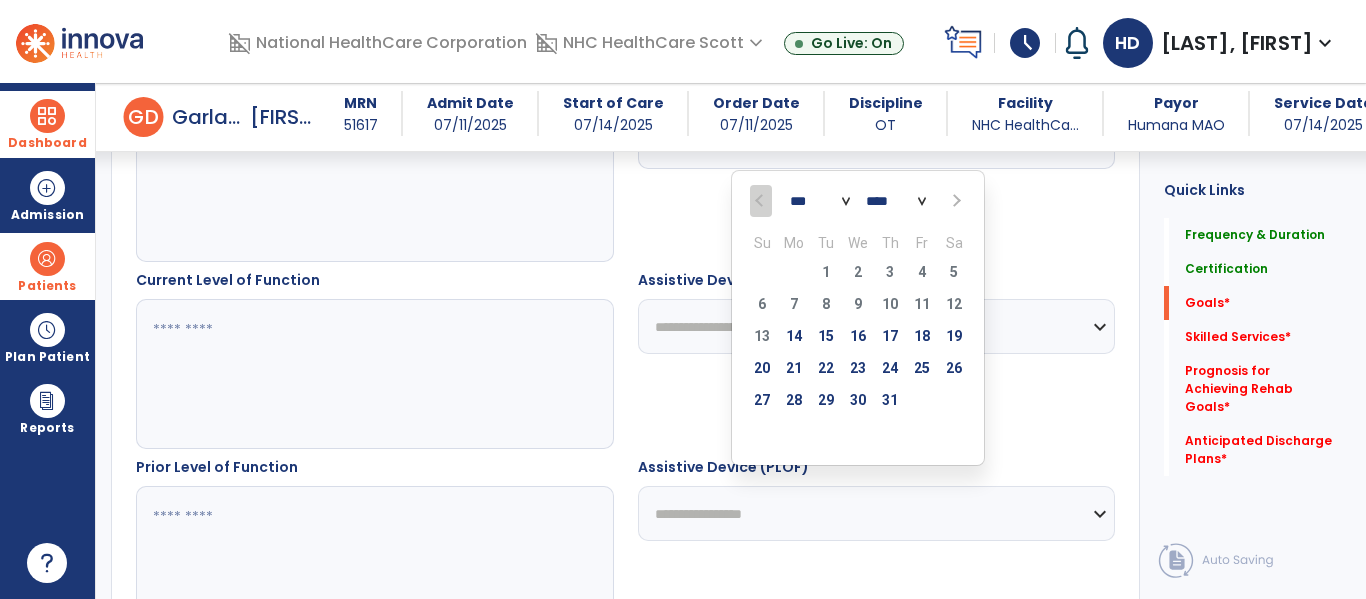 click at bounding box center [955, 201] 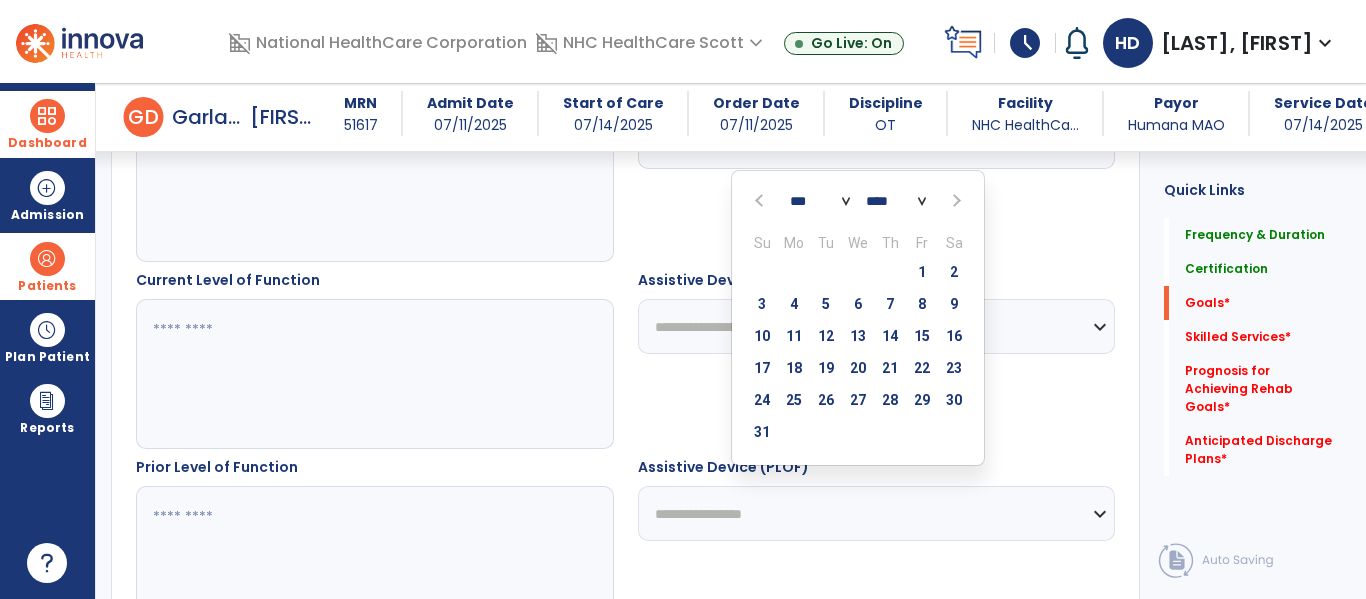 click at bounding box center [955, 201] 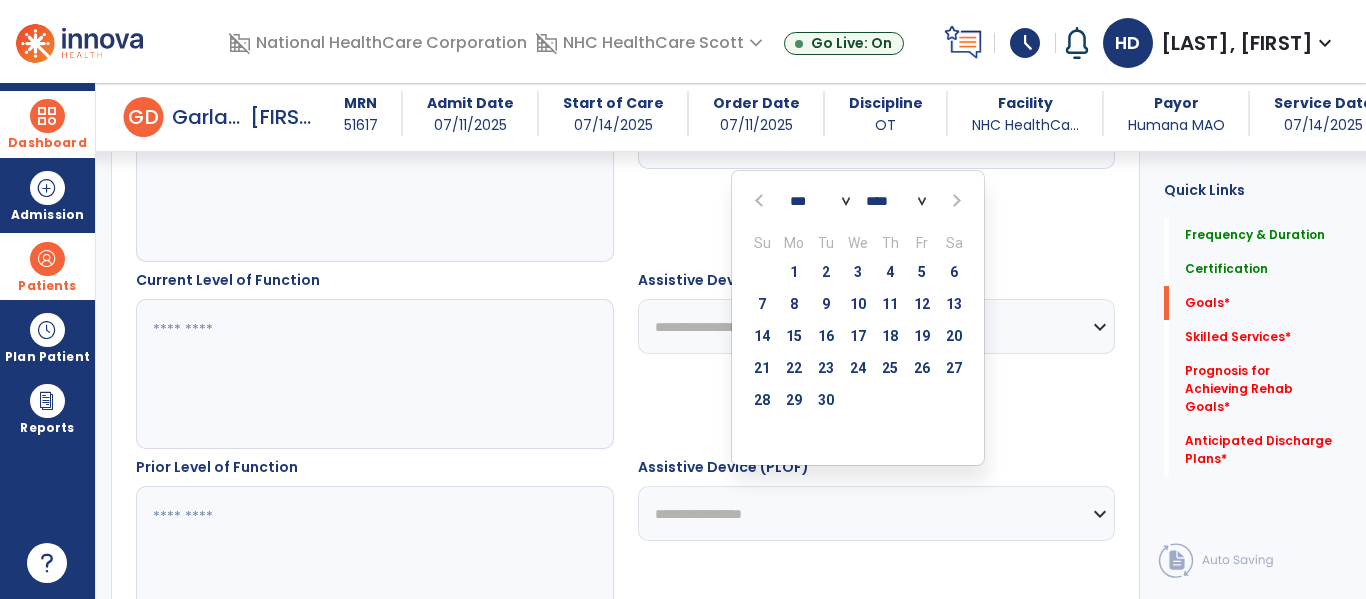 click at bounding box center (955, 201) 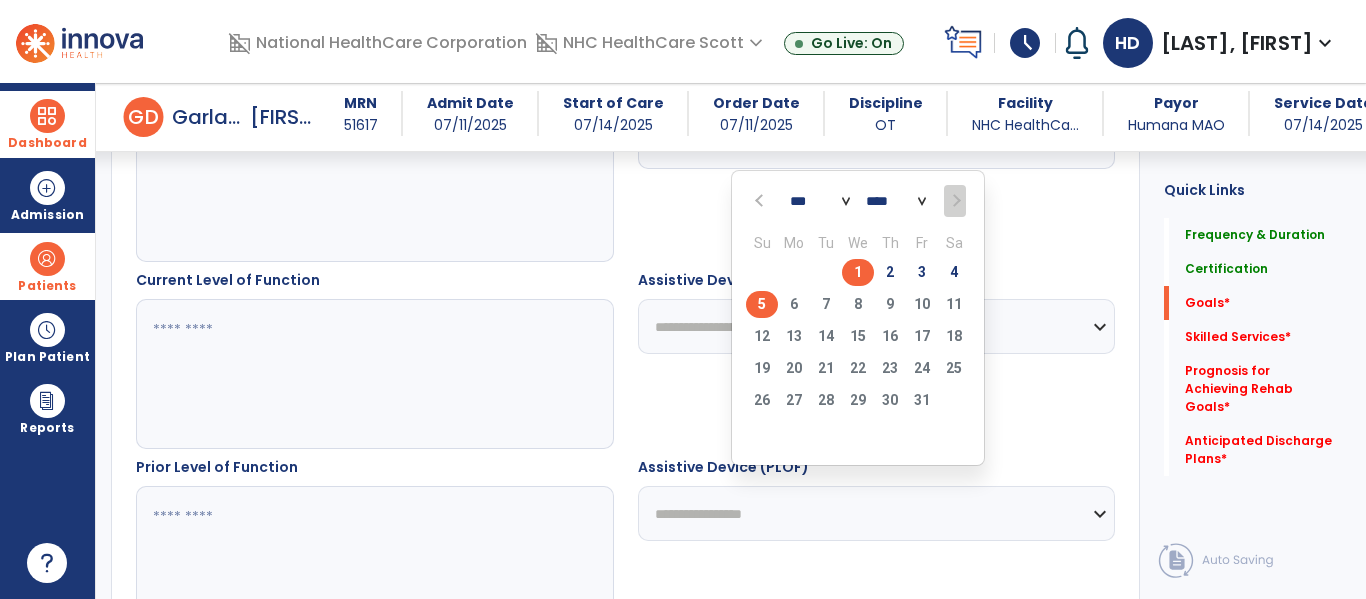 click on "5" at bounding box center (762, 304) 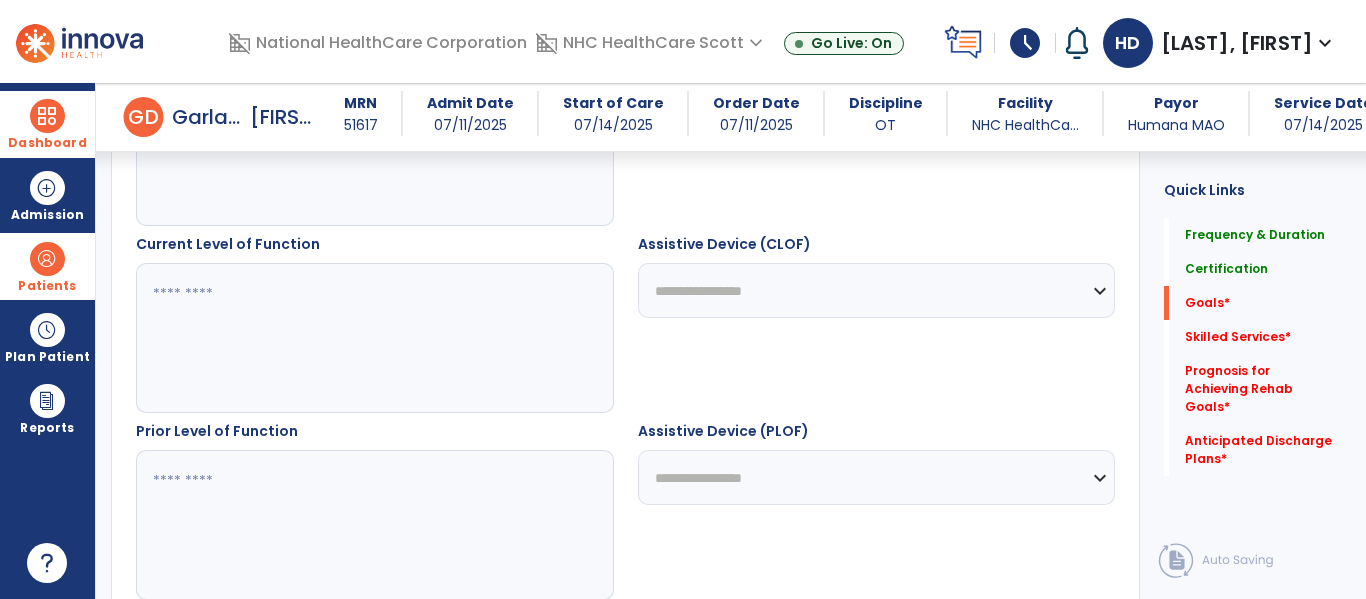 scroll, scrollTop: 685, scrollLeft: 0, axis: vertical 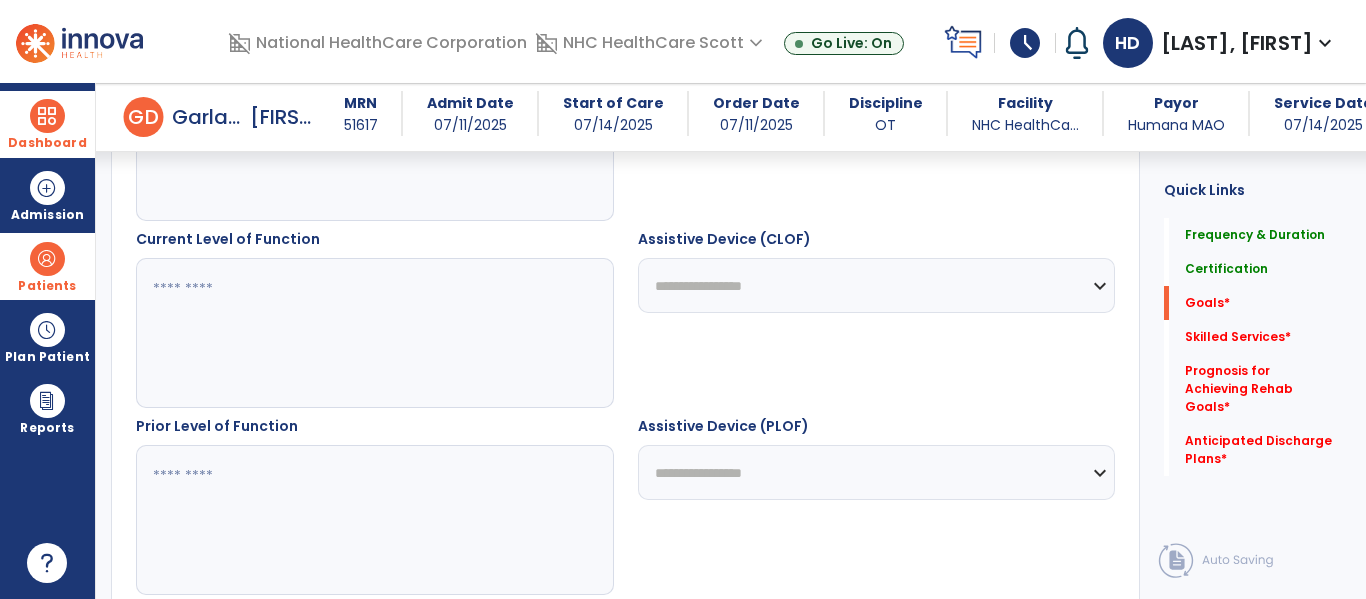 click at bounding box center (374, 333) 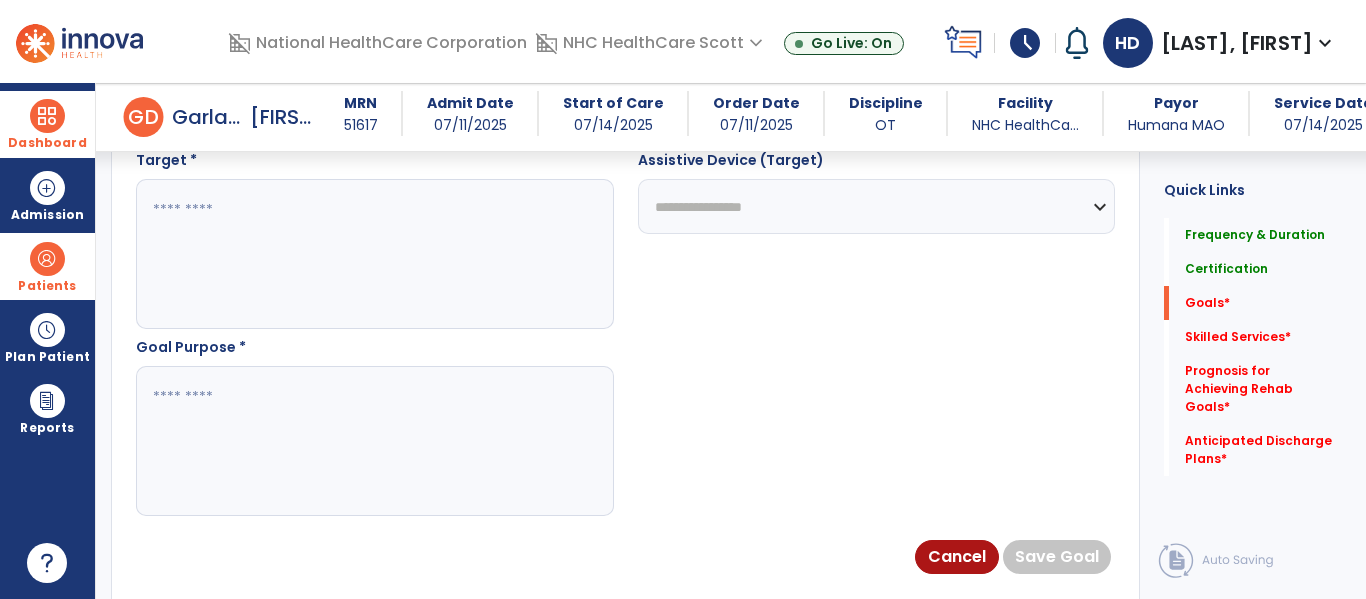 scroll, scrollTop: 1139, scrollLeft: 0, axis: vertical 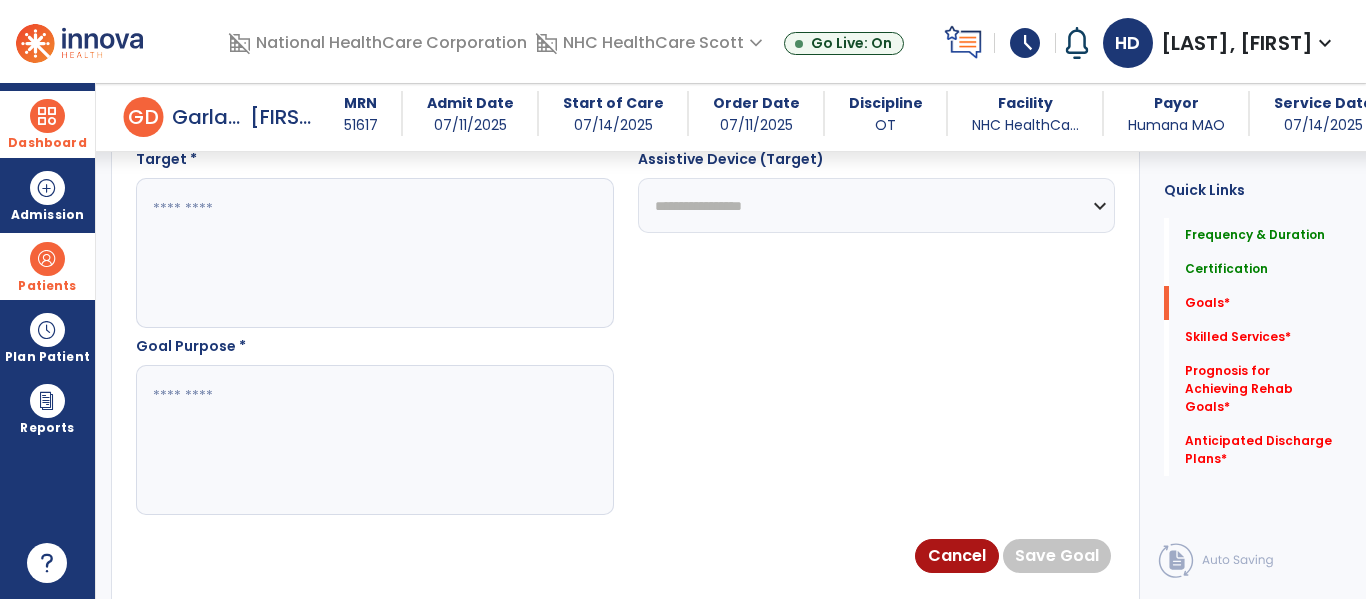 type on "**********" 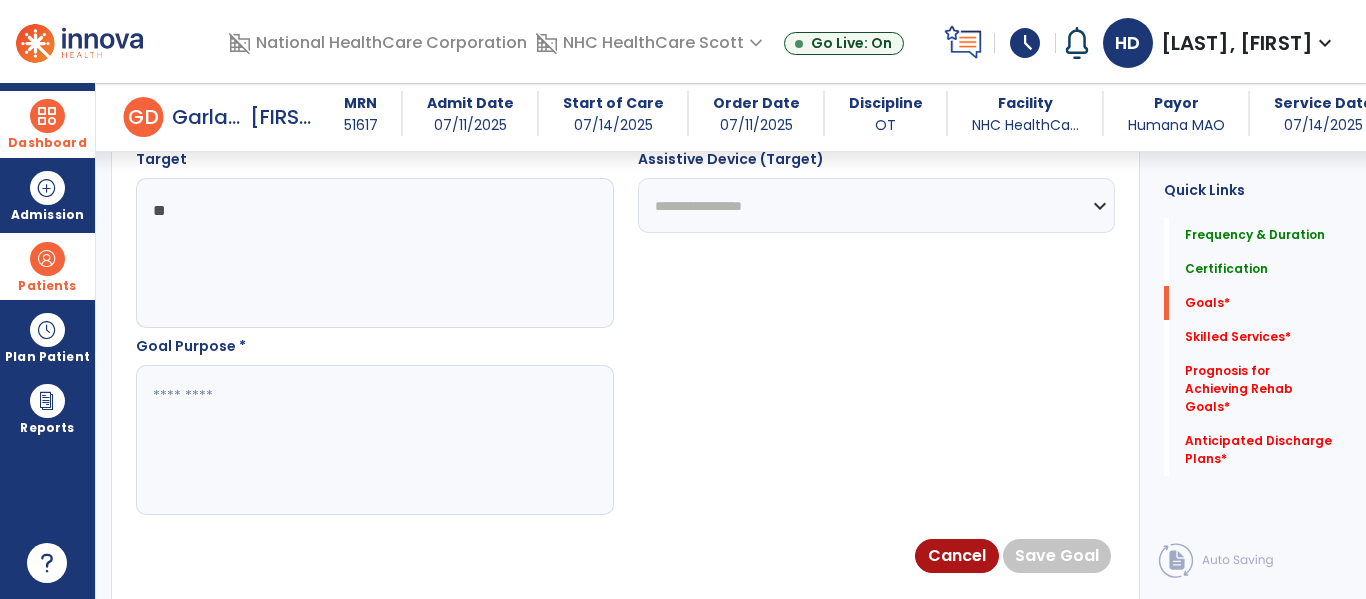 type on "*" 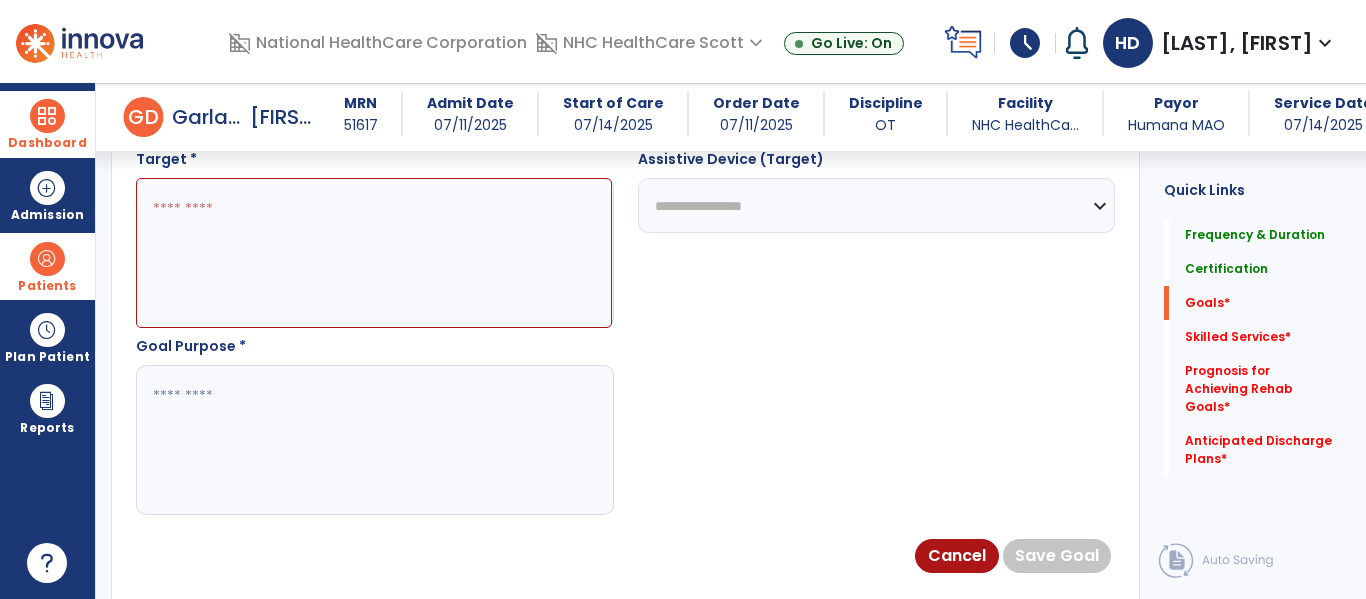 paste on "**********" 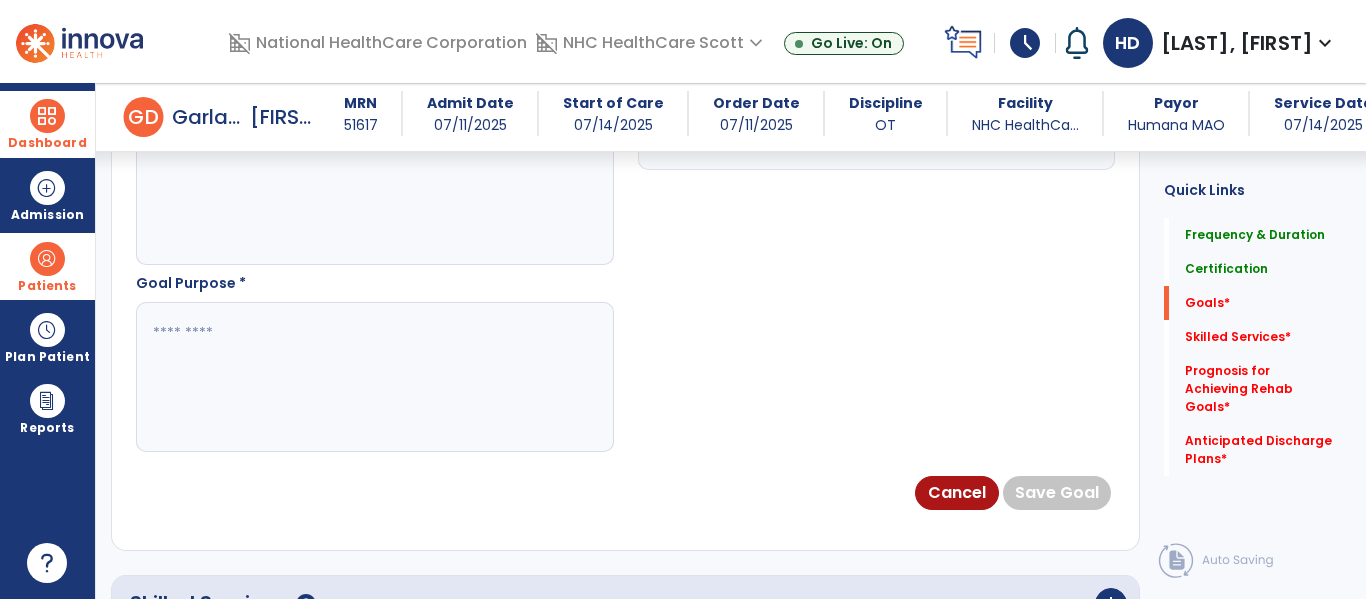 scroll, scrollTop: 1204, scrollLeft: 0, axis: vertical 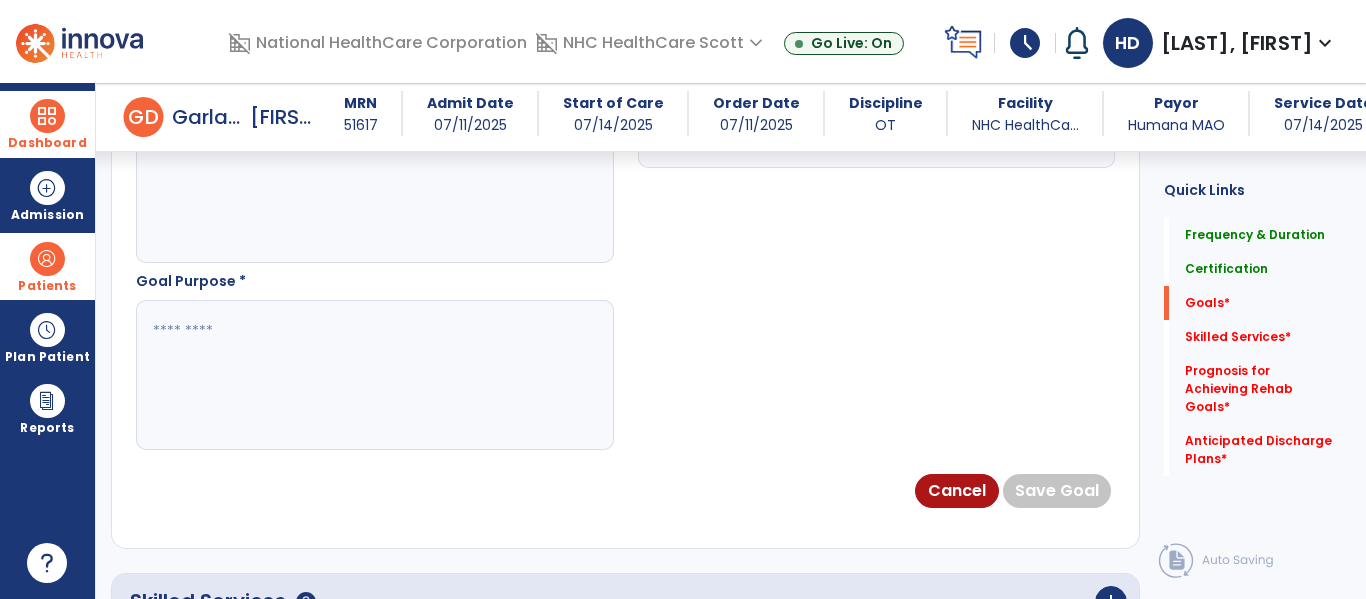 type on "**********" 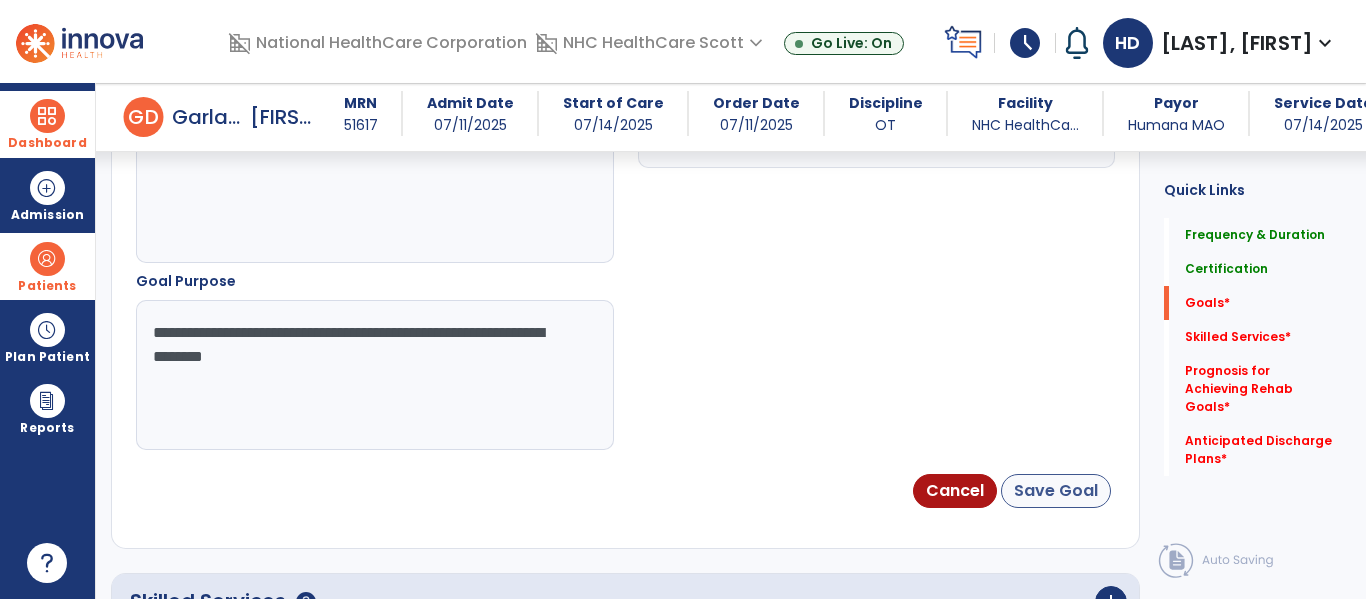 type on "**********" 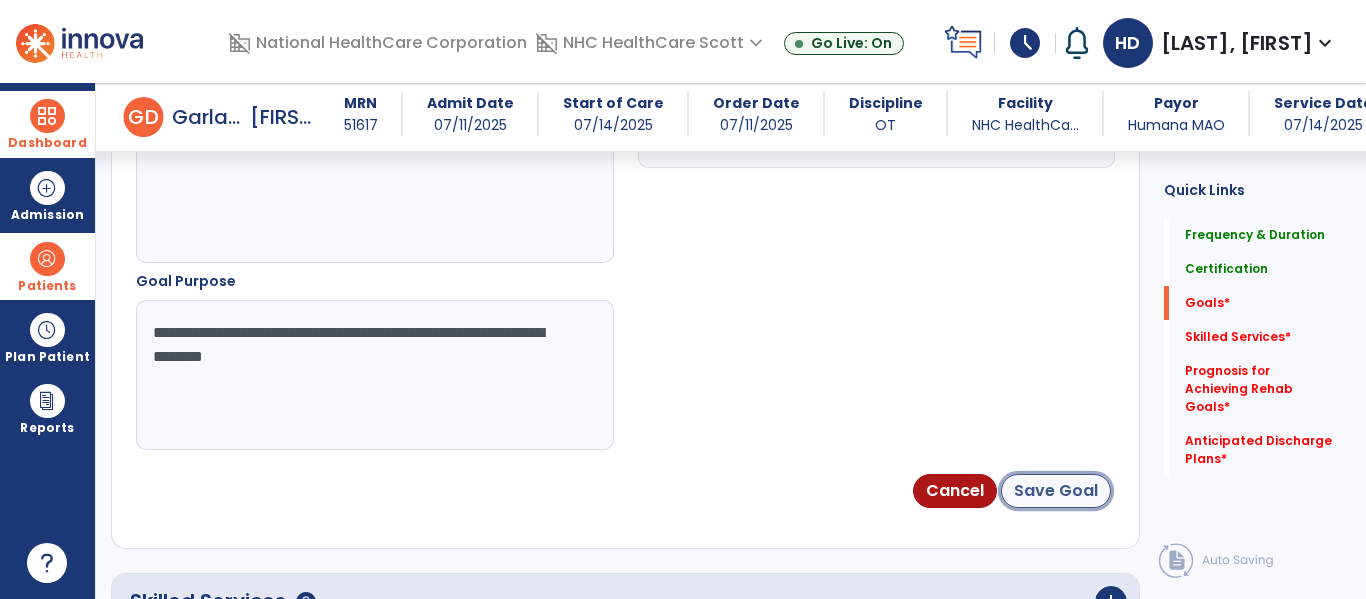 click on "Save Goal" at bounding box center (1056, 491) 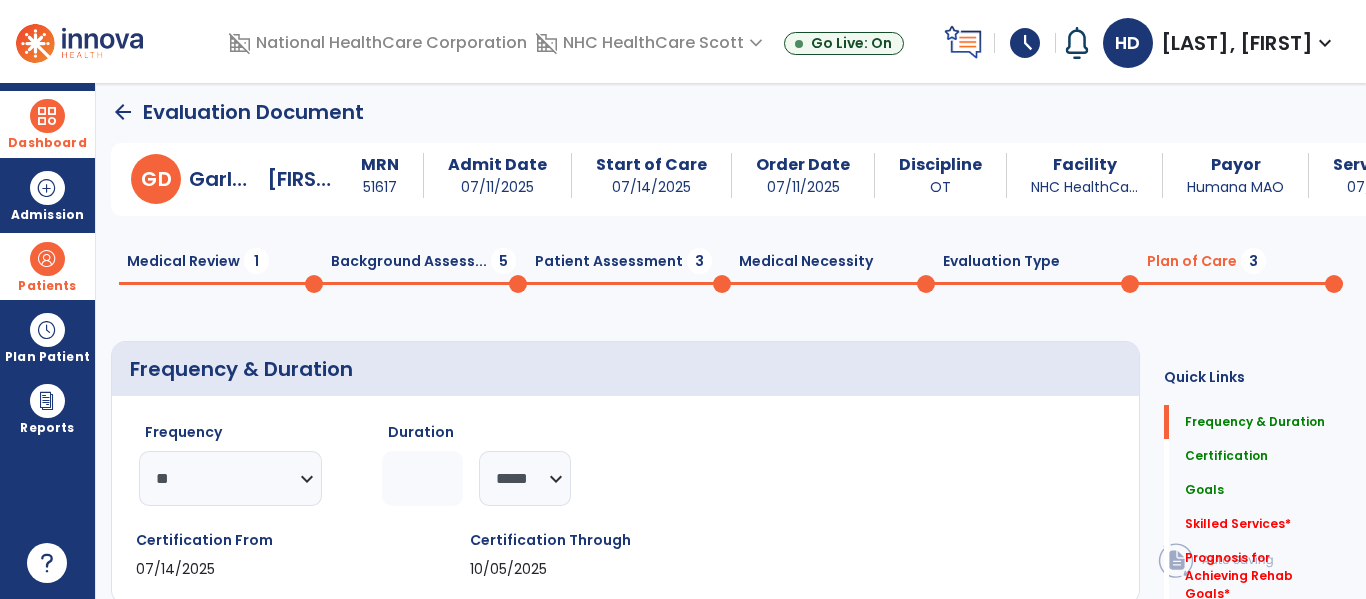 scroll, scrollTop: 0, scrollLeft: 0, axis: both 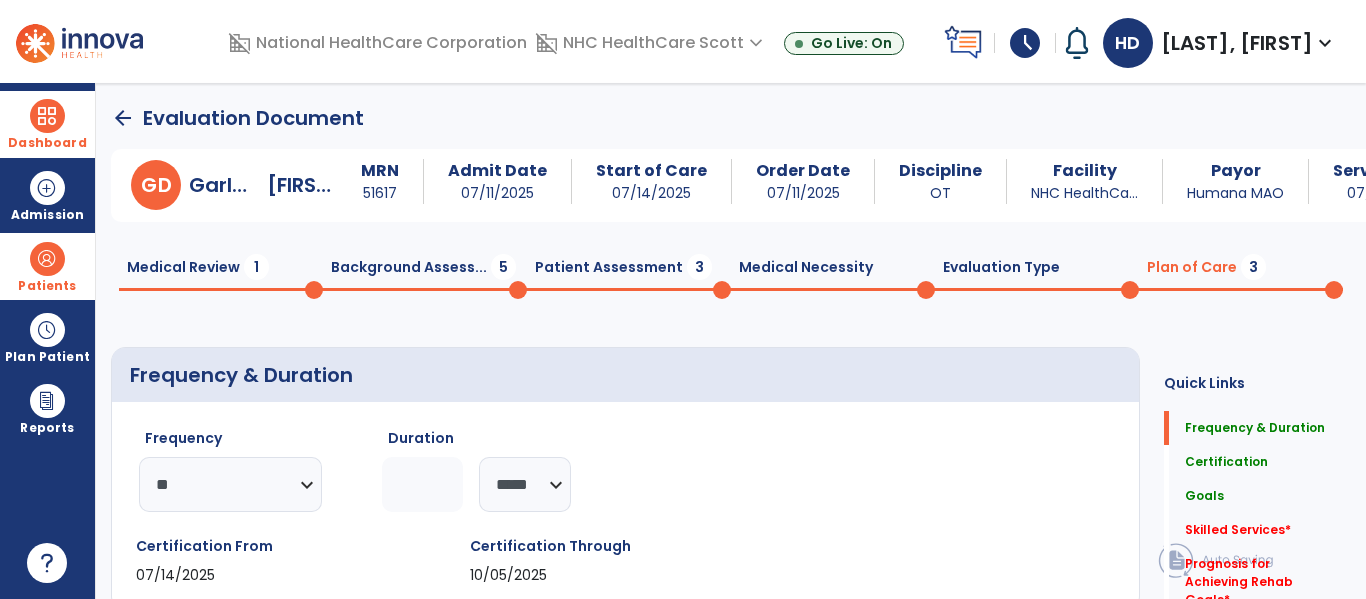 click on "Background Assess...  5" 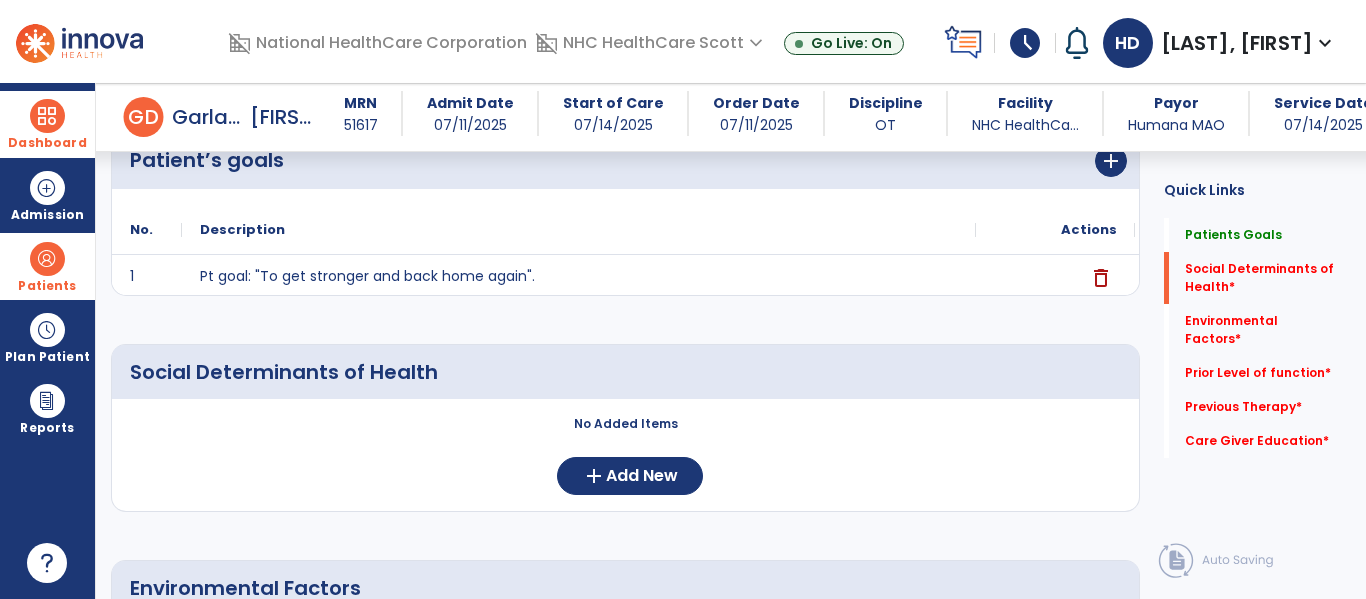 scroll, scrollTop: 285, scrollLeft: 0, axis: vertical 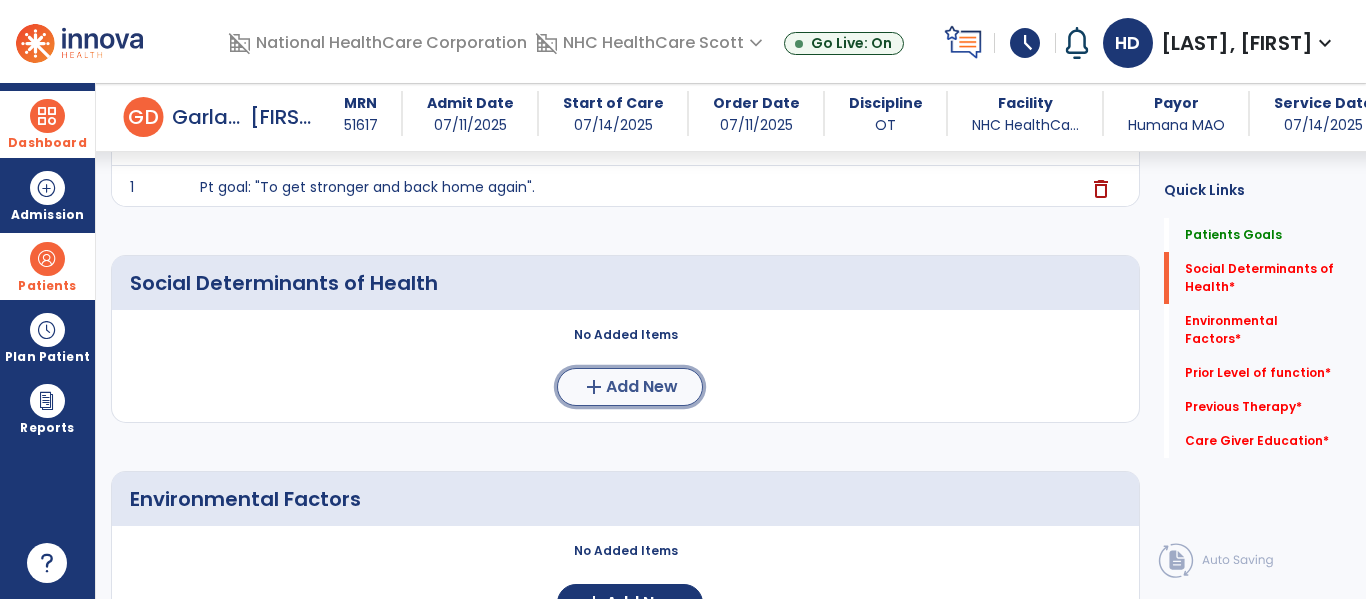 click on "Add New" 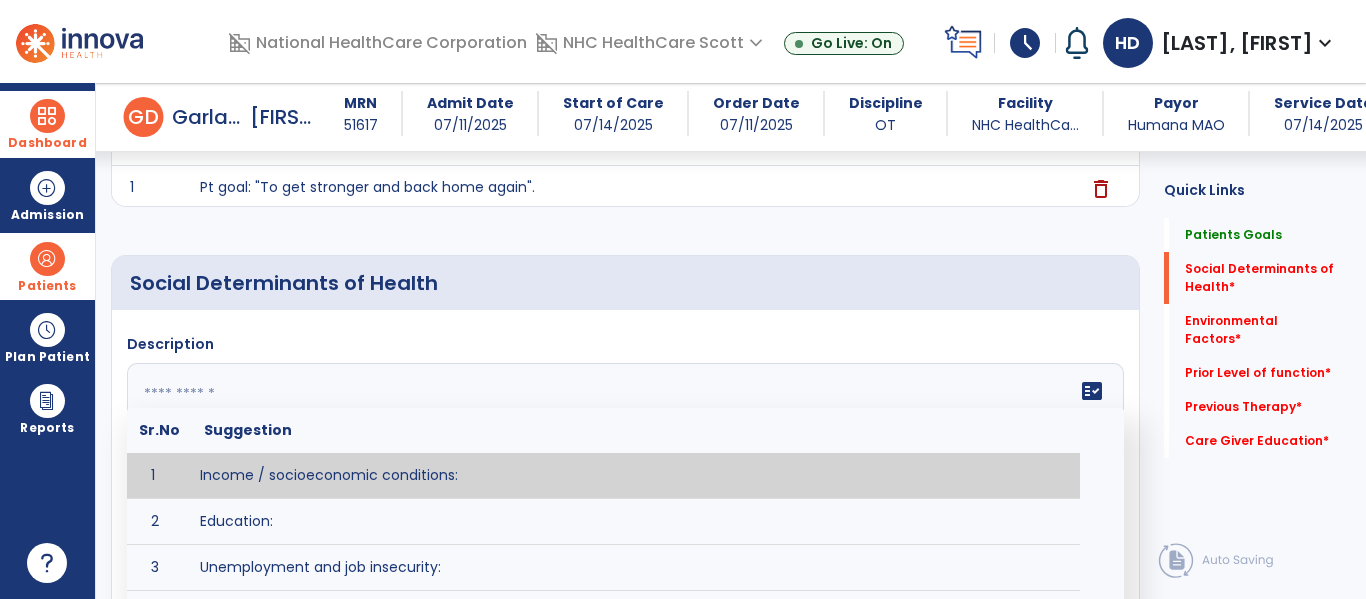 click 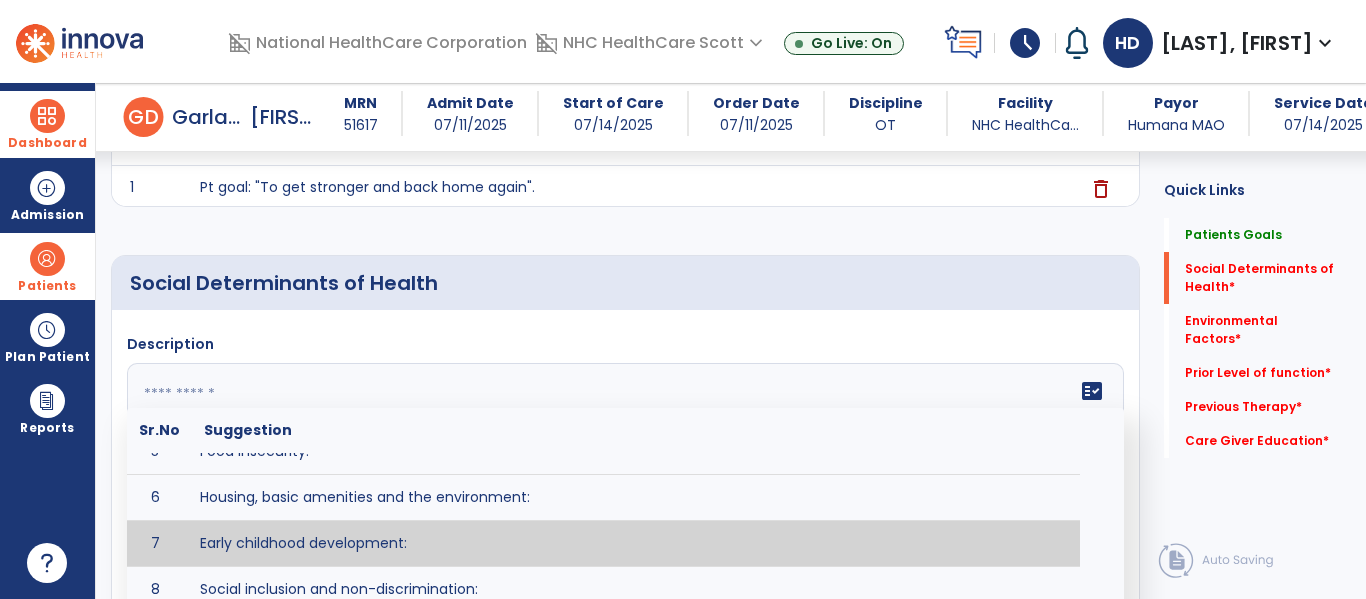 scroll, scrollTop: 210, scrollLeft: 0, axis: vertical 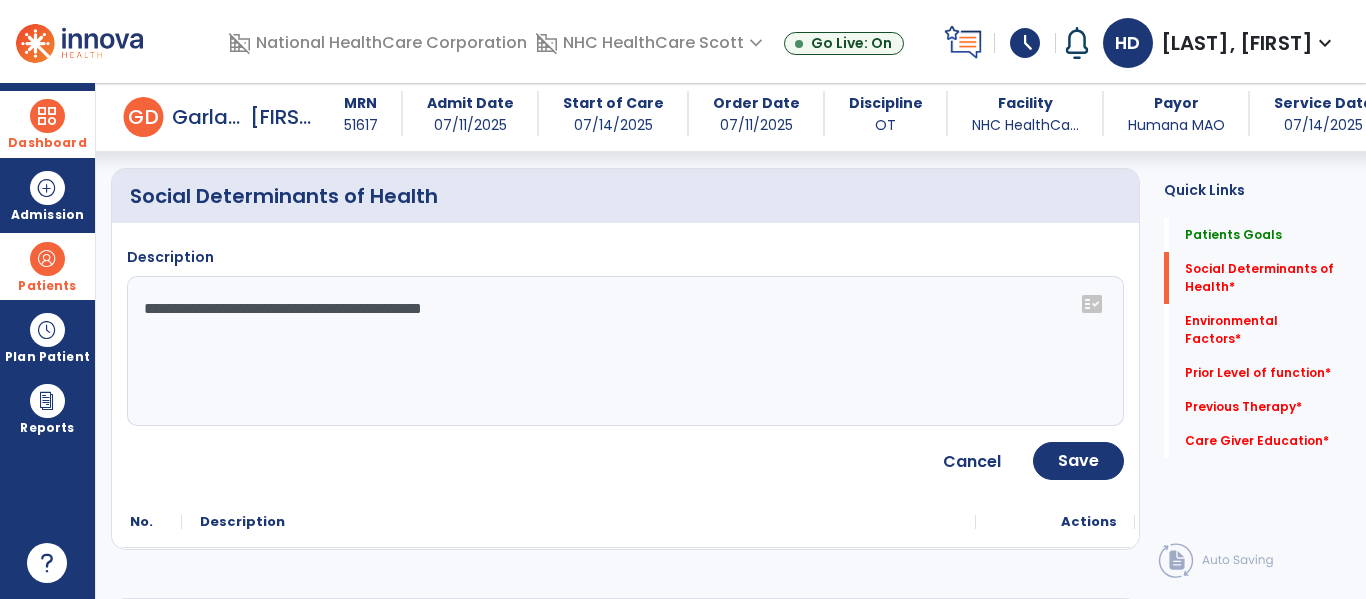 click on "**********" 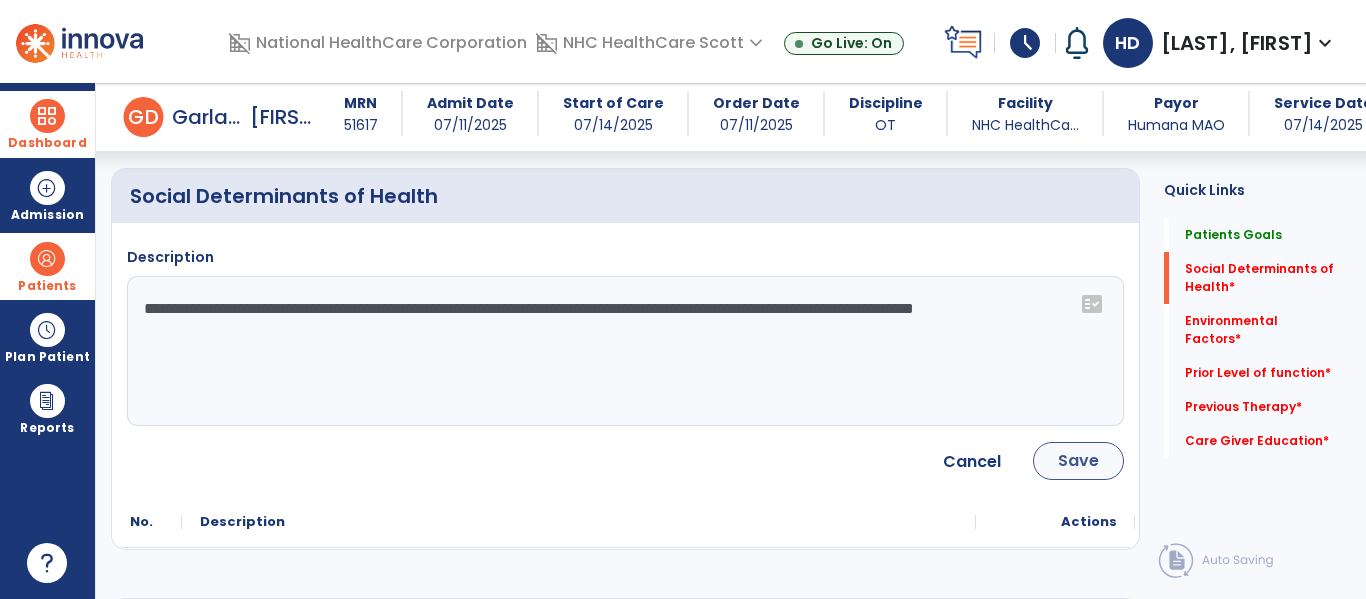 type on "**********" 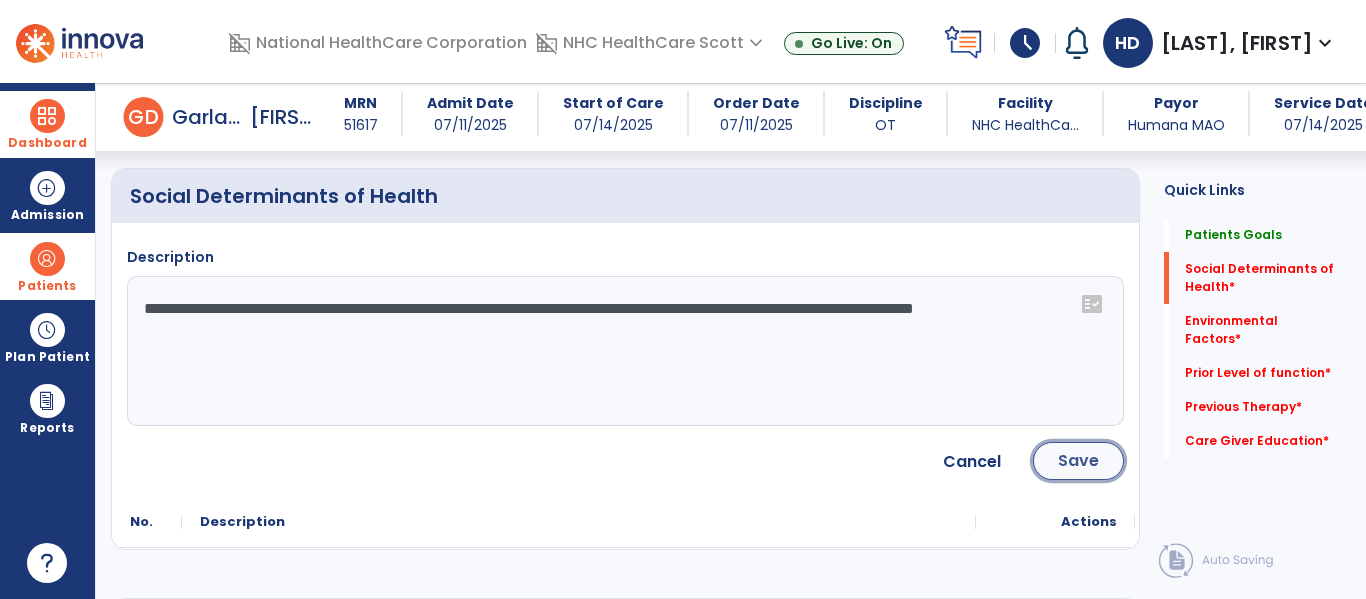 click on "Save" 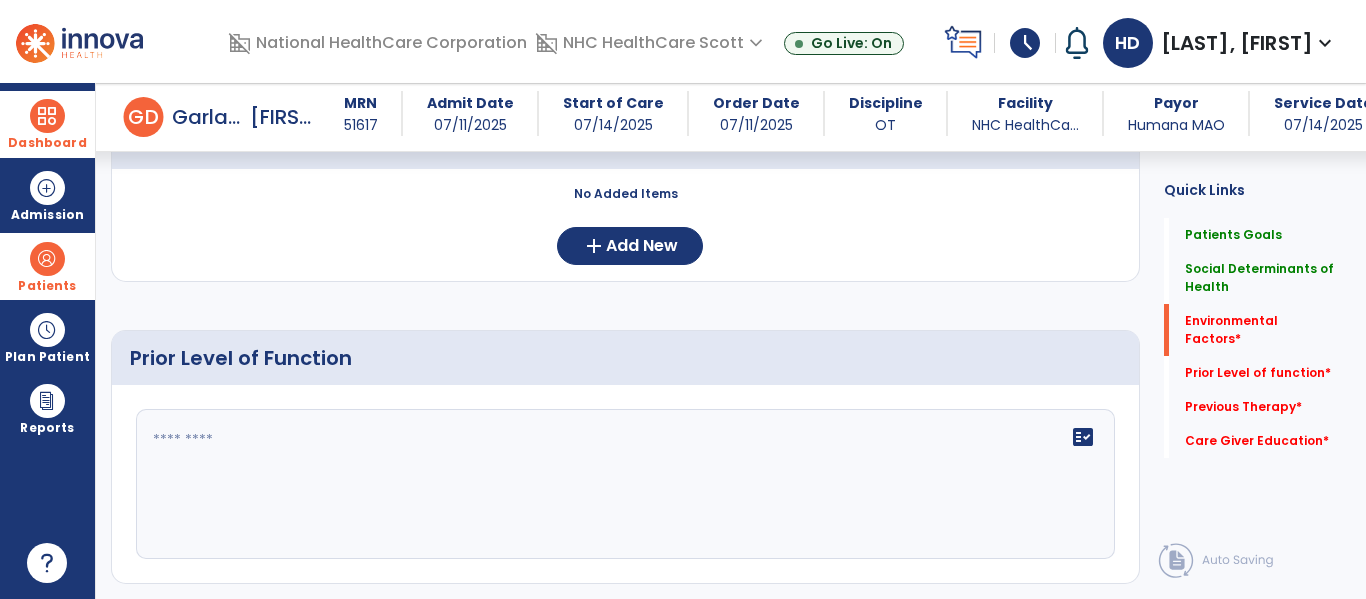 scroll, scrollTop: 679, scrollLeft: 0, axis: vertical 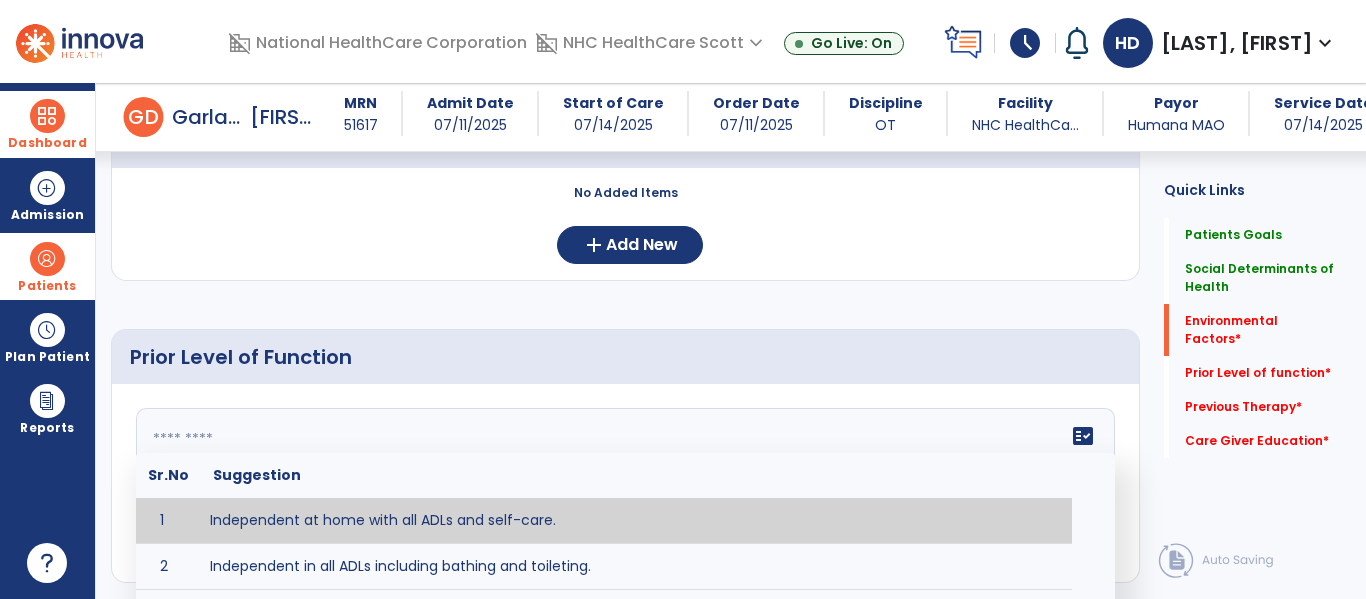 click 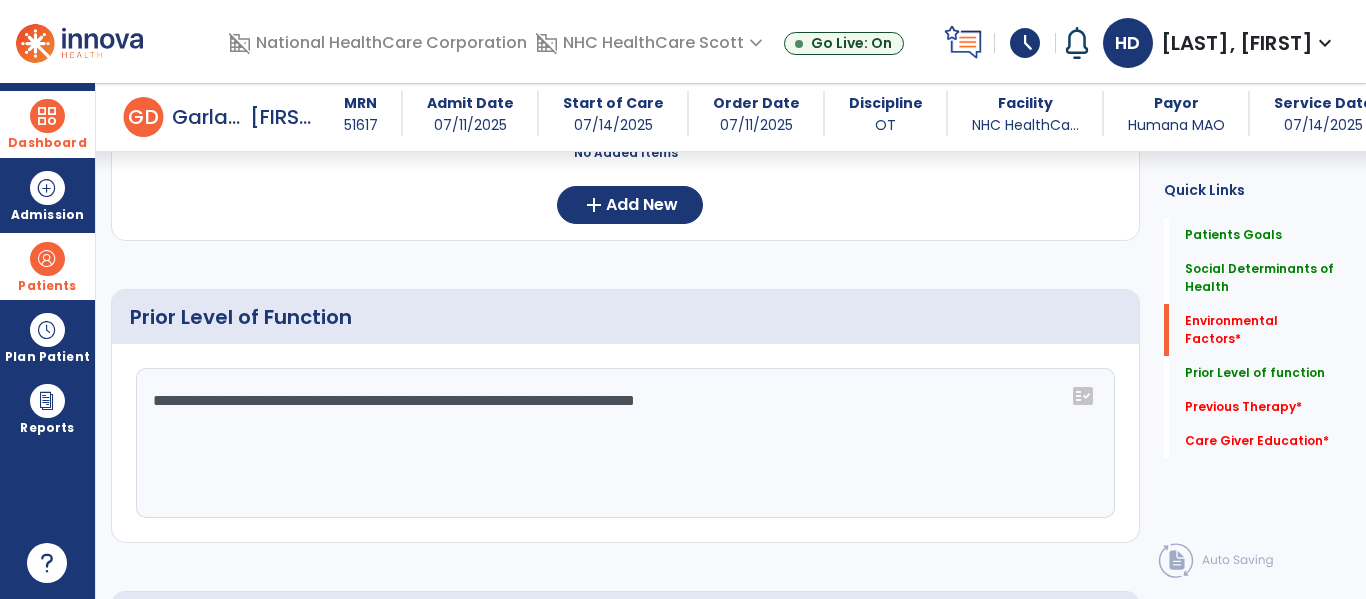 scroll, scrollTop: 679, scrollLeft: 0, axis: vertical 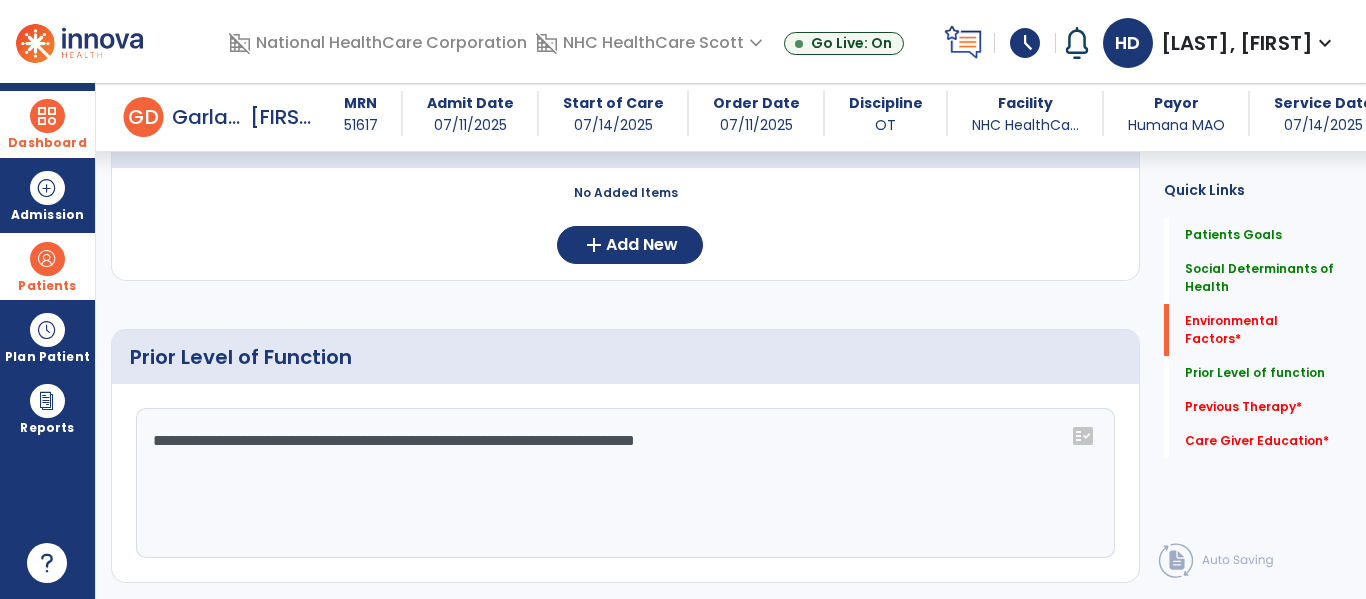 click on "**********" 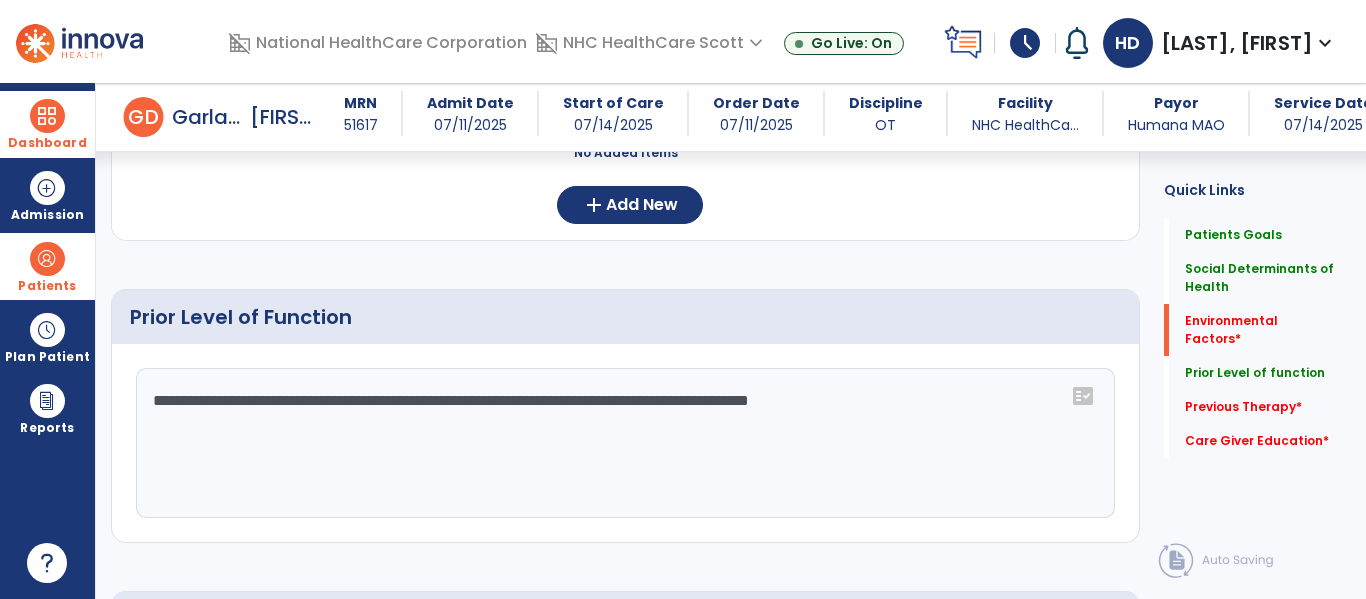 click on "**********" 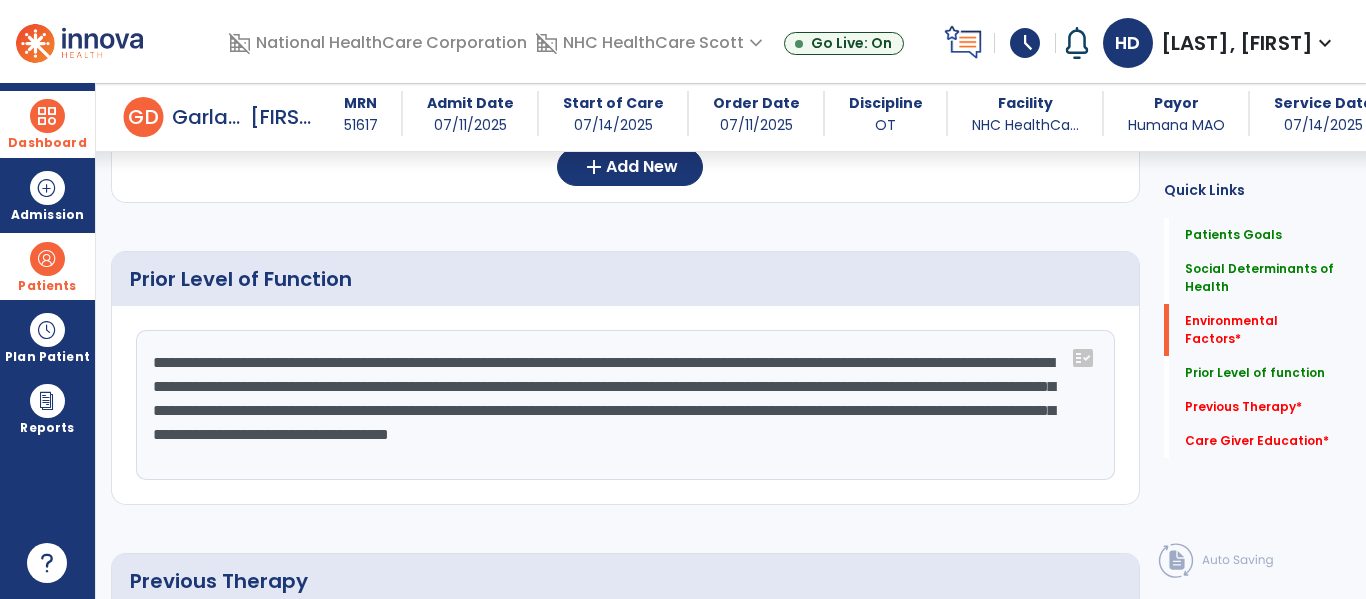scroll, scrollTop: 758, scrollLeft: 0, axis: vertical 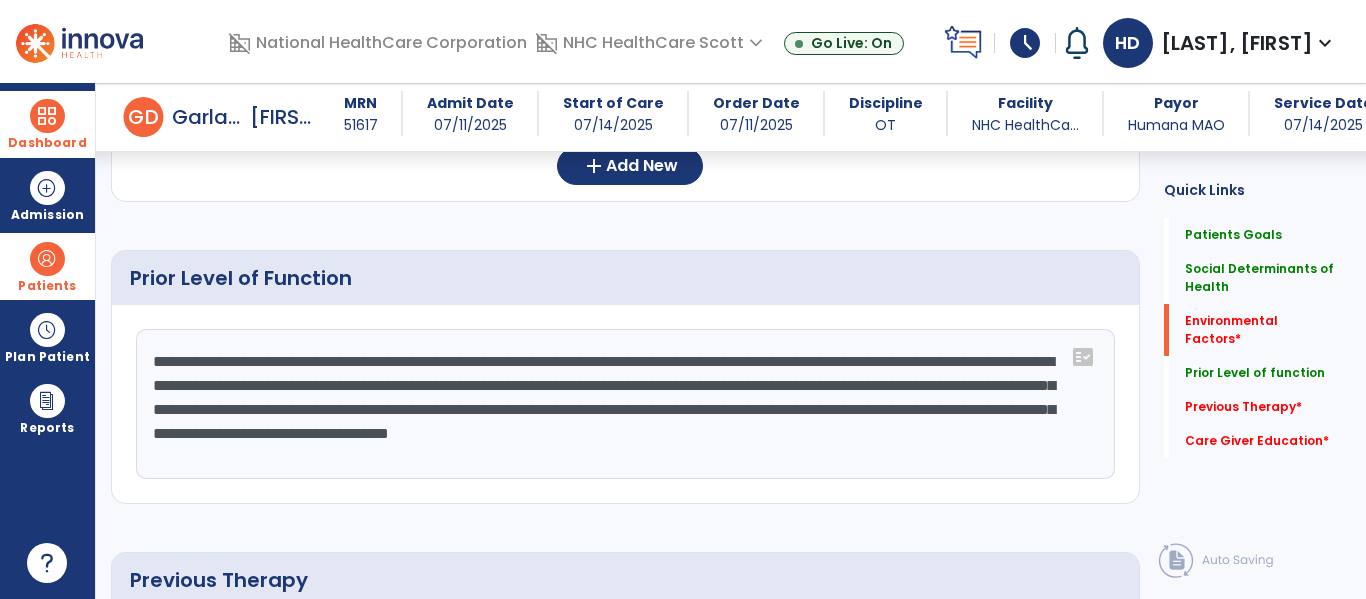 click on "**********" 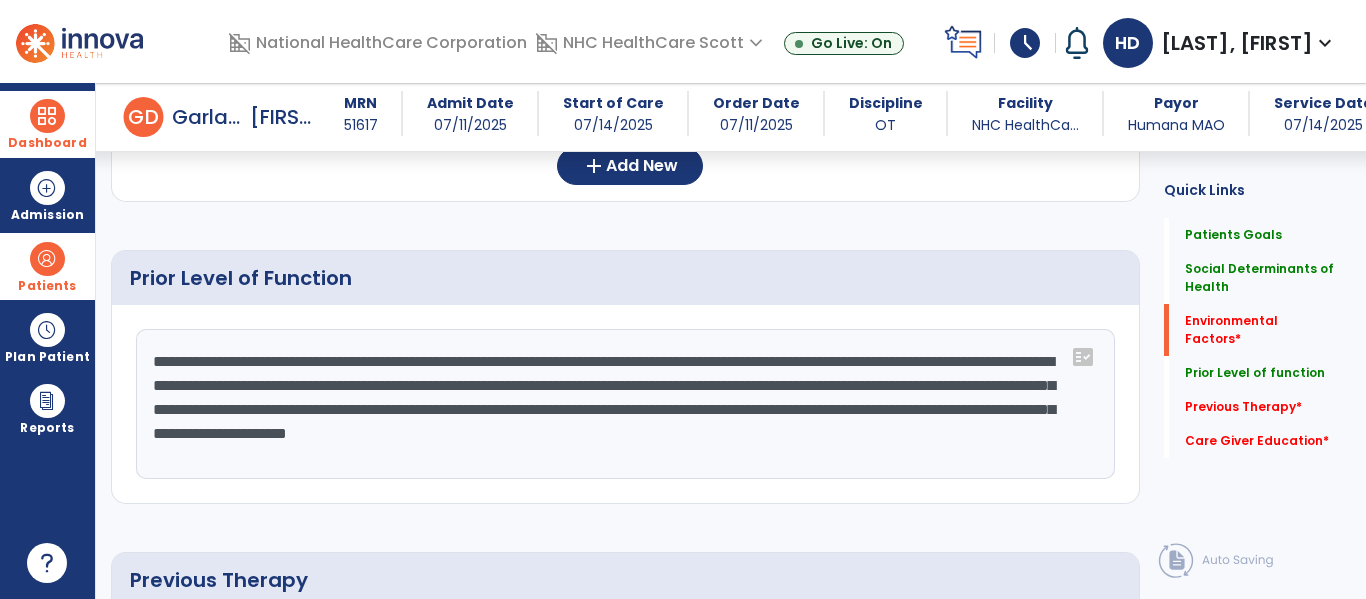 scroll, scrollTop: 758, scrollLeft: 0, axis: vertical 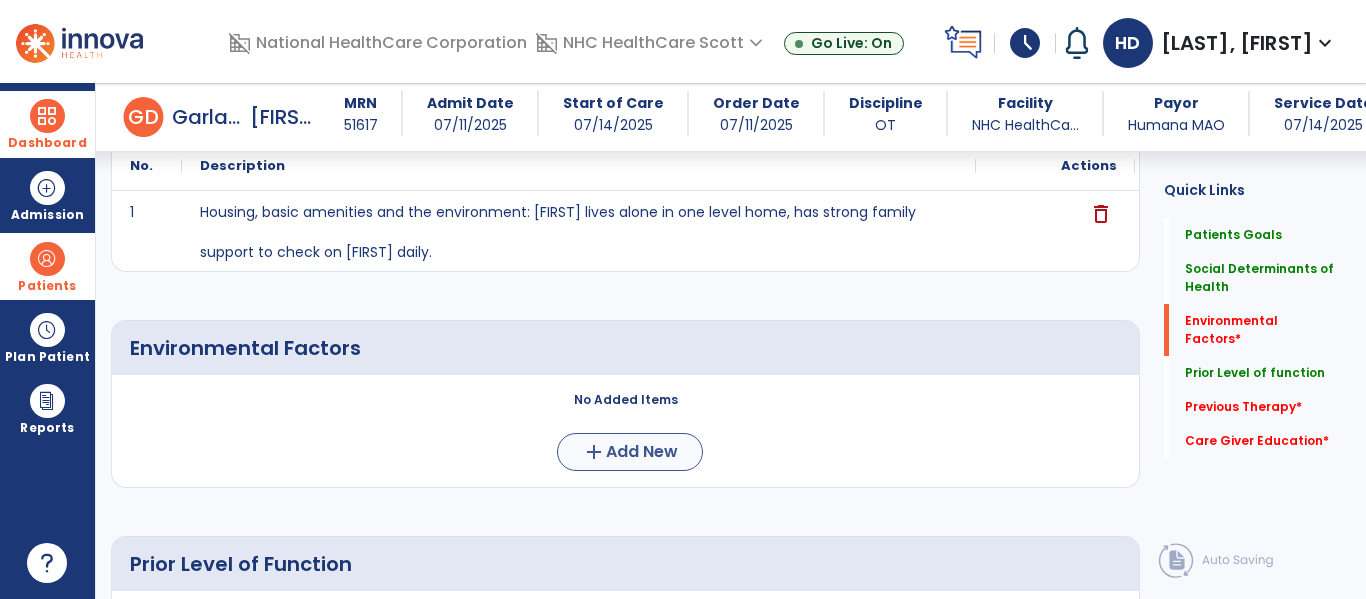 type on "**********" 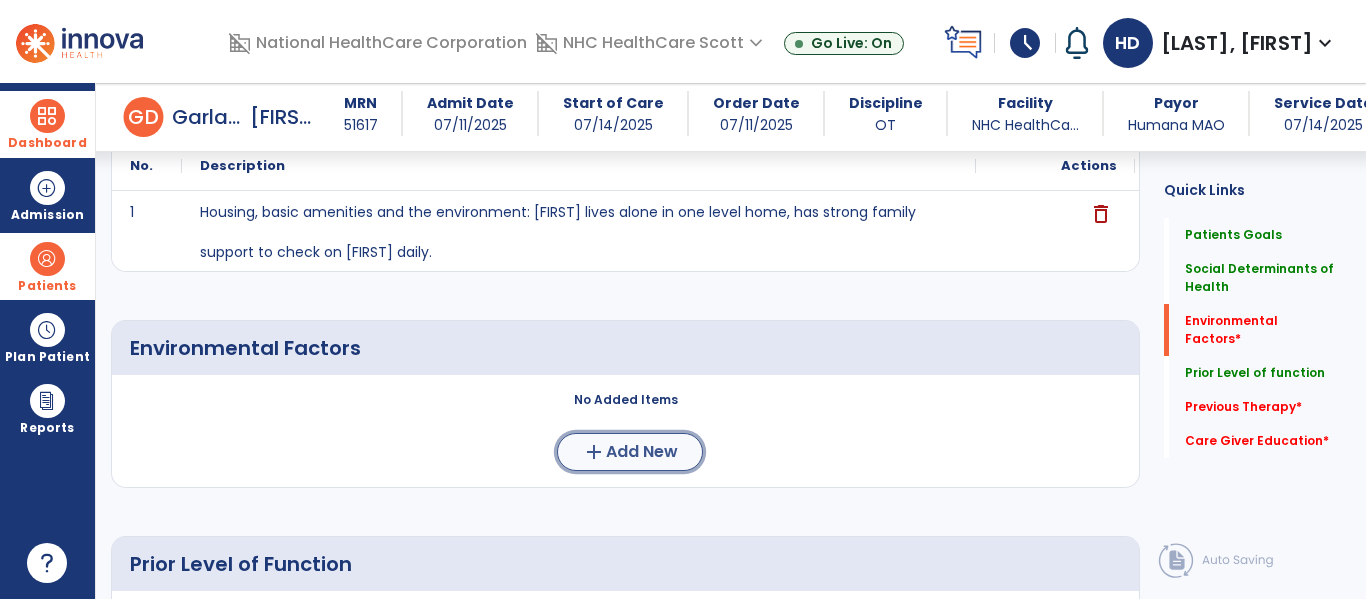 click on "Add New" 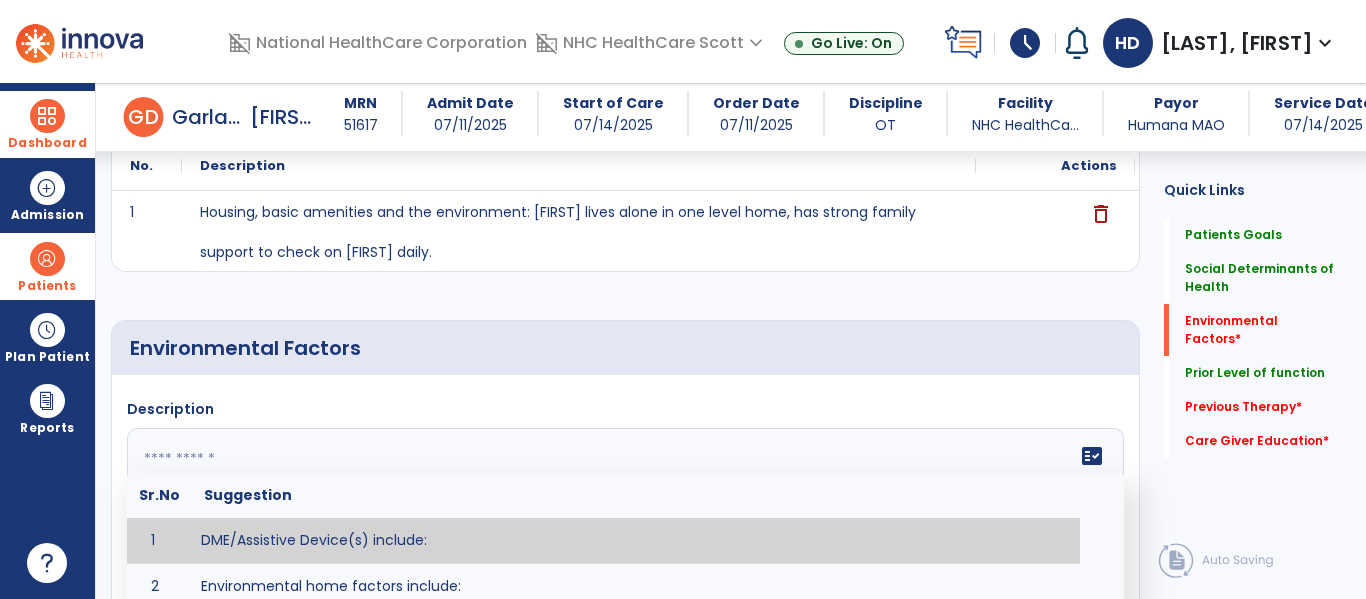 click 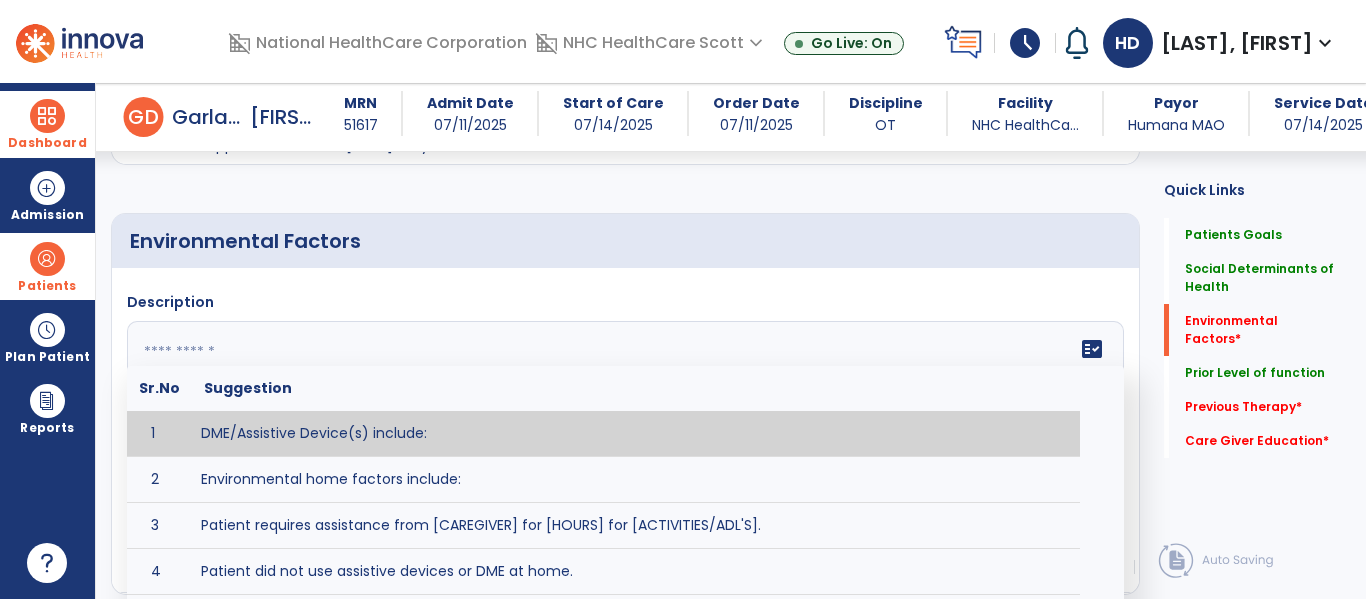 scroll, scrollTop: 580, scrollLeft: 0, axis: vertical 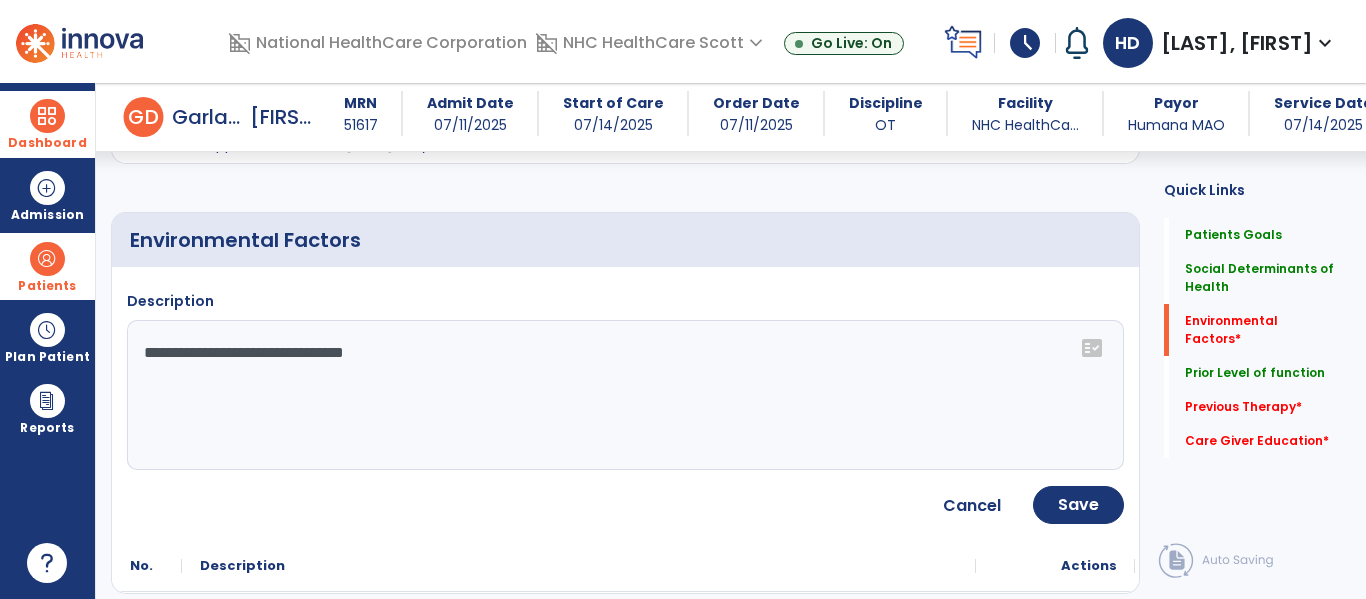 click on "**********" 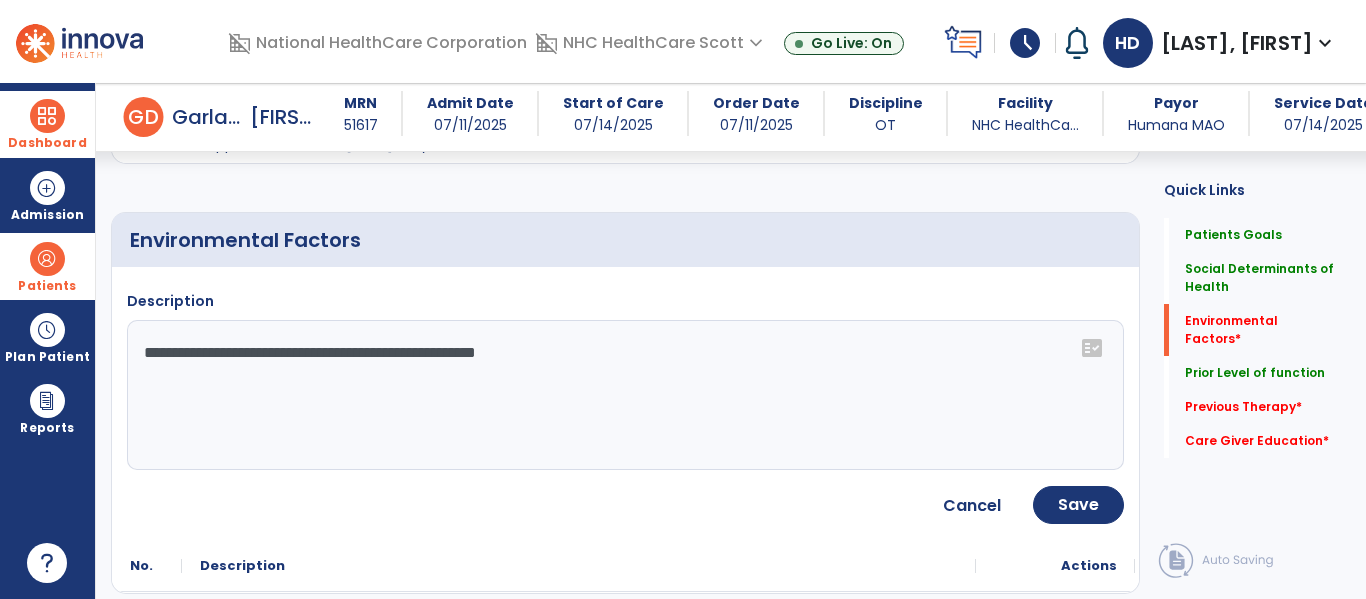 scroll, scrollTop: 677, scrollLeft: 0, axis: vertical 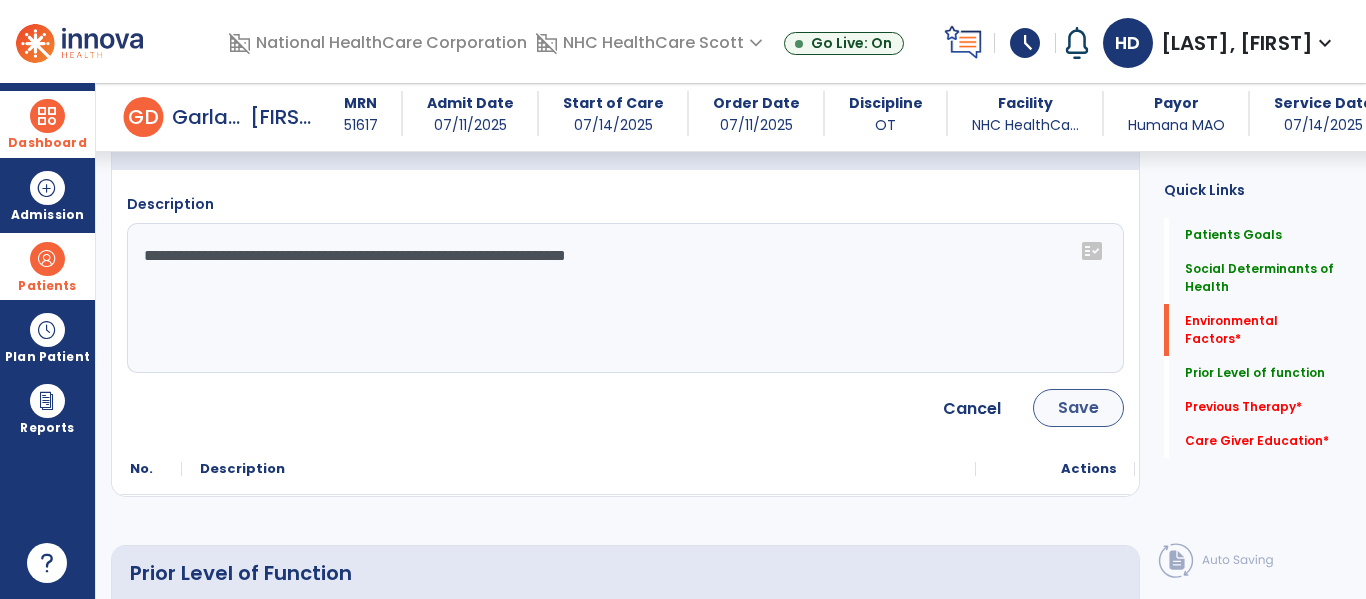 type on "**********" 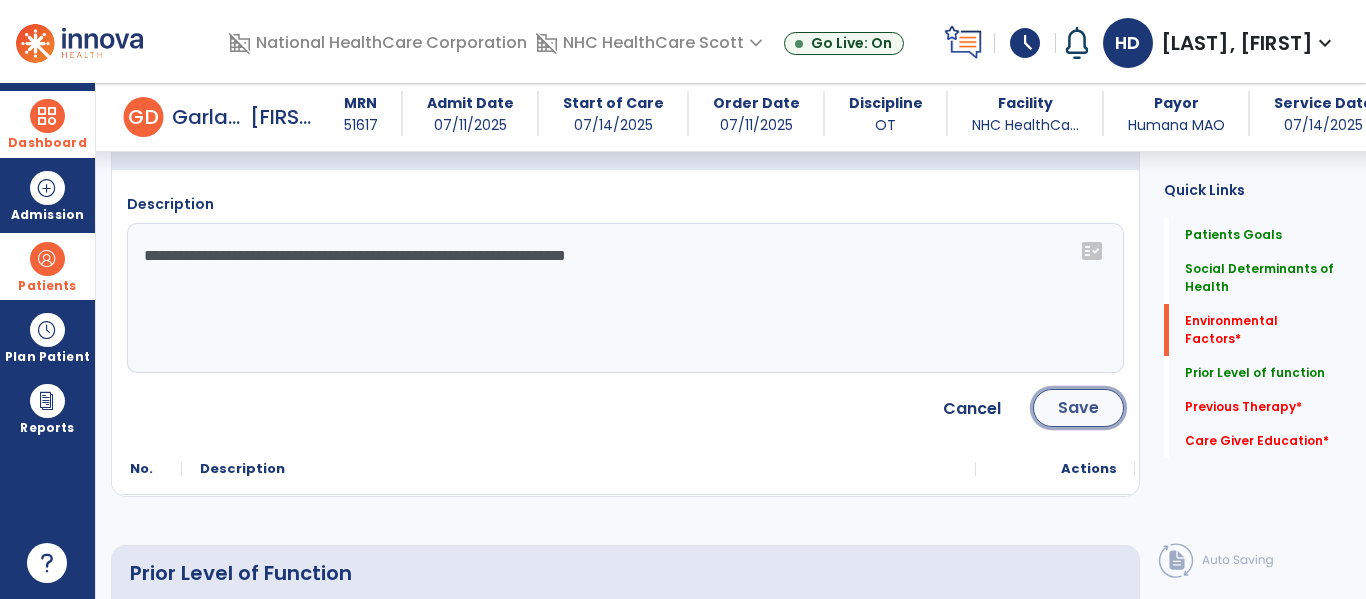 click on "Save" 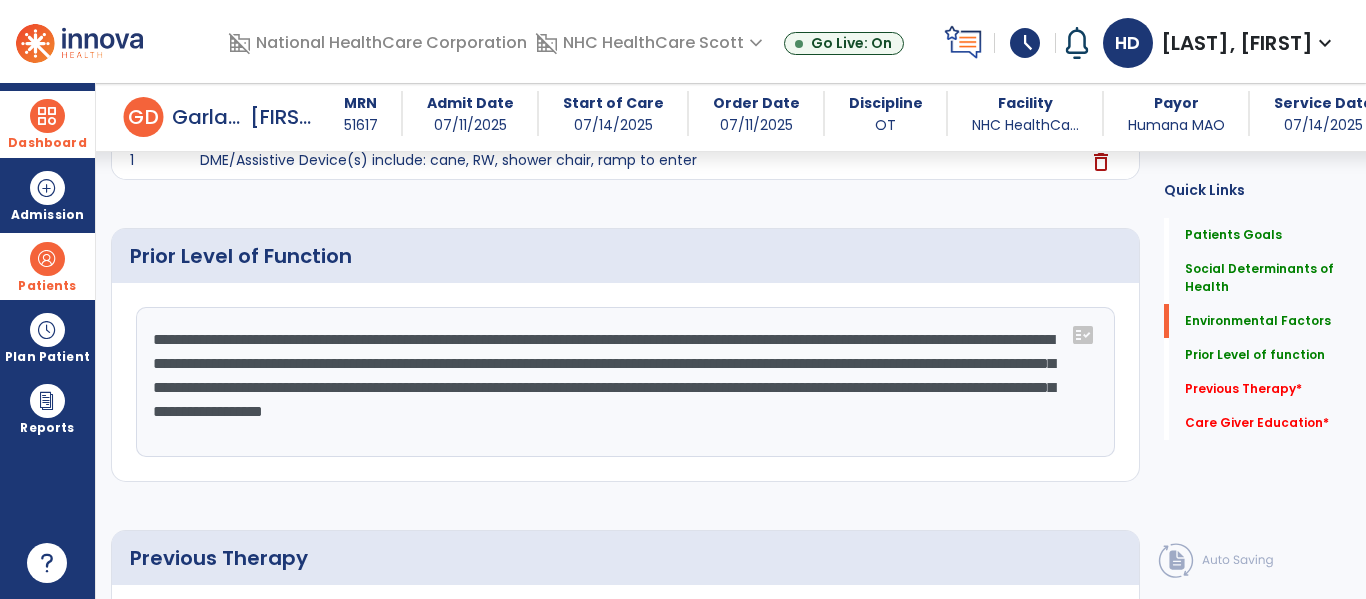 scroll, scrollTop: 777, scrollLeft: 0, axis: vertical 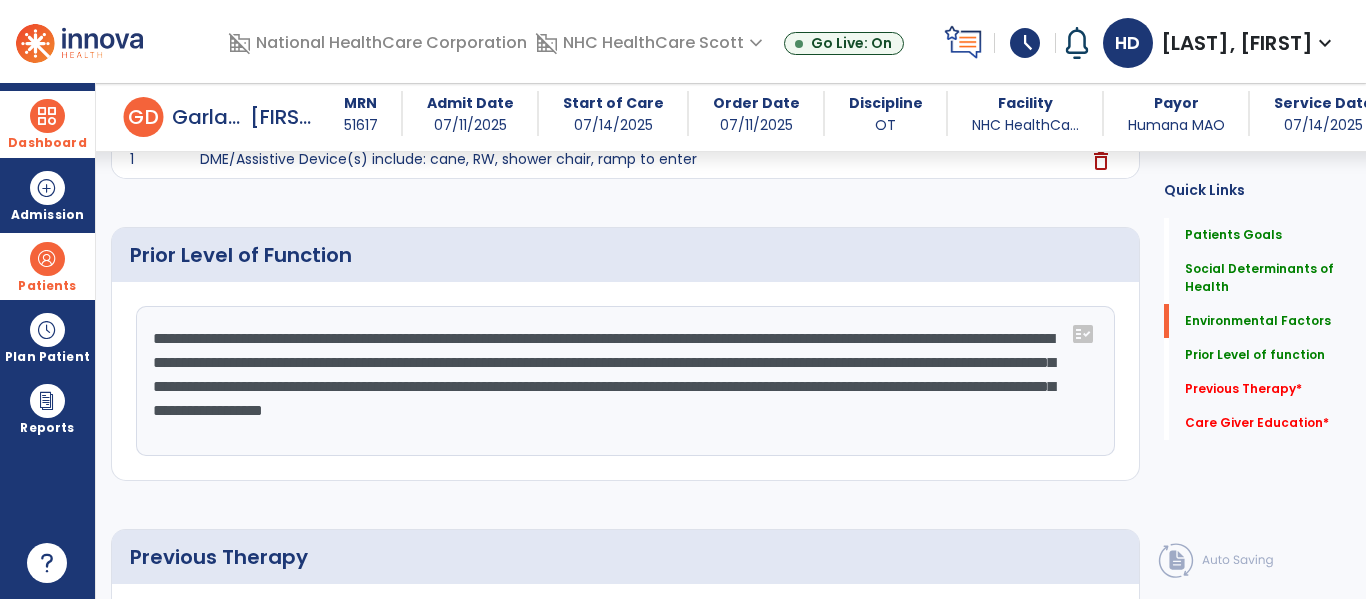 click on "**********" 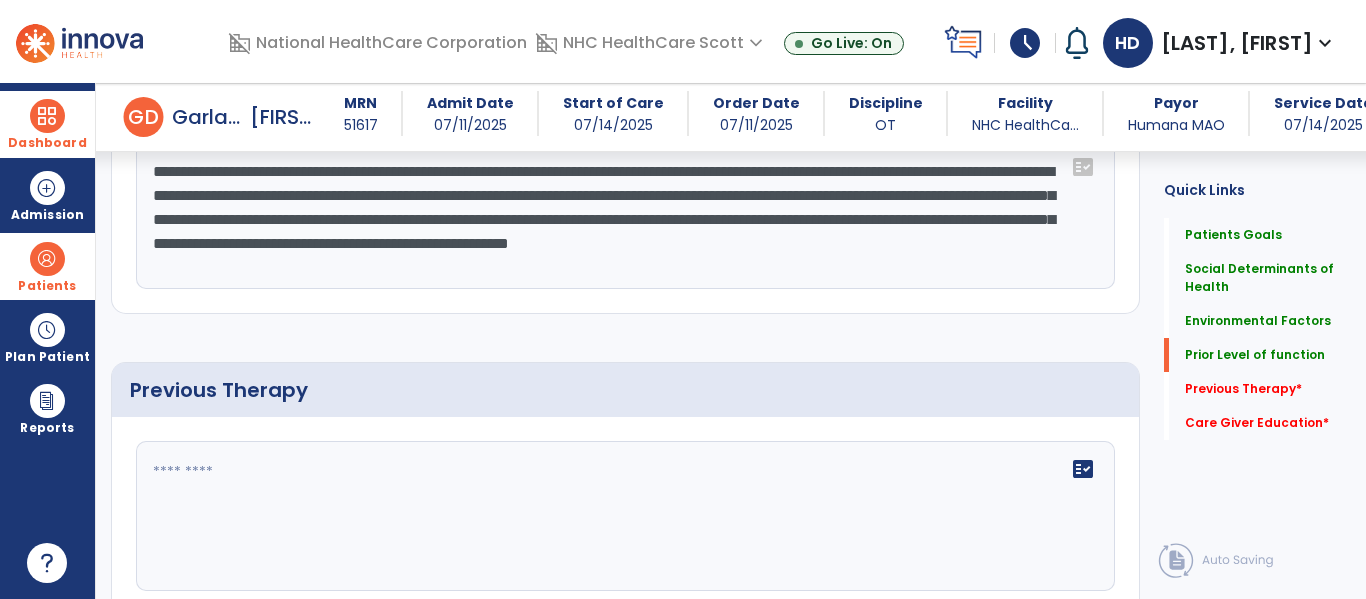scroll, scrollTop: 984, scrollLeft: 0, axis: vertical 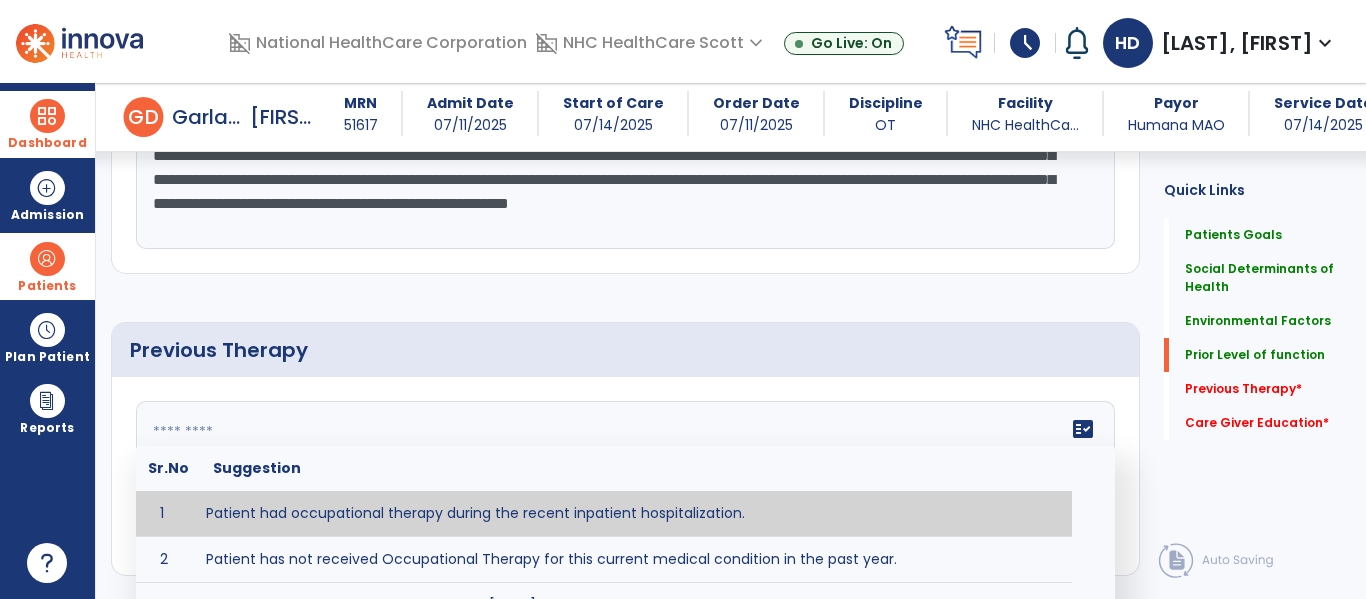 click on "fact_check  Sr.No Suggestion 1 Patient had occupational therapy during the recent inpatient hospitalization. 2 Patient has not received Occupational Therapy for this current medical condition in the past year. 3 Prior Occupational Therapy received on [DATE] for ___________. 4 Prior Occupational Therapy for [CONDITION] included [TYPE of THERAPY] in [MONTH/YEAR] with good results. 5 Patient has not received Occupational Therapy for this current medical condition in the past year and had yet to achieve LTGs prior to being hospitalized. 6 Prior to this recent hospitalization, the patient had been on therapy case load for [TIME]and was still working to achieve LTGs before being hospitalized." 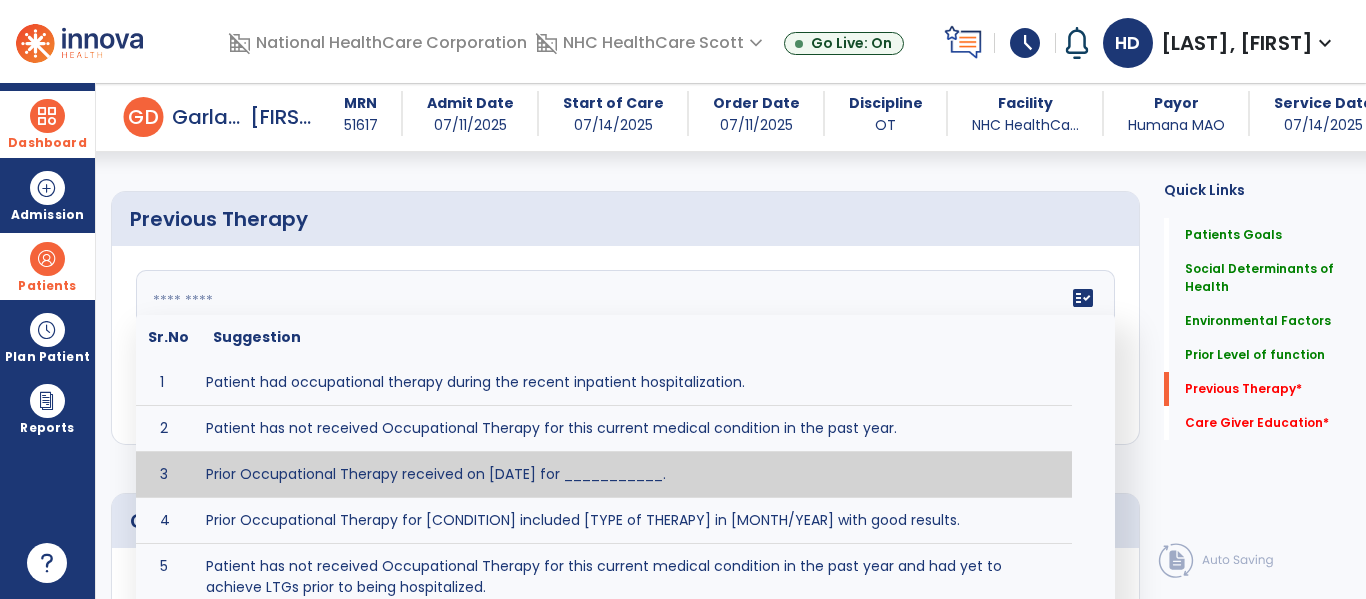 scroll, scrollTop: 1116, scrollLeft: 0, axis: vertical 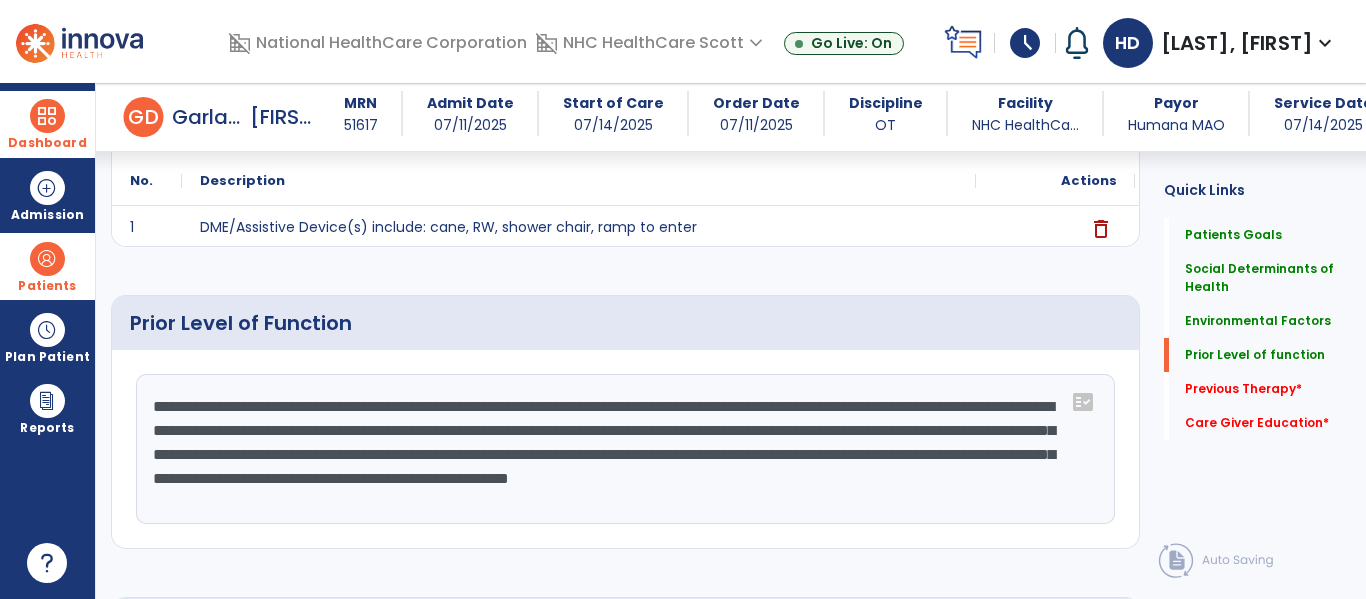 click on "**********" 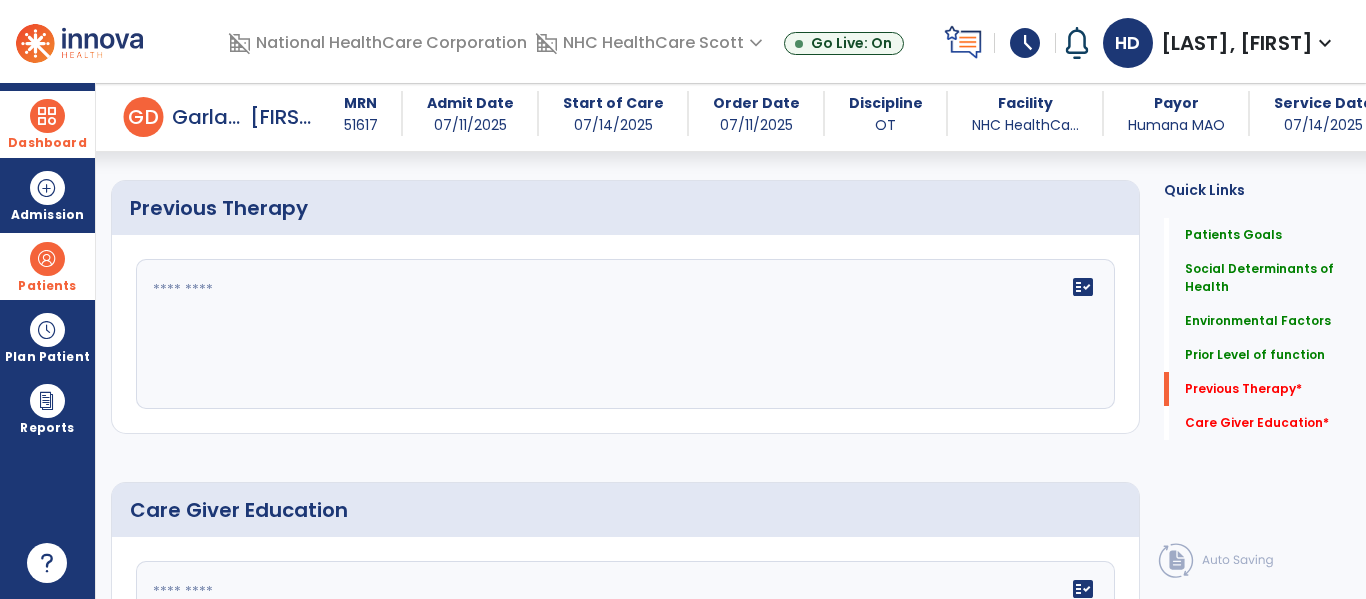 scroll, scrollTop: 1130, scrollLeft: 0, axis: vertical 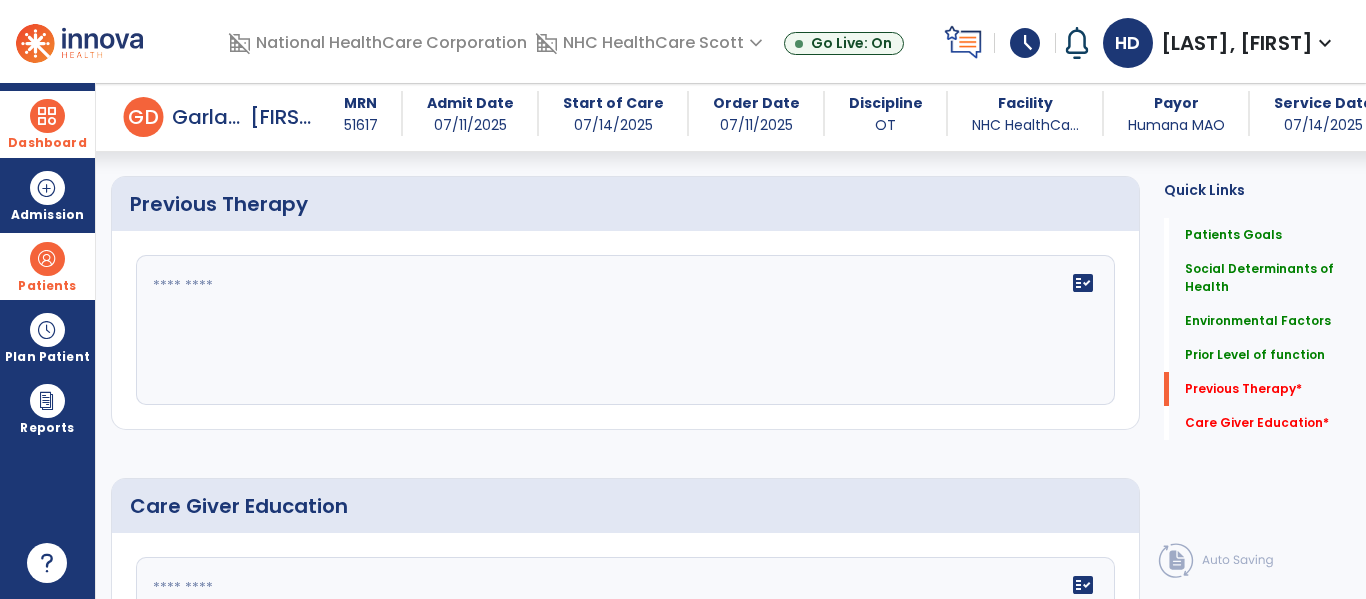 type on "**********" 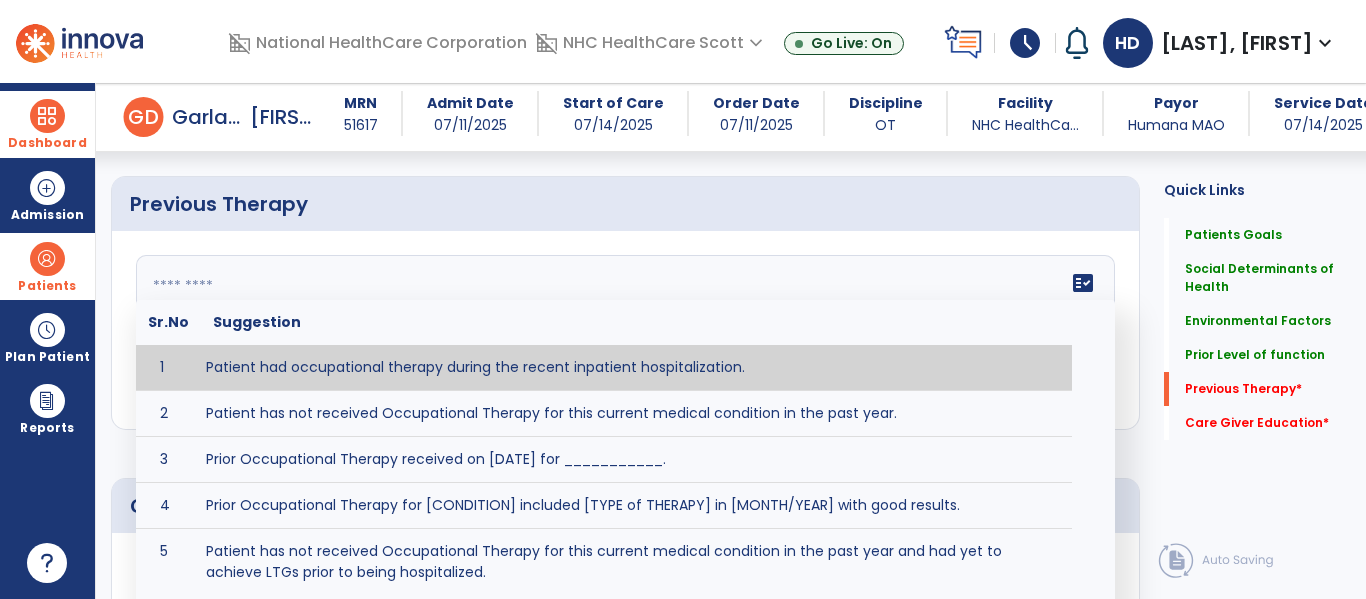 click on "fact_check  Sr.No Suggestion 1 Patient had occupational therapy during the recent inpatient hospitalization. 2 Patient has not received Occupational Therapy for this current medical condition in the past year. 3 Prior Occupational Therapy received on [DATE] for ___________. 4 Prior Occupational Therapy for [CONDITION] included [TYPE of THERAPY] in [MONTH/YEAR] with good results. 5 Patient has not received Occupational Therapy for this current medical condition in the past year and had yet to achieve LTGs prior to being hospitalized. 6 Prior to this recent hospitalization, the patient had been on therapy case load for [TIME]and was still working to achieve LTGs before being hospitalized." 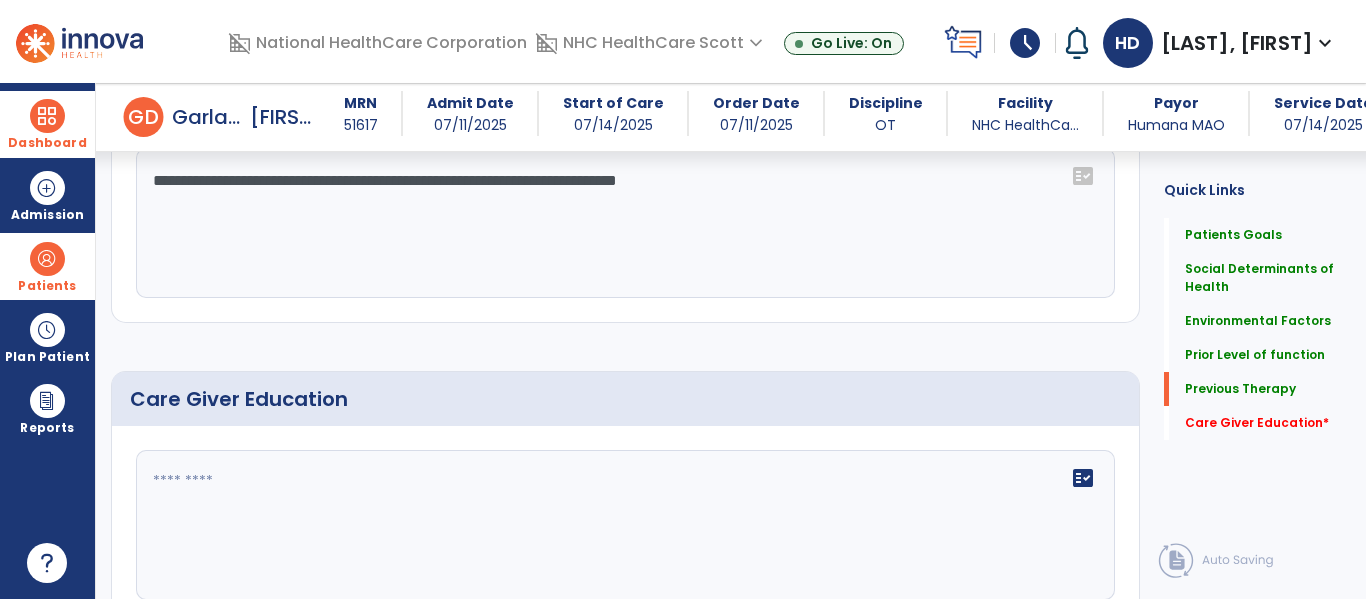 scroll, scrollTop: 1333, scrollLeft: 0, axis: vertical 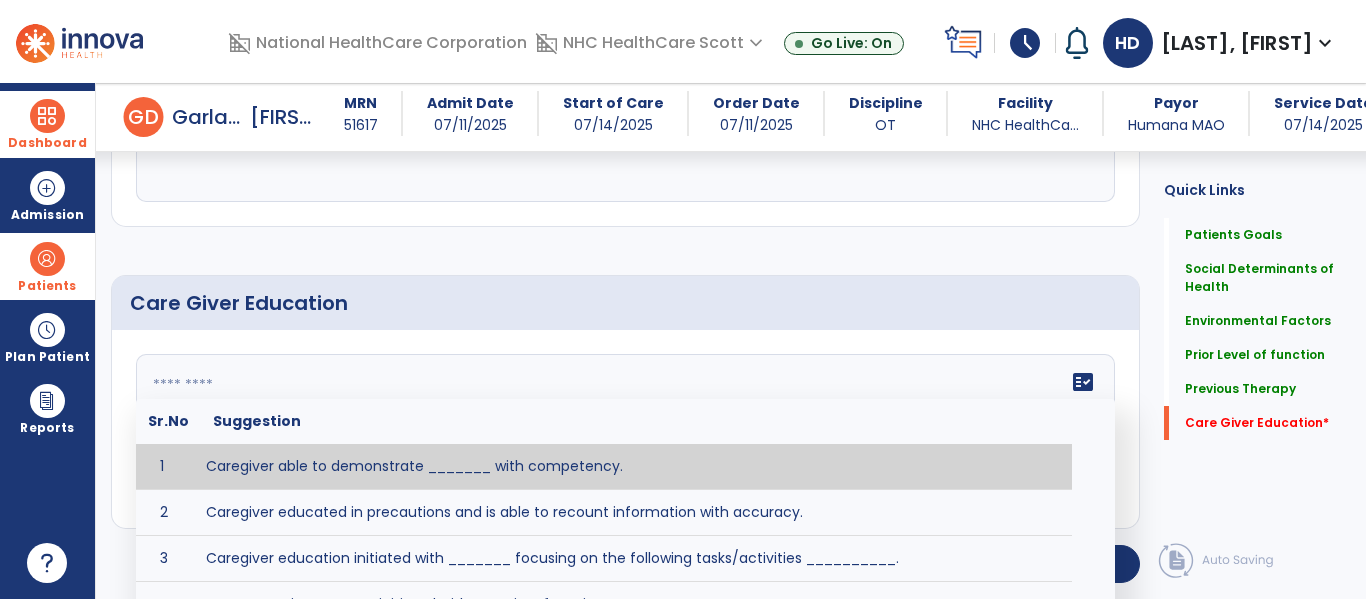click on "fact_check  Sr.No Suggestion 1 Caregiver able to demonstrate _______ with competency. 2 Caregiver educated in precautions and is able to recount information with accuracy. 3 Caregiver education initiated with _______ focusing on the following tasks/activities __________. 4 Home exercise program initiated with caregiver focusing on __________. 5 Patient educated in precautions and is able to recount information with [VALUE]% accuracy." 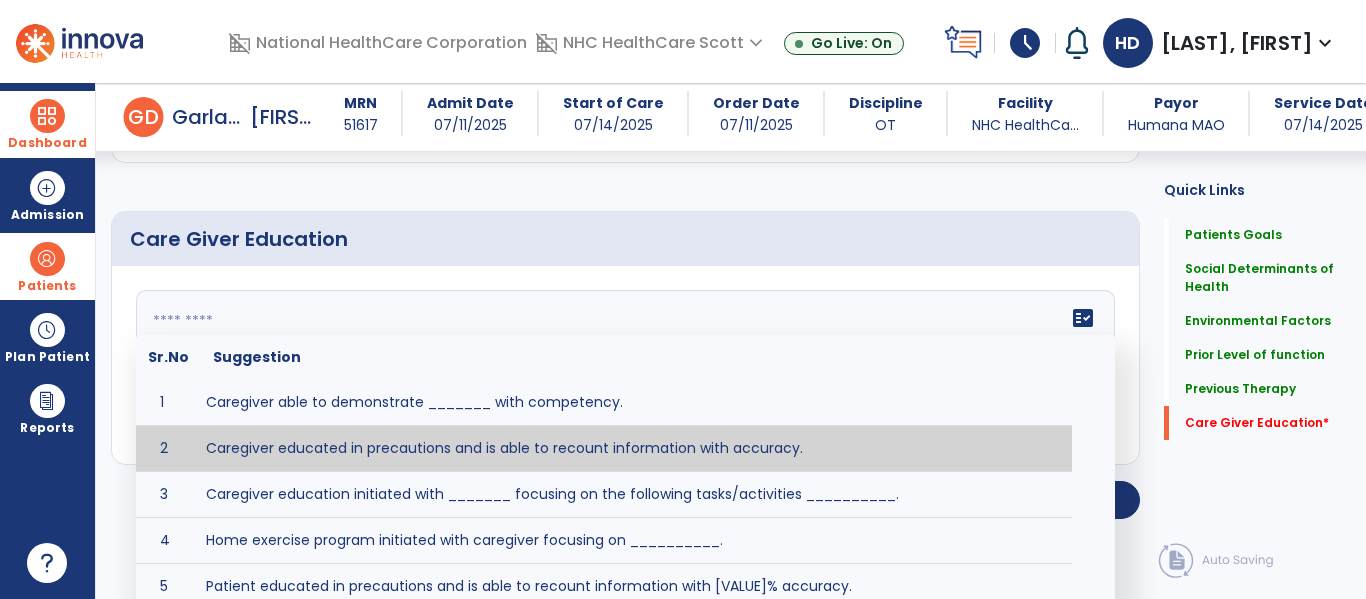 scroll, scrollTop: 1424, scrollLeft: 0, axis: vertical 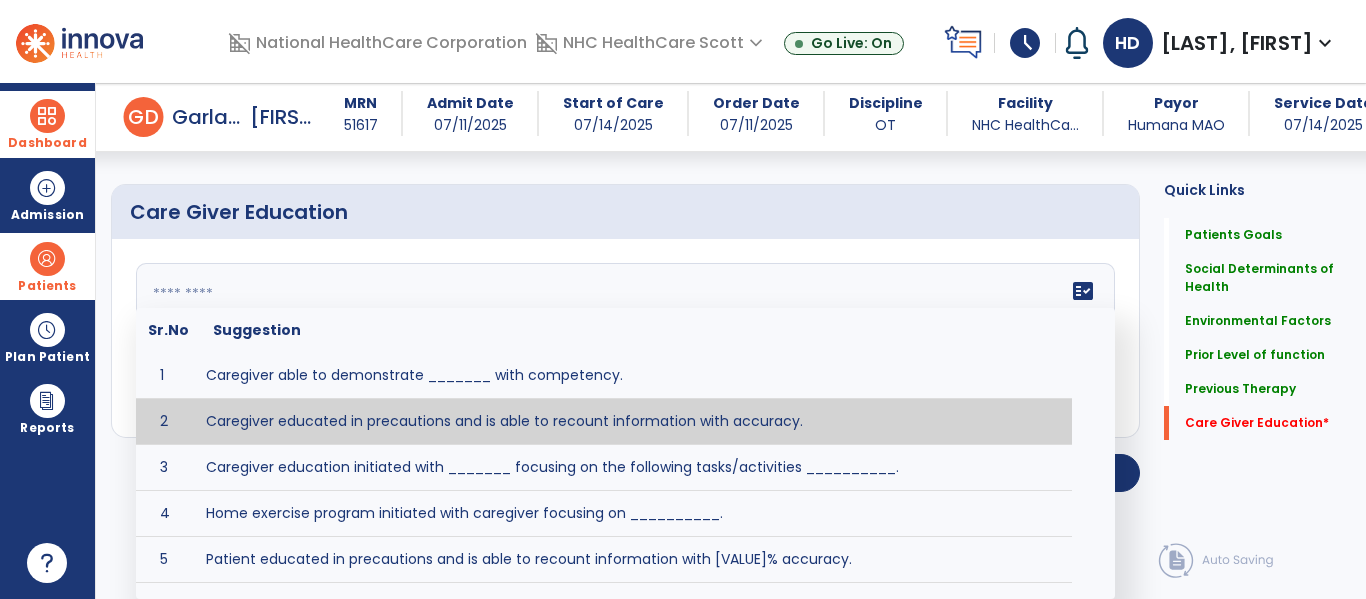 type on "**********" 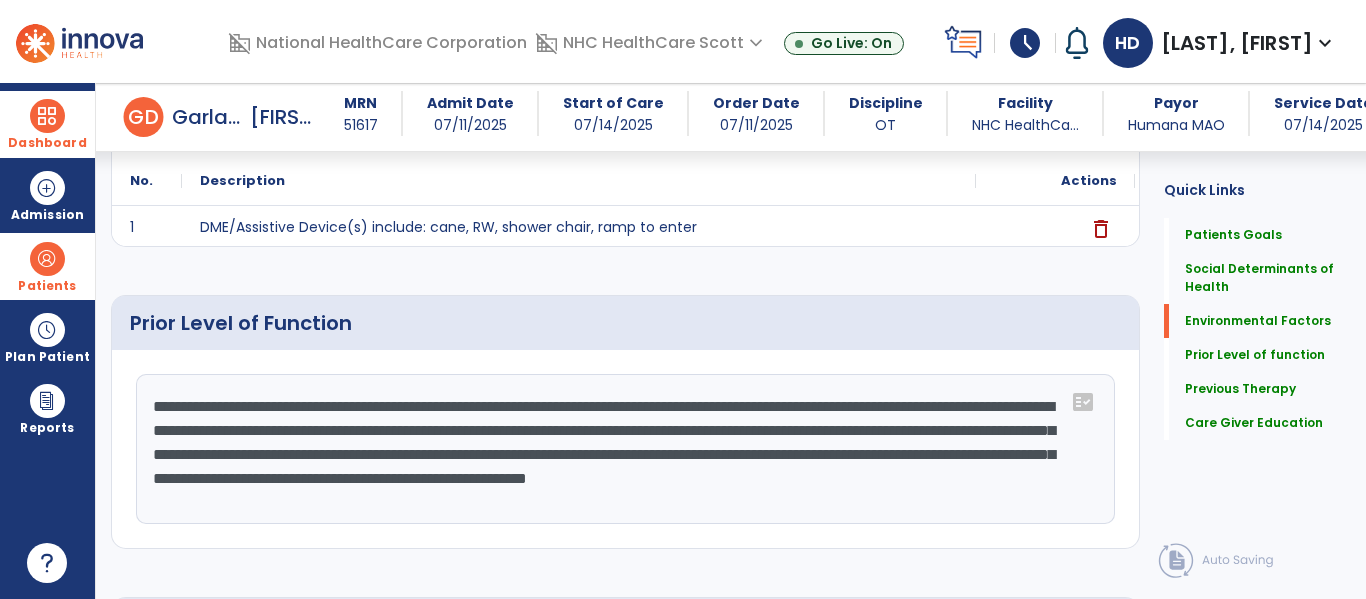 scroll, scrollTop: 0, scrollLeft: 0, axis: both 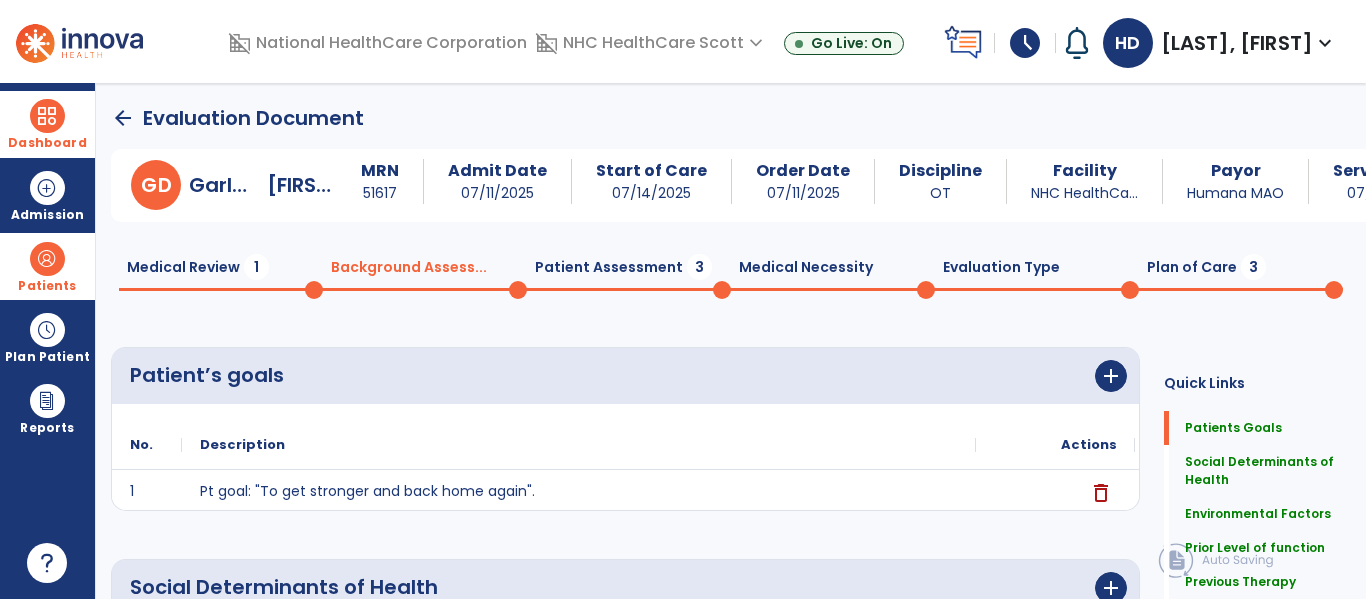 click on "Patient Assessment  3" 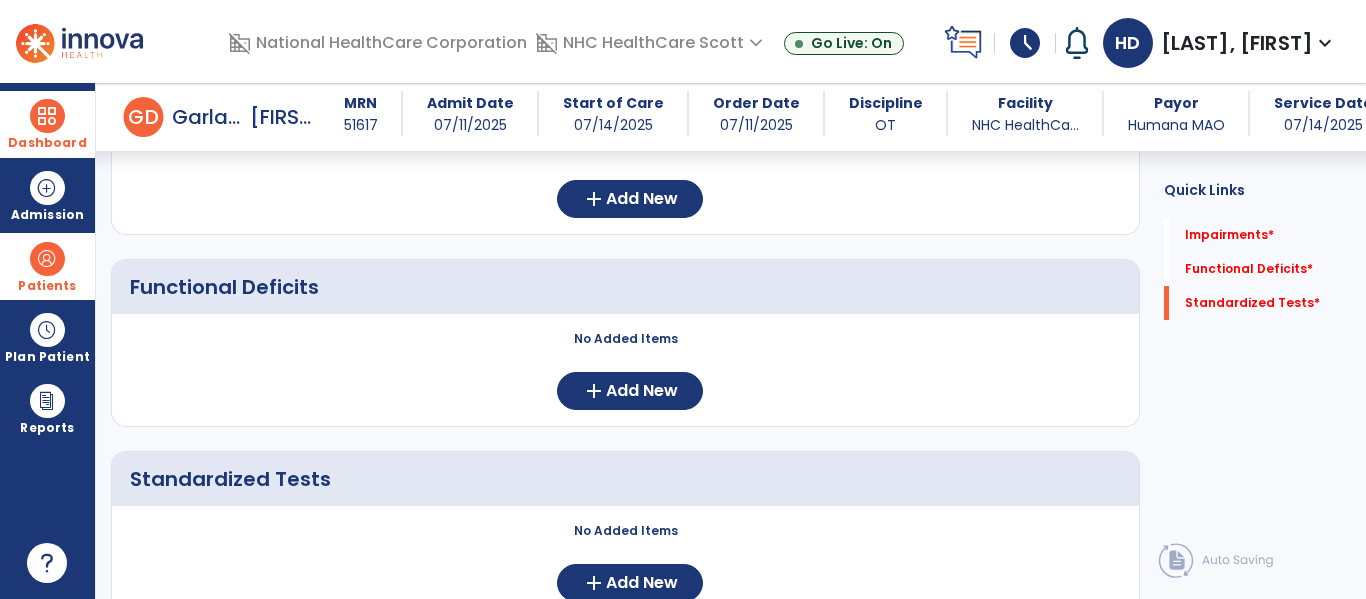 scroll, scrollTop: 351, scrollLeft: 0, axis: vertical 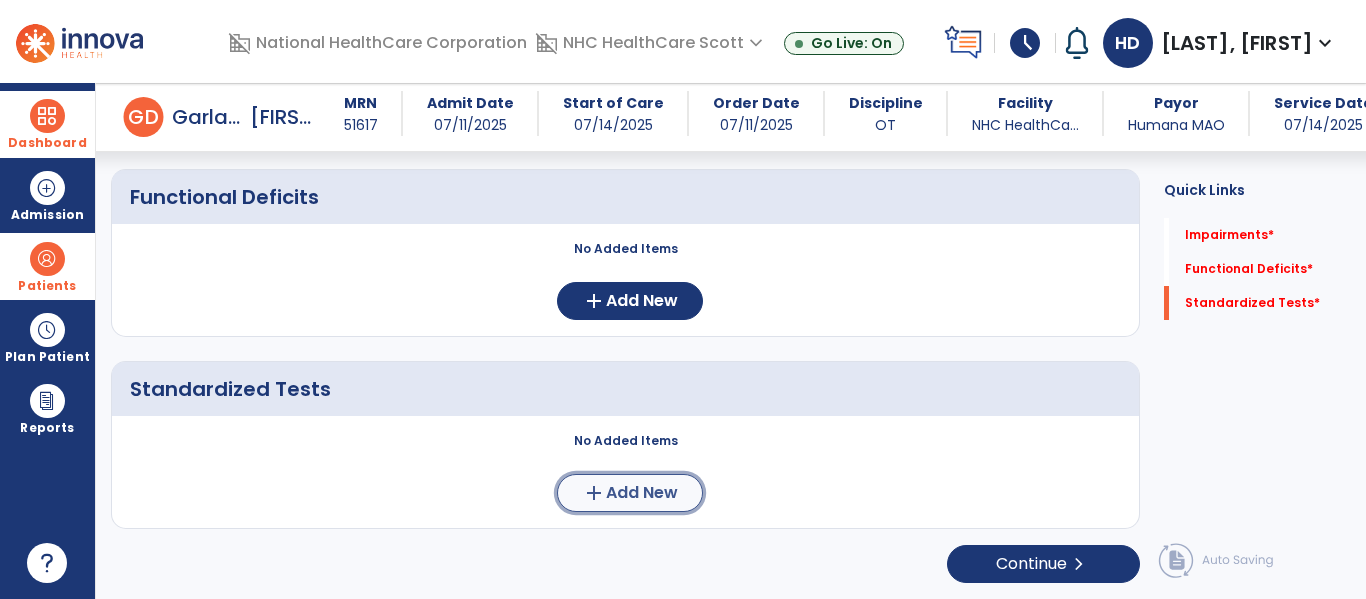 click on "add  Add New" 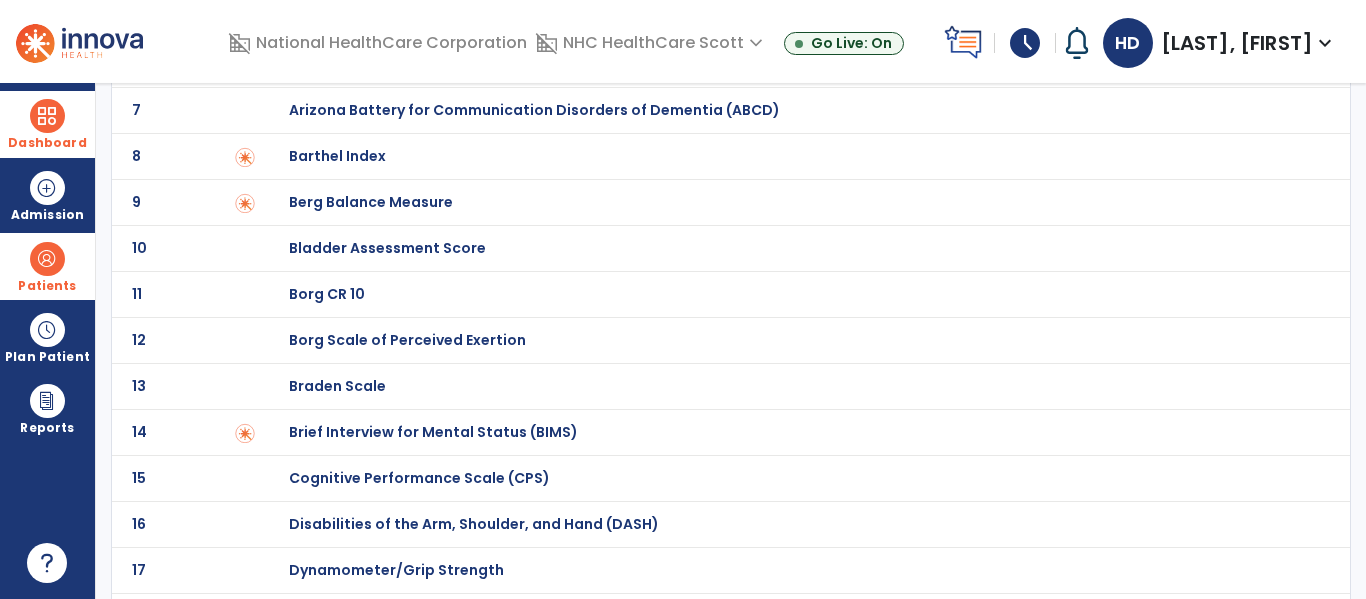 scroll, scrollTop: 367, scrollLeft: 0, axis: vertical 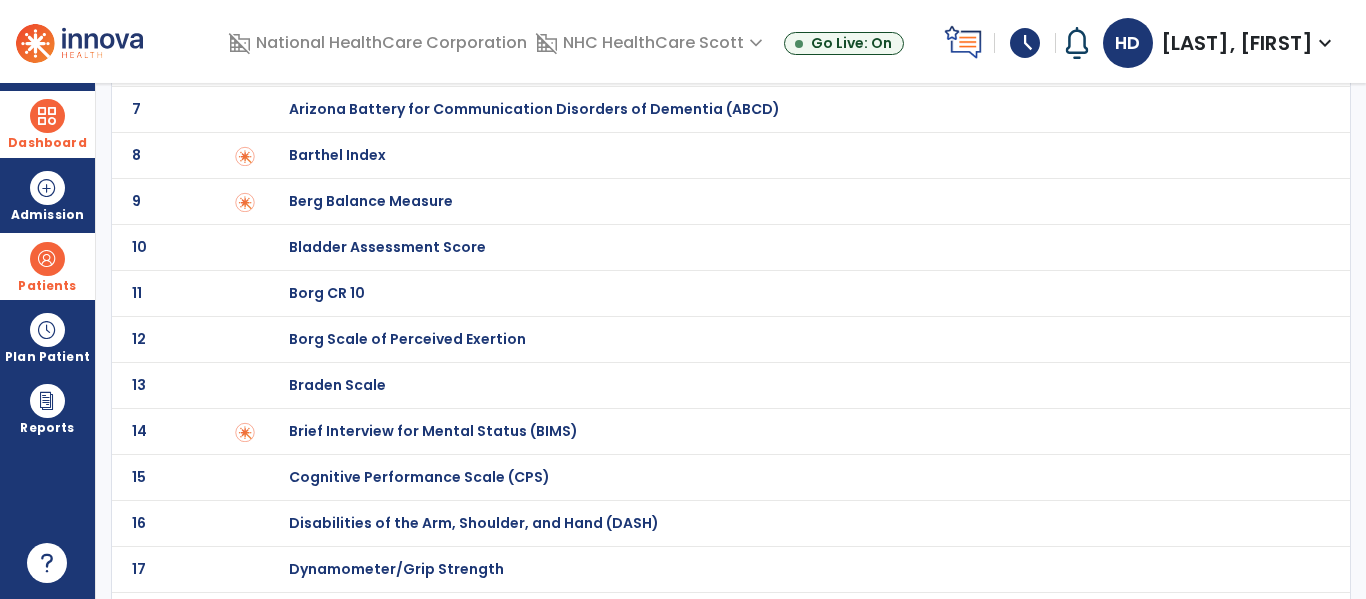 click on "Brief Interview for Mental Status (BIMS)" at bounding box center (360, -167) 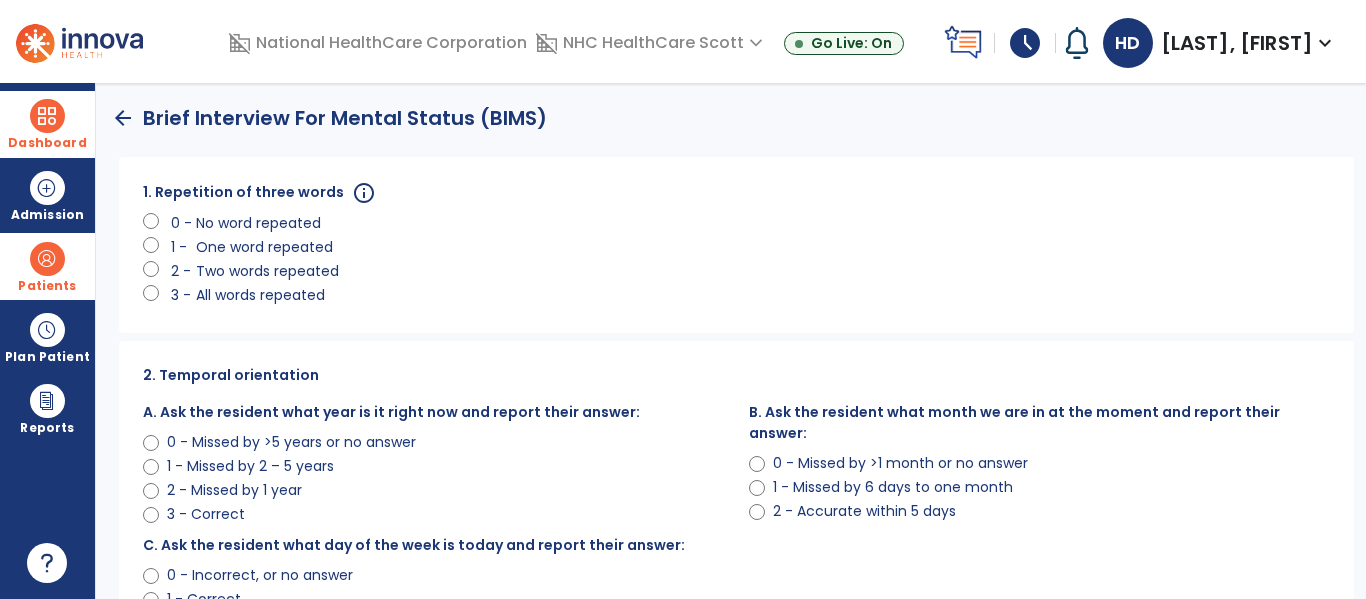 click on "All words repeated" 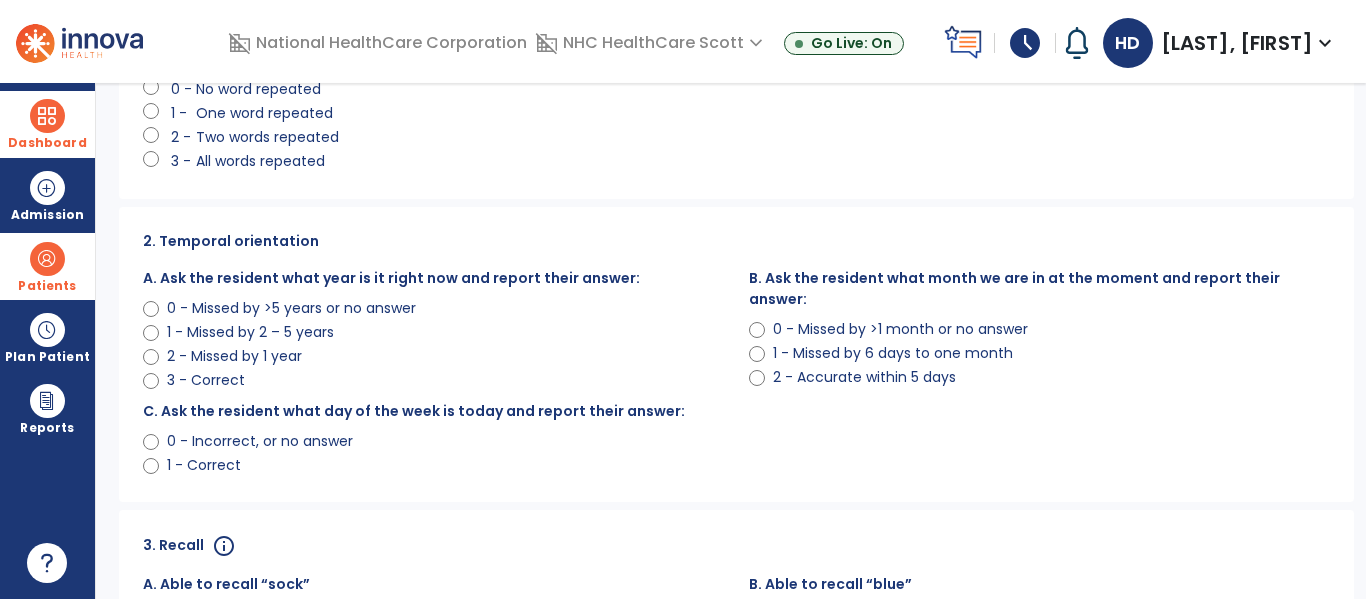scroll, scrollTop: 136, scrollLeft: 0, axis: vertical 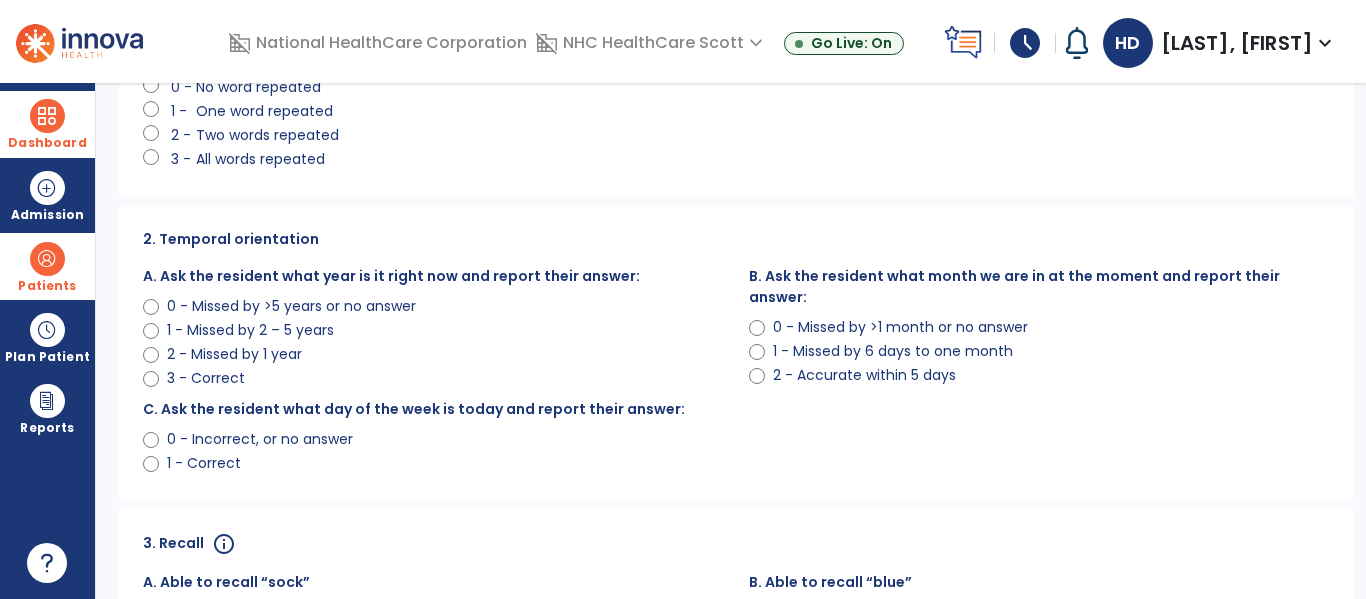 click on "0 - Missed by >5 years or no answer" 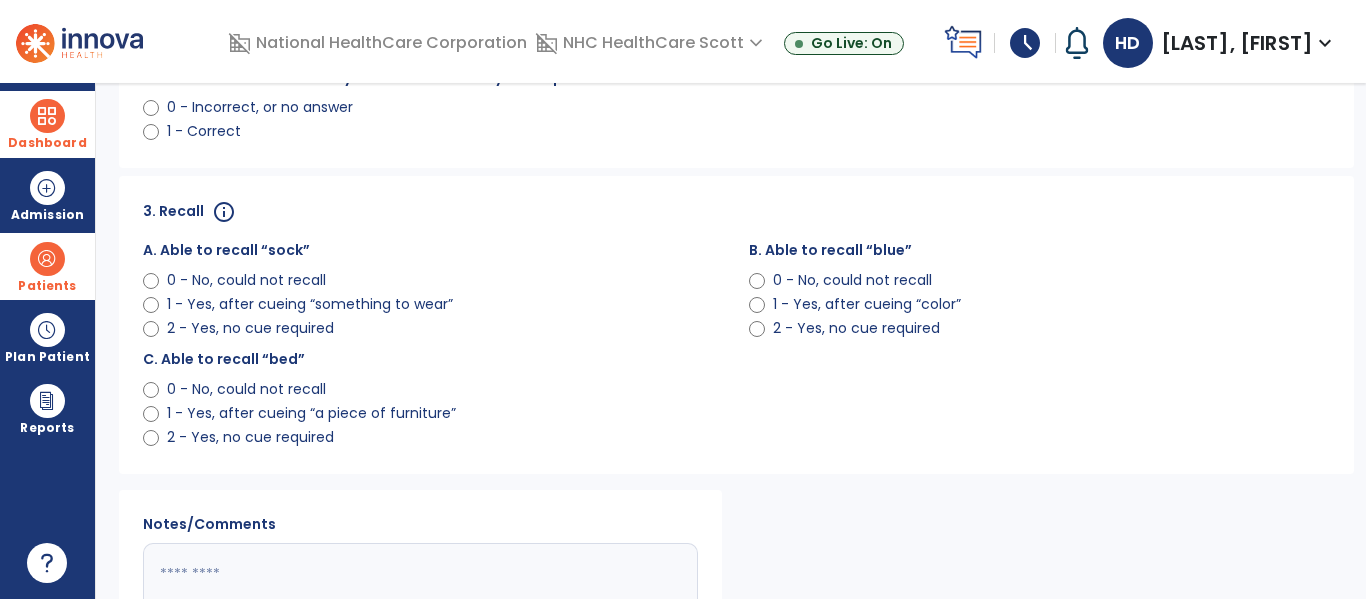 scroll, scrollTop: 470, scrollLeft: 0, axis: vertical 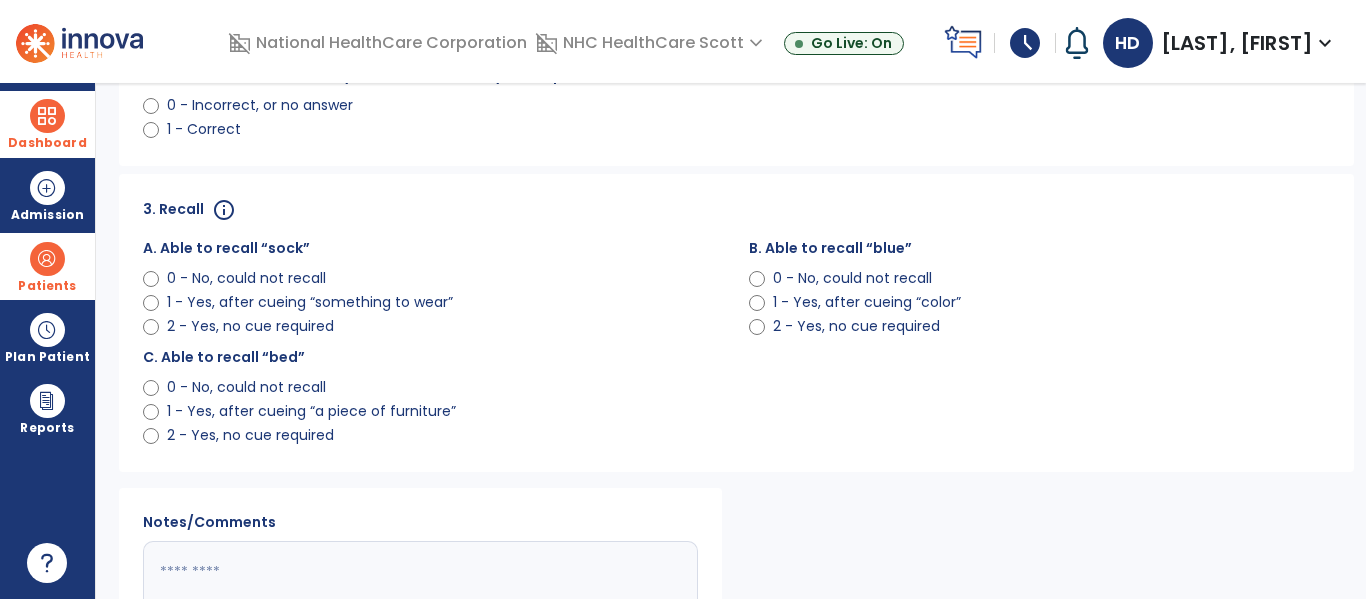 click on "1 - Yes, after cueing “something to wear”" 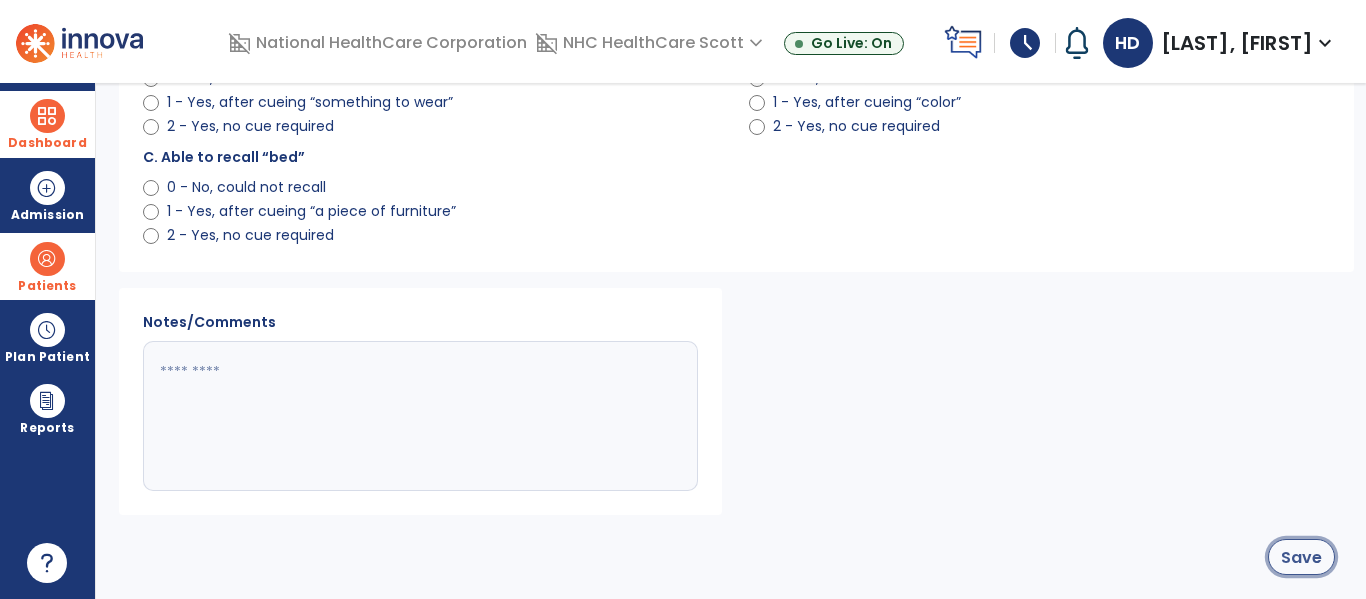 click on "Save" 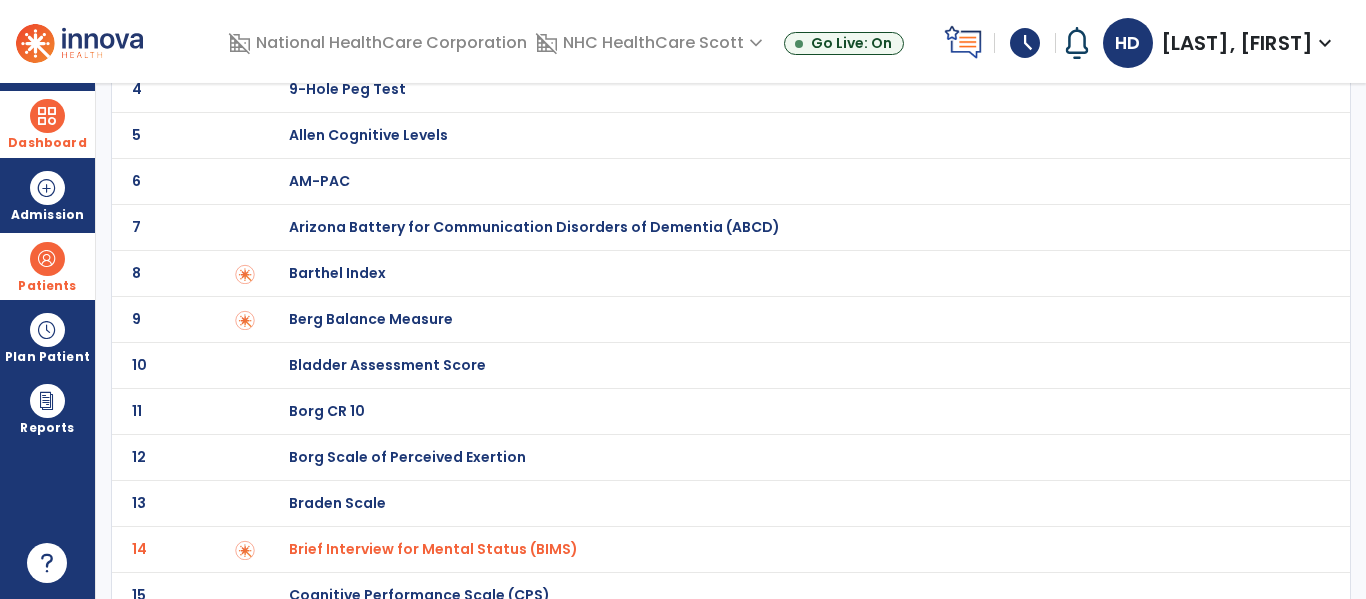 scroll, scrollTop: 0, scrollLeft: 0, axis: both 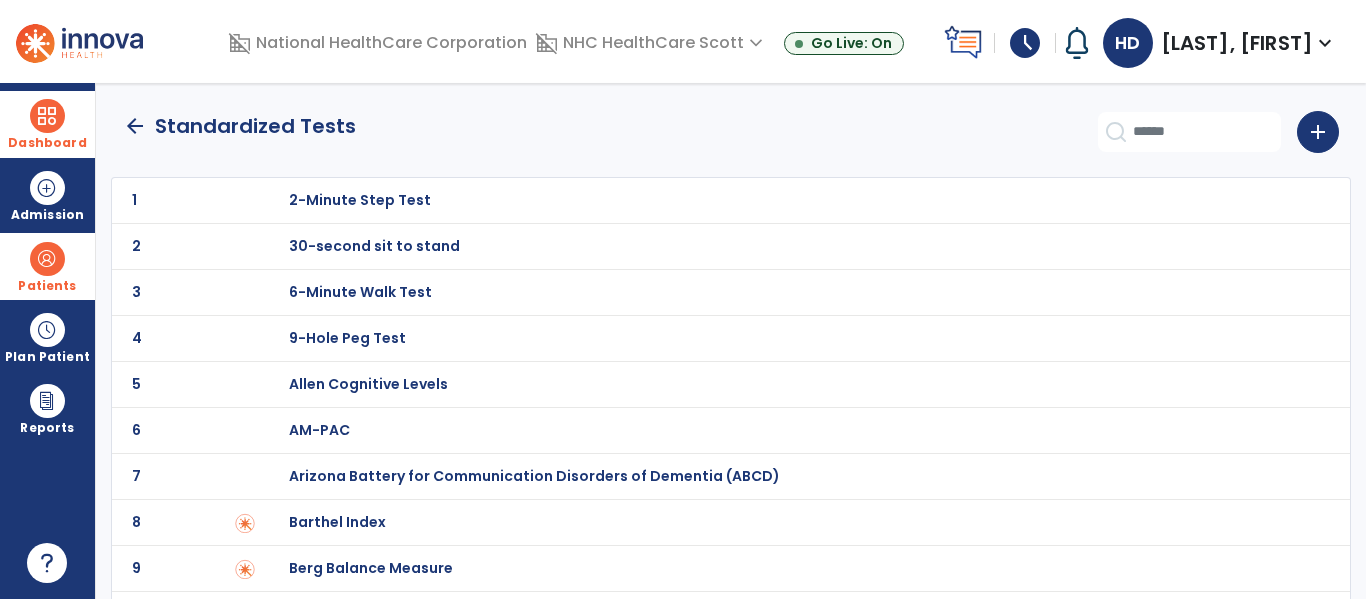 click on "arrow_back" 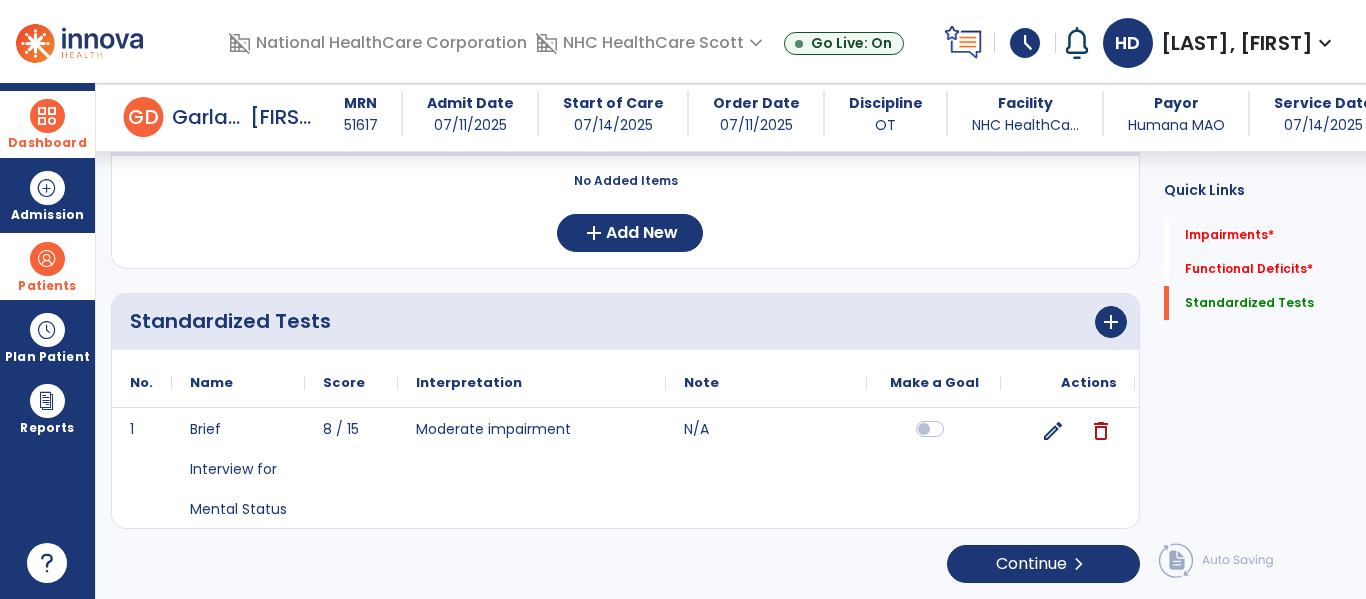 scroll, scrollTop: 0, scrollLeft: 0, axis: both 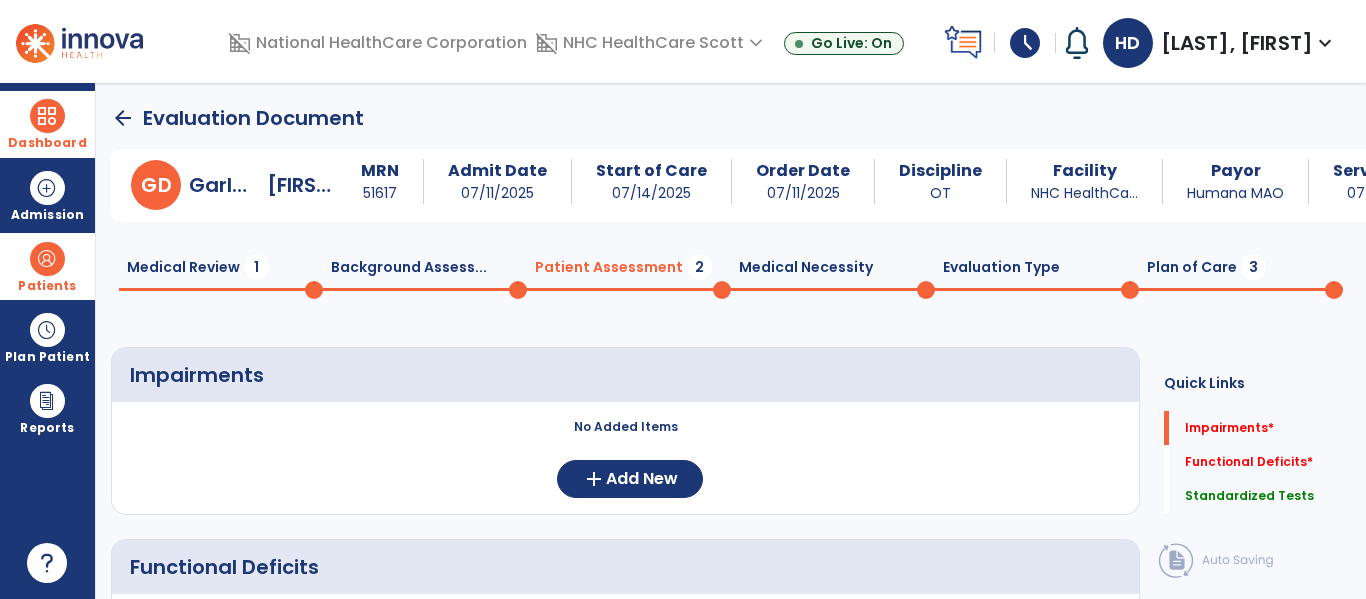 click on "Dashboard" at bounding box center (47, 143) 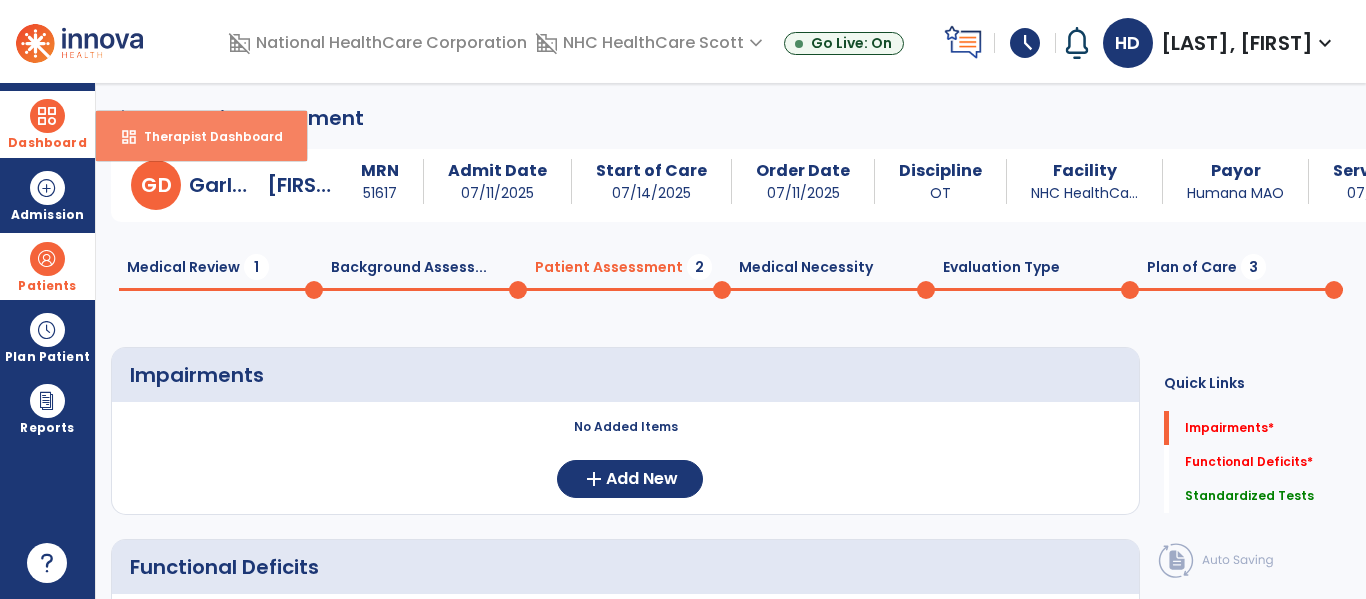 click on "Therapist Dashboard" at bounding box center (205, 136) 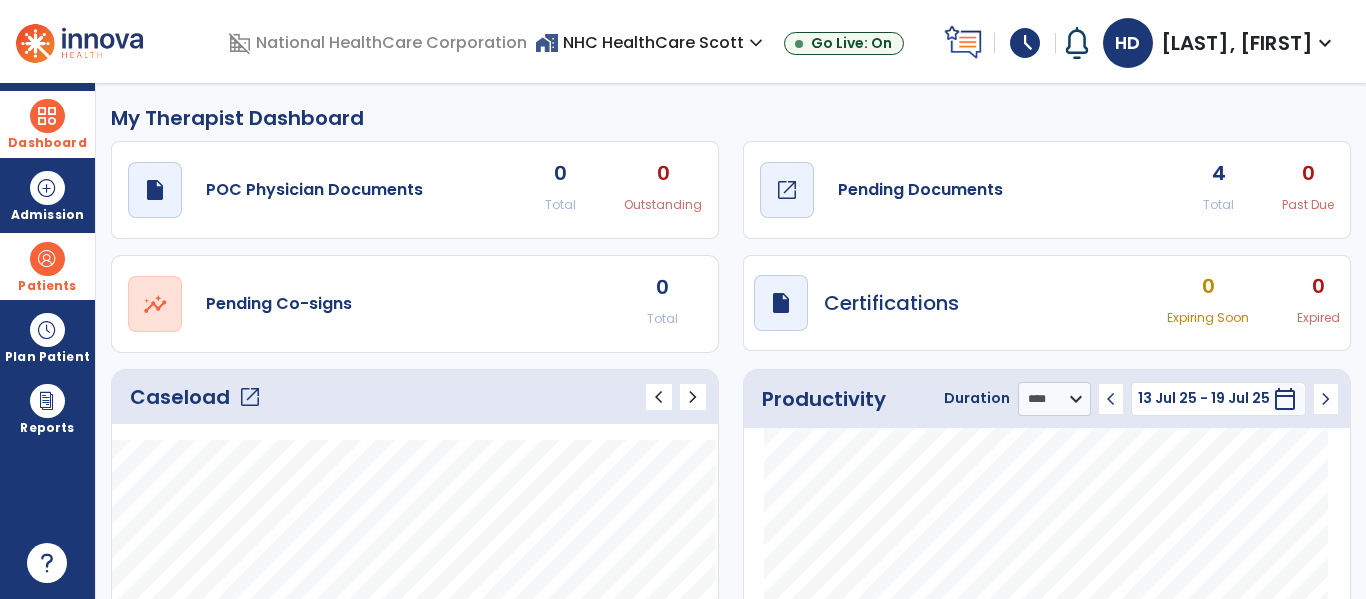 click on "Pending Documents" 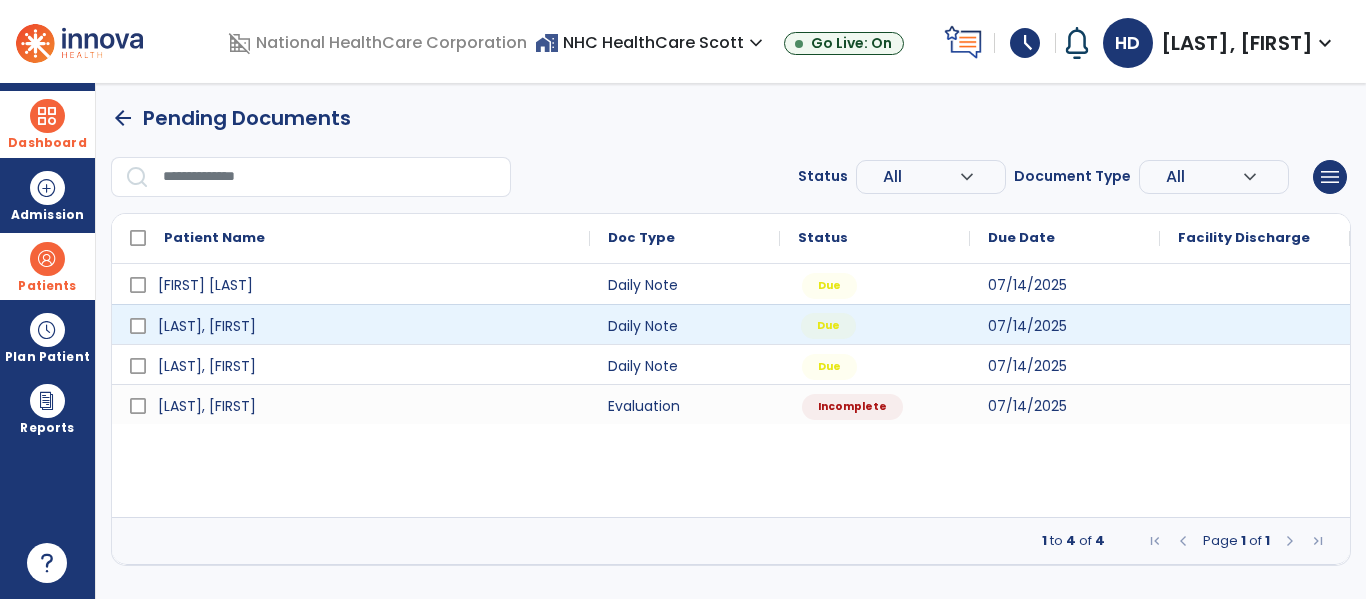 click on "Due" at bounding box center [875, 324] 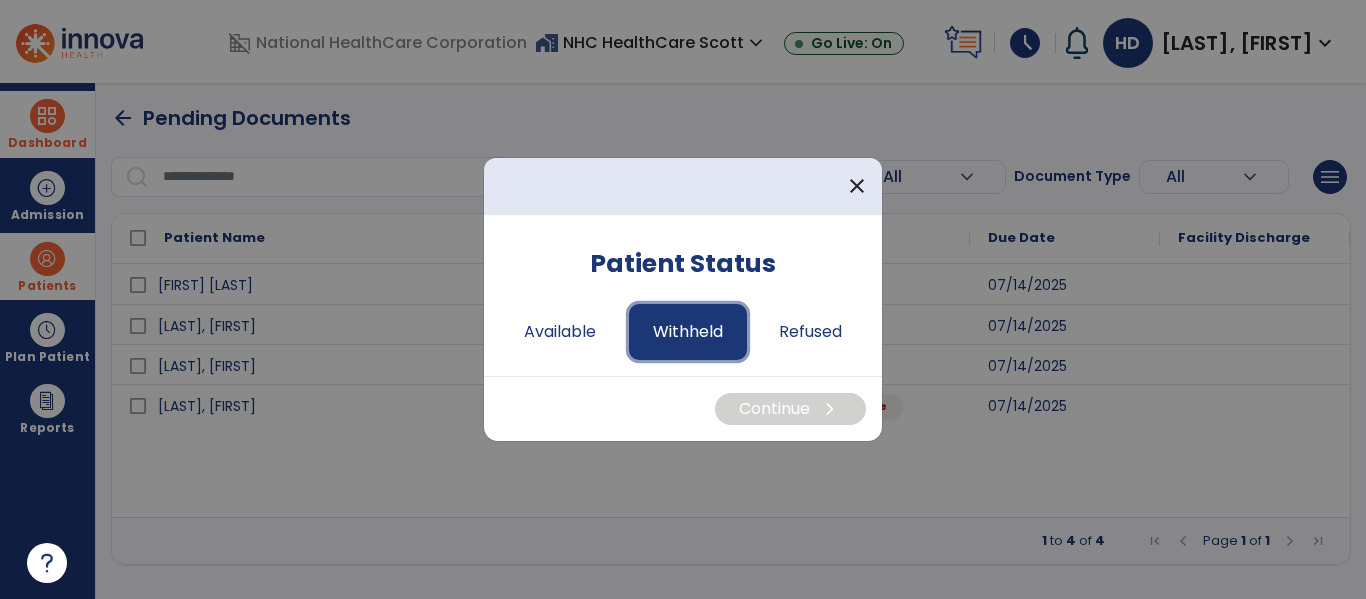 click on "Withheld" at bounding box center (688, 332) 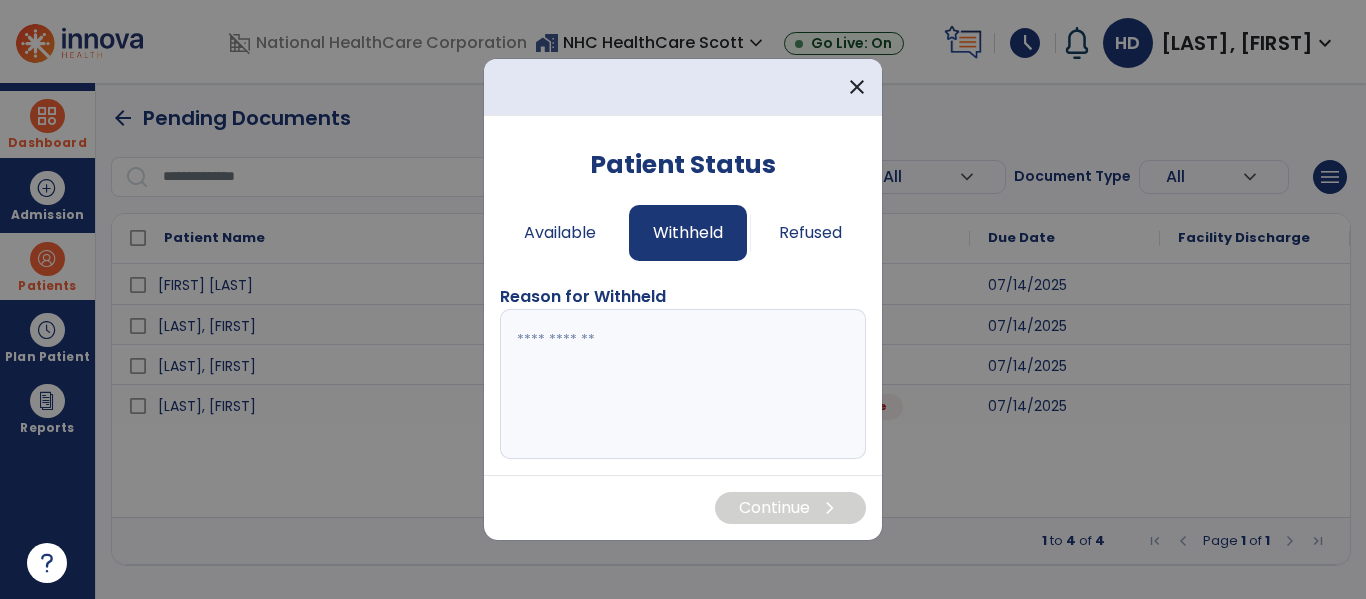 click at bounding box center (683, 384) 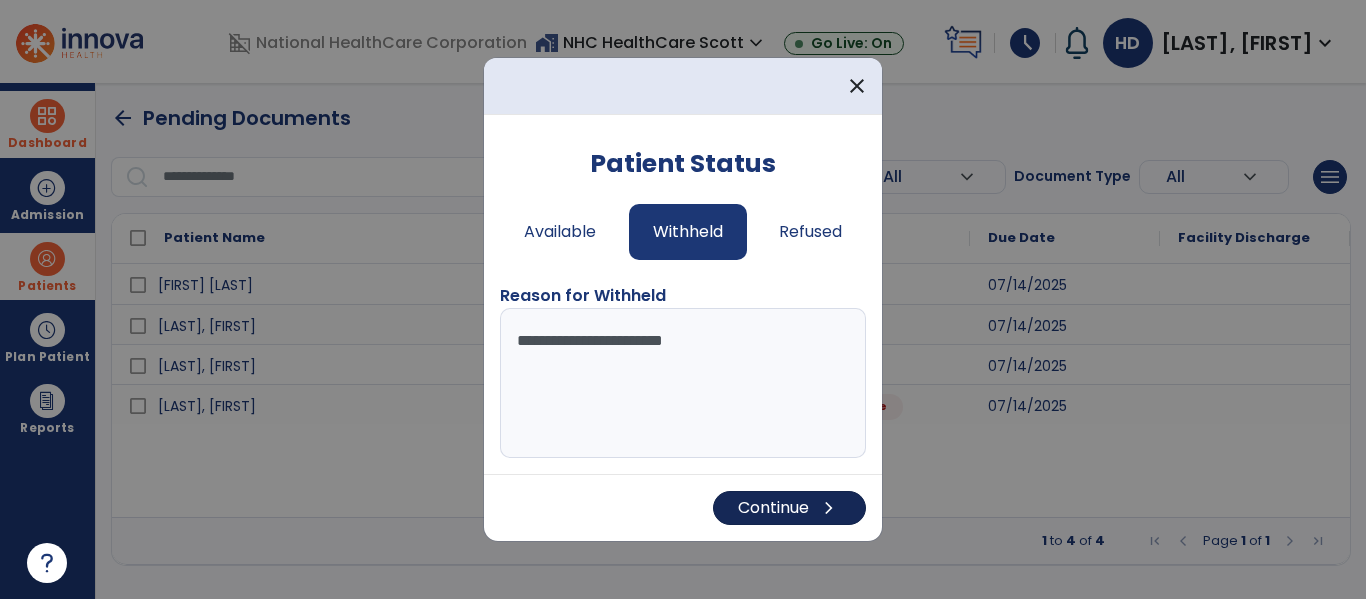 type on "**********" 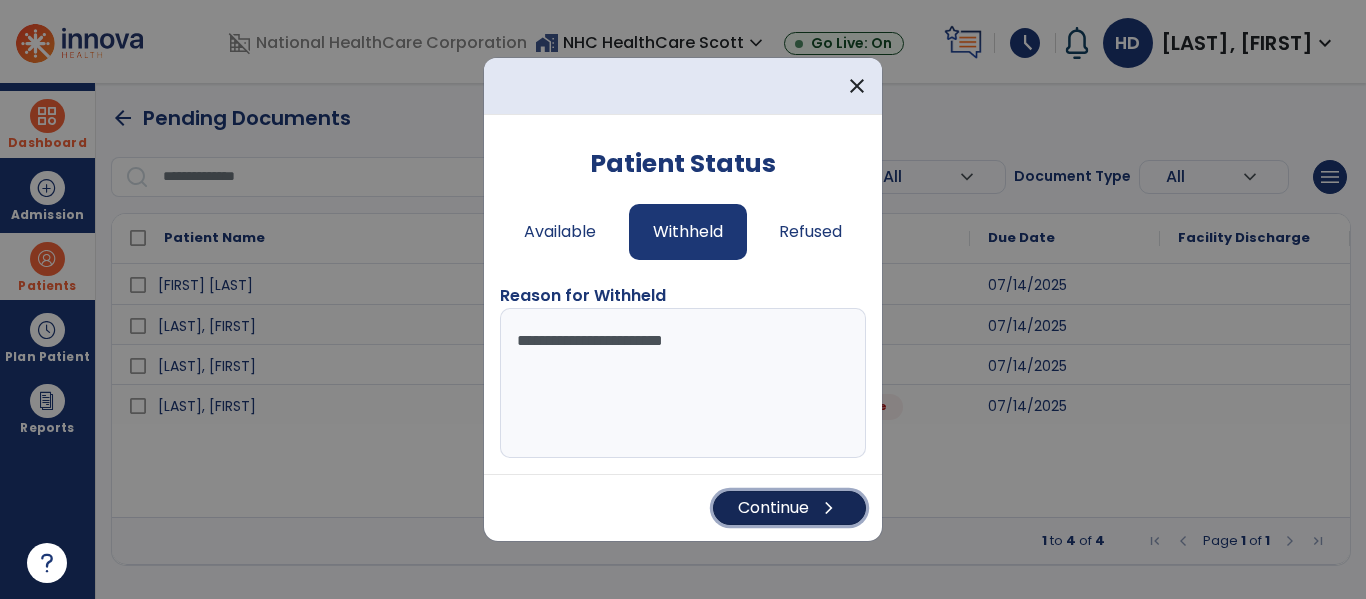 click on "Continue   chevron_right" at bounding box center (789, 508) 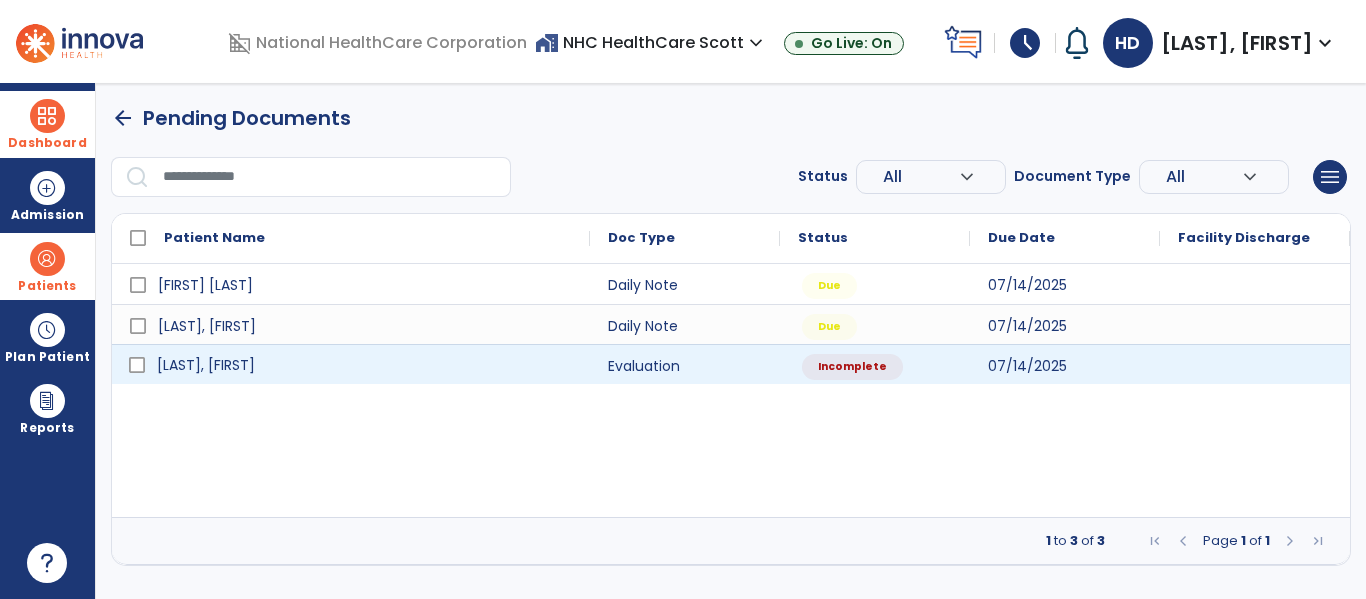 click on "[LAST], [FIRST]" at bounding box center [365, 365] 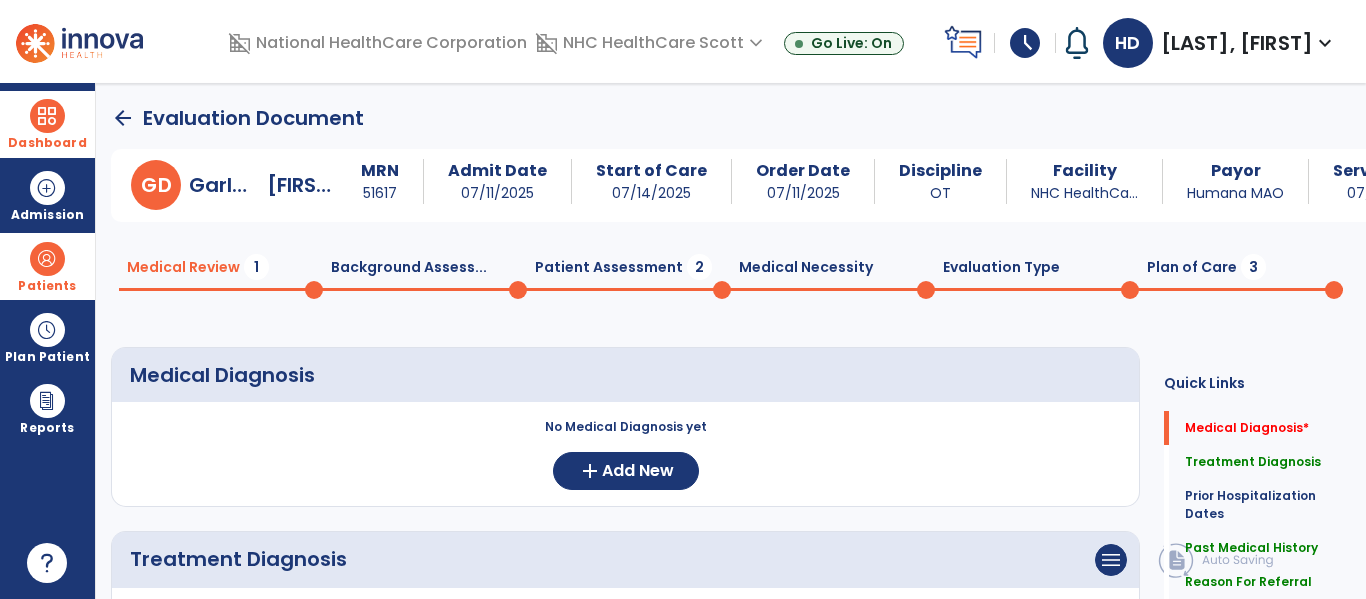 click on "Patients" at bounding box center [47, 266] 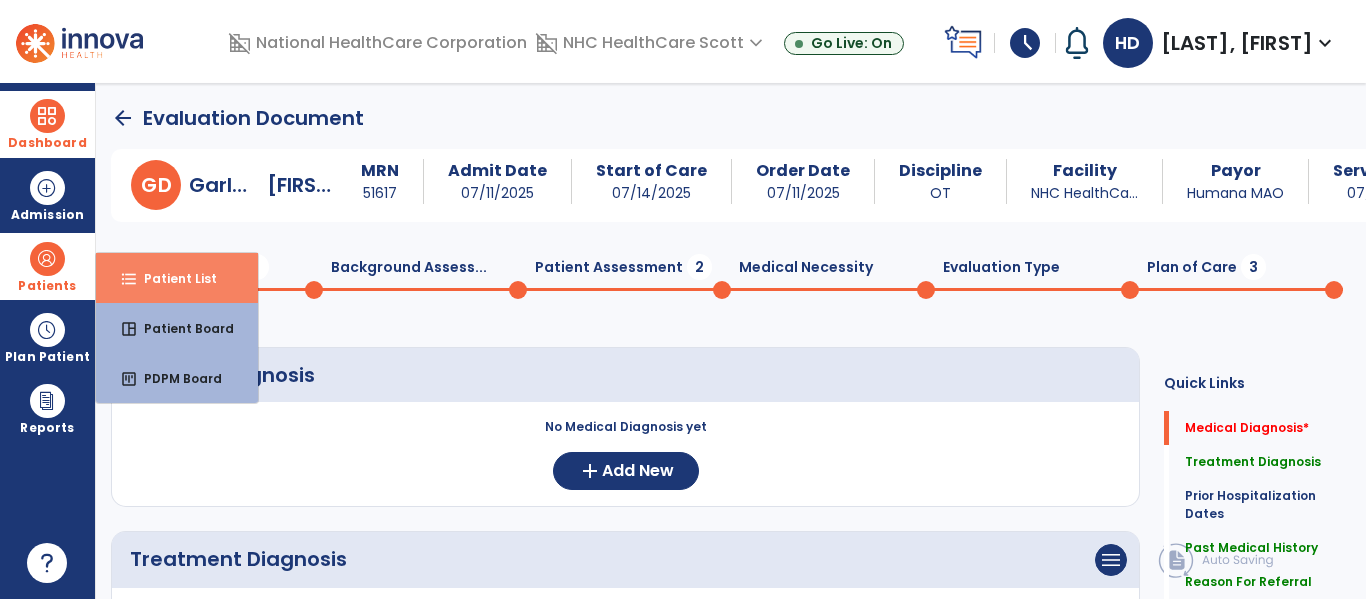click on "format_list_bulleted  Patient List" at bounding box center [177, 278] 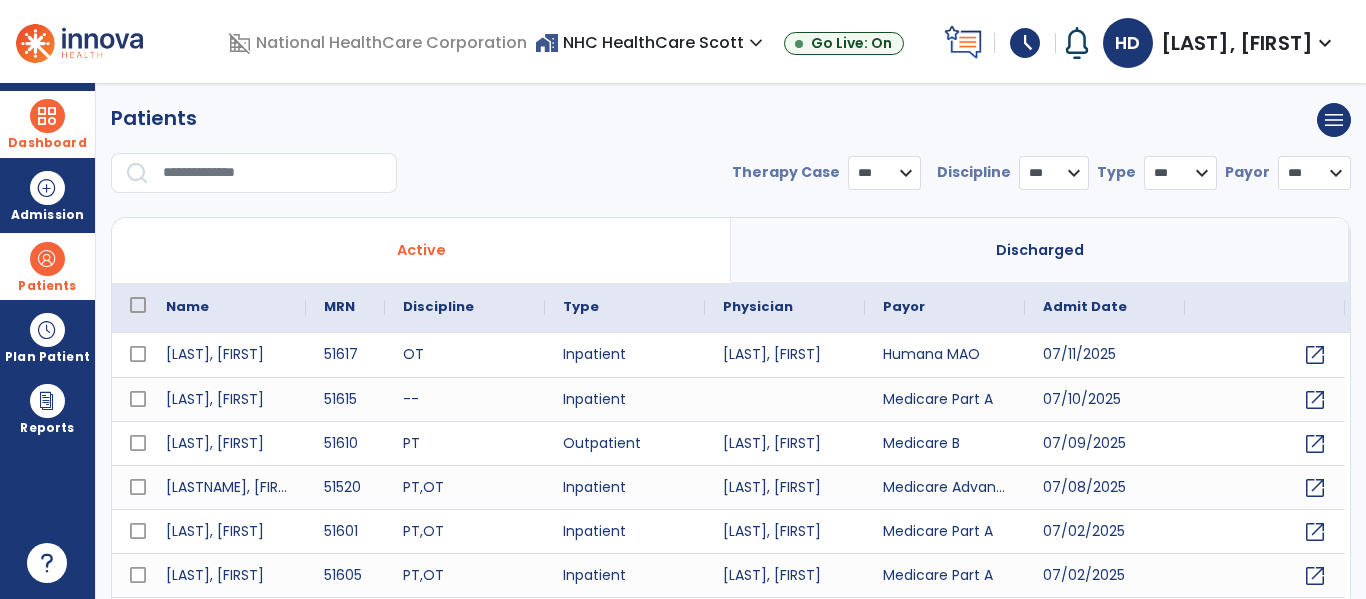 select on "***" 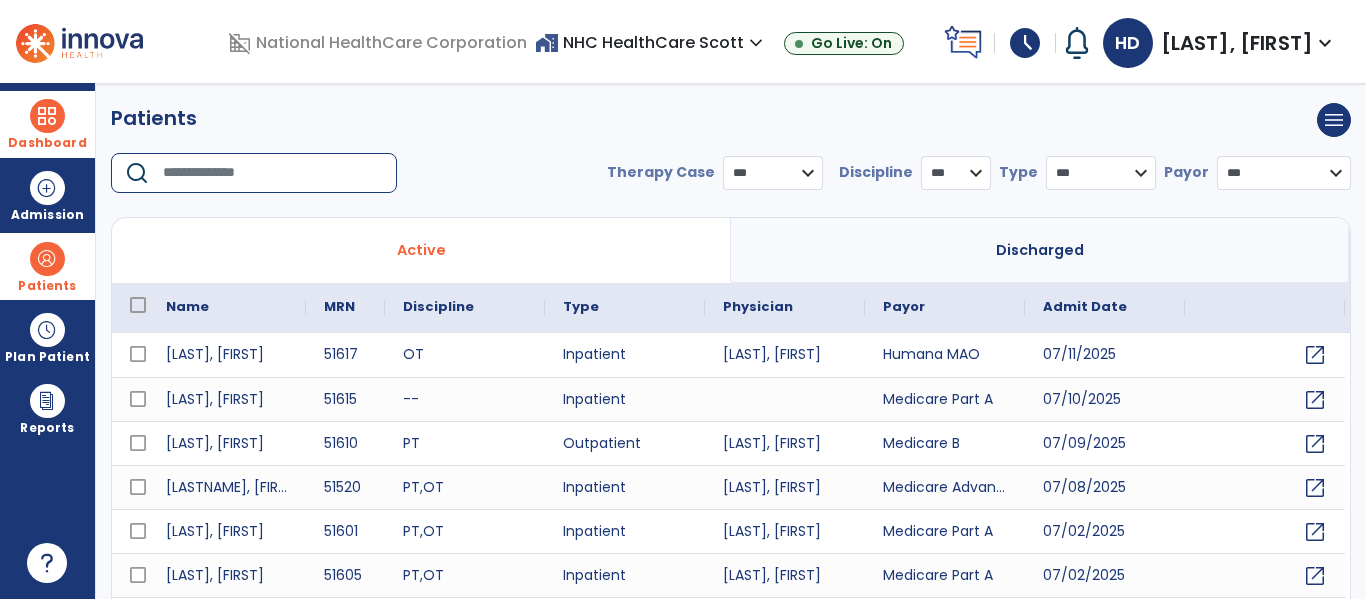 click at bounding box center (273, 173) 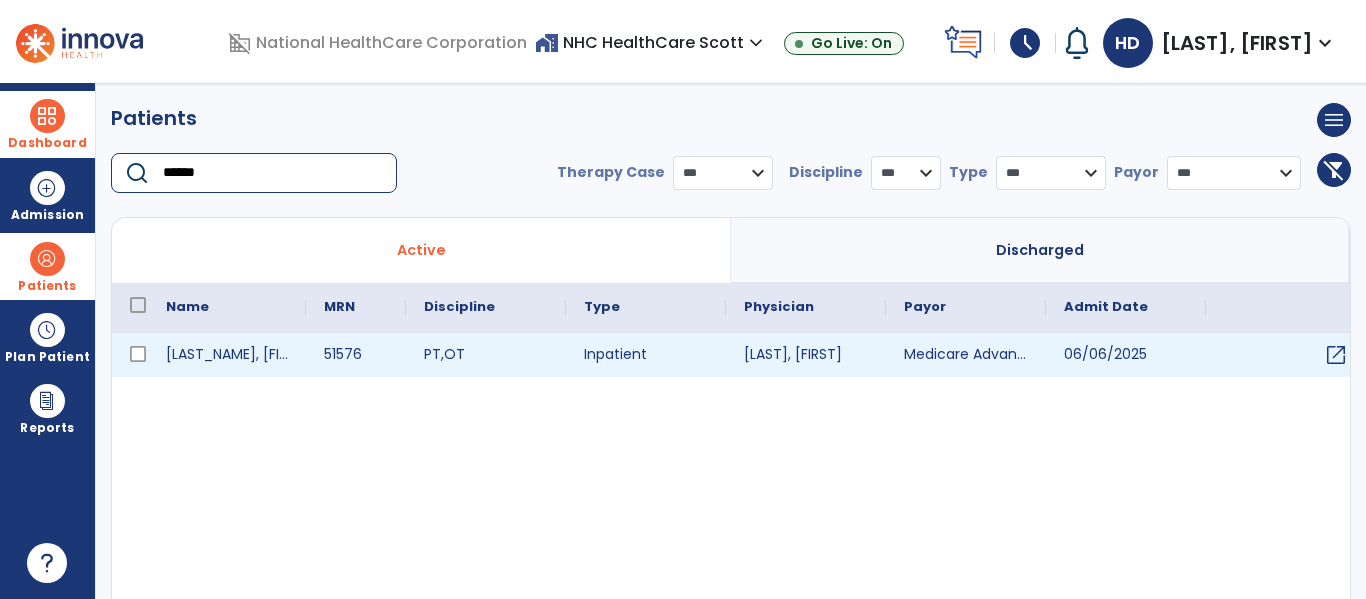 type on "******" 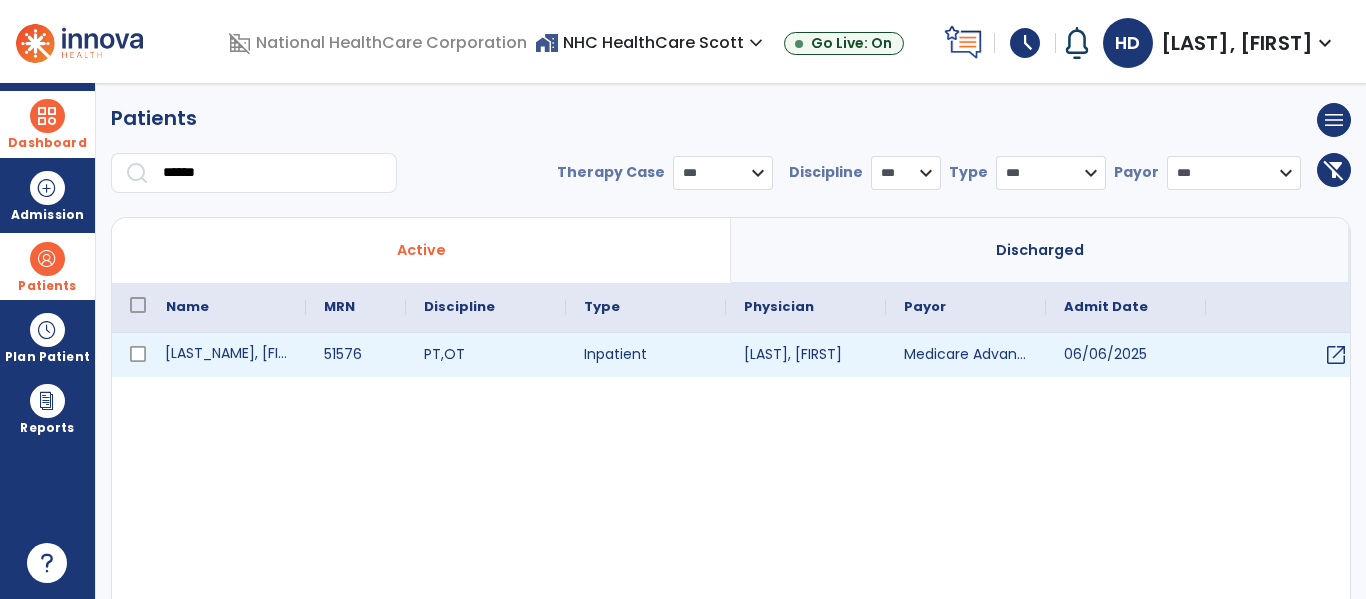 click on "[LAST_NAME], [FIRST_NAME]" at bounding box center [227, 355] 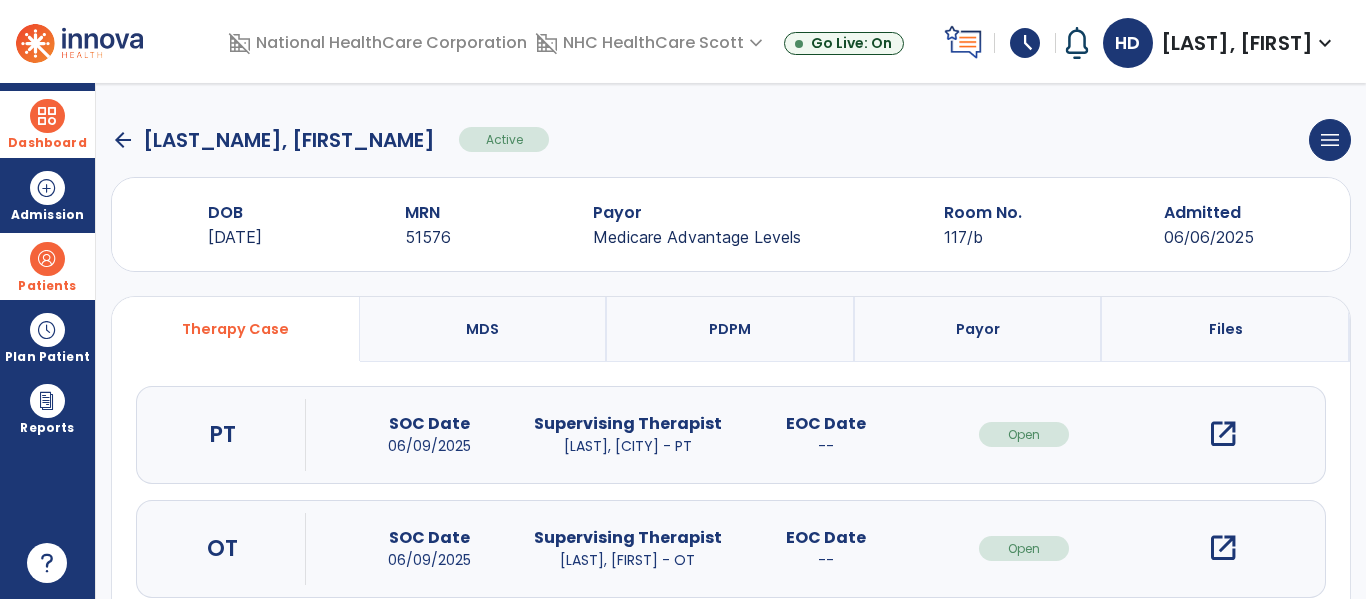 click on "open_in_new" at bounding box center [1223, 548] 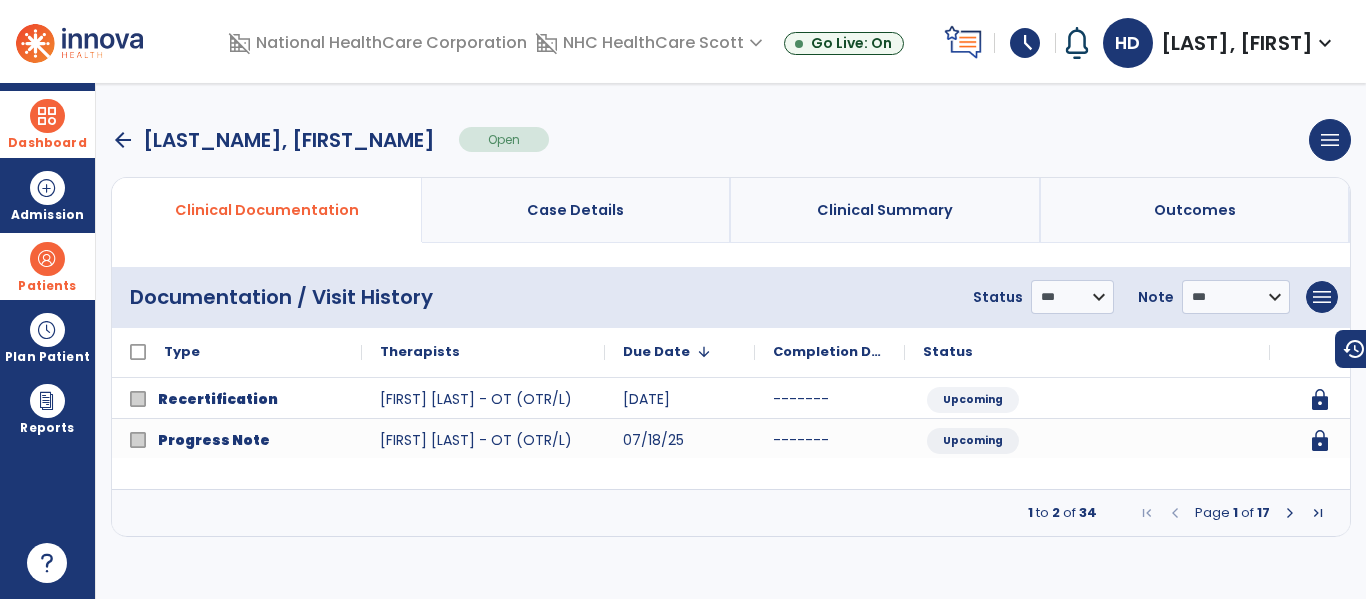 click at bounding box center (1290, 513) 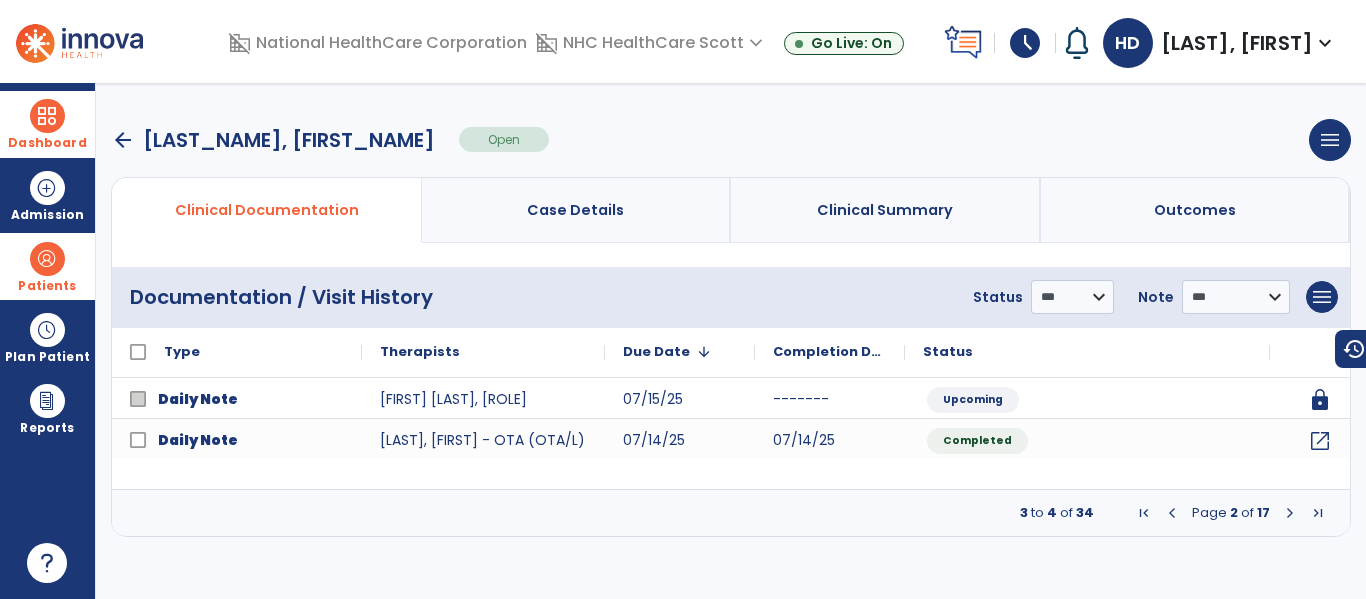 click at bounding box center [1290, 513] 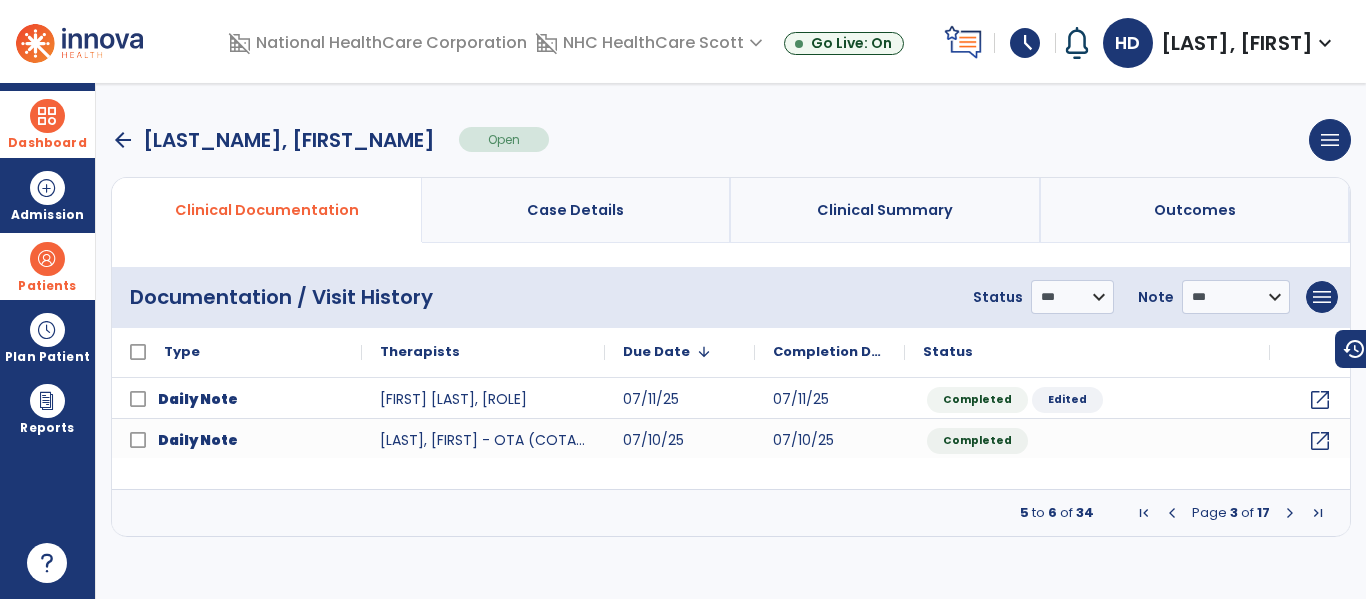 click at bounding box center (1290, 513) 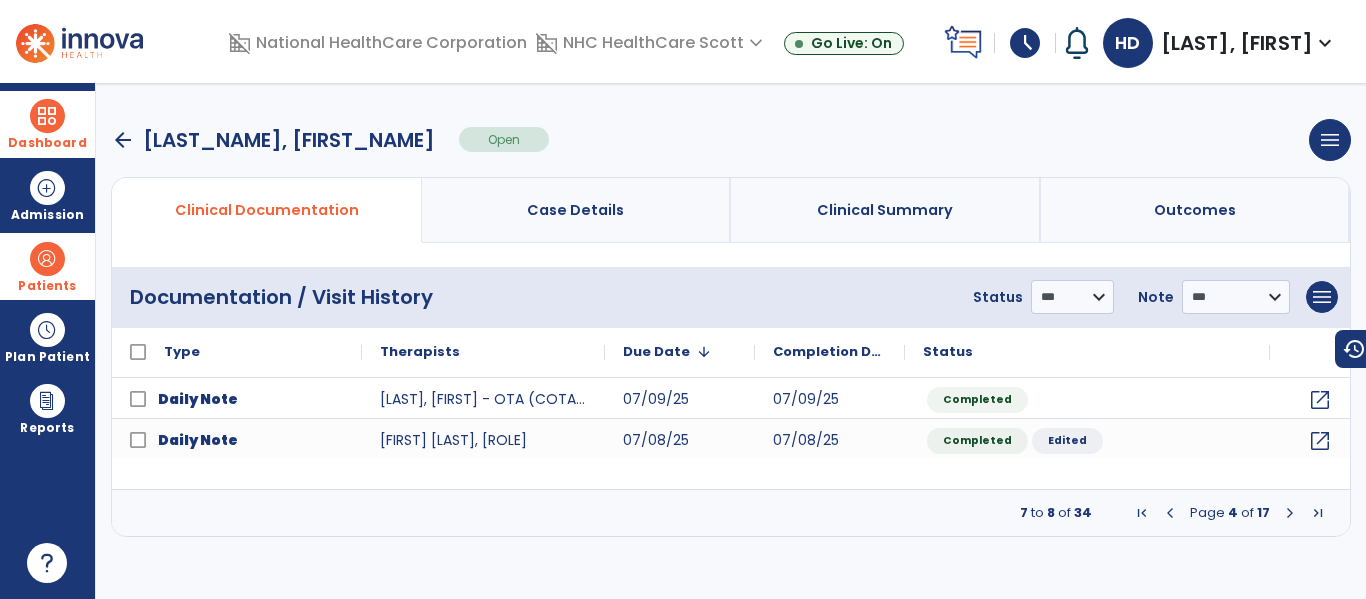 click at bounding box center [1290, 513] 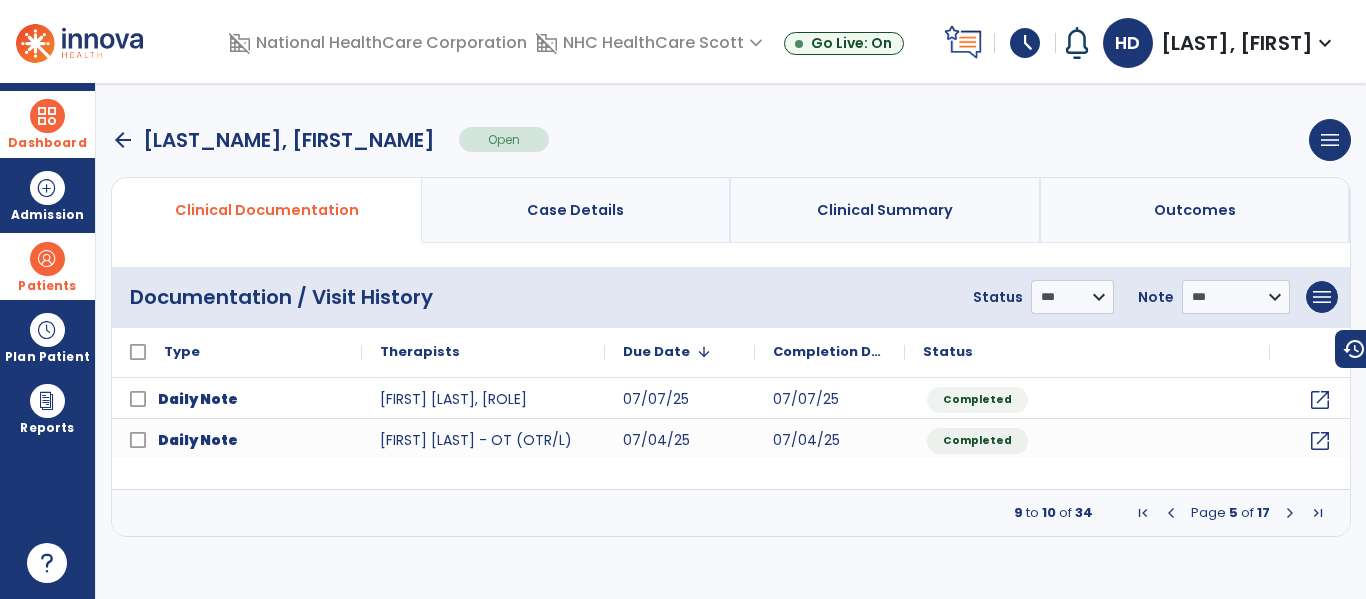 click at bounding box center (1290, 513) 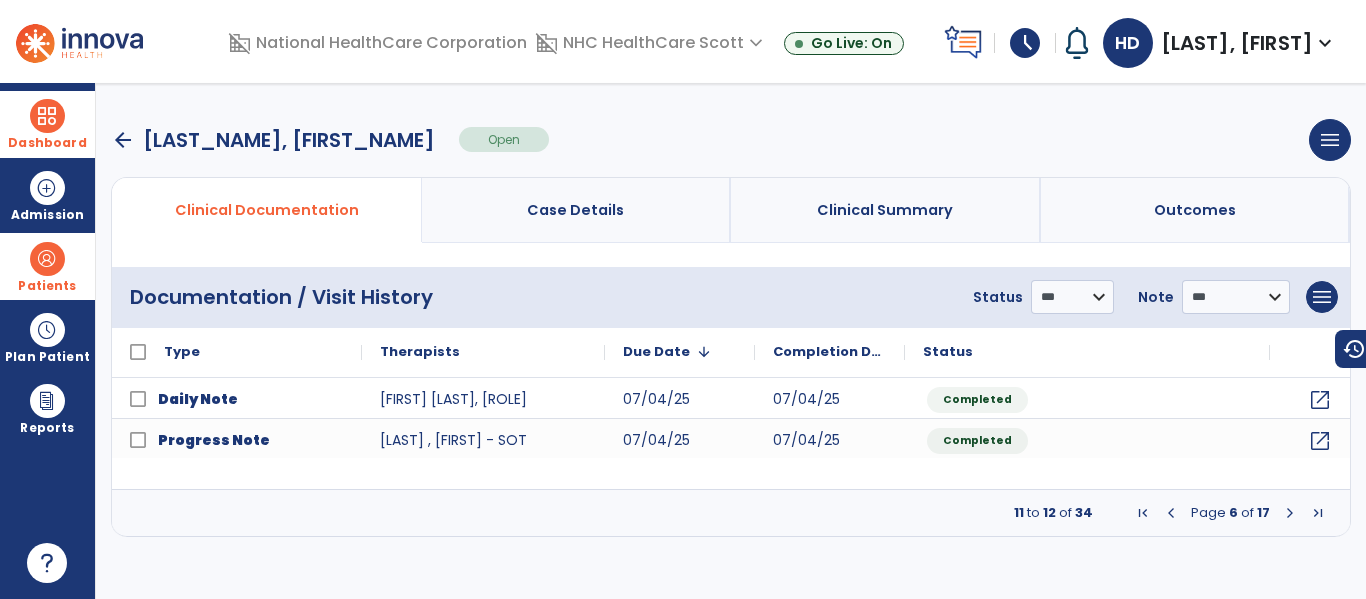click at bounding box center (1290, 513) 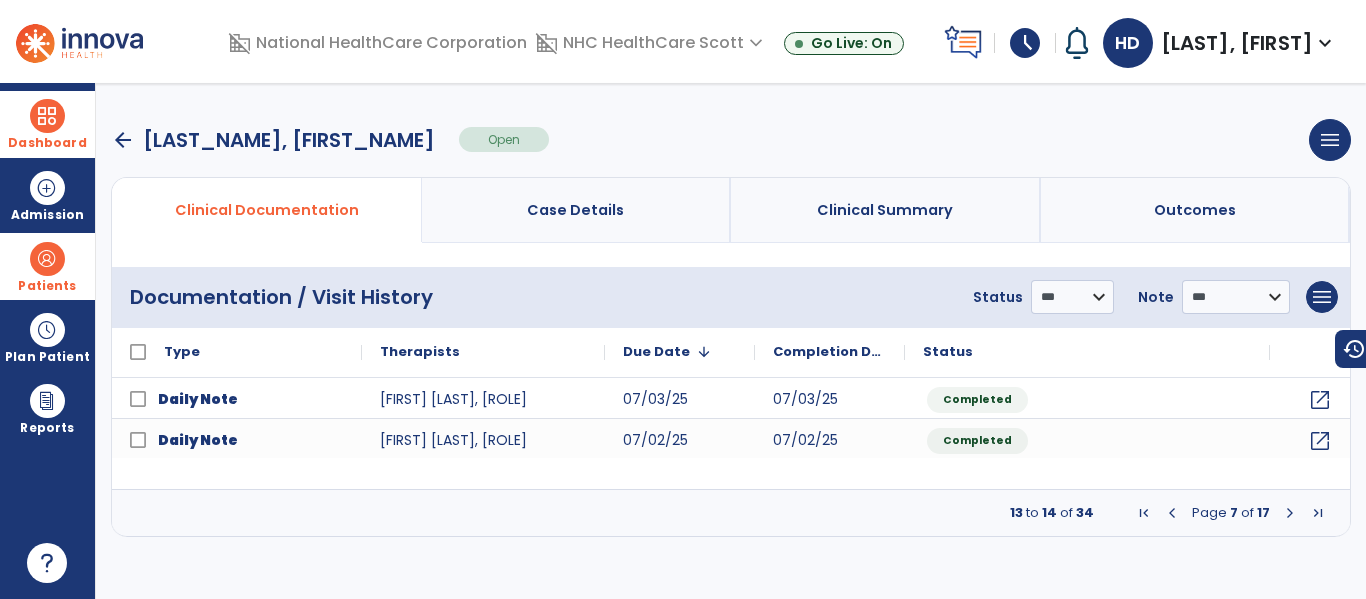click at bounding box center (1172, 513) 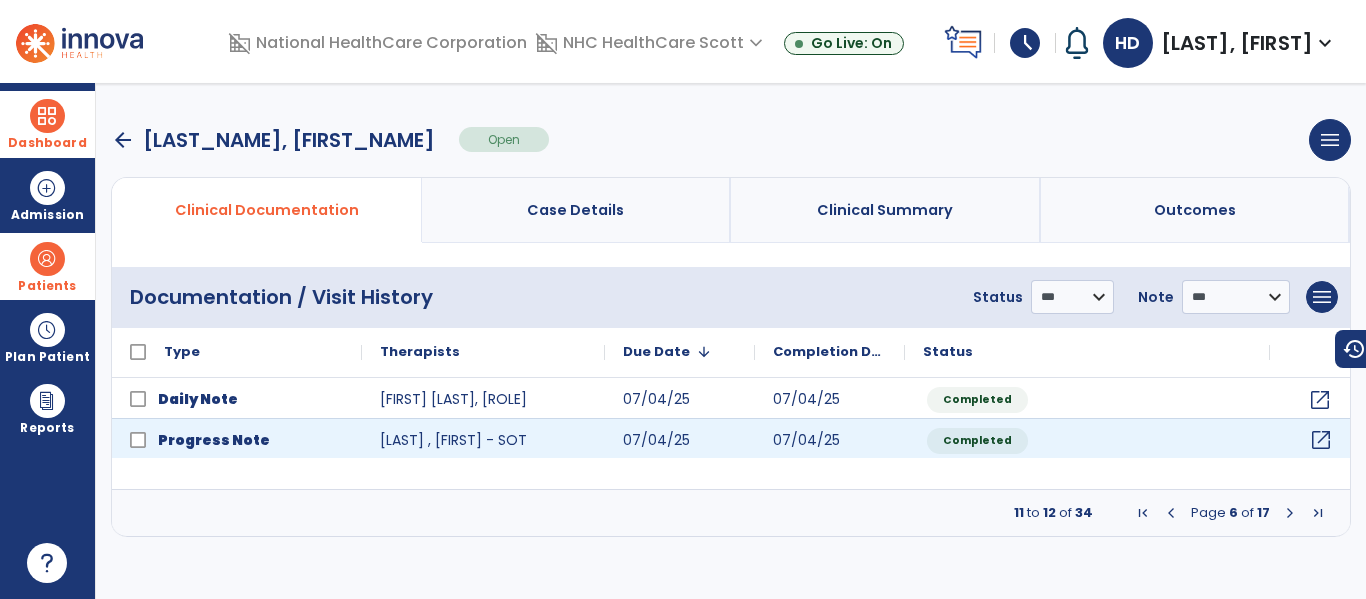 click on "open_in_new" 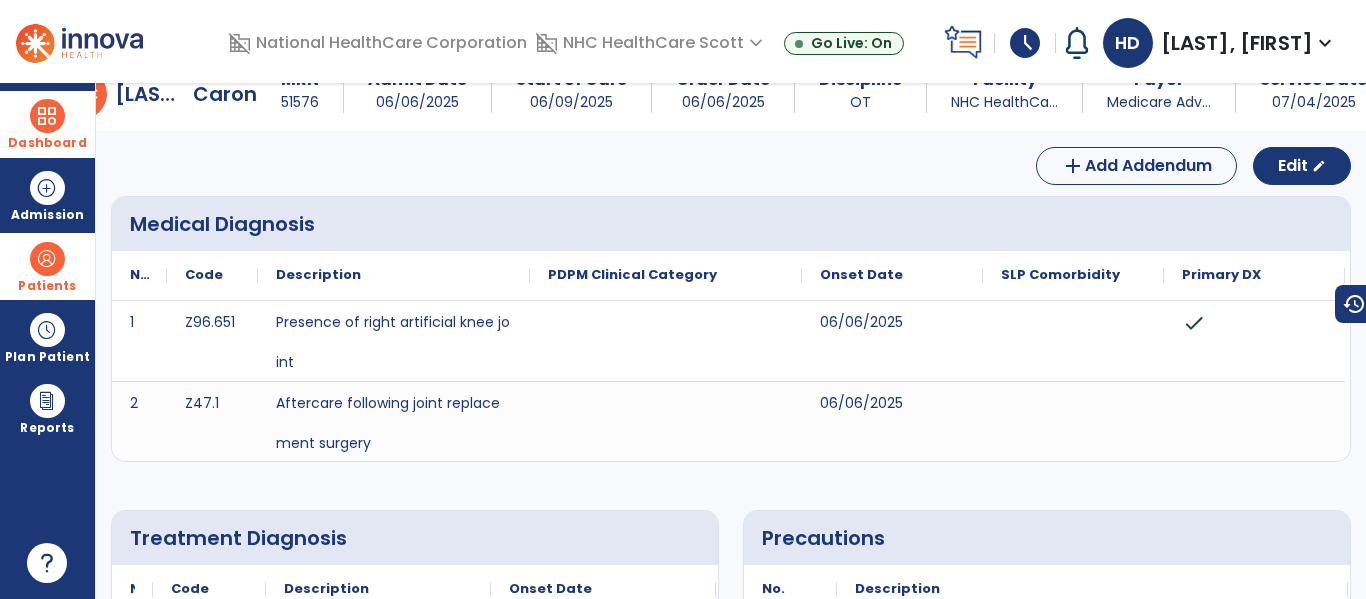 scroll, scrollTop: 0, scrollLeft: 0, axis: both 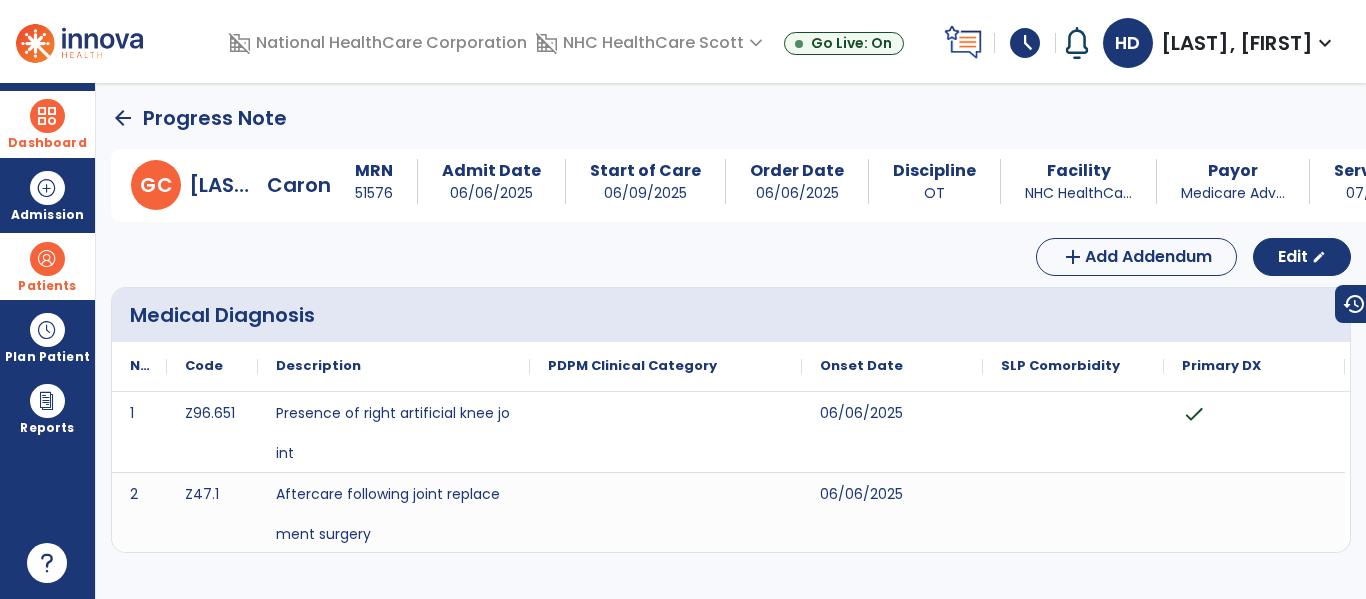 click on "Dashboard" at bounding box center (47, 143) 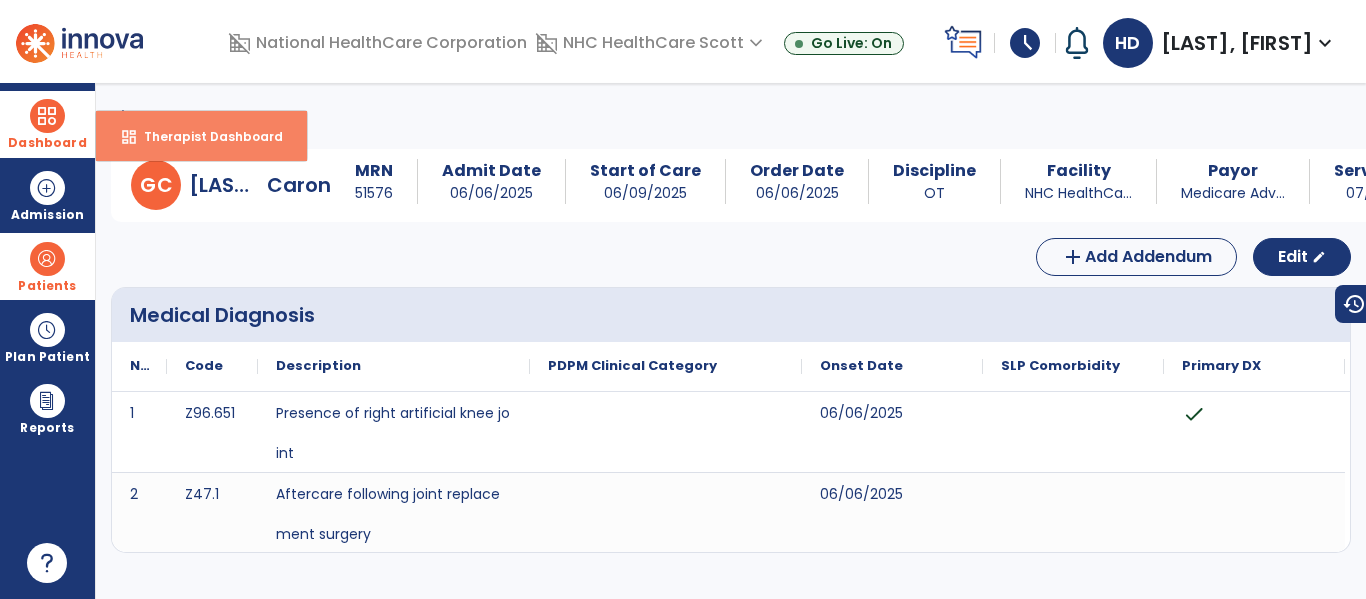 click on "dashboard  Therapist Dashboard" at bounding box center (201, 136) 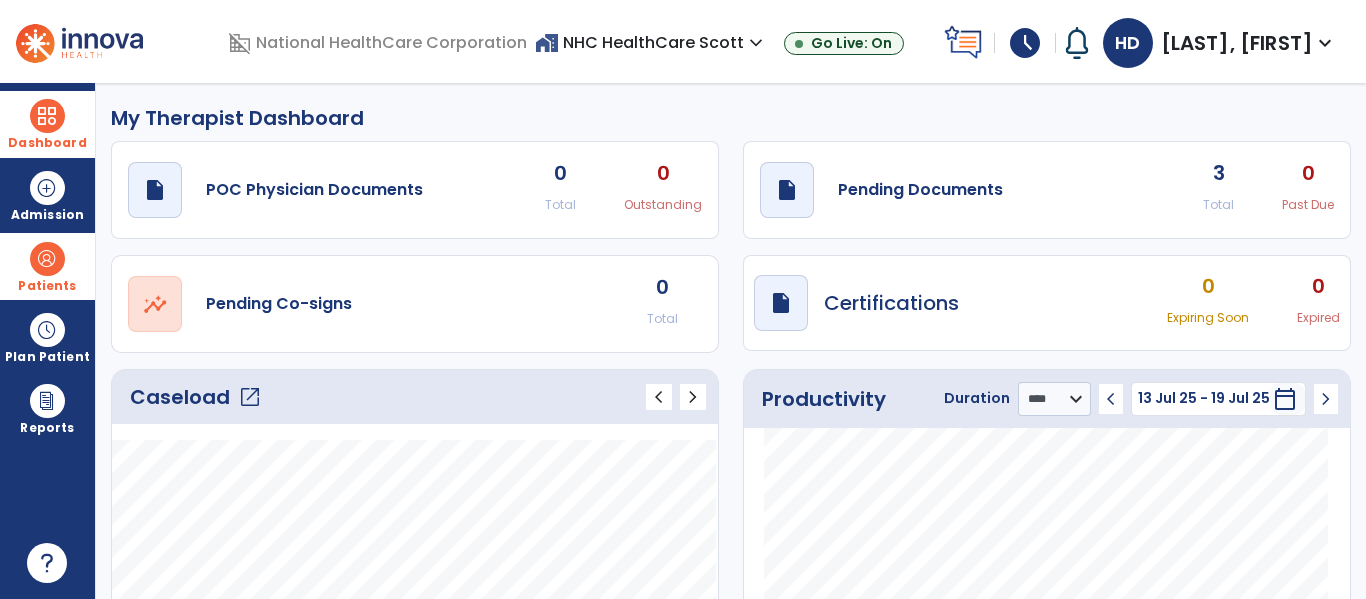 click on "schedule" at bounding box center [1025, 43] 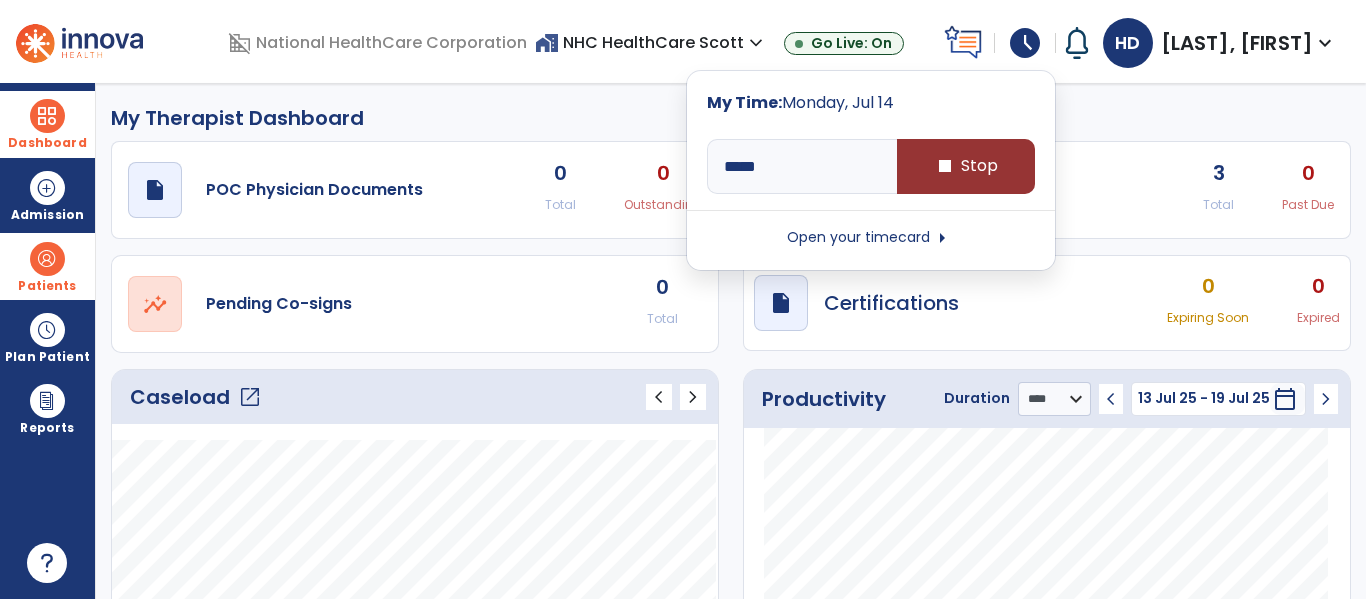 click on "stop" at bounding box center [945, 166] 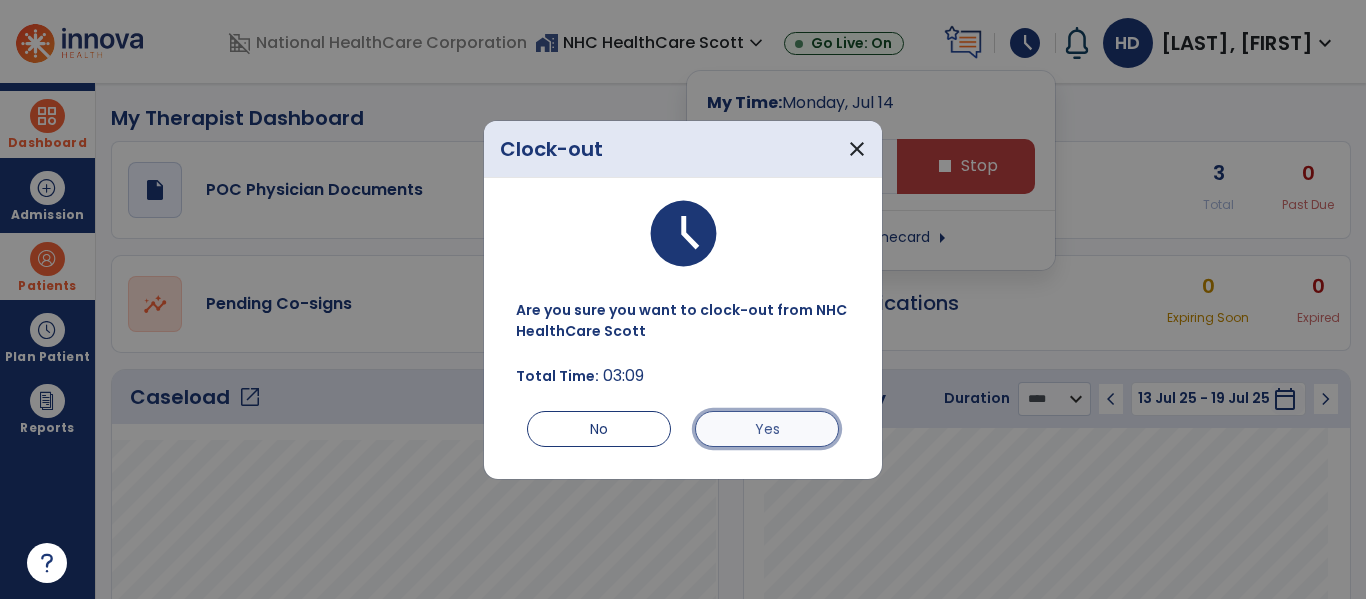 click on "Yes" at bounding box center [767, 429] 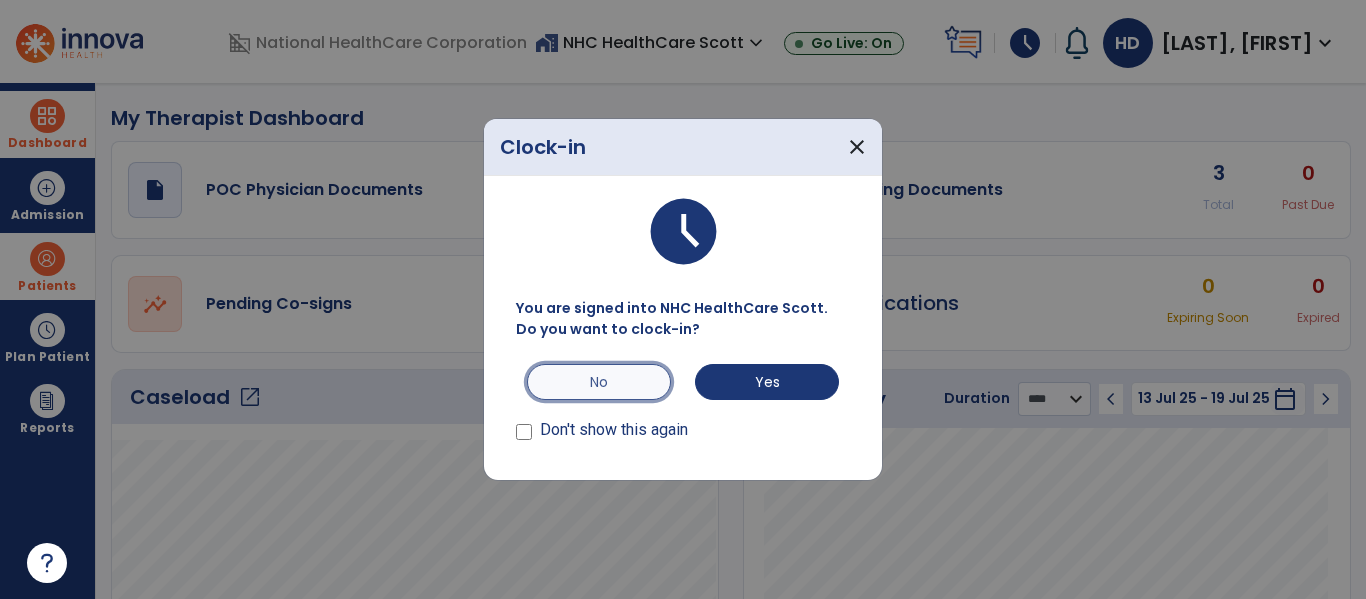 click on "No" at bounding box center (599, 382) 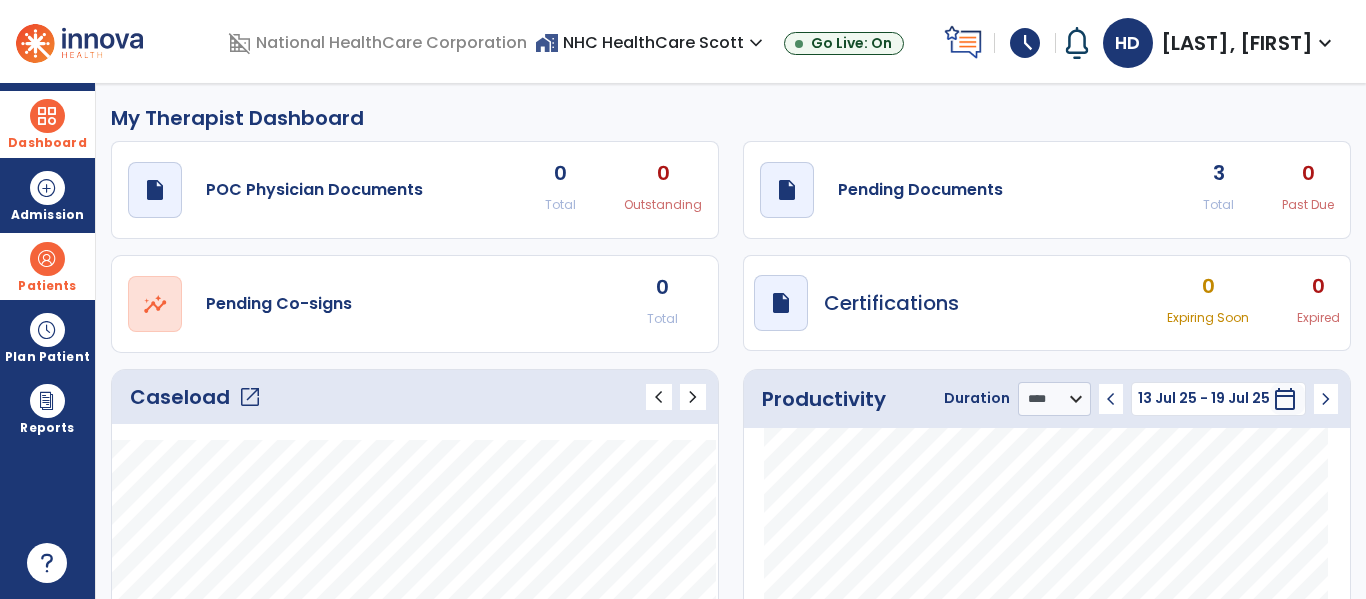 click on "Patients" at bounding box center [47, 266] 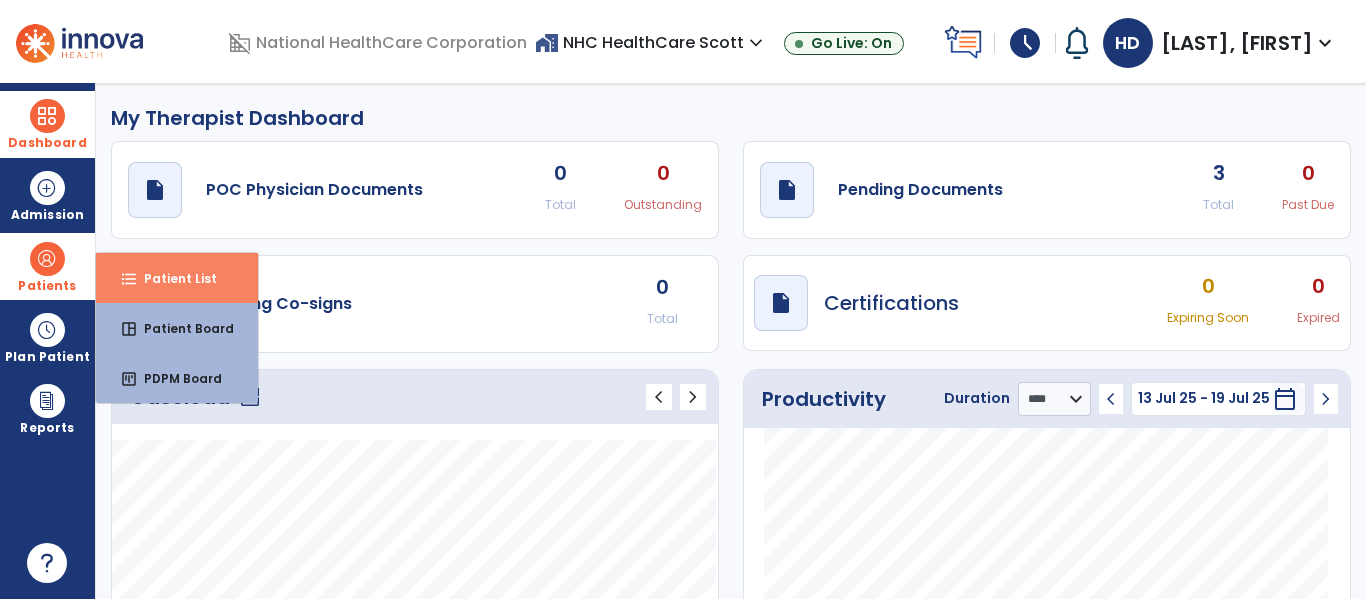 click on "Patient List" at bounding box center [172, 278] 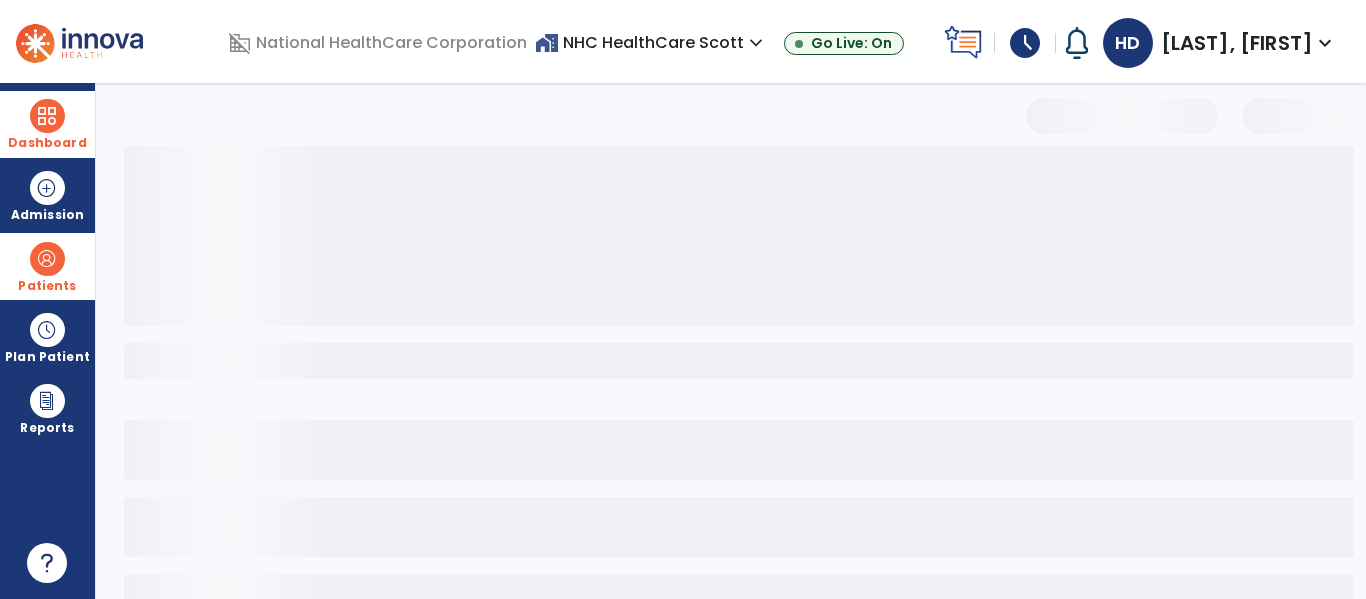 select on "***" 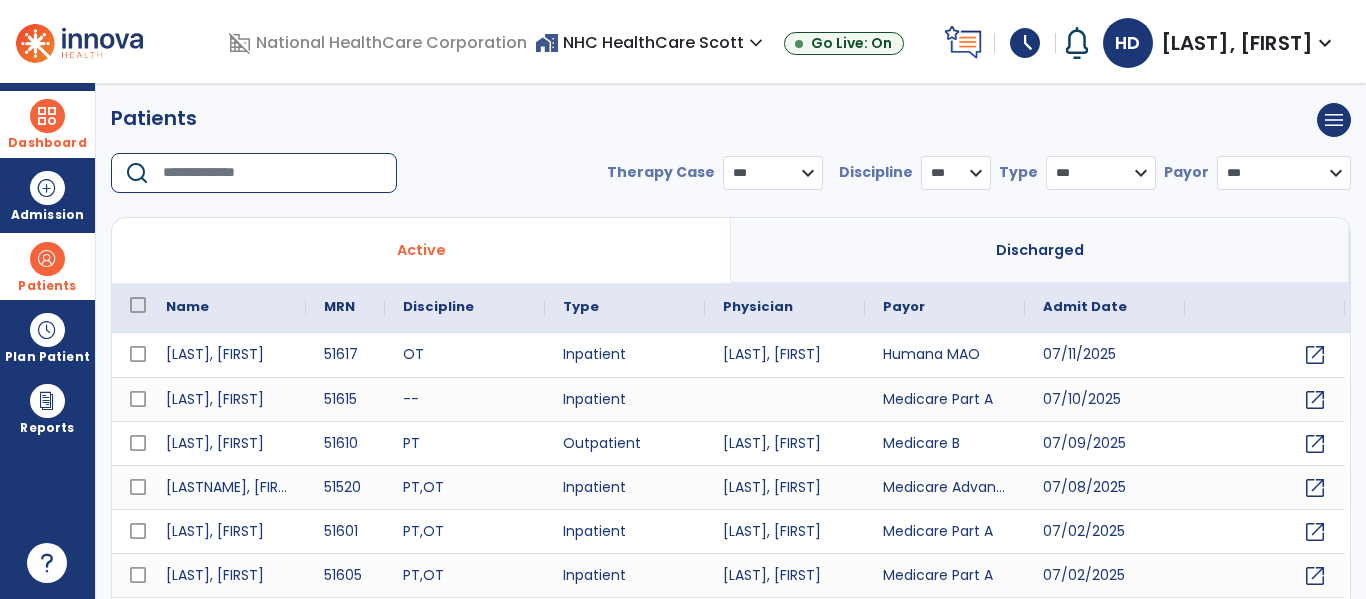 click at bounding box center [273, 173] 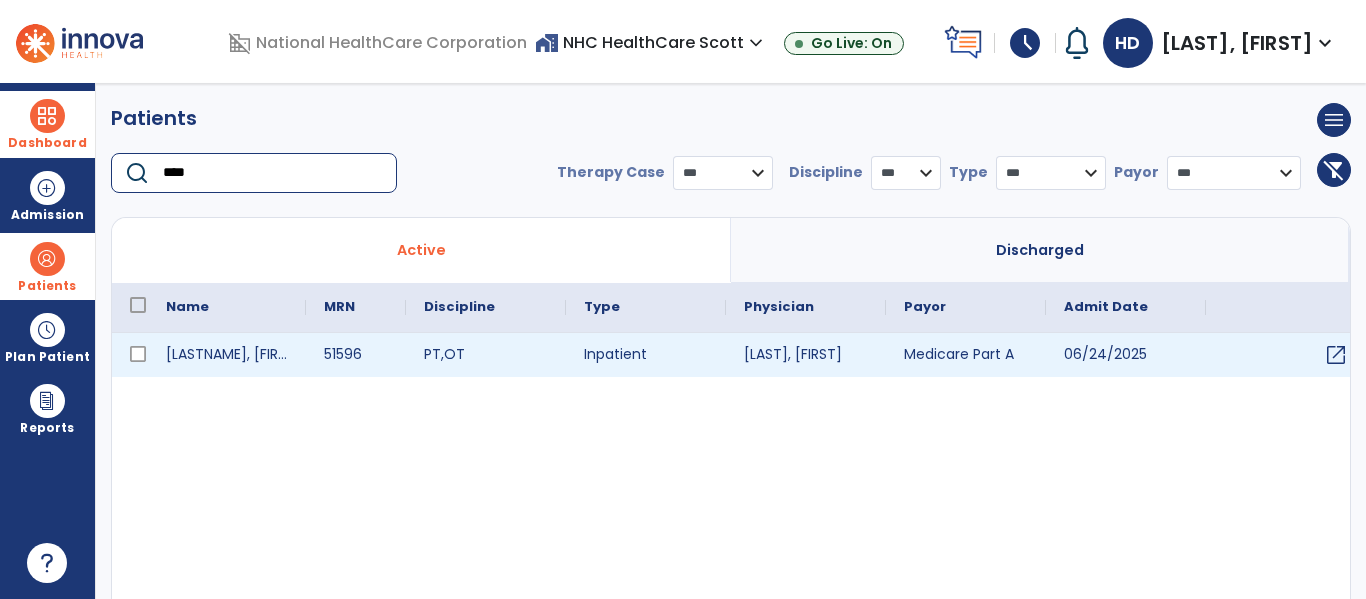type on "****" 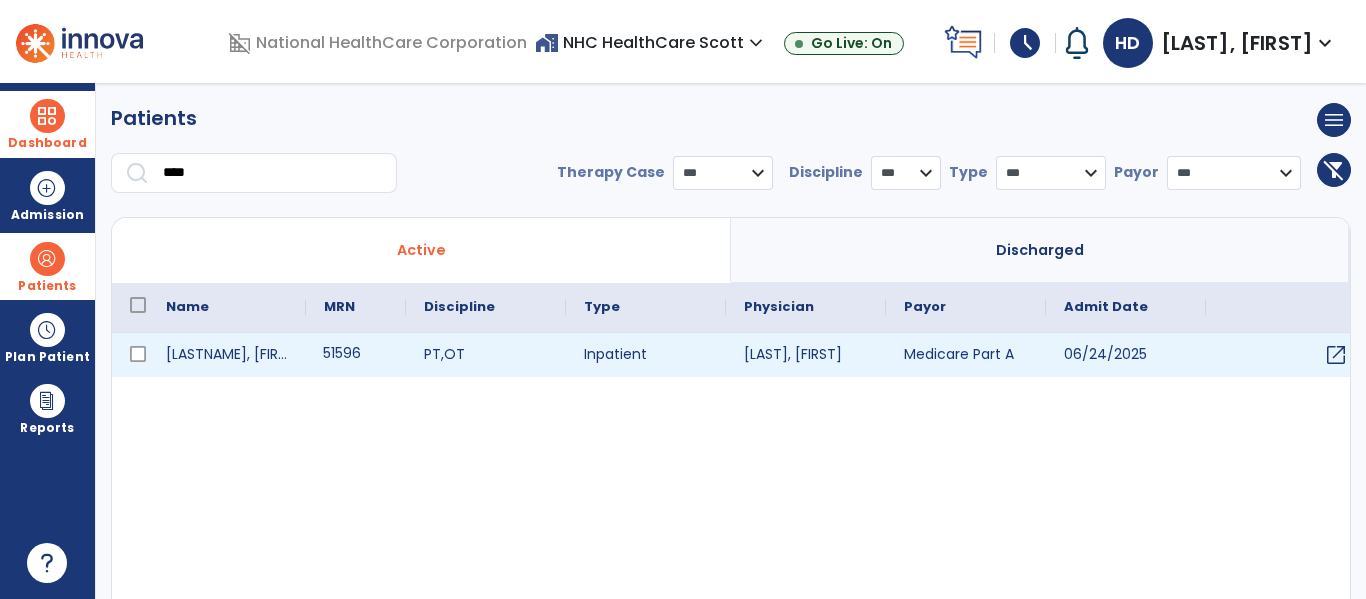 click on "51596" at bounding box center [356, 355] 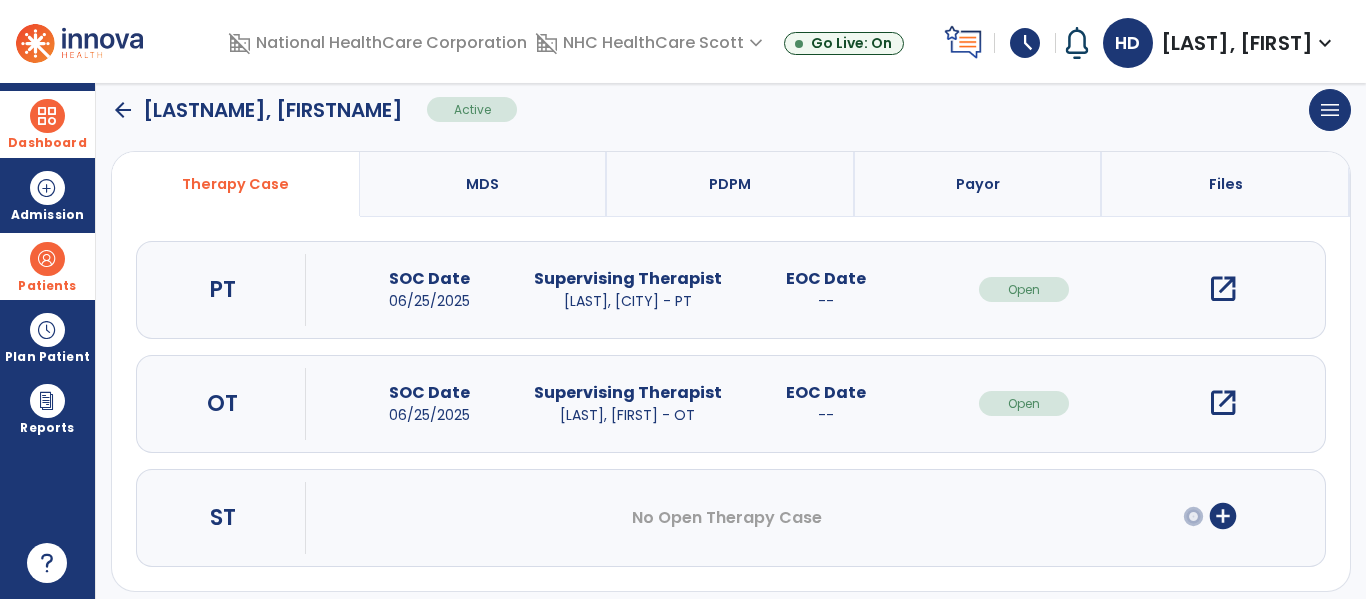 scroll, scrollTop: 146, scrollLeft: 0, axis: vertical 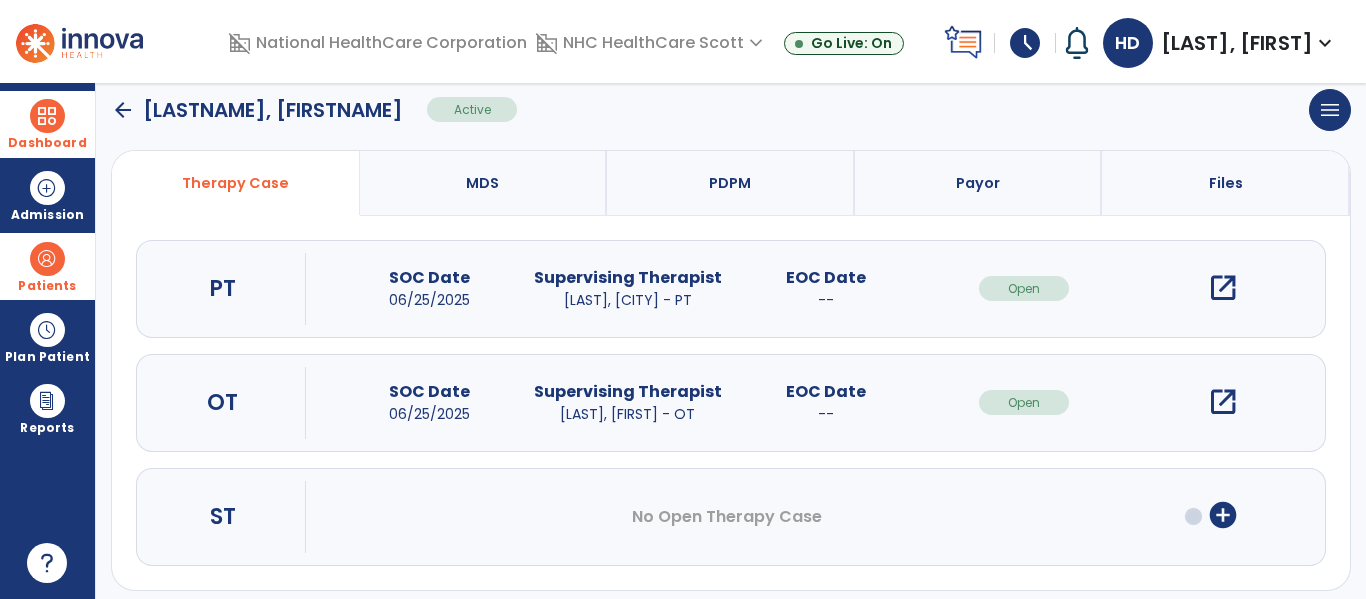 click on "open_in_new" at bounding box center (1223, 402) 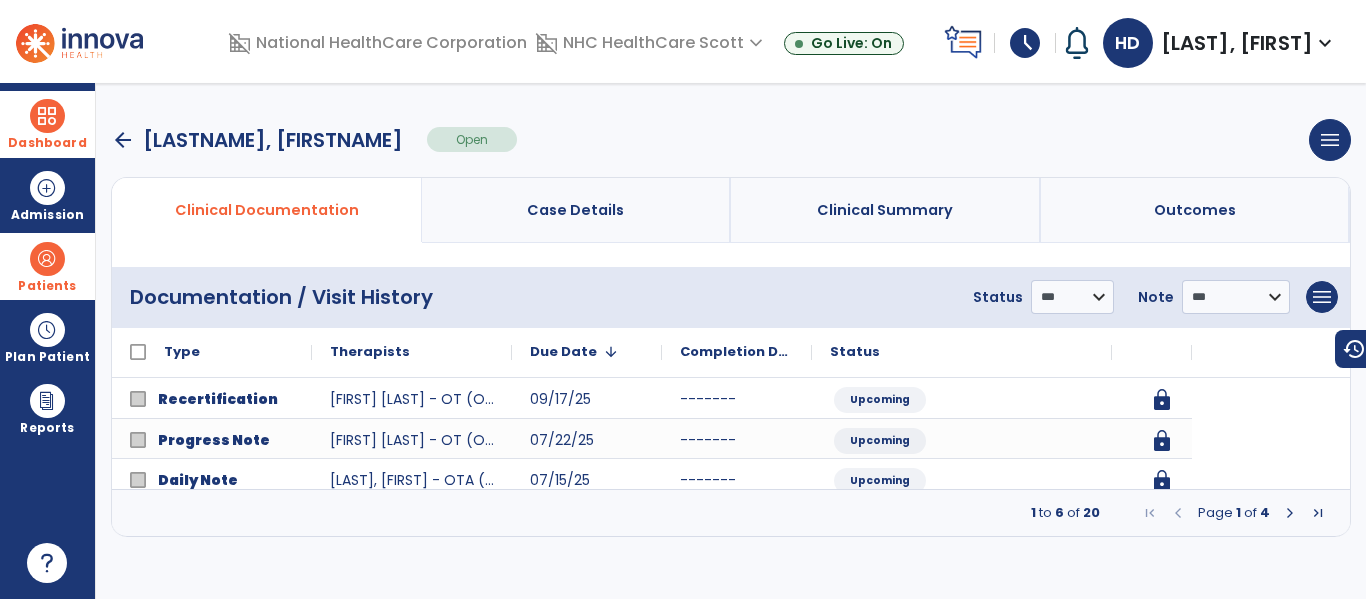 scroll, scrollTop: 0, scrollLeft: 0, axis: both 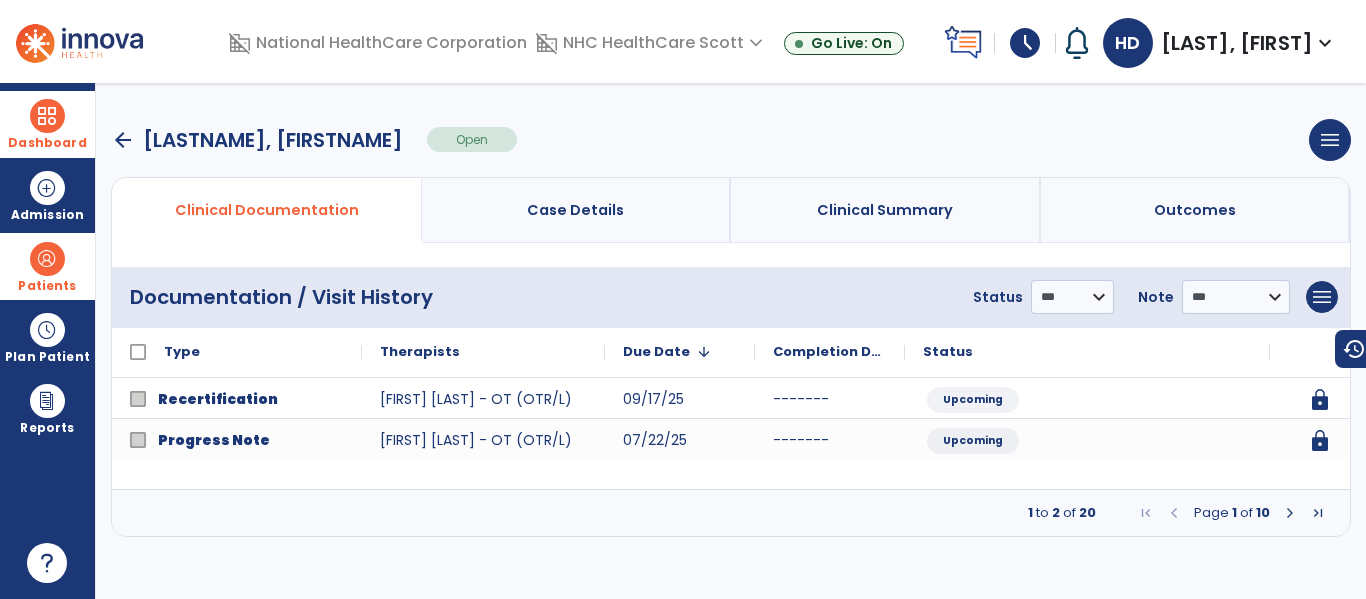click at bounding box center [1290, 513] 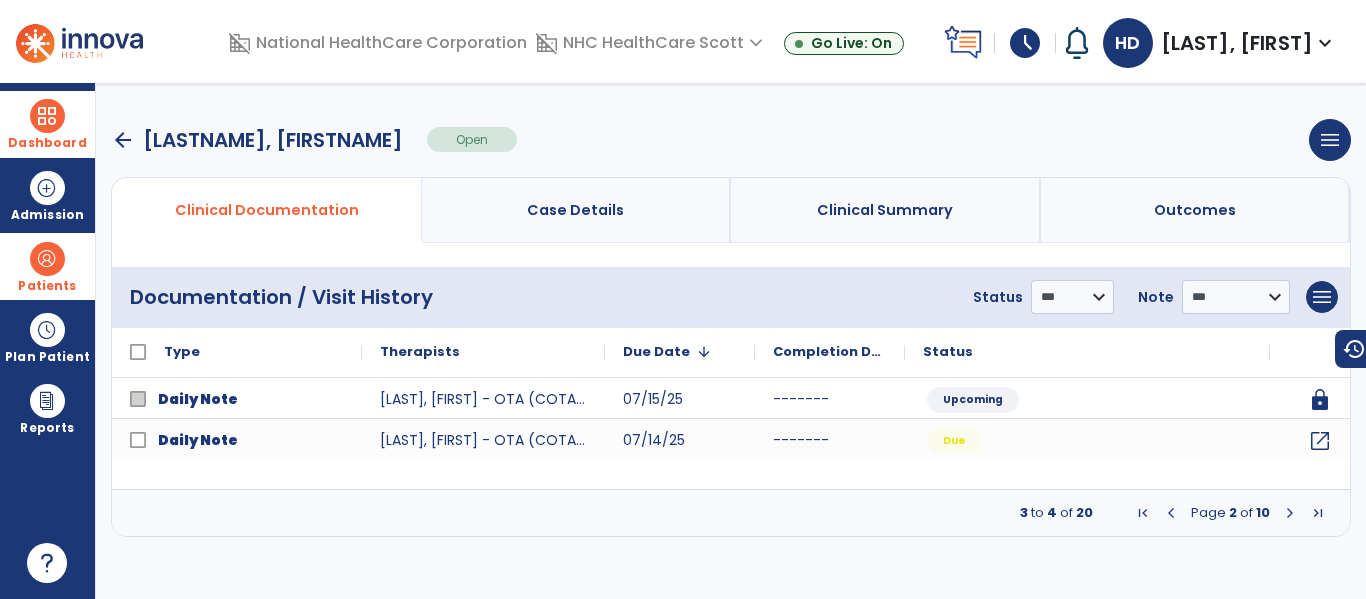 click at bounding box center [1290, 513] 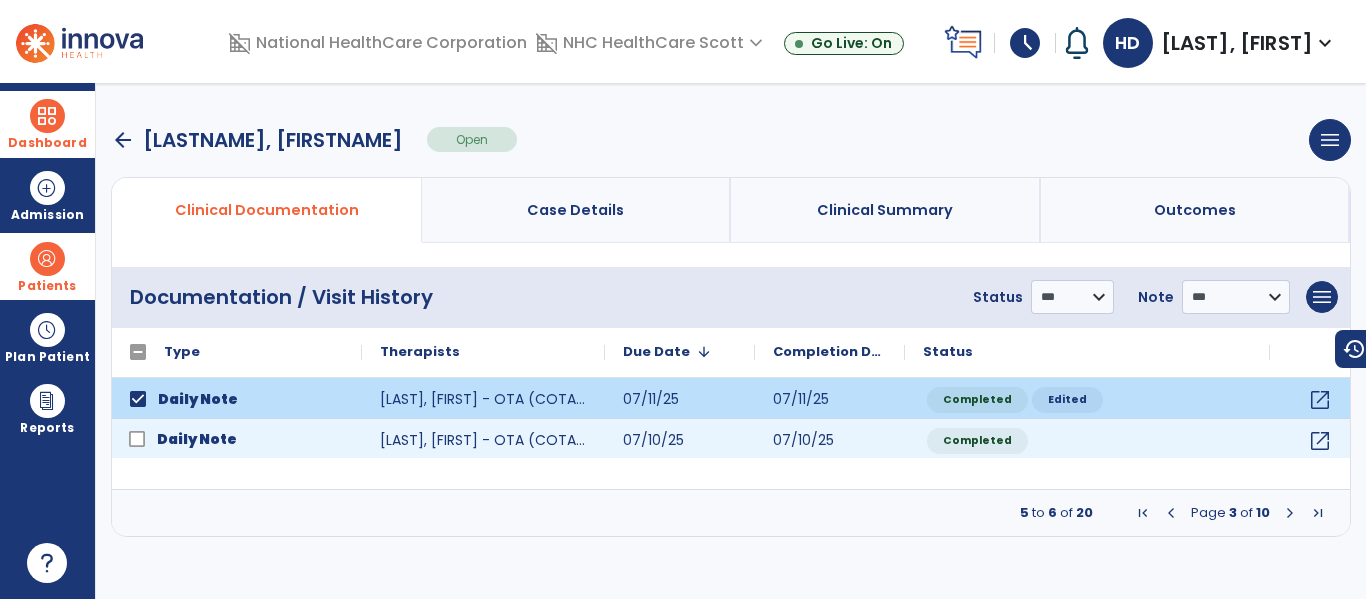 click 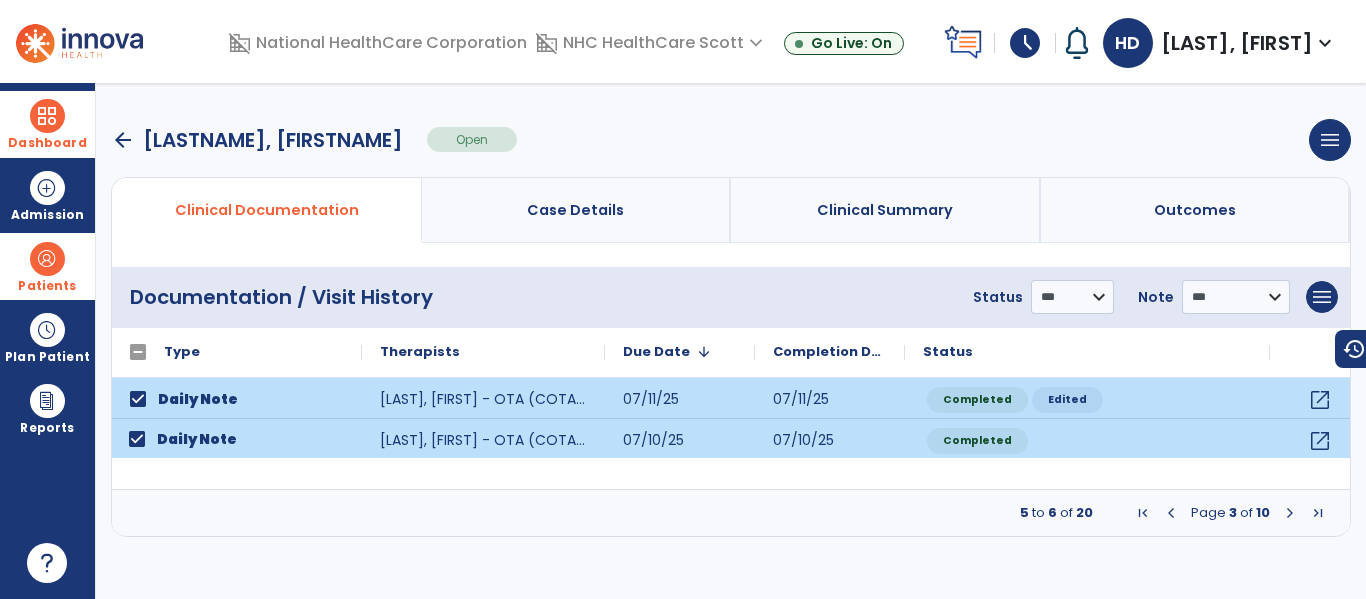 click at bounding box center (1290, 513) 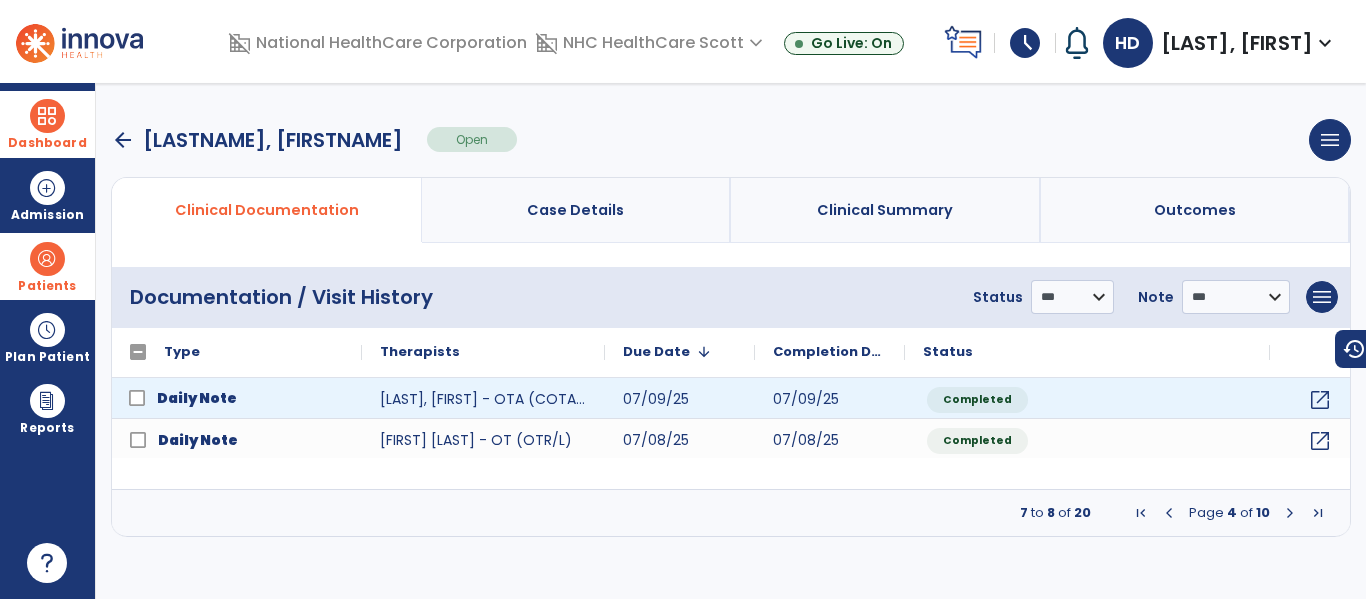 click 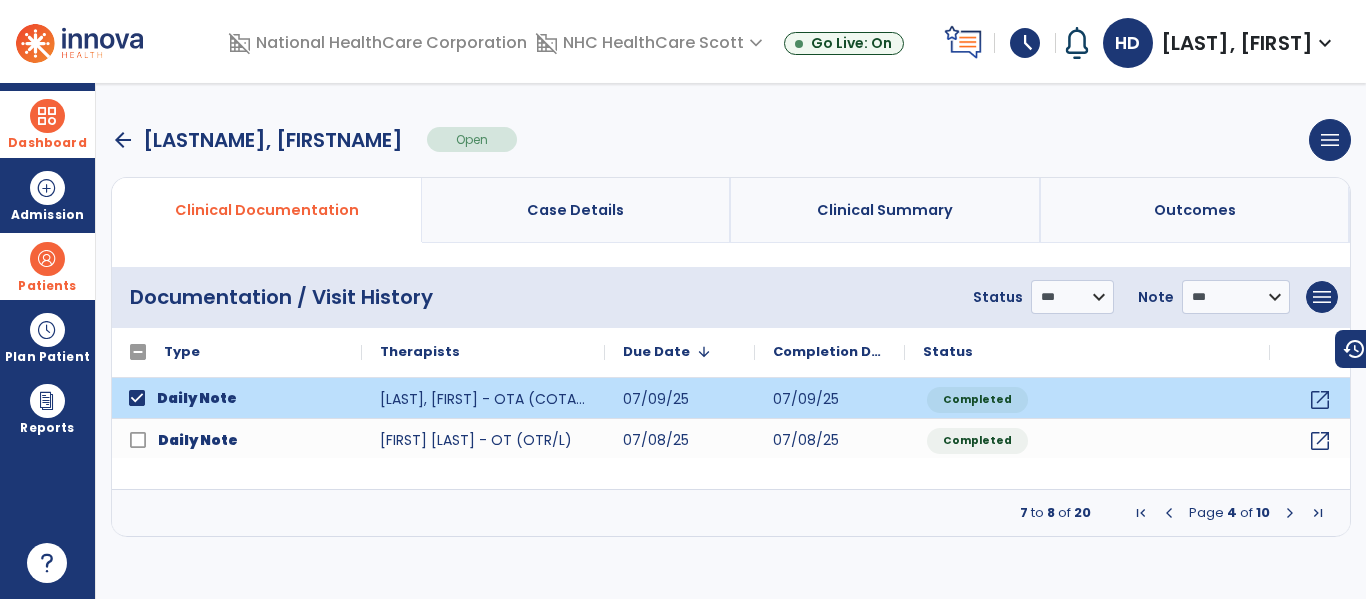 click at bounding box center [1290, 513] 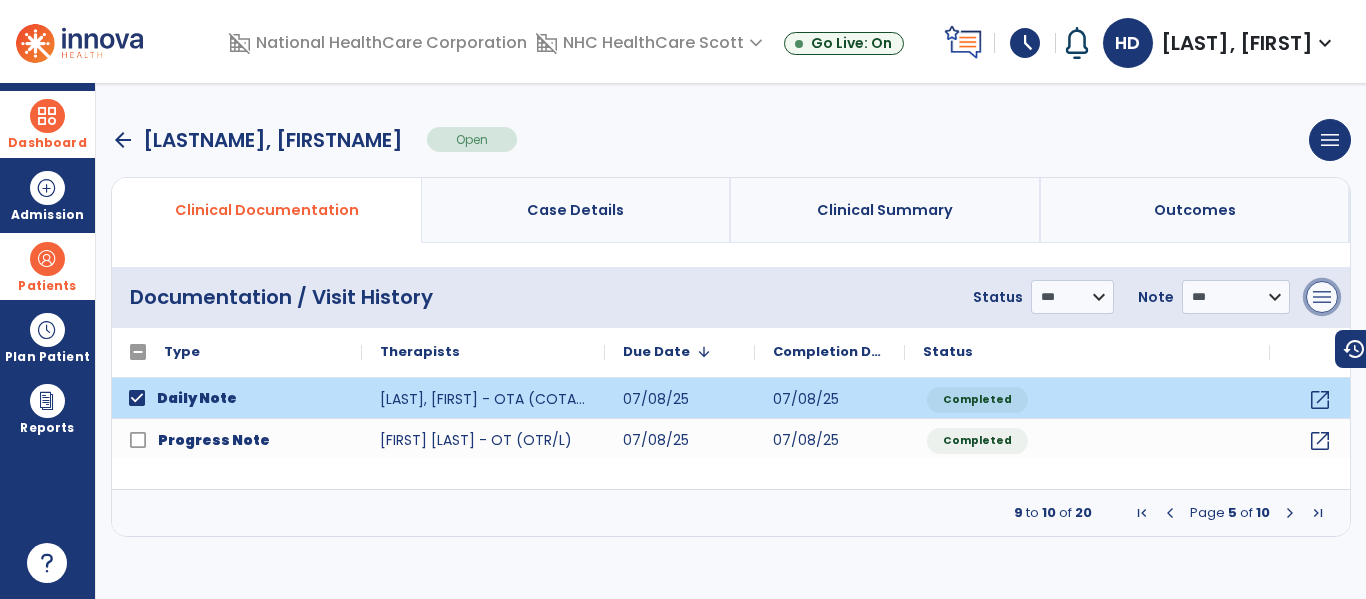 click on "menu" at bounding box center [1322, 297] 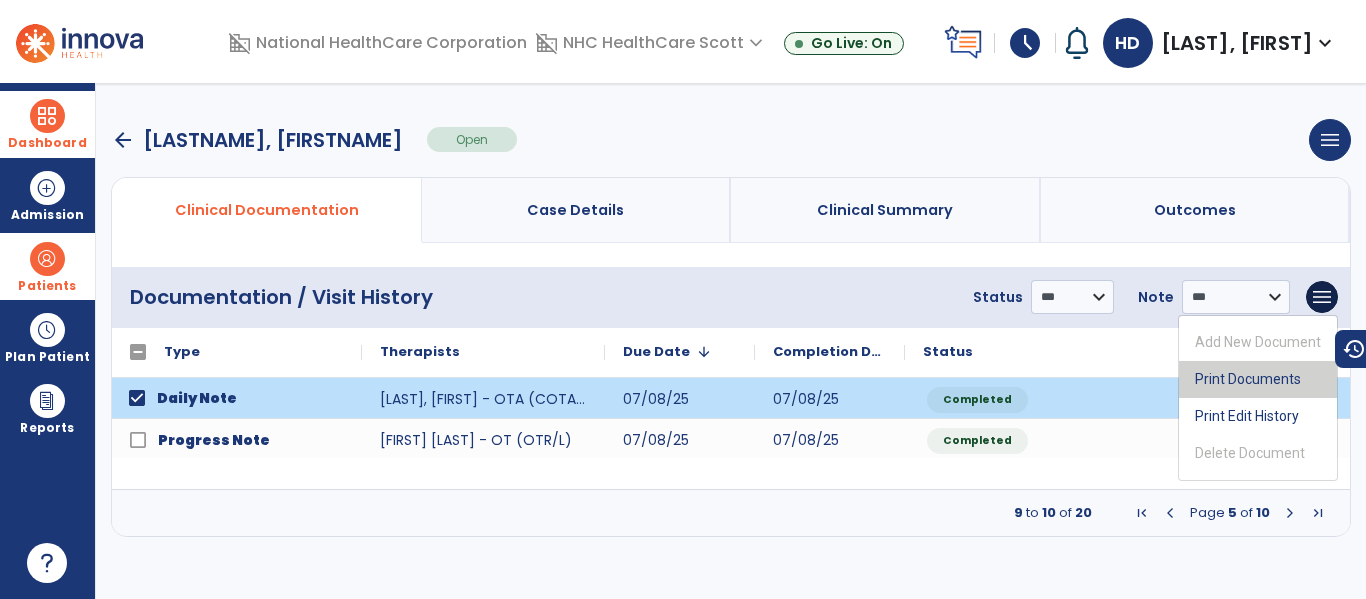 click on "Print Documents" at bounding box center (1258, 379) 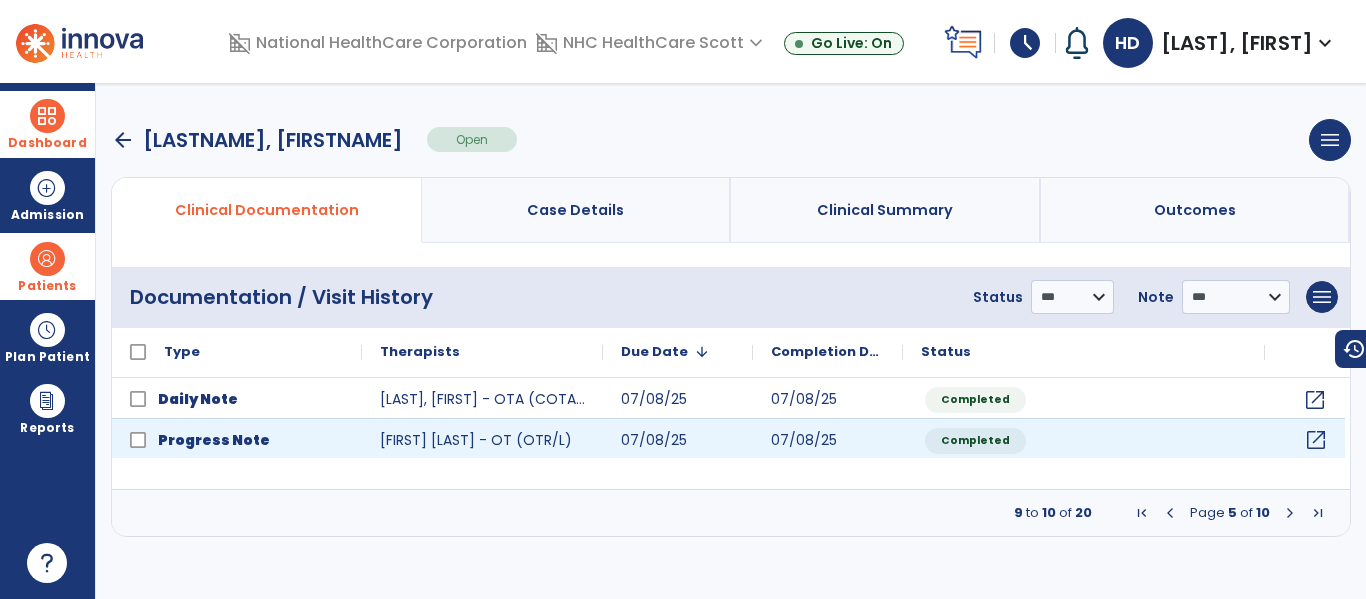 click on "open_in_new" 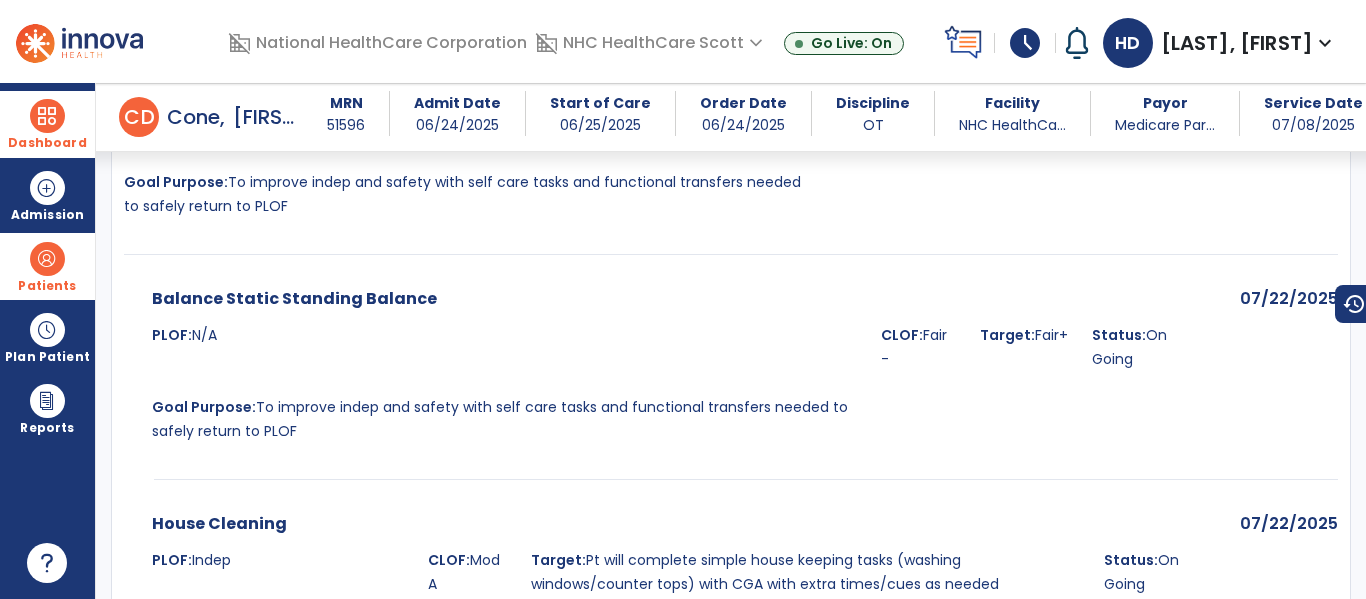 scroll, scrollTop: 1094, scrollLeft: 0, axis: vertical 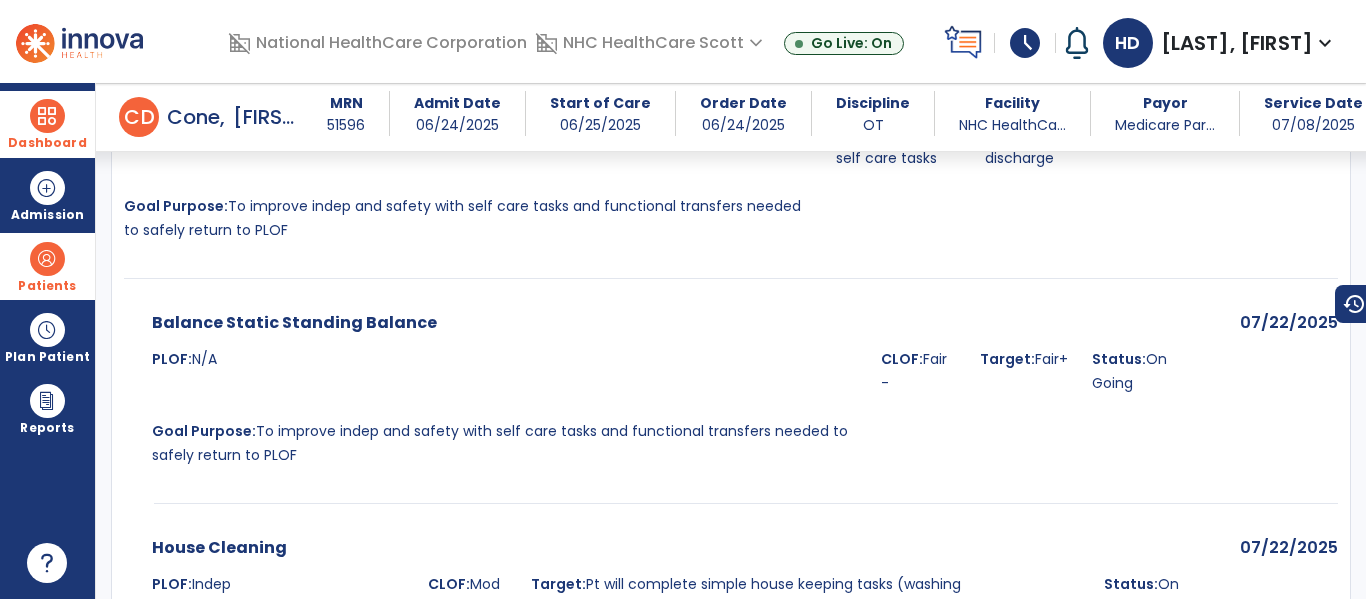 click on "Dashboard" at bounding box center [47, 143] 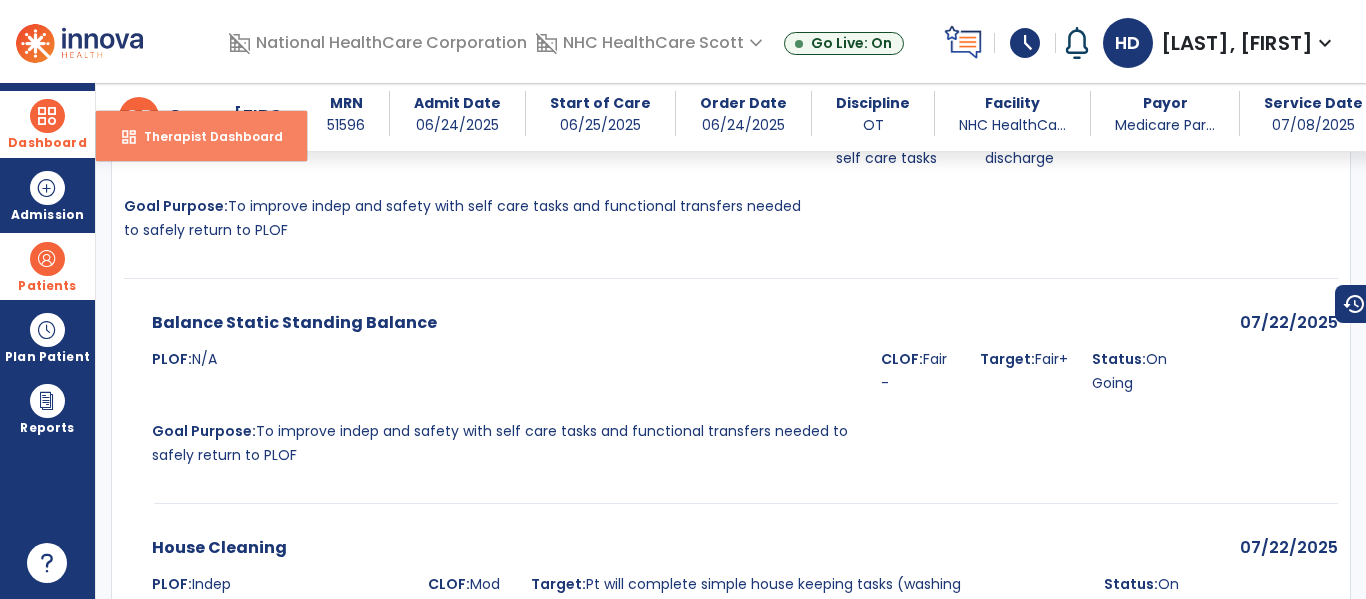 click on "dashboard  Therapist Dashboard" at bounding box center (201, 136) 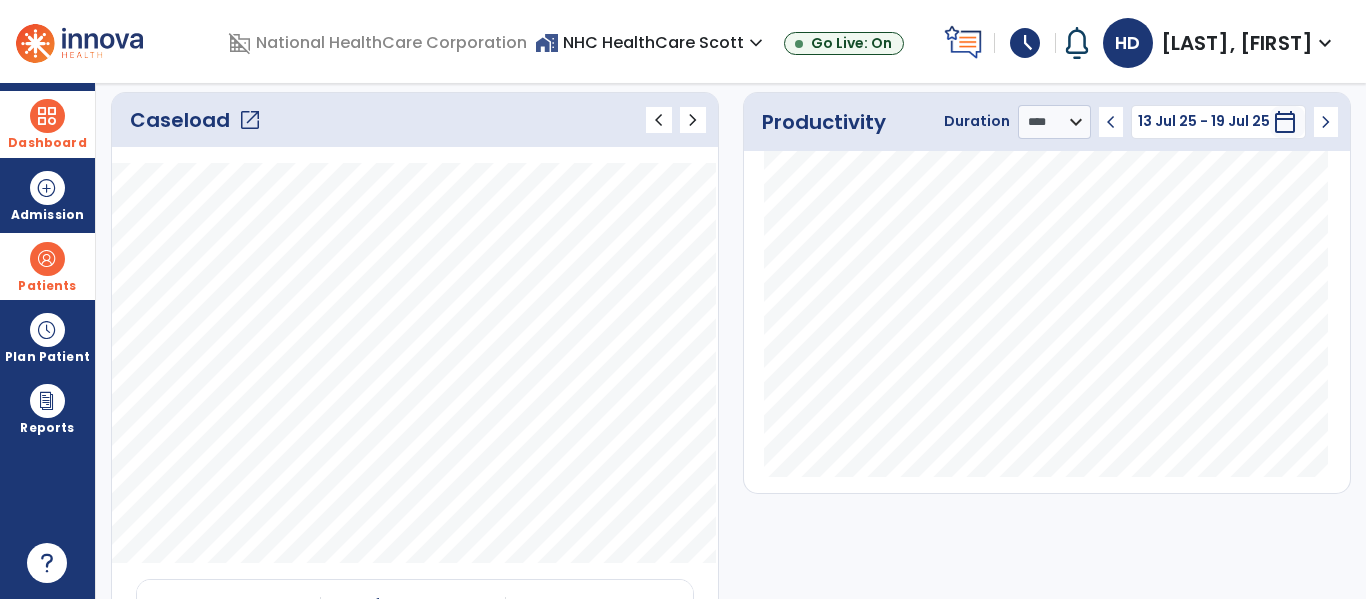scroll, scrollTop: 0, scrollLeft: 0, axis: both 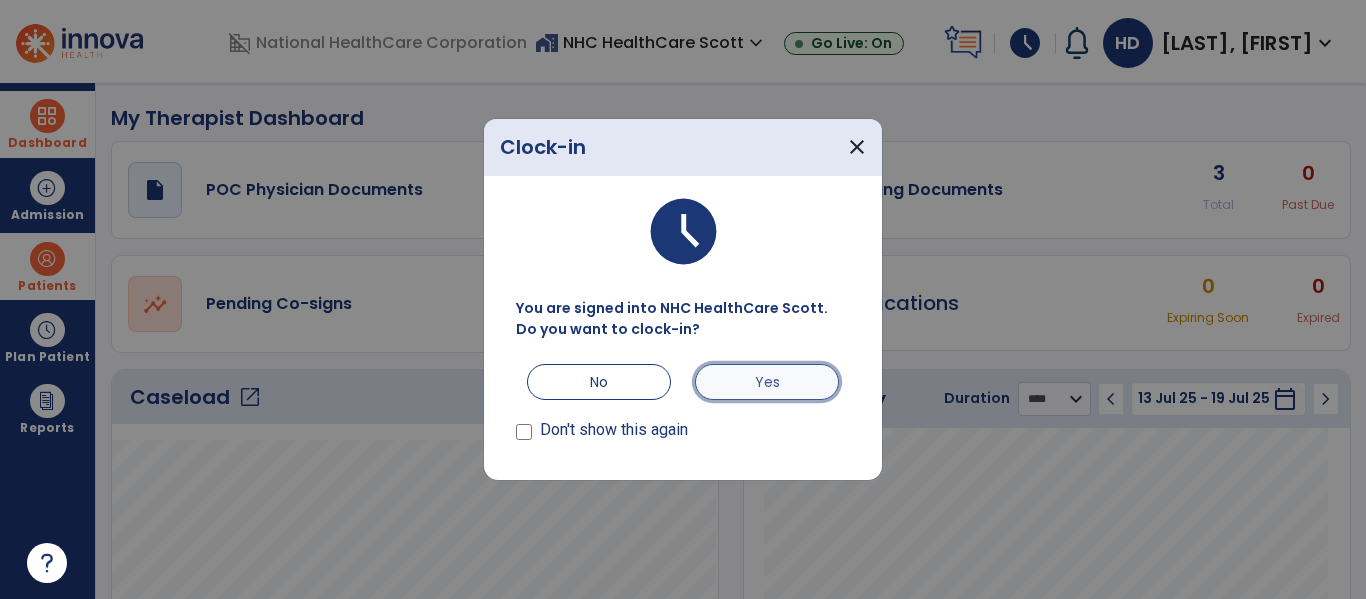 click on "Yes" at bounding box center [767, 382] 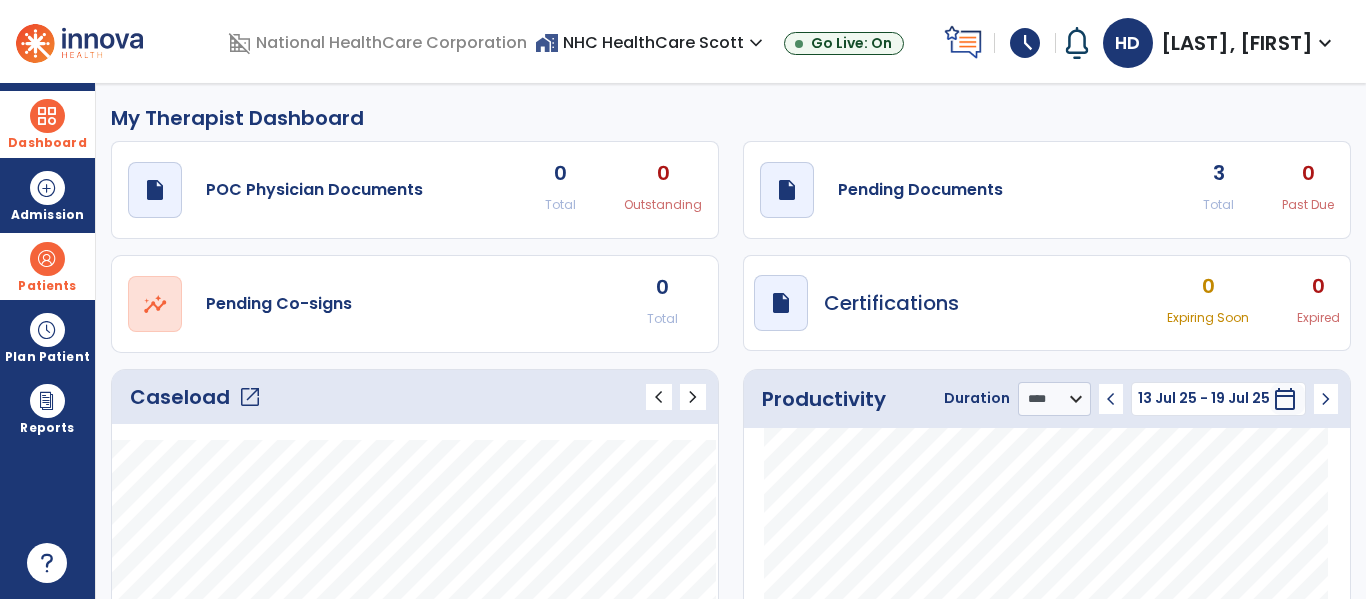 click on "draft   open_in_new  Pending Documents 3 Total 0 Past Due" 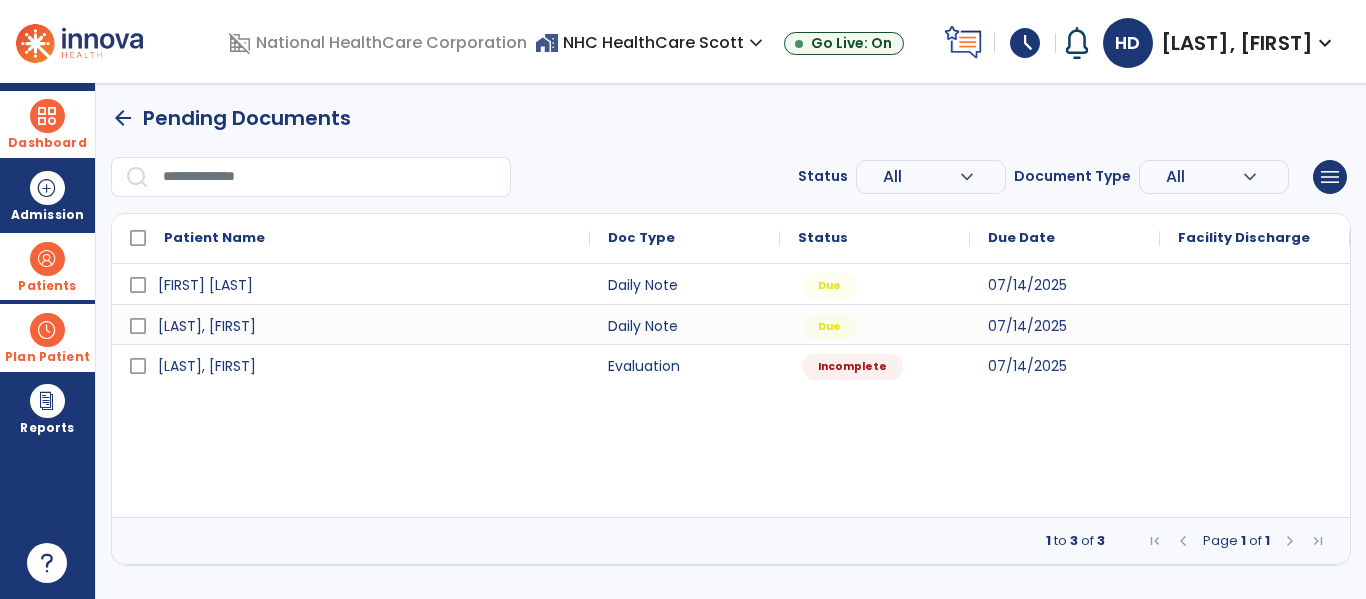 click at bounding box center (47, 330) 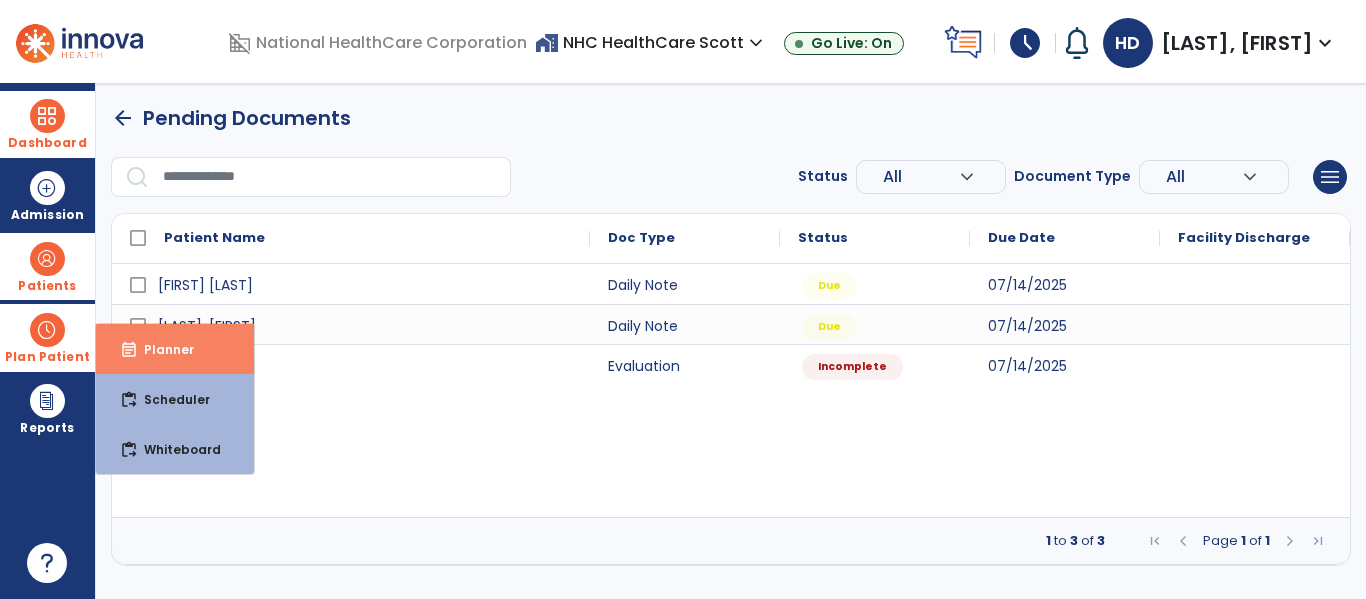 click on "event_note  Planner" at bounding box center [175, 349] 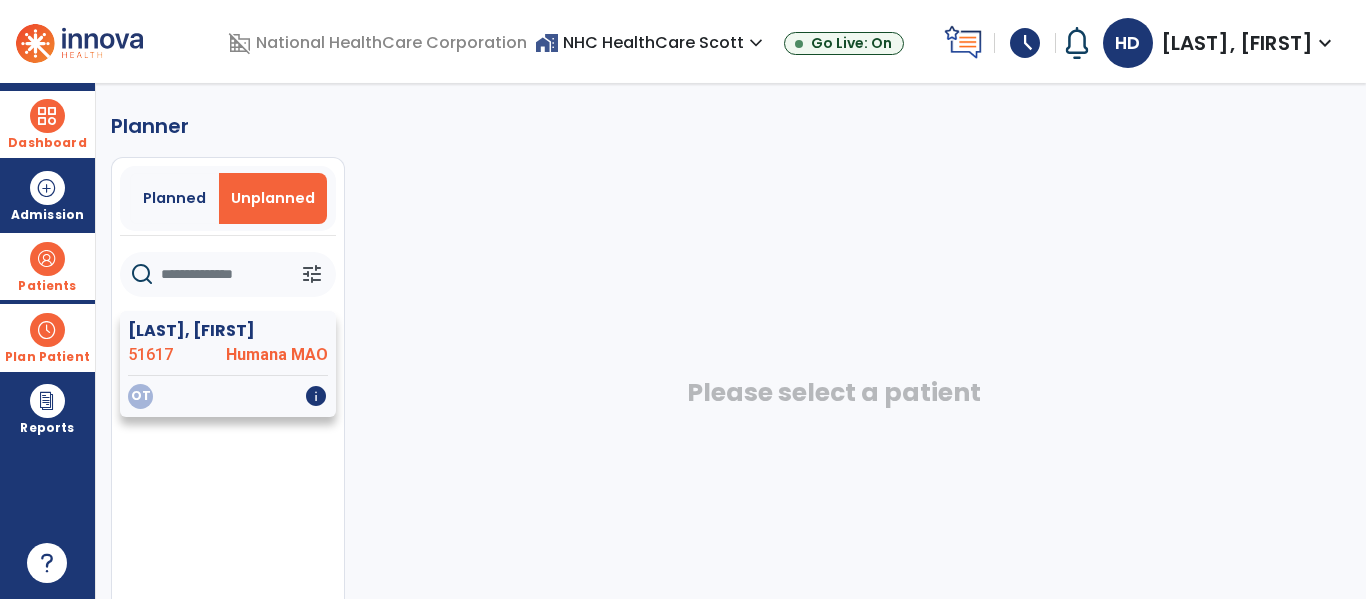 click on "[LAST], [FIRST]" 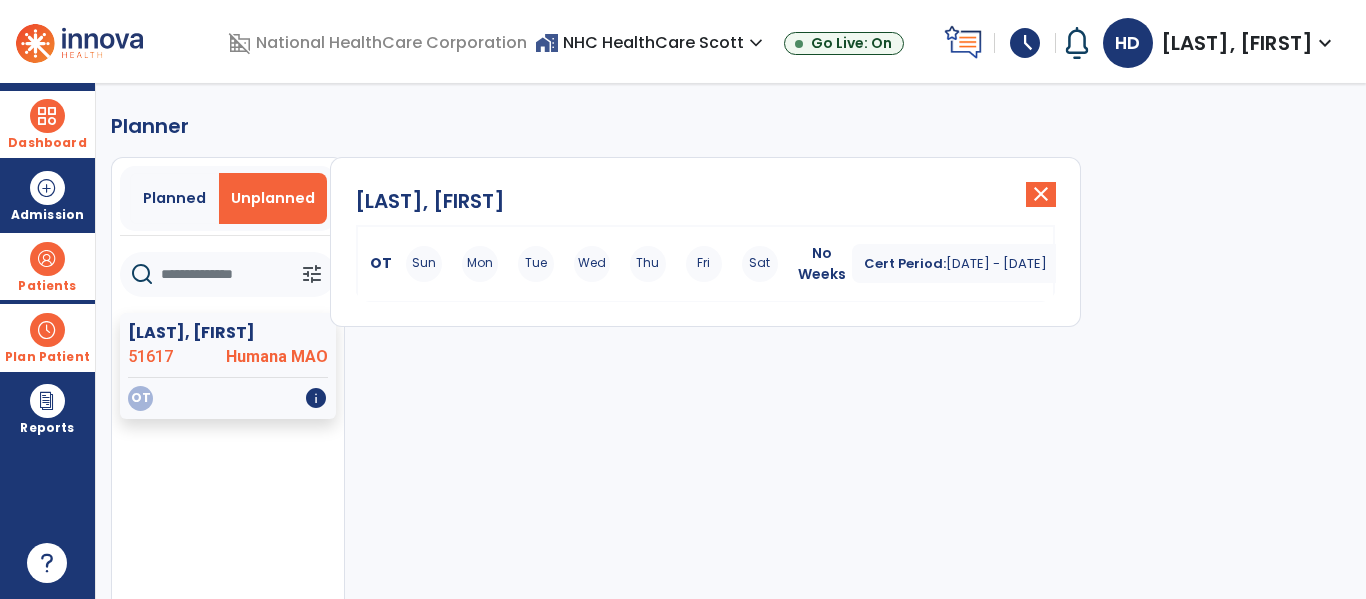 click on "Sun Mon Tue Wed Thu Fri Sat" at bounding box center (592, 264) 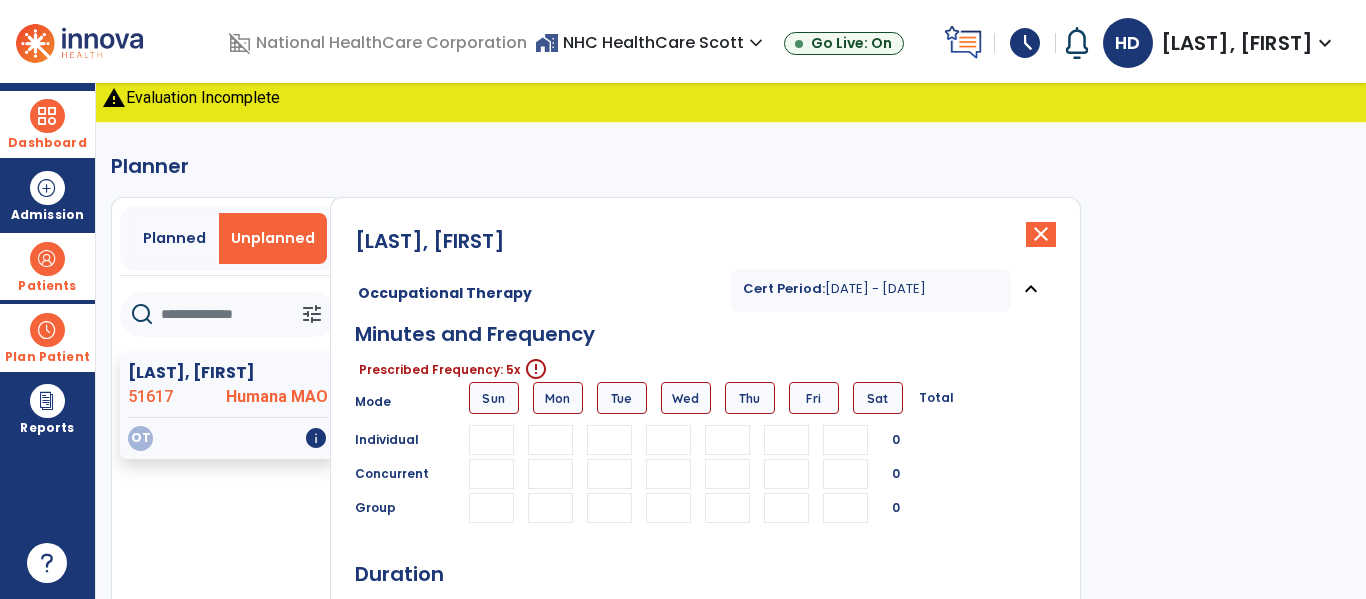 click at bounding box center (550, 440) 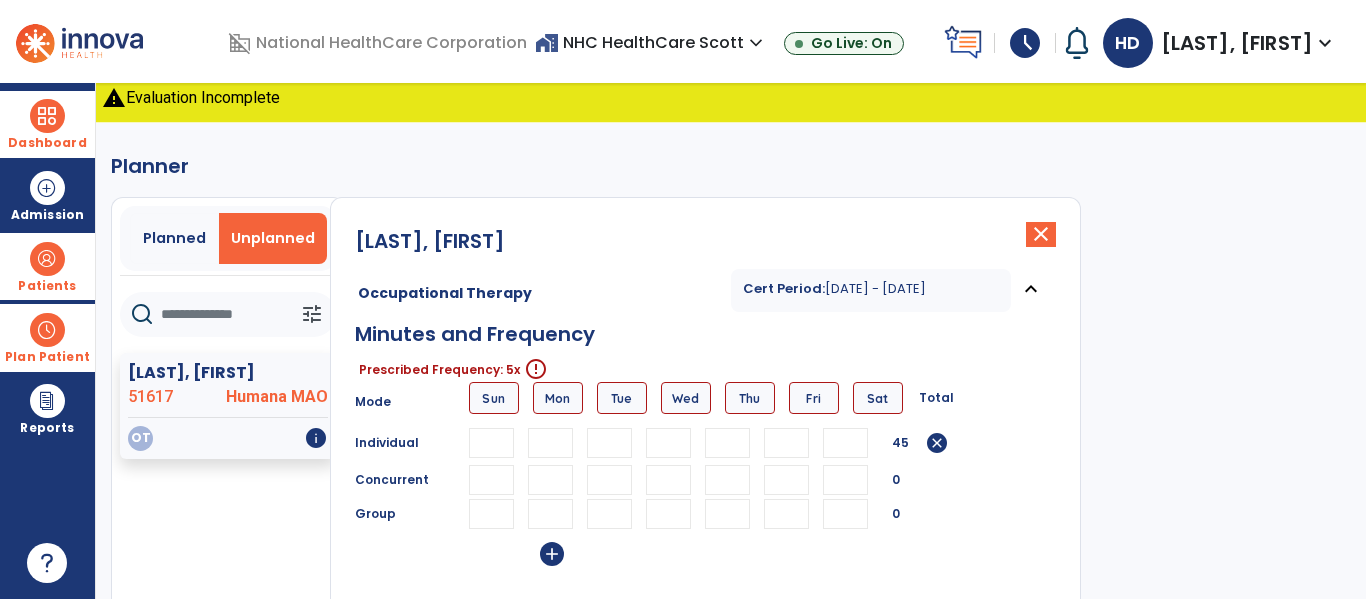 type on "**" 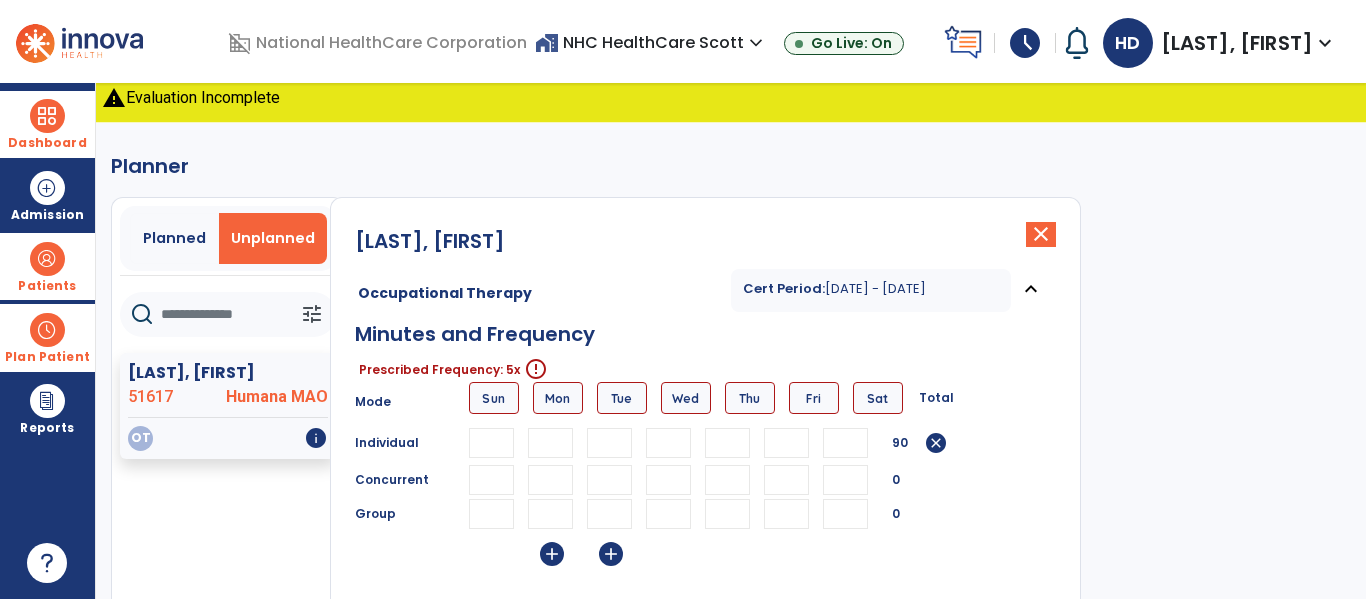 scroll, scrollTop: 0, scrollLeft: 1, axis: horizontal 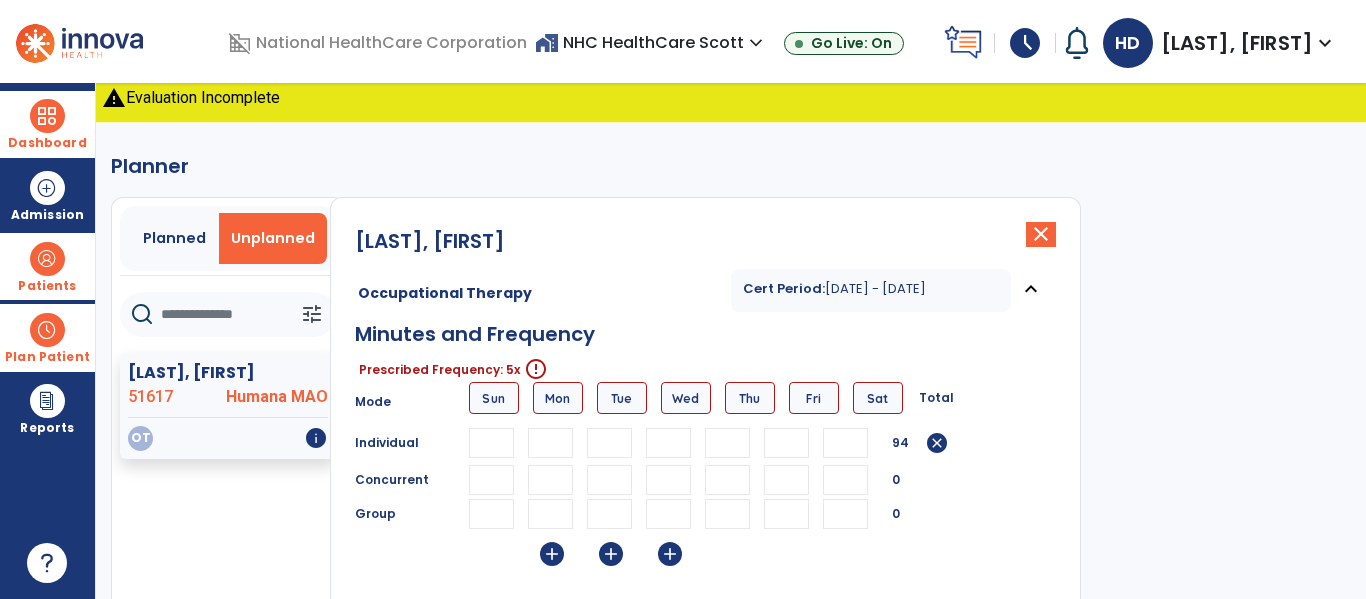 type on "**" 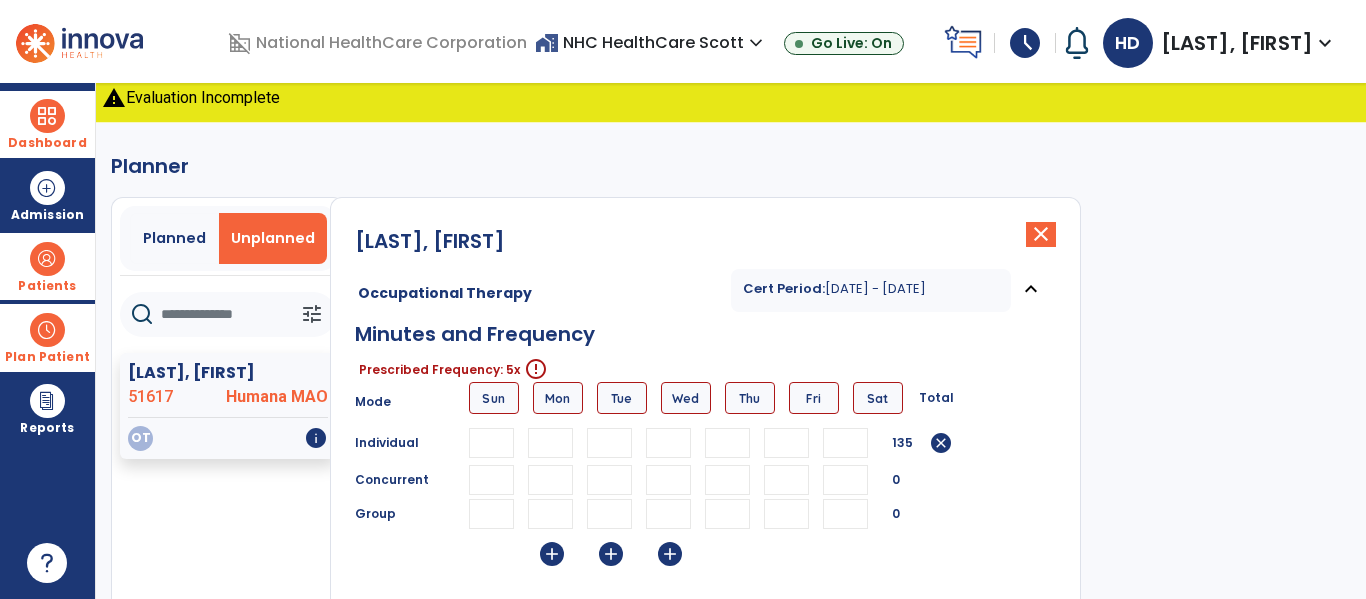 scroll, scrollTop: 0, scrollLeft: 0, axis: both 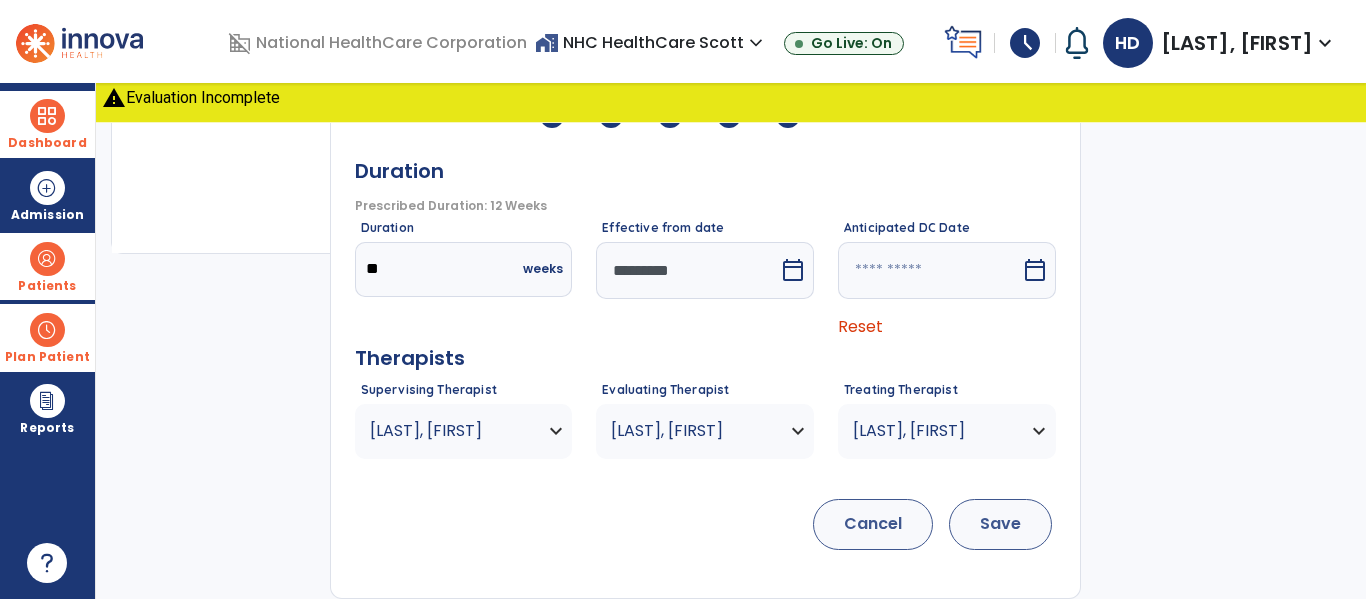 type on "**" 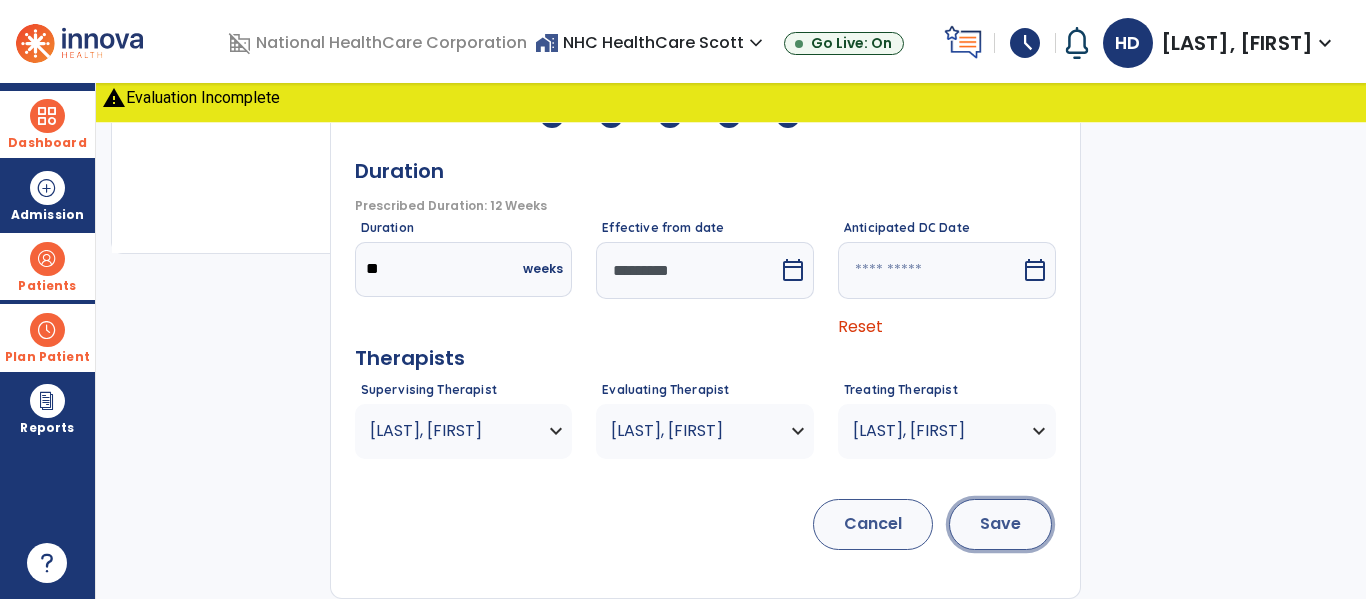 scroll, scrollTop: 0, scrollLeft: 0, axis: both 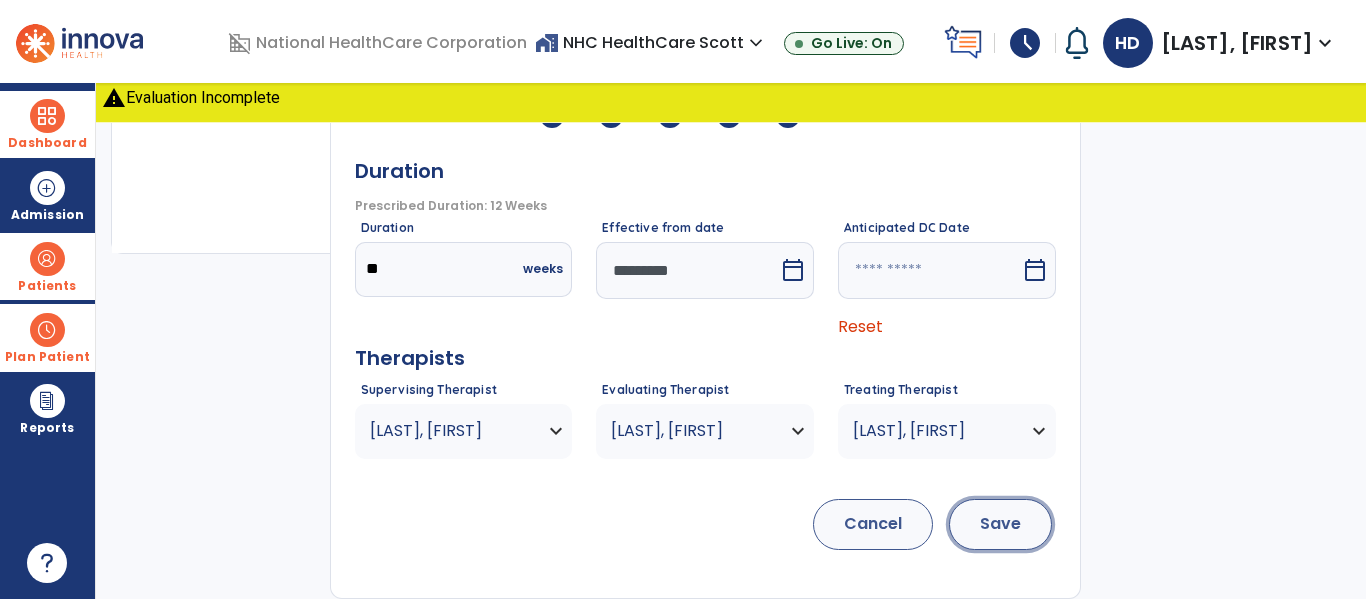 click on "Save" at bounding box center (1000, 524) 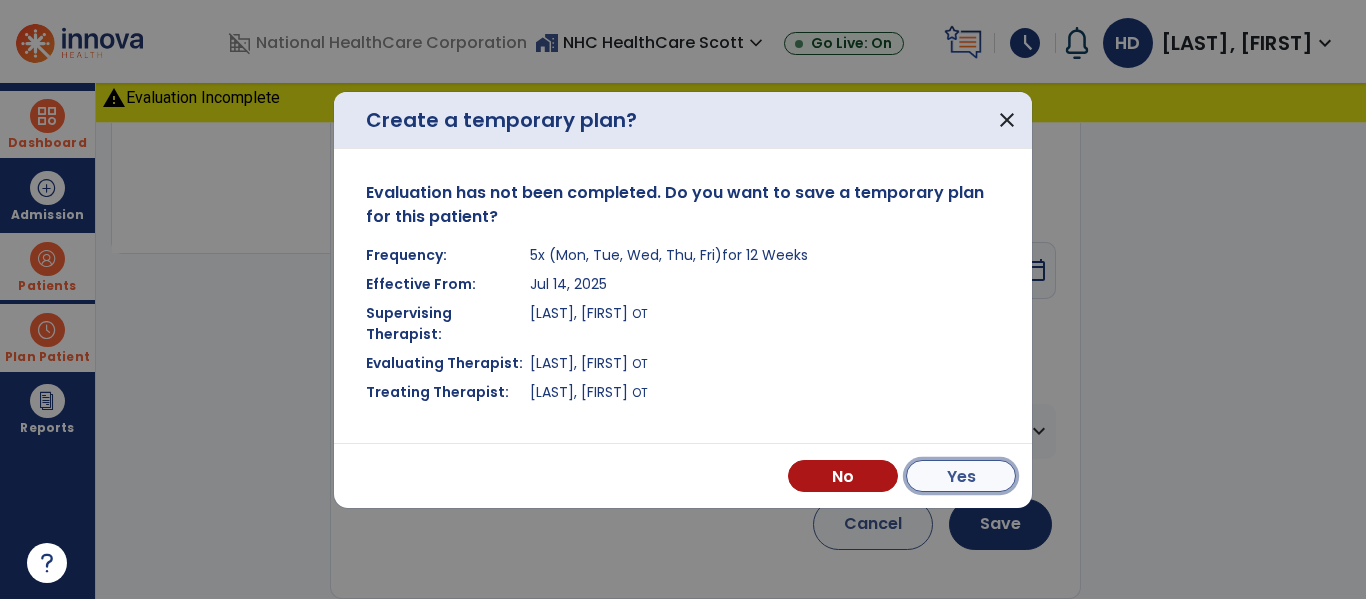click on "Yes" at bounding box center (961, 476) 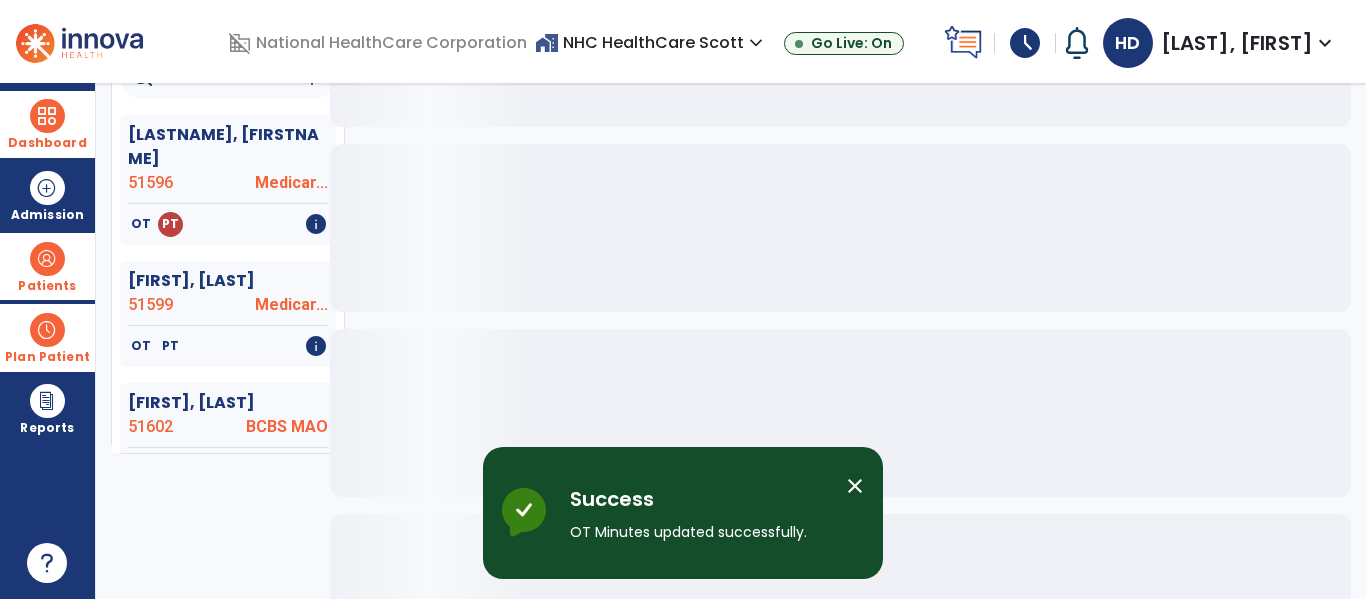 scroll, scrollTop: 0, scrollLeft: 0, axis: both 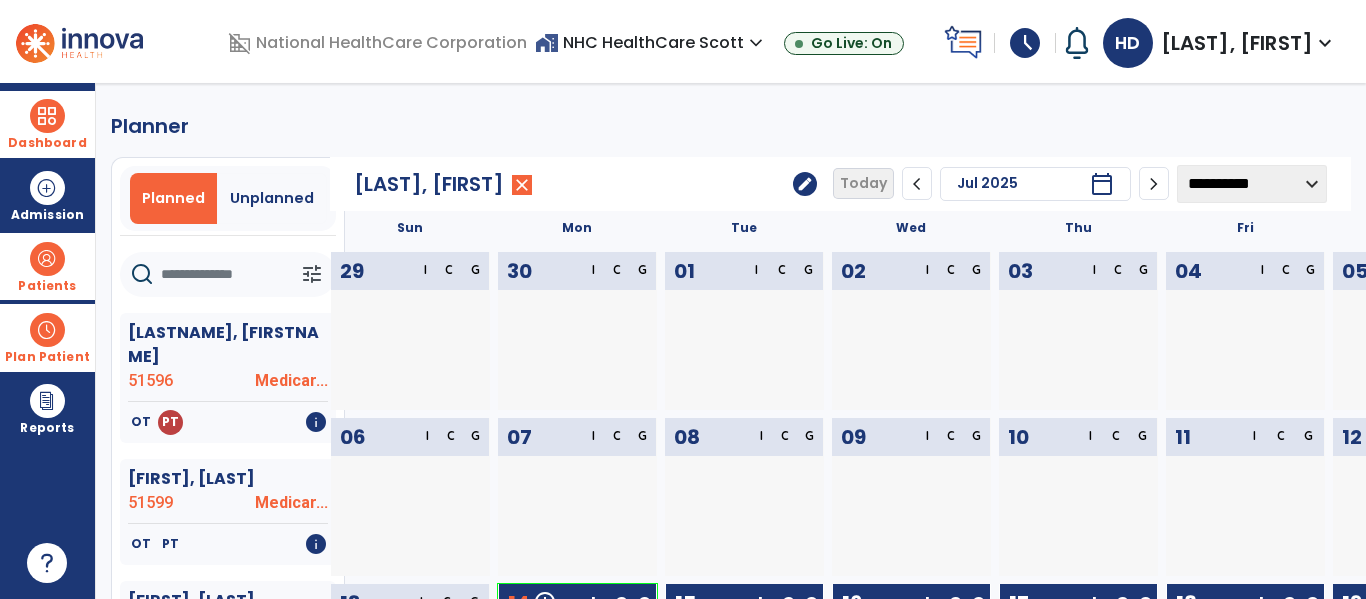 click on "Plan Patient" at bounding box center (47, 357) 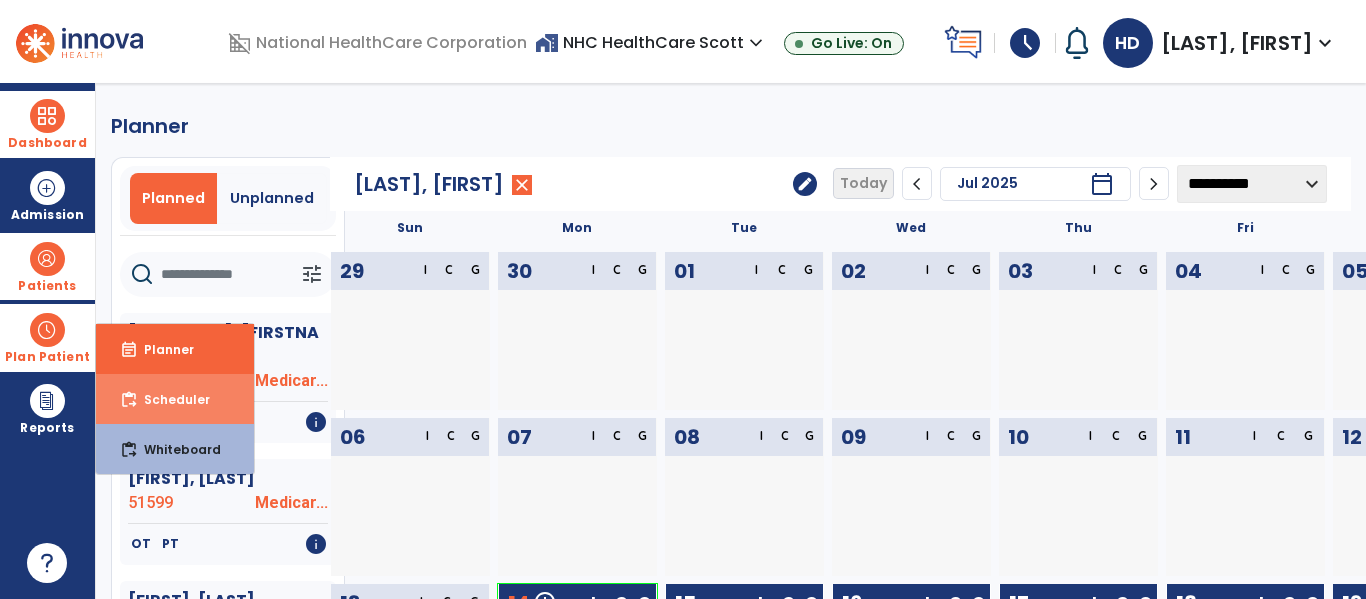 click on "content_paste_go  Scheduler" at bounding box center [175, 399] 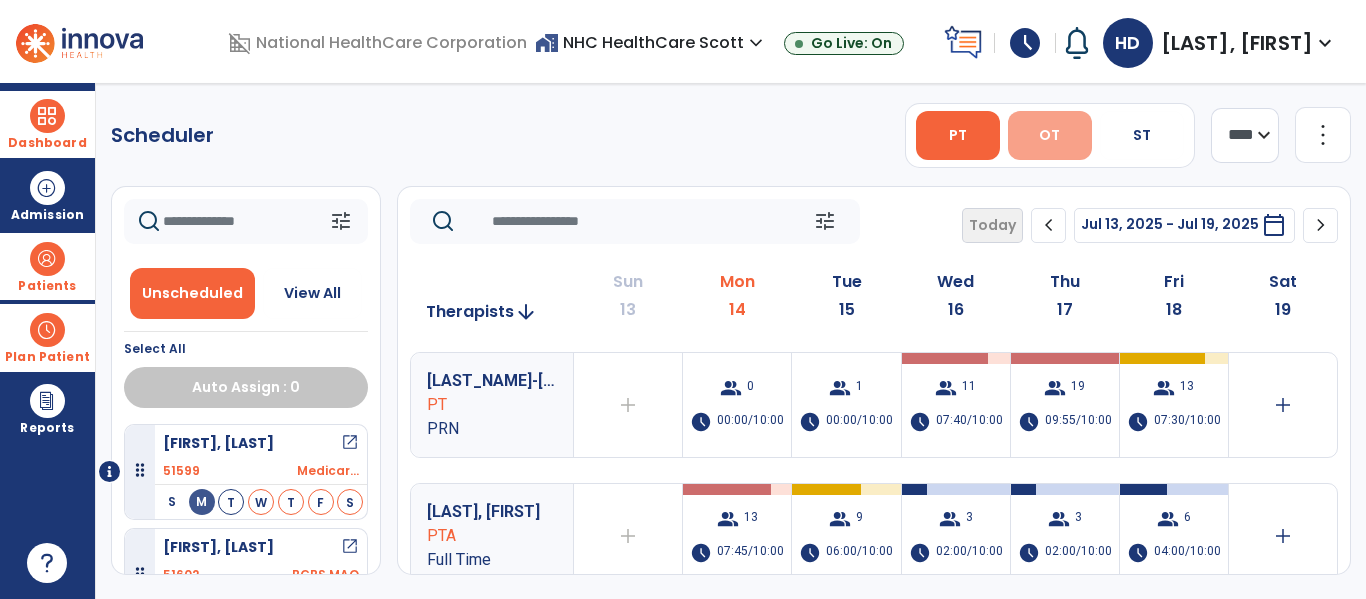 click on "OT" at bounding box center [1050, 135] 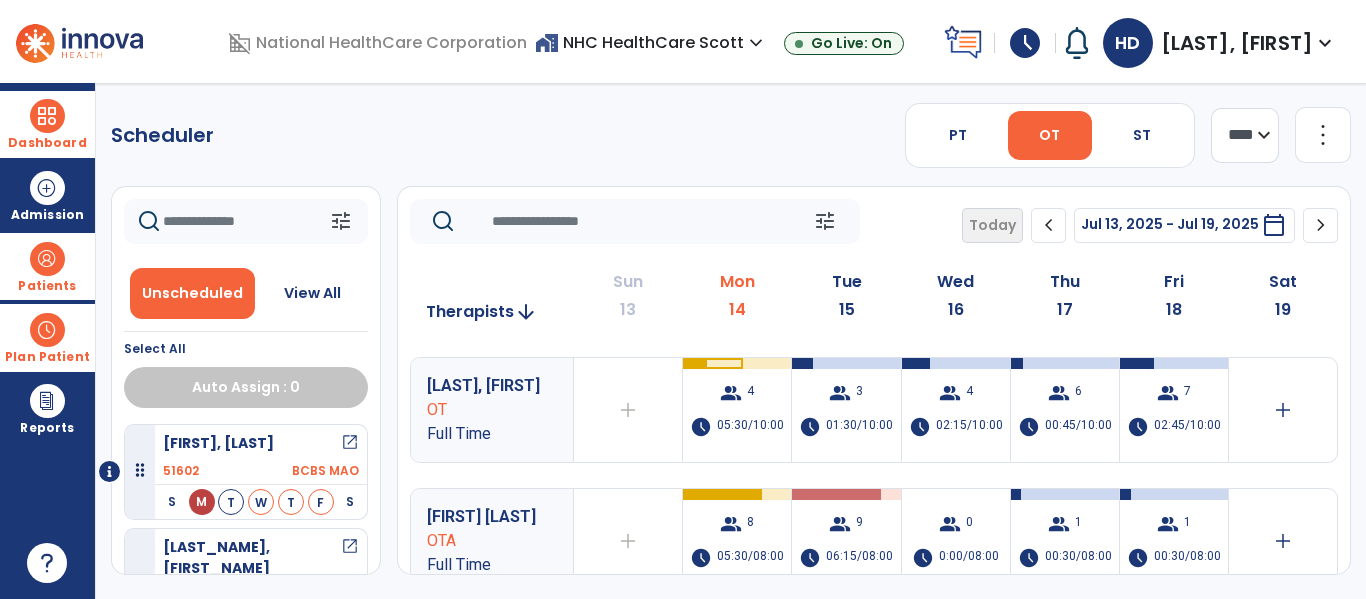 scroll, scrollTop: 124, scrollLeft: 0, axis: vertical 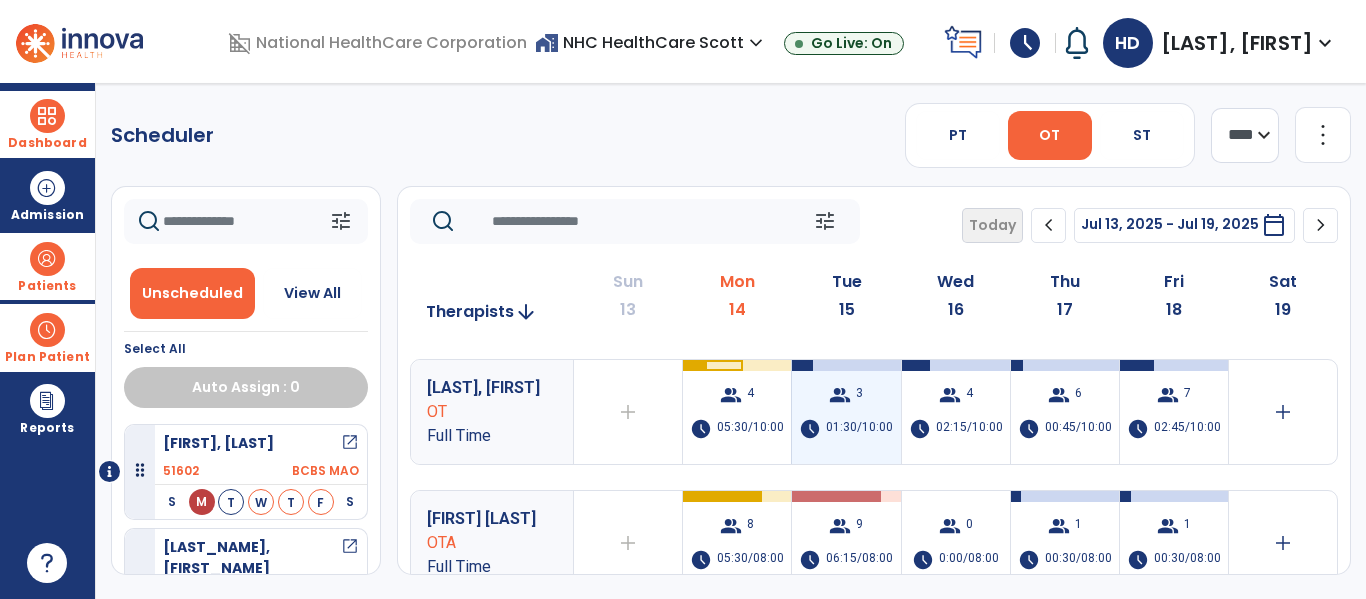 click on "01:30/10:00" at bounding box center [859, 429] 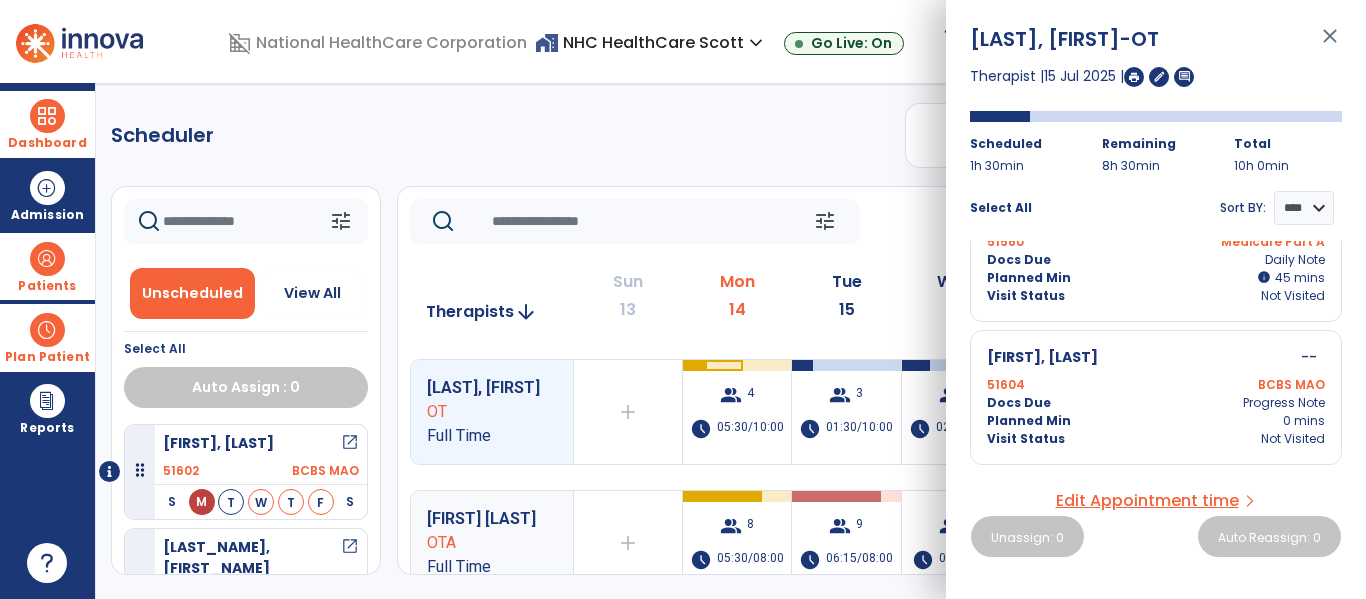 scroll, scrollTop: 0, scrollLeft: 0, axis: both 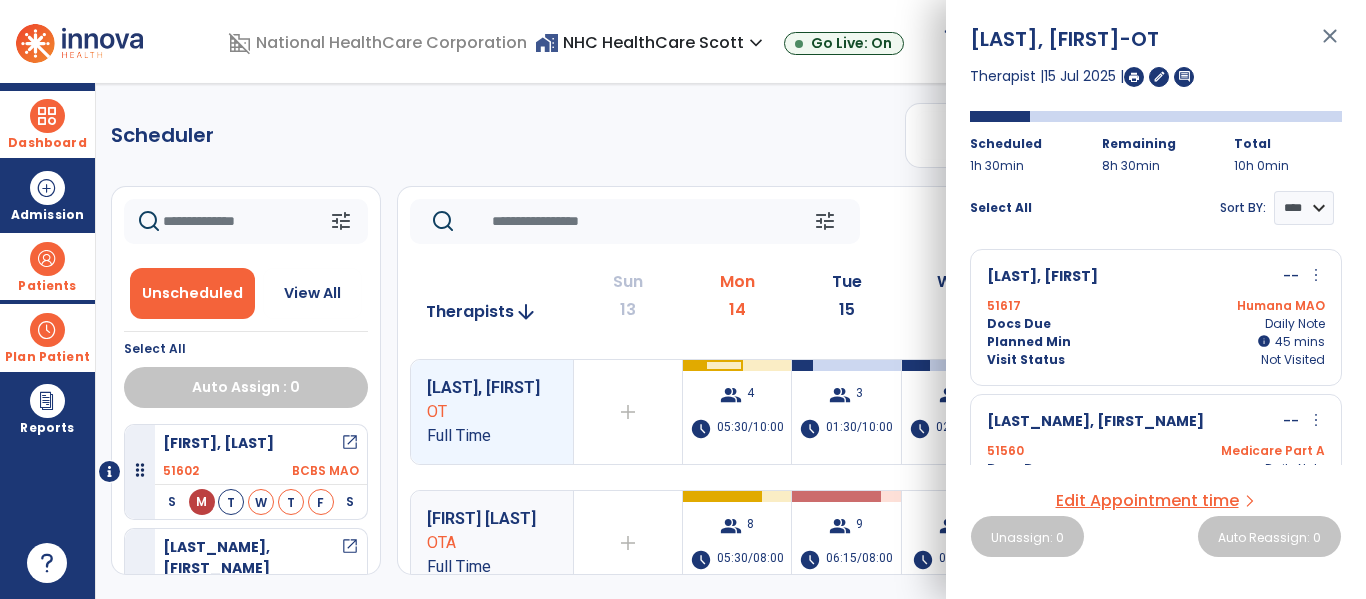 click on "close" at bounding box center (1330, 45) 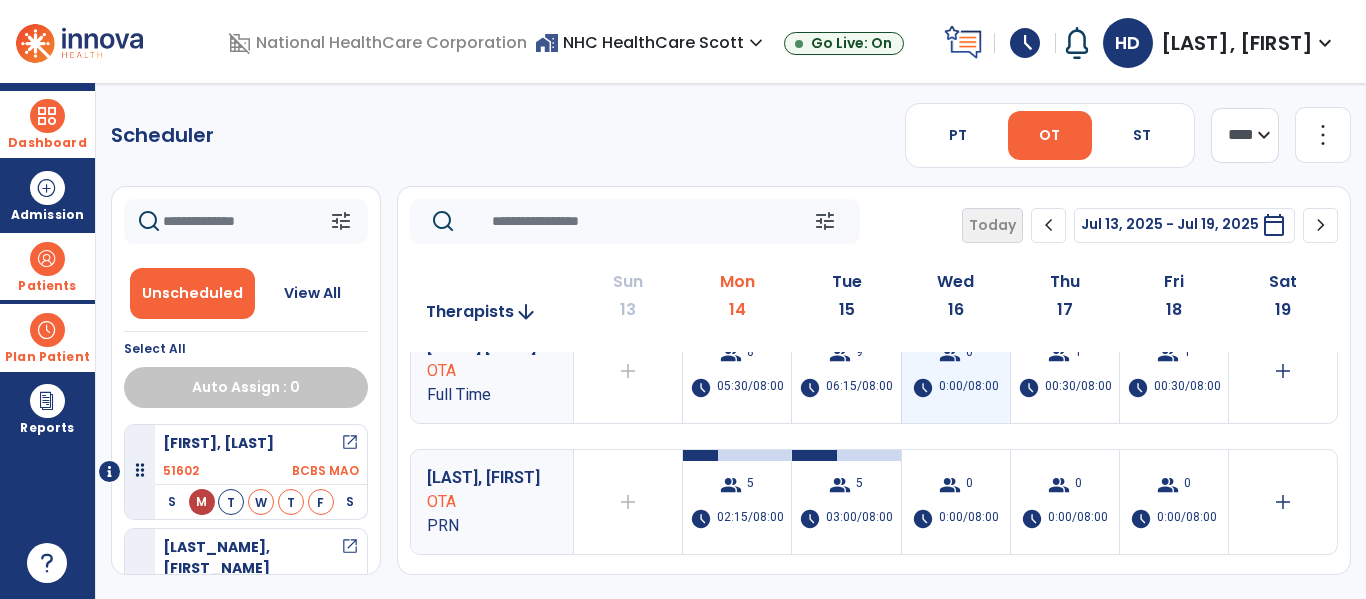 scroll, scrollTop: 0, scrollLeft: 0, axis: both 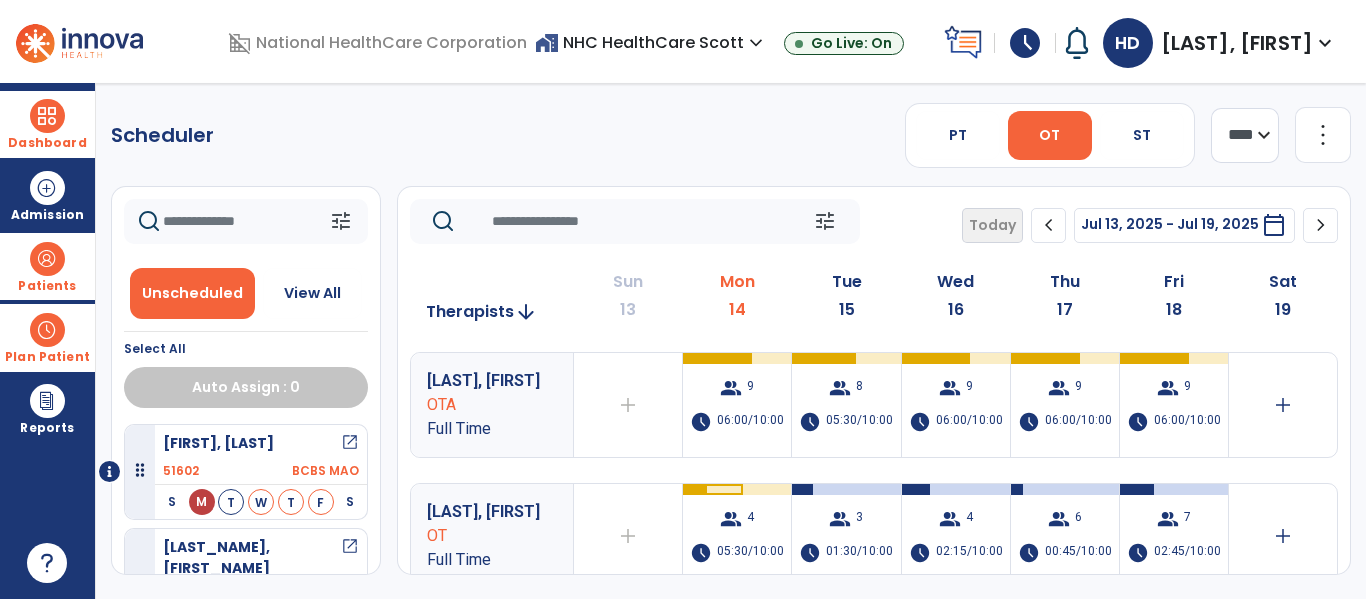 click at bounding box center (47, 116) 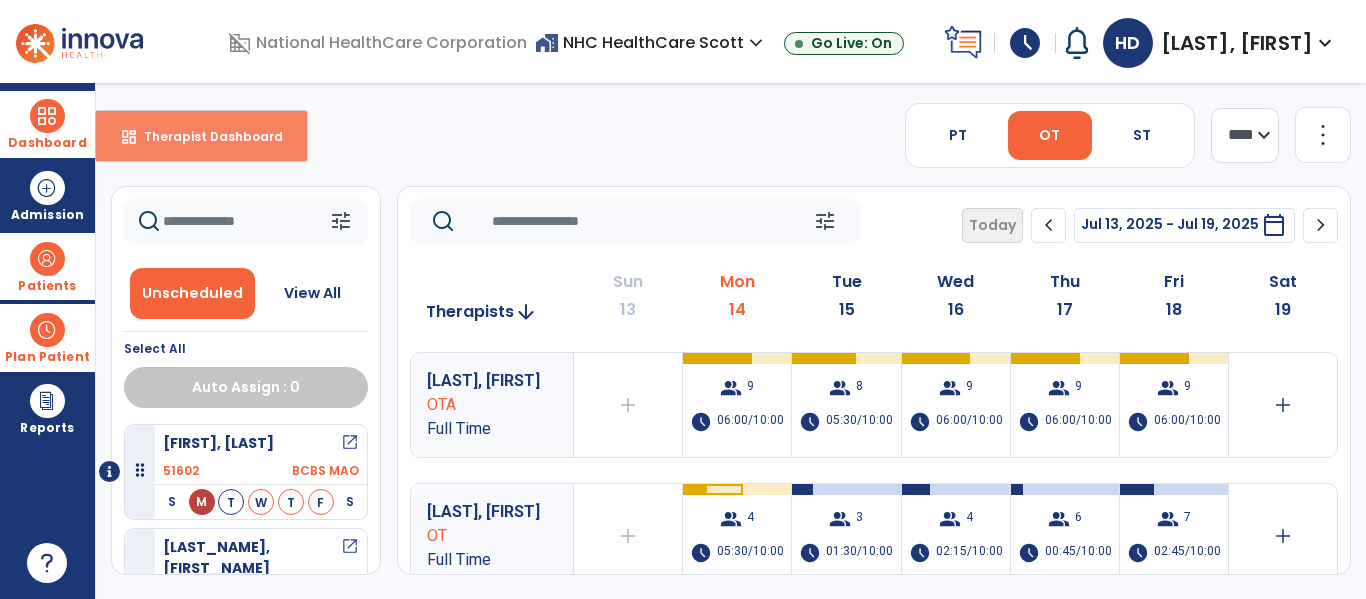 click on "Therapist Dashboard" at bounding box center [205, 136] 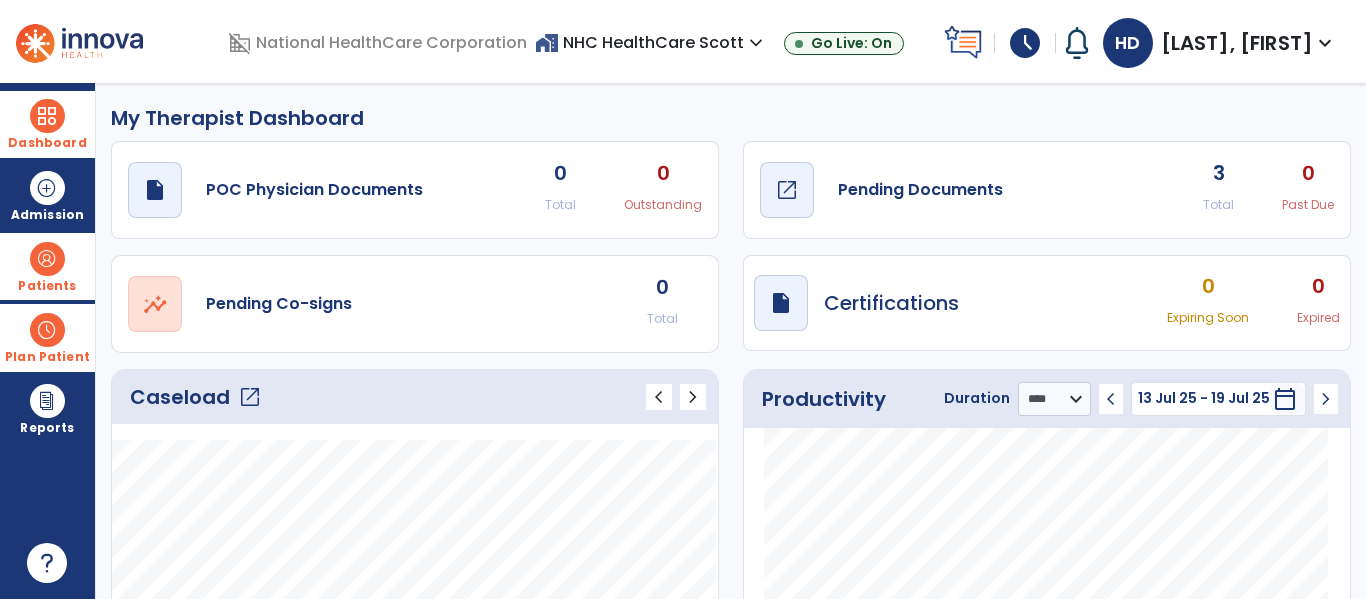 click on "draft   open_in_new  Pending Documents" 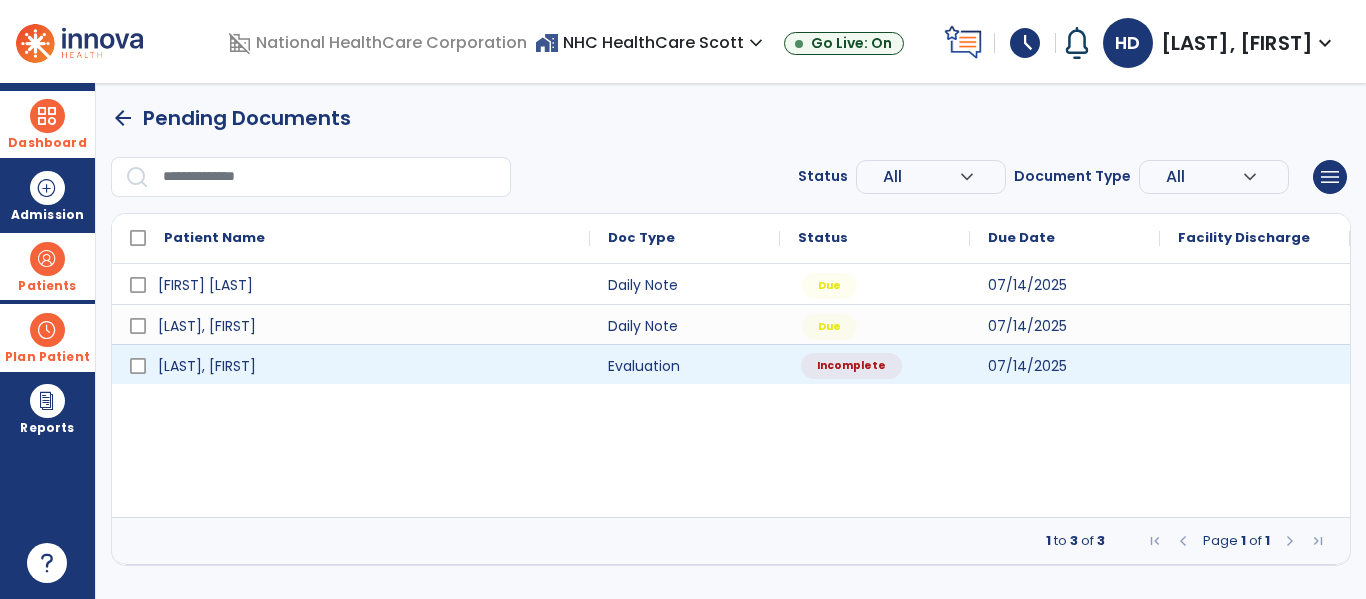 click on "Incomplete" at bounding box center [875, 364] 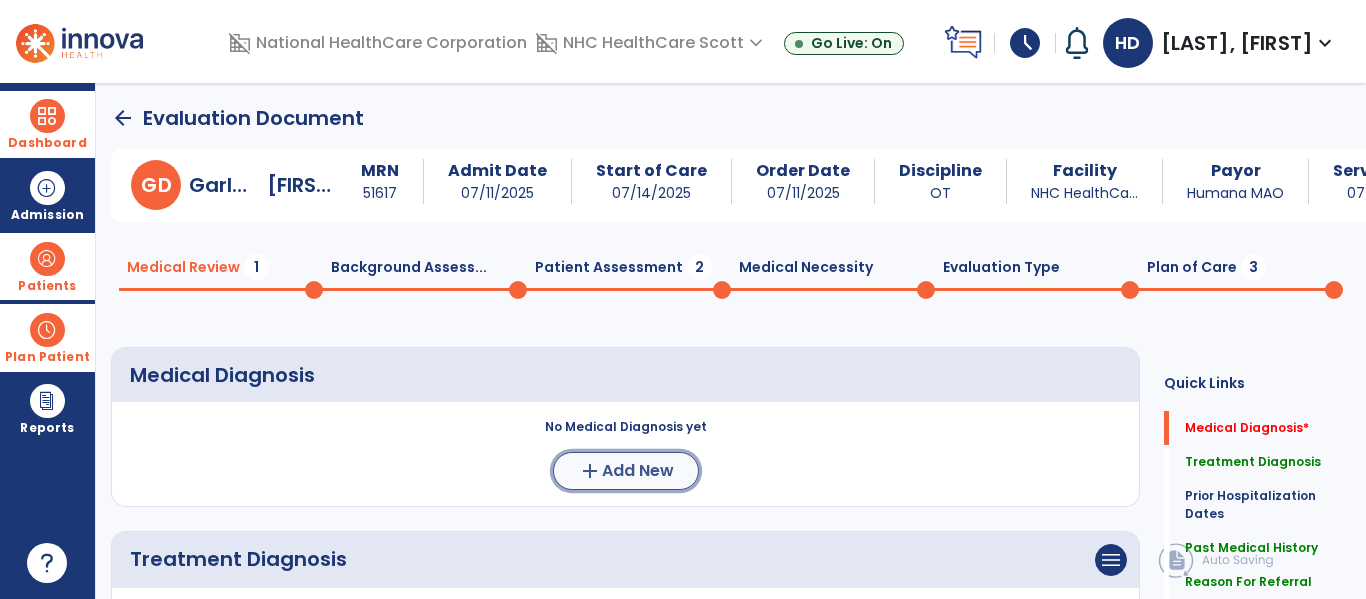 click on "add  Add New" 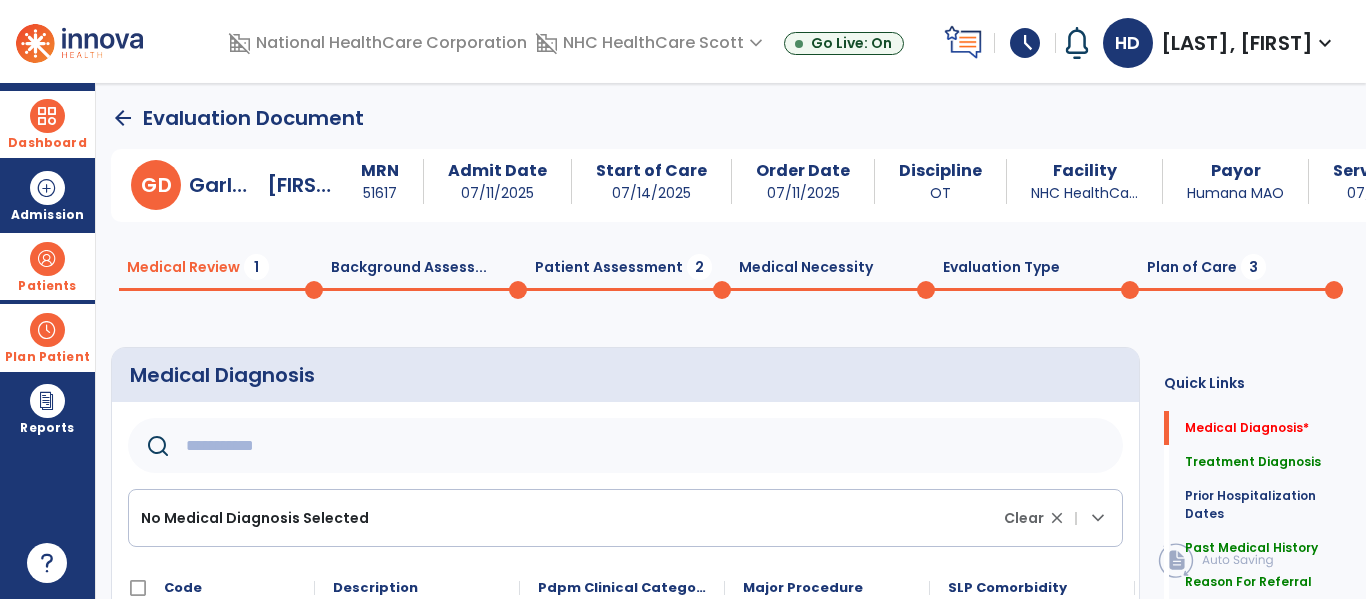 click 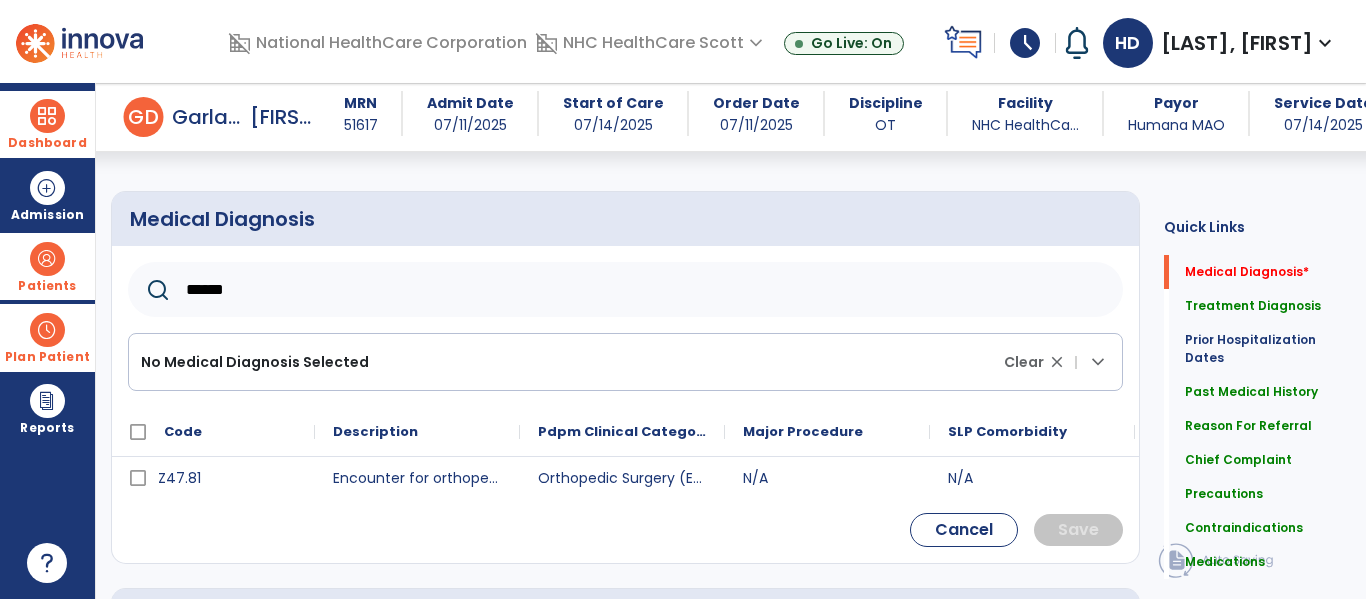 scroll, scrollTop: 138, scrollLeft: 0, axis: vertical 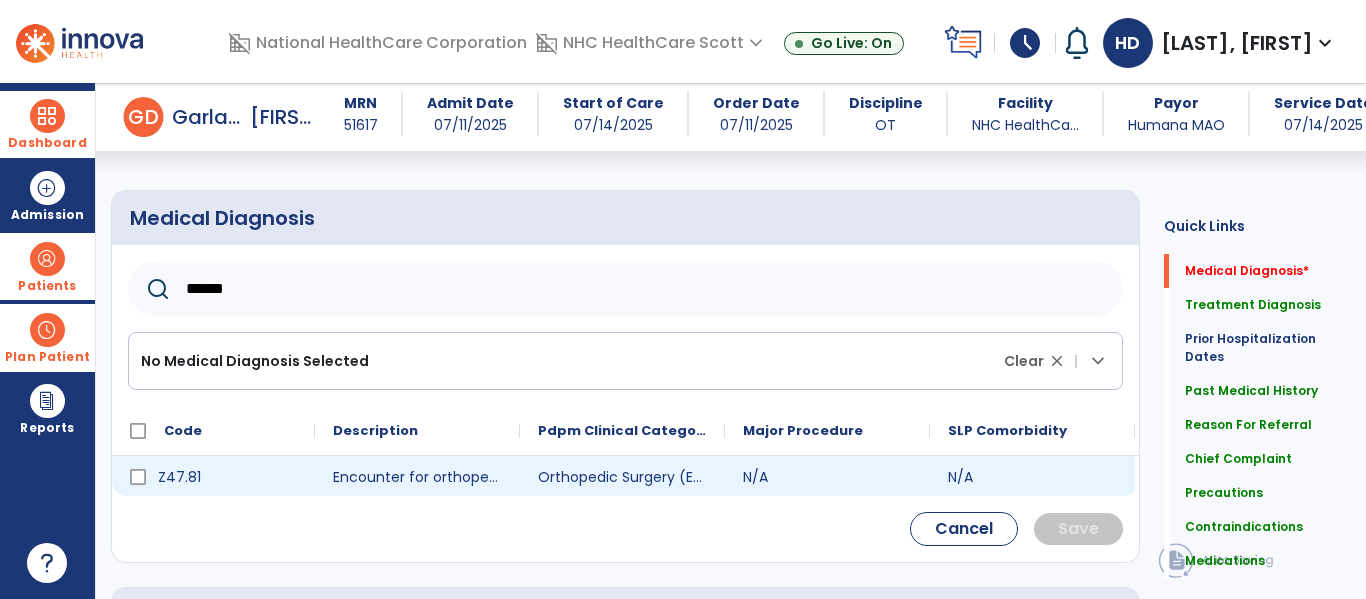 type on "******" 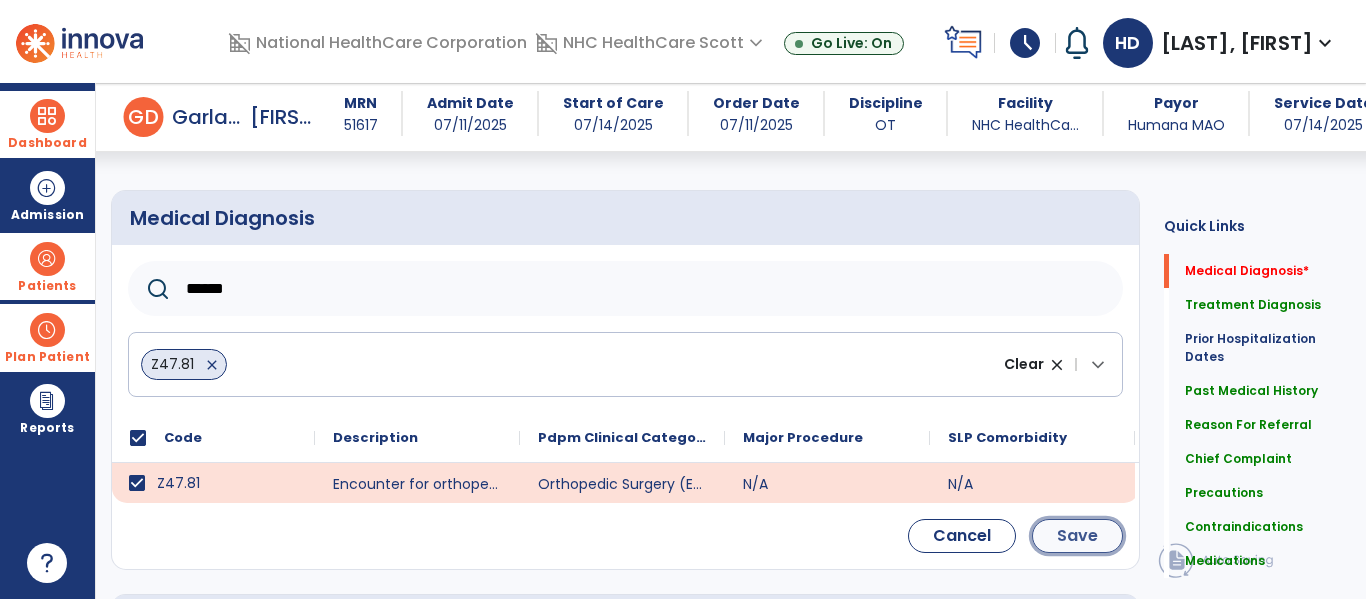 click on "Save" 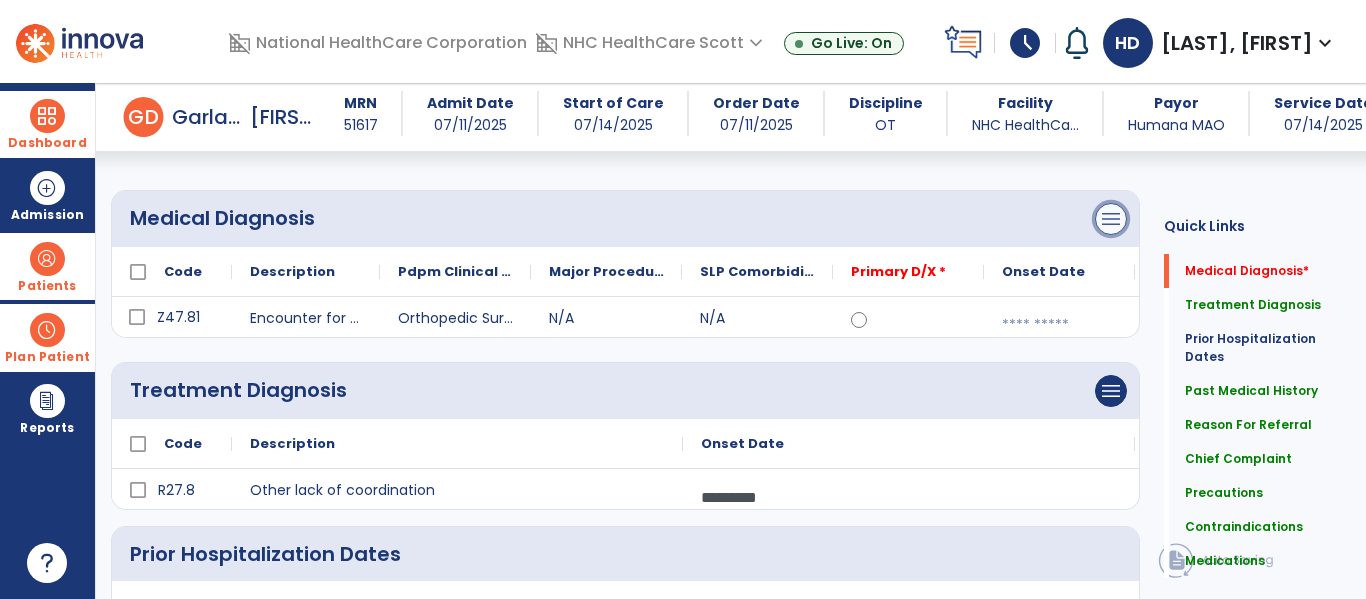 click on "menu" at bounding box center [1111, 219] 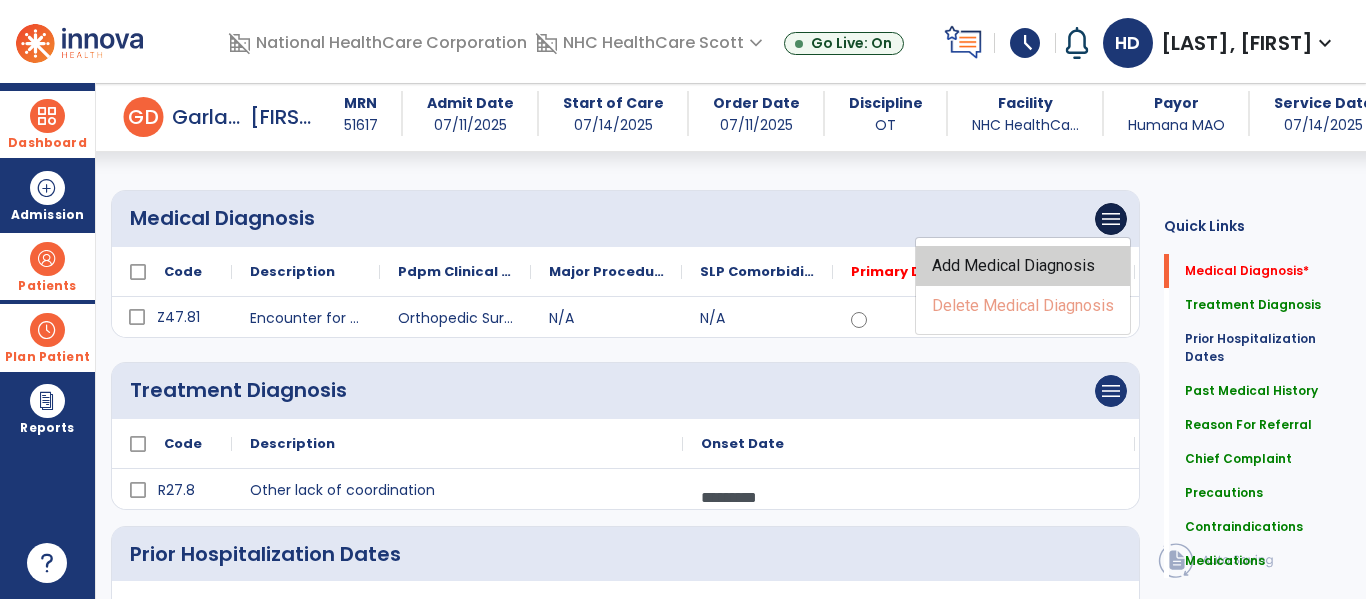 click on "Add Medical Diagnosis" 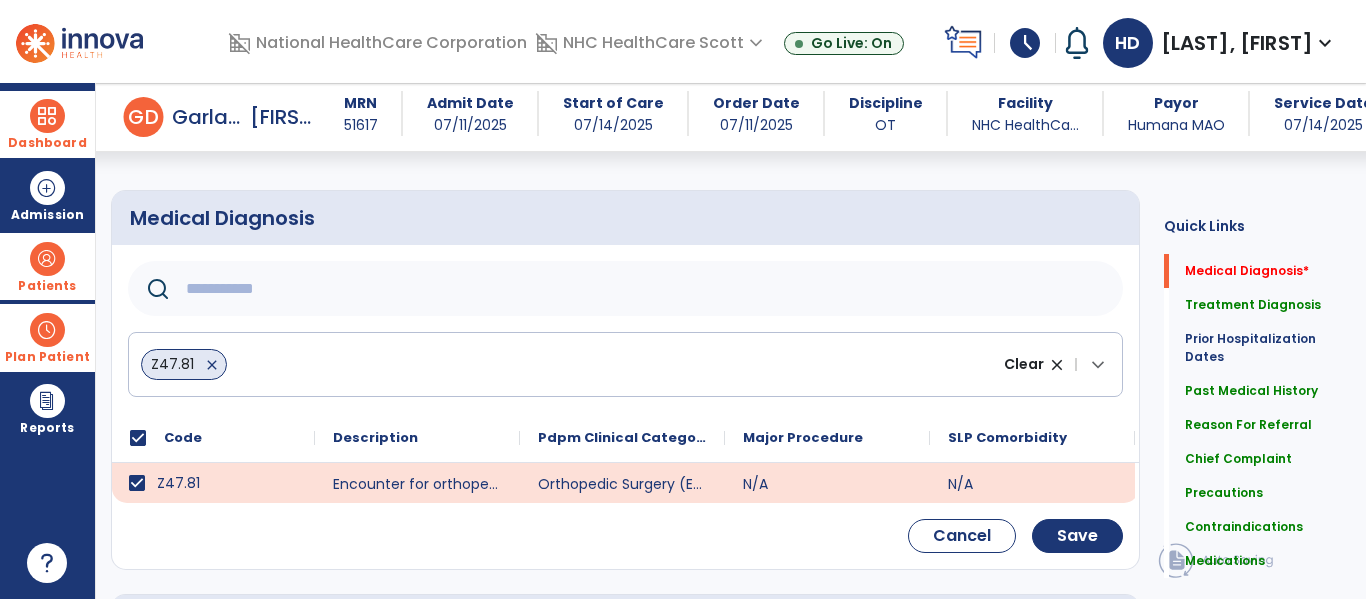 click 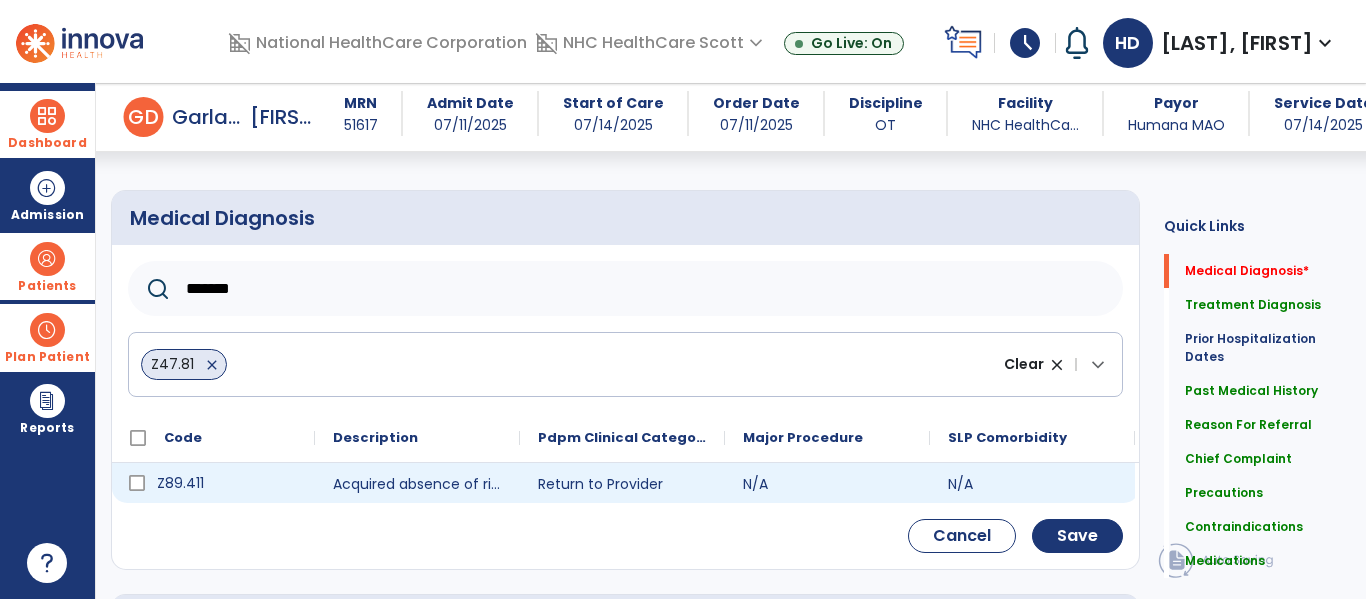 type on "*******" 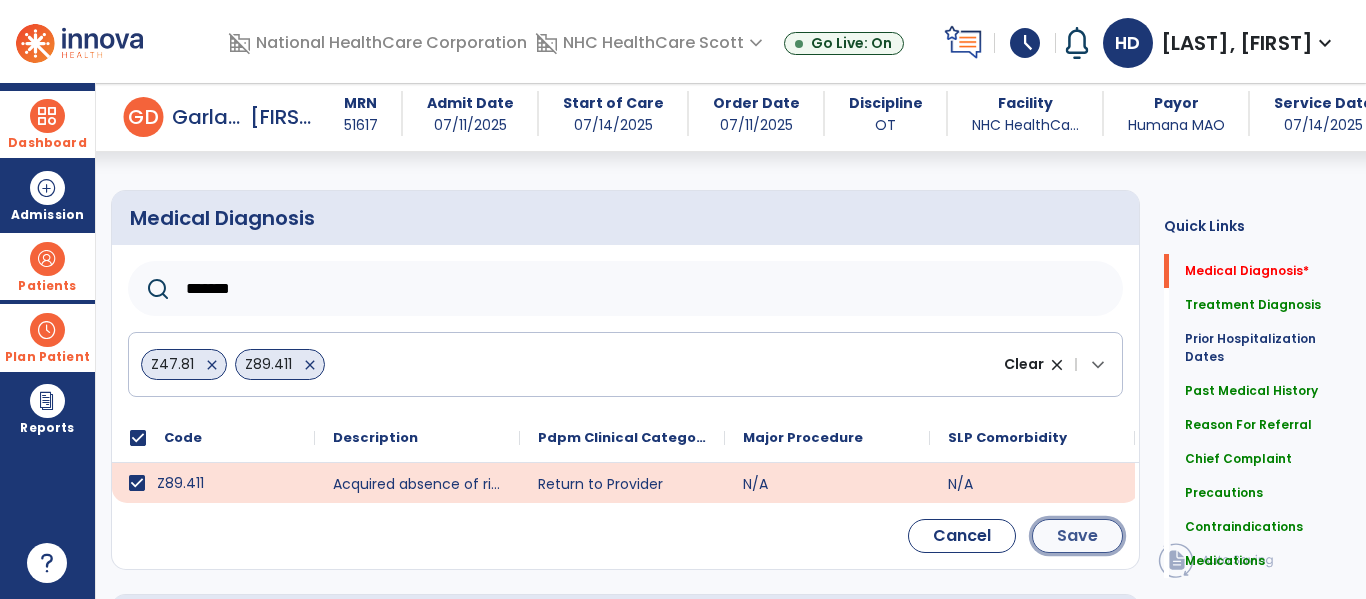 click on "Save" 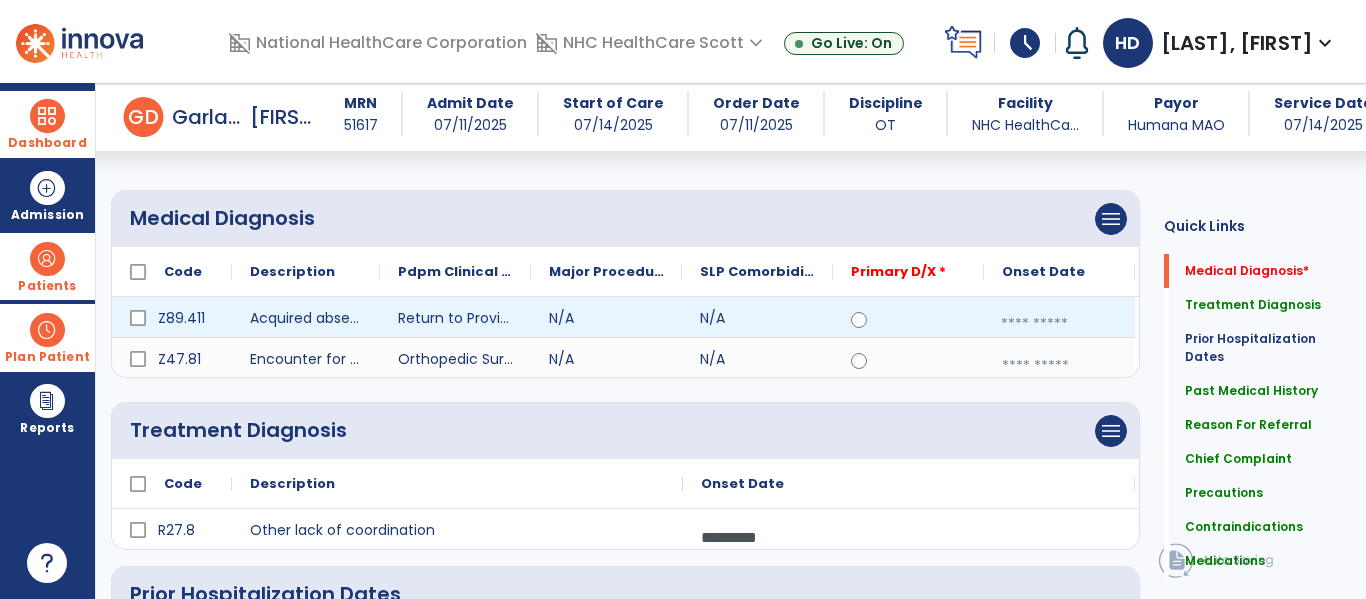 click at bounding box center (1059, 324) 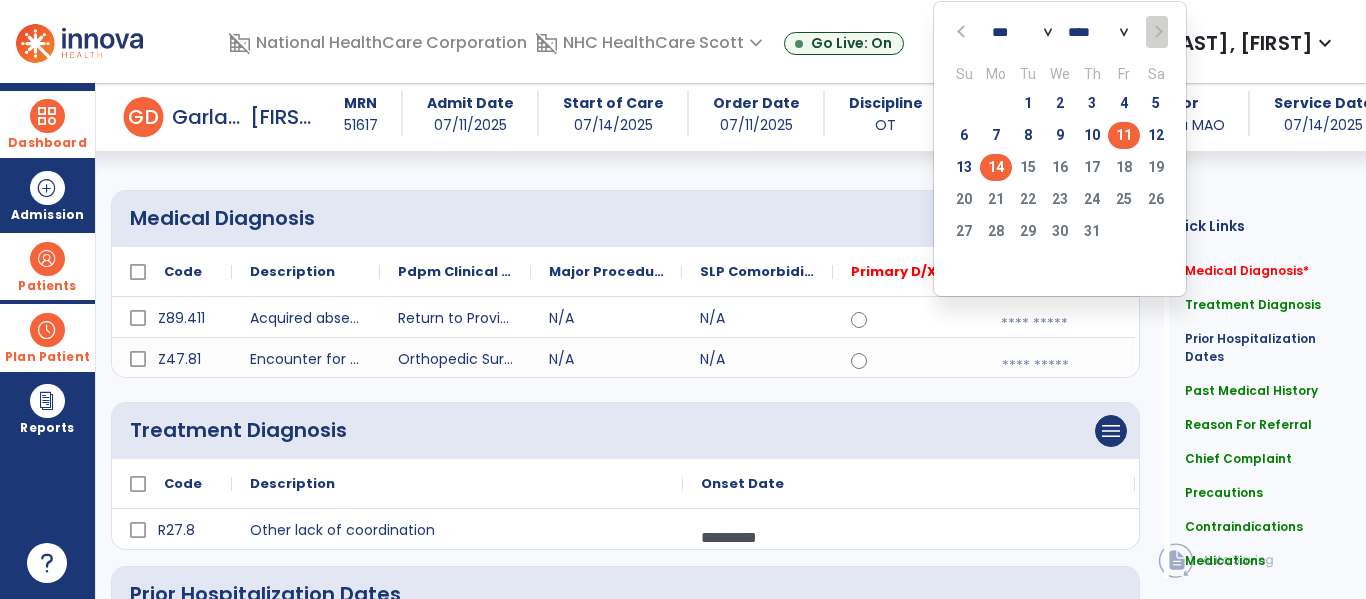 click on "11" 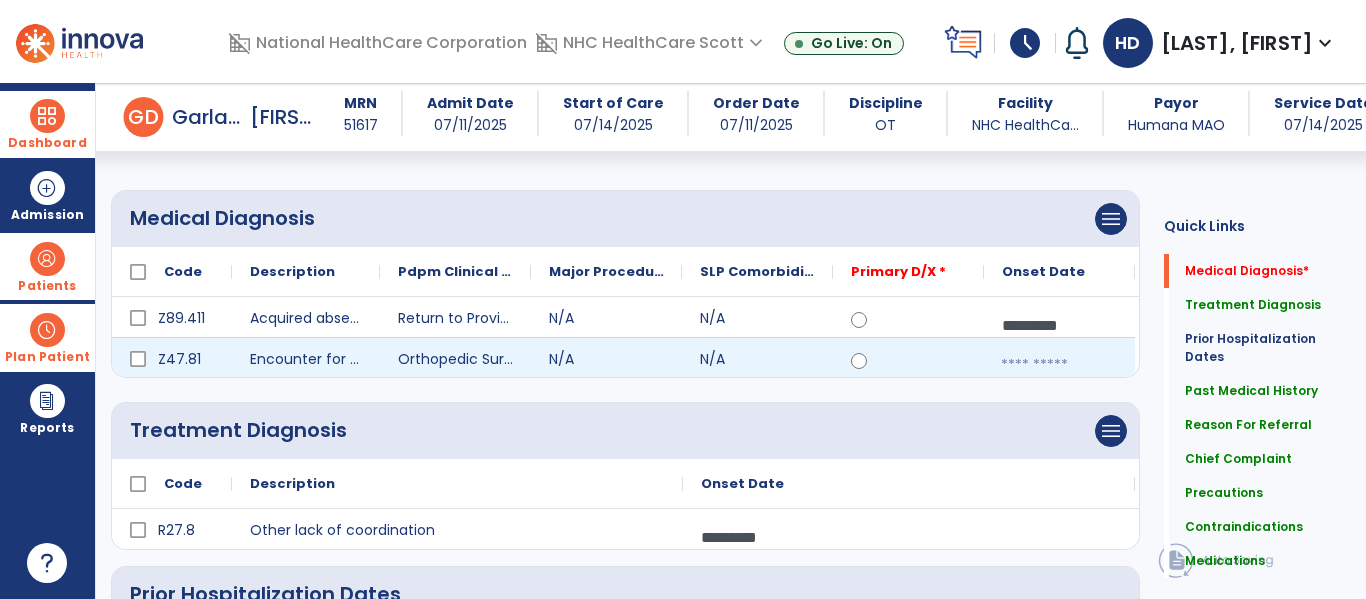 click at bounding box center [1059, 365] 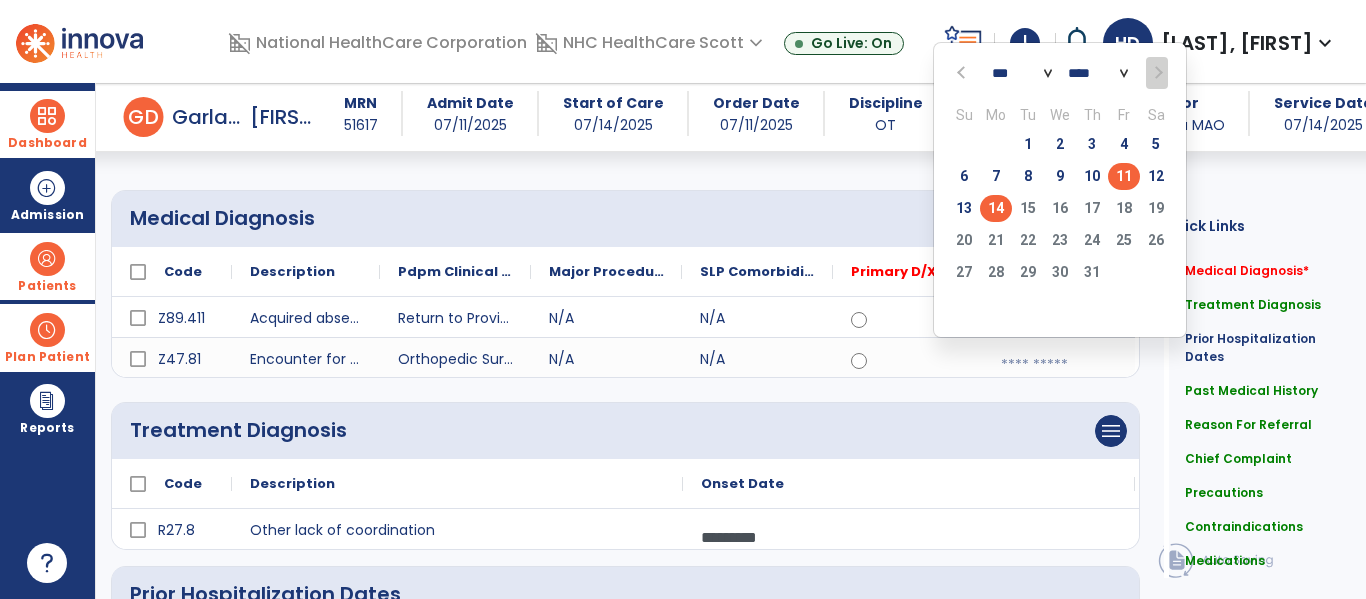 click on "11" 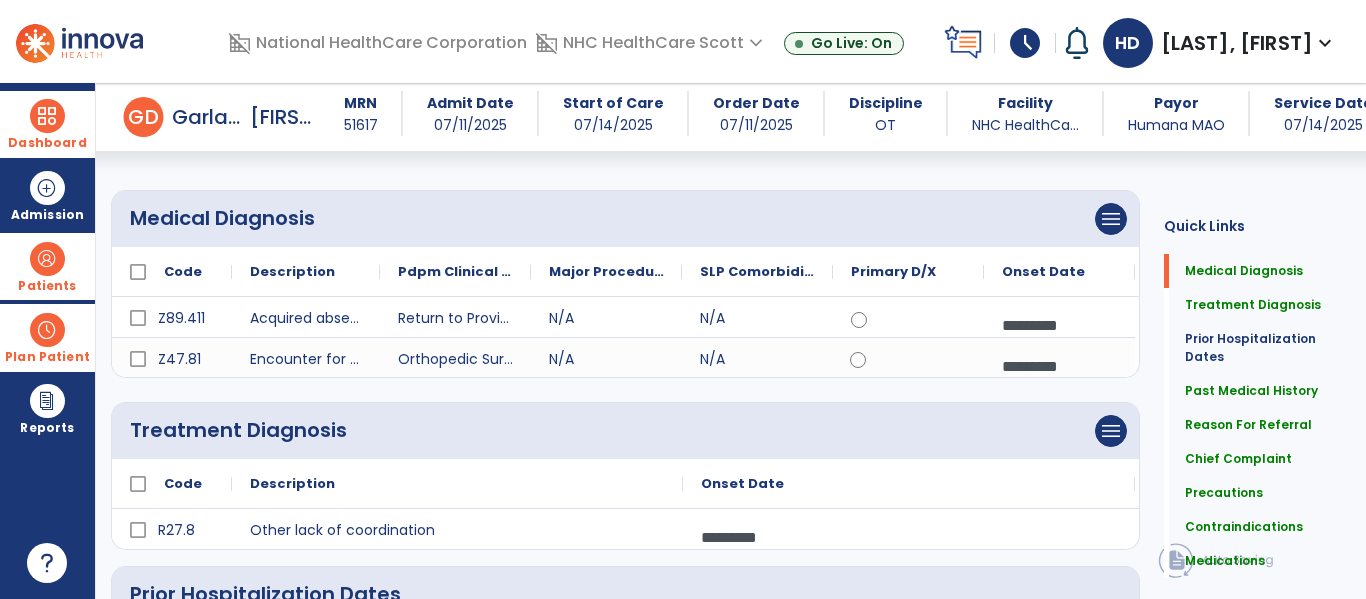 scroll, scrollTop: 0, scrollLeft: 0, axis: both 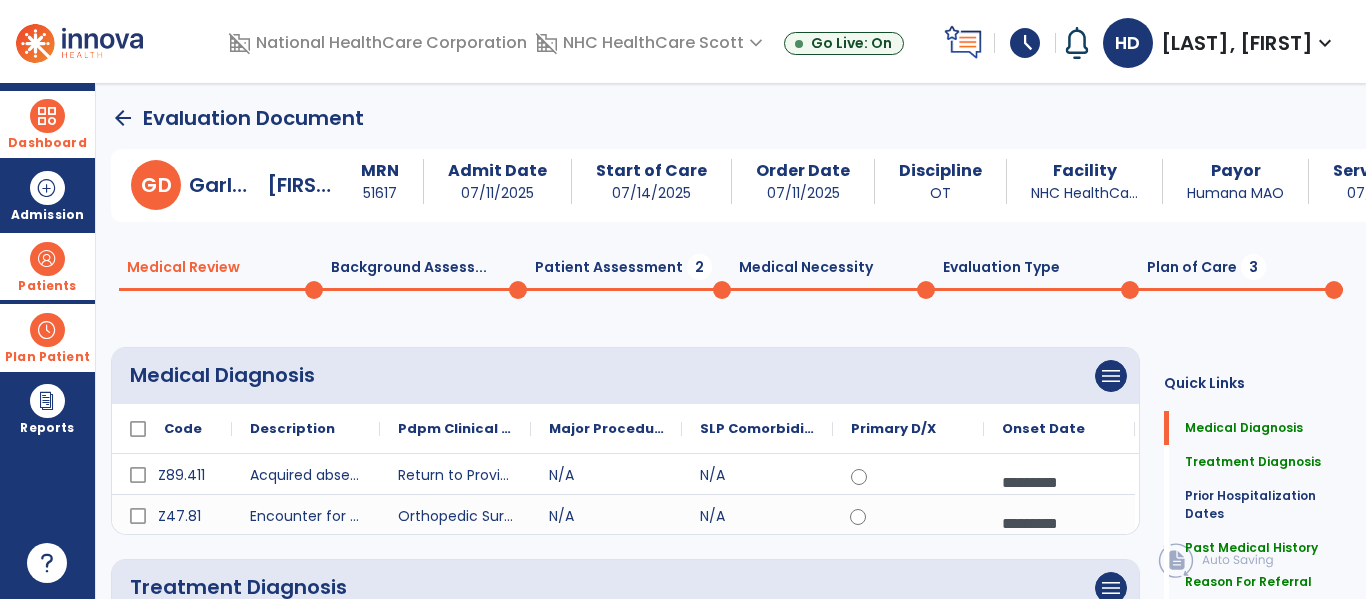 click on "Patient Assessment  2" 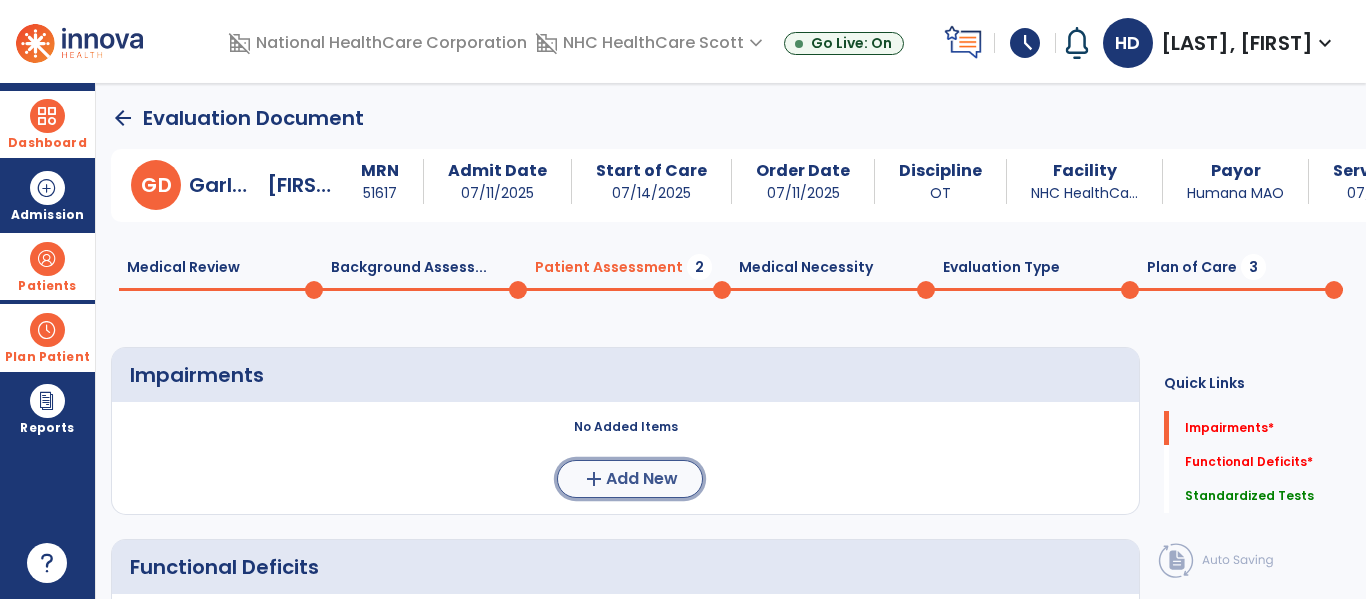 click on "Add New" 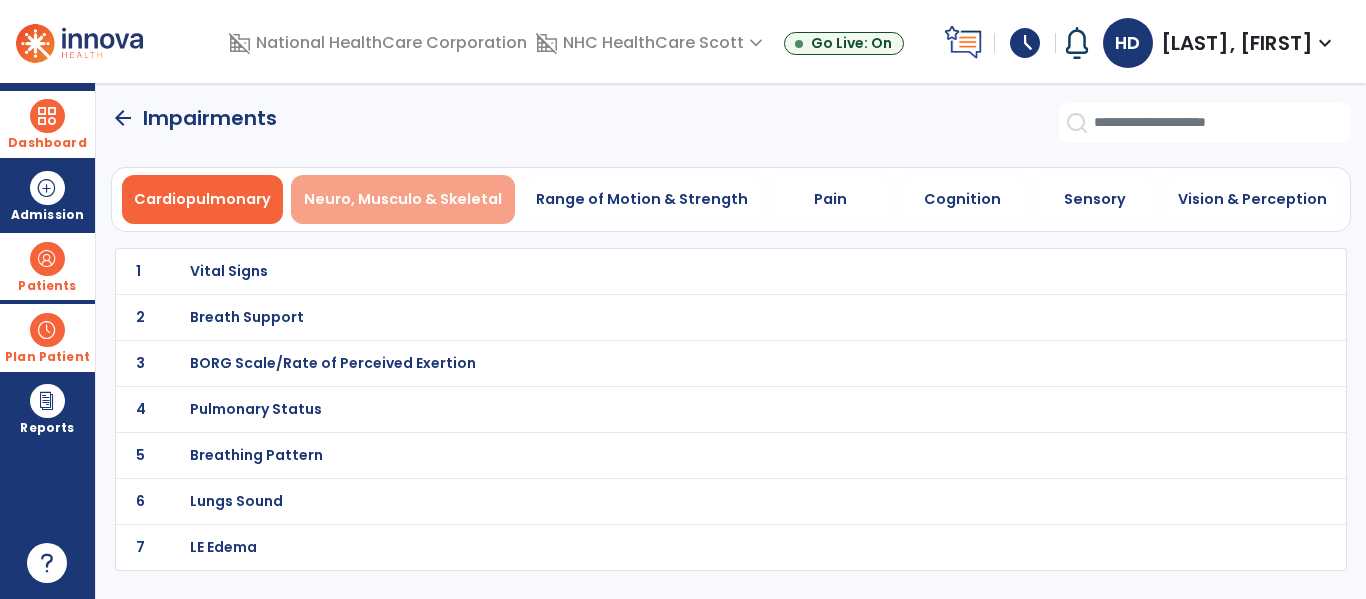 click on "Neuro, Musculo & Skeletal" at bounding box center [403, 199] 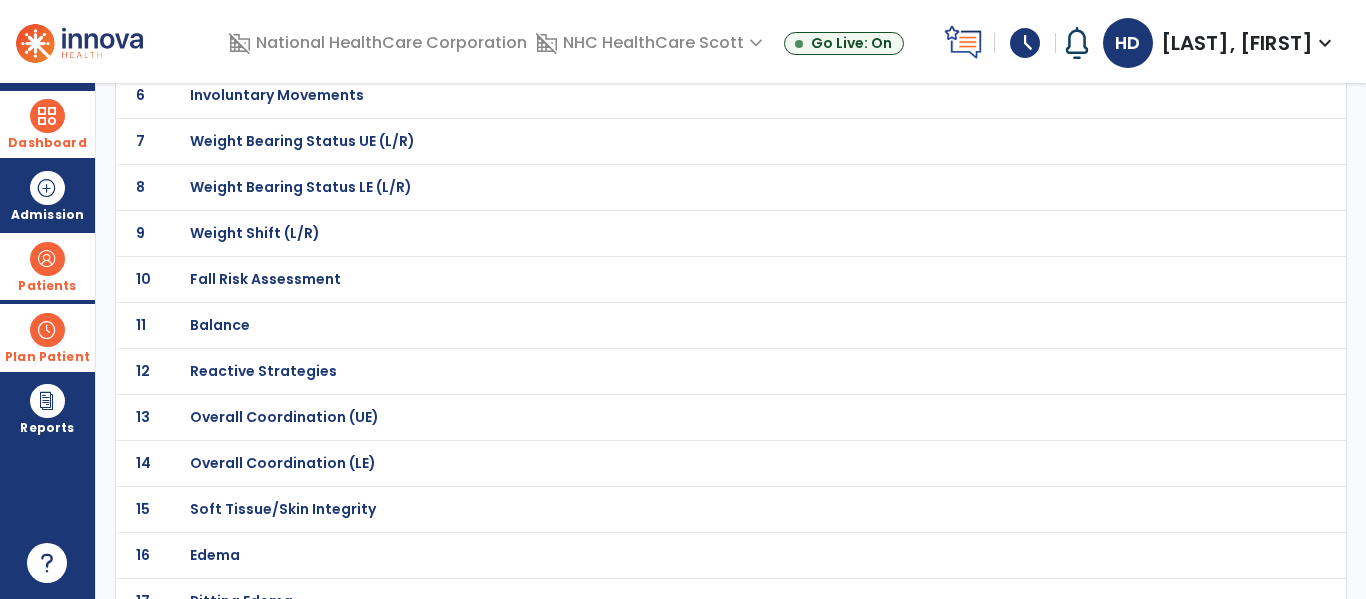 scroll, scrollTop: 407, scrollLeft: 0, axis: vertical 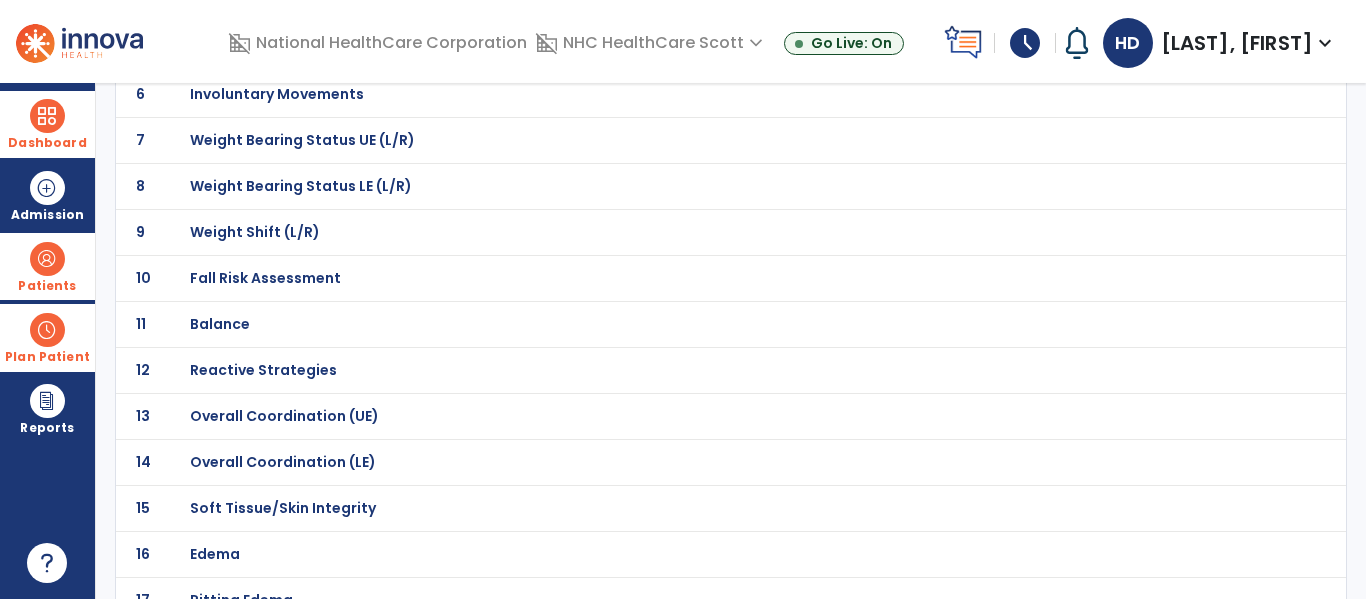 click on "Balance" at bounding box center [687, -136] 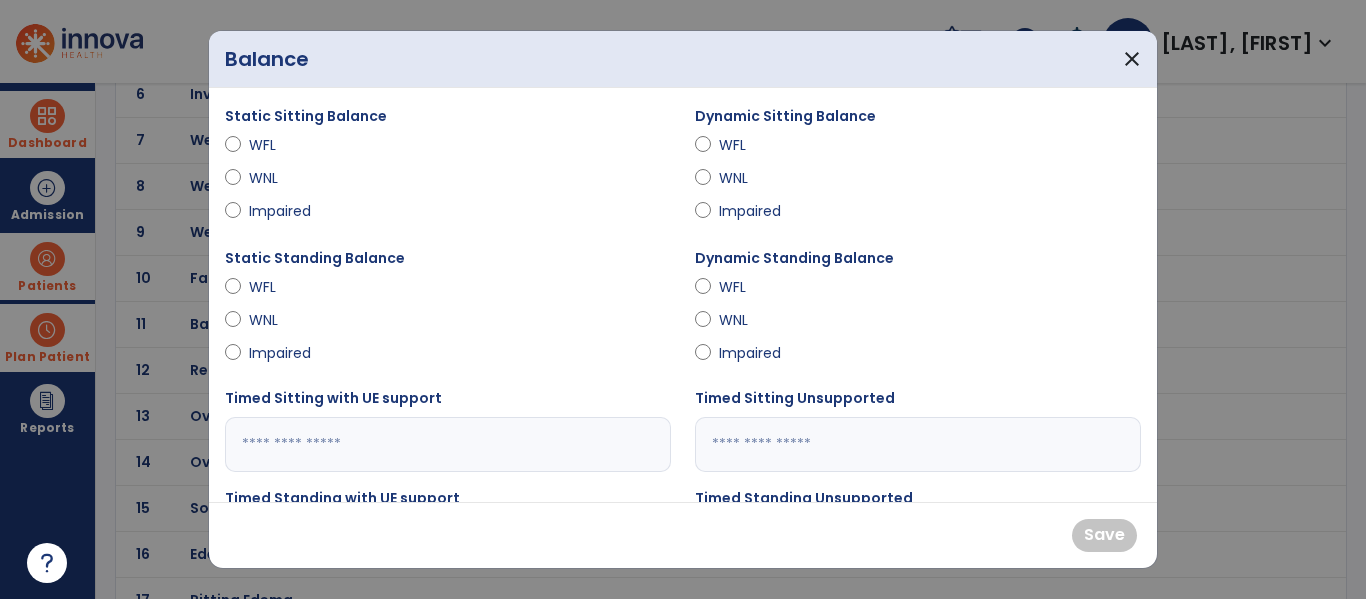 click on "WNL" at bounding box center (284, 178) 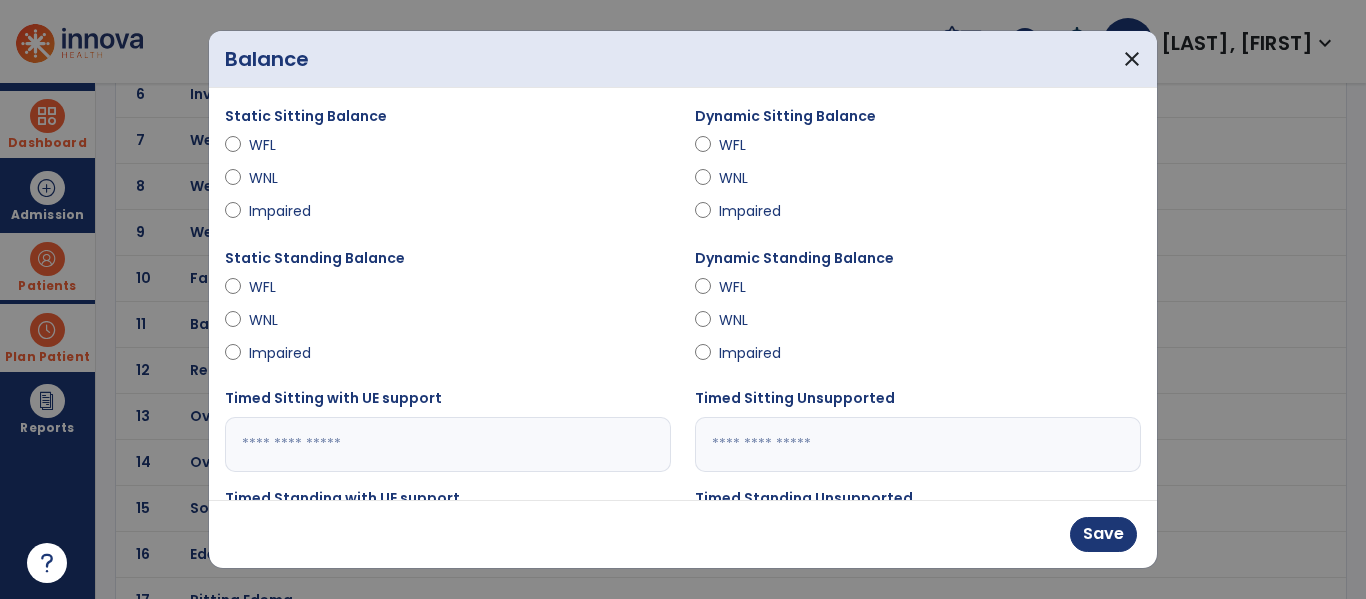 click on "WFL" at bounding box center (754, 145) 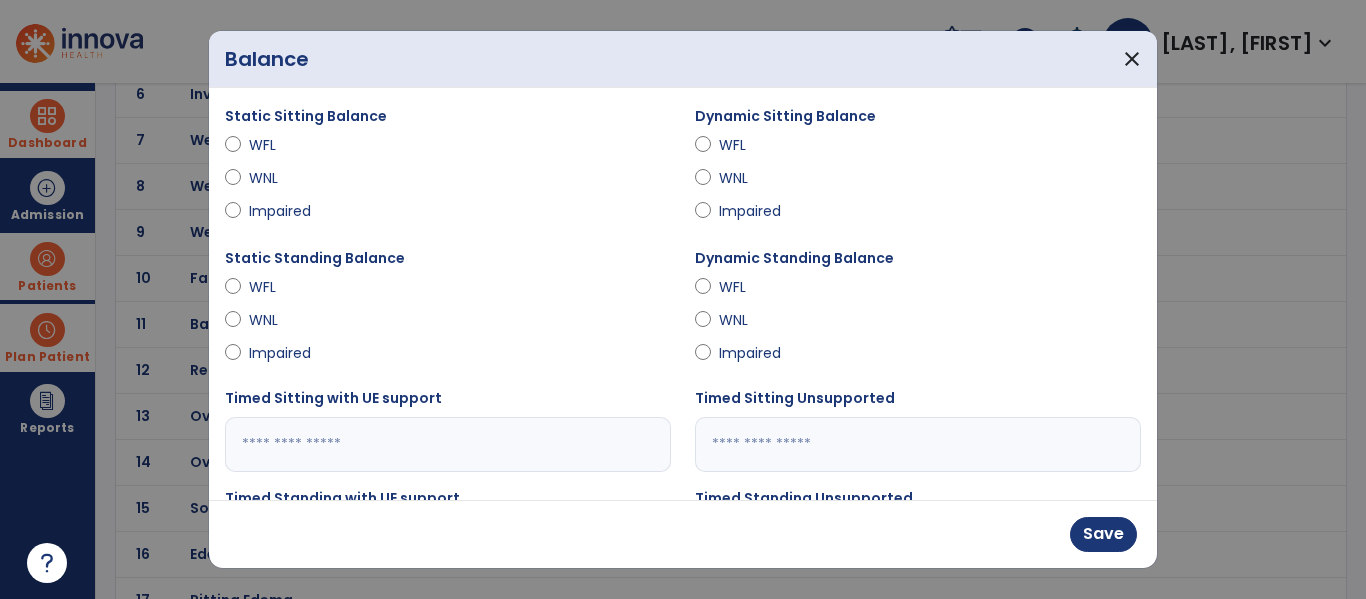 click on "Impaired" at bounding box center [284, 353] 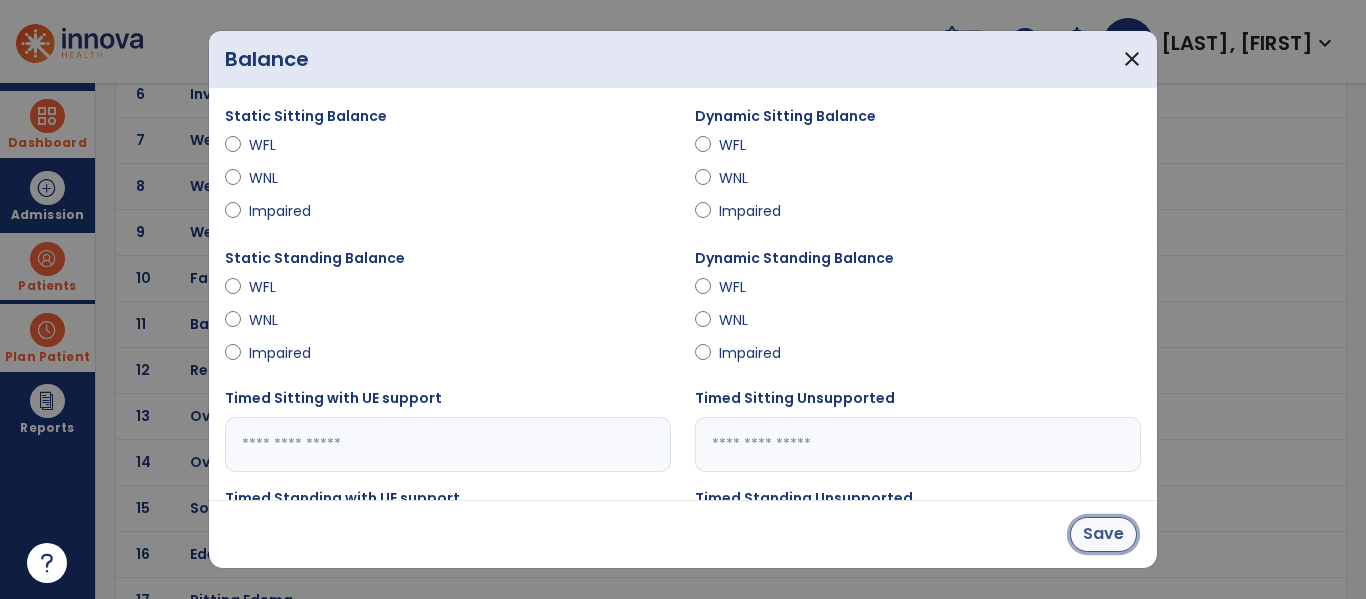 click on "Save" at bounding box center [1103, 534] 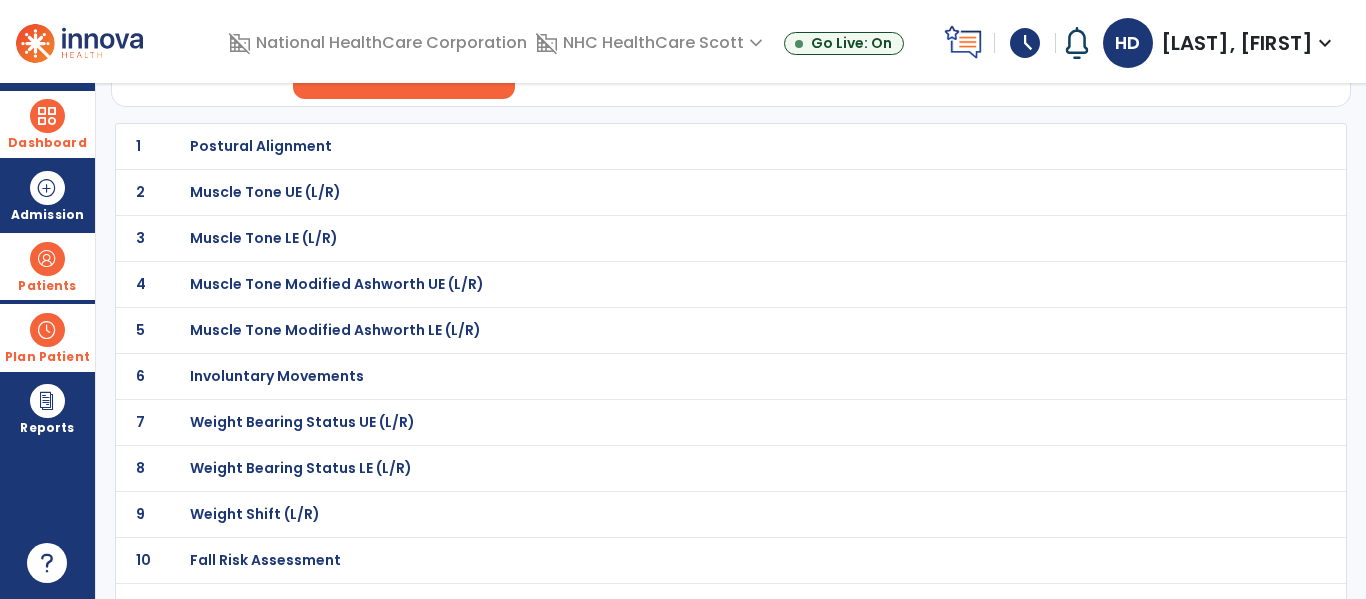 scroll, scrollTop: 0, scrollLeft: 0, axis: both 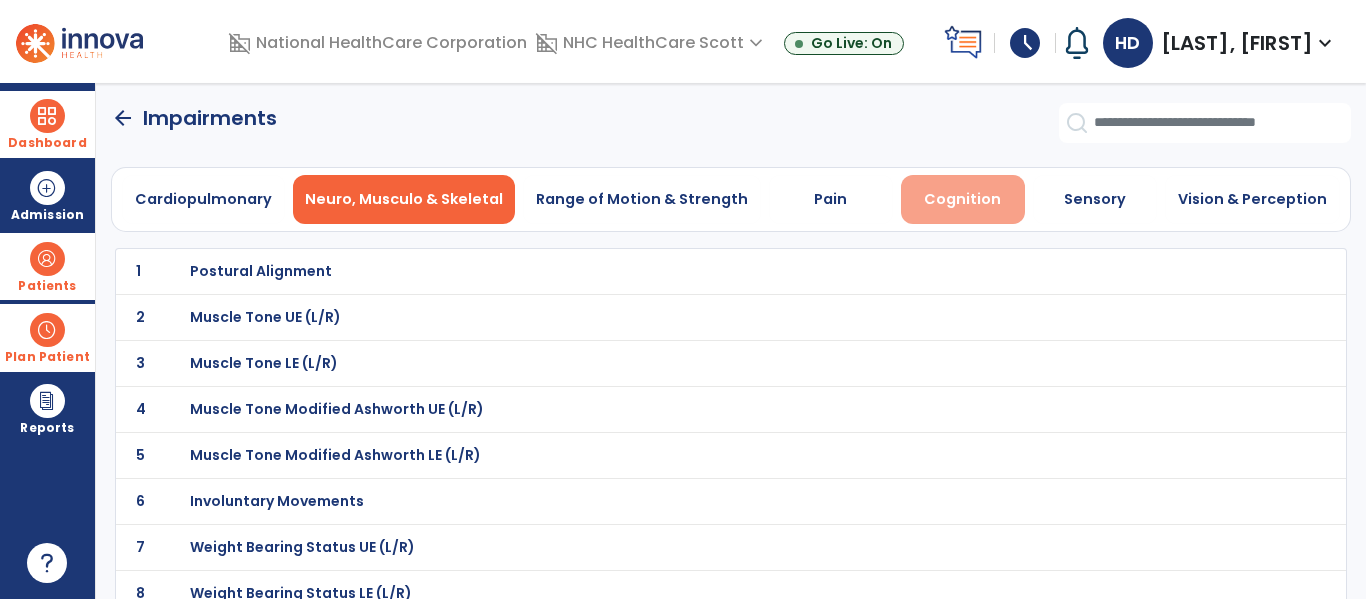 click on "Cognition" at bounding box center [962, 199] 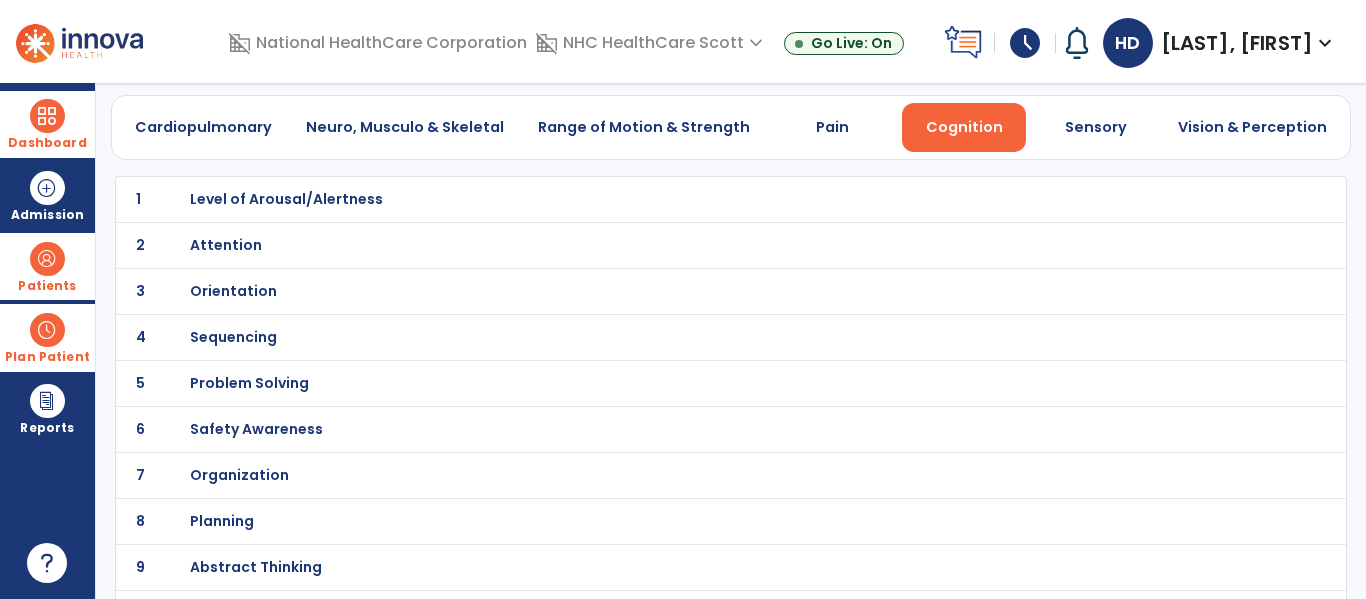 scroll, scrollTop: 123, scrollLeft: 0, axis: vertical 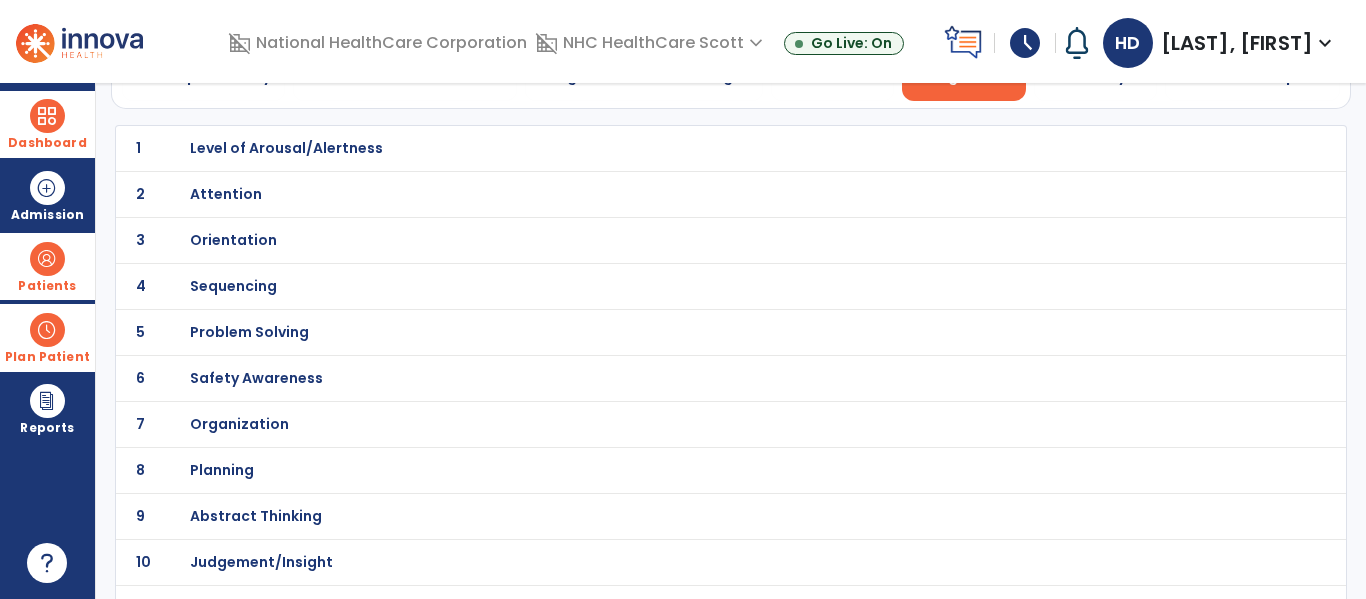 click on "Safety Awareness" at bounding box center (286, 148) 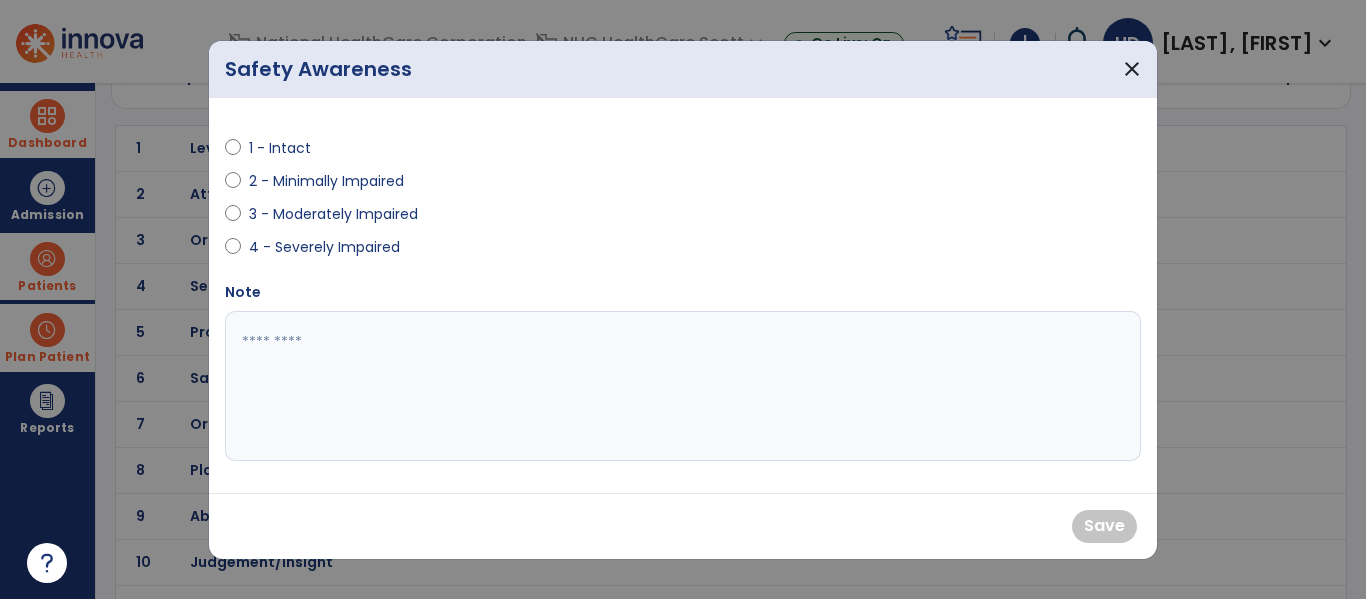click on "3 - Moderately Impaired" at bounding box center [333, 214] 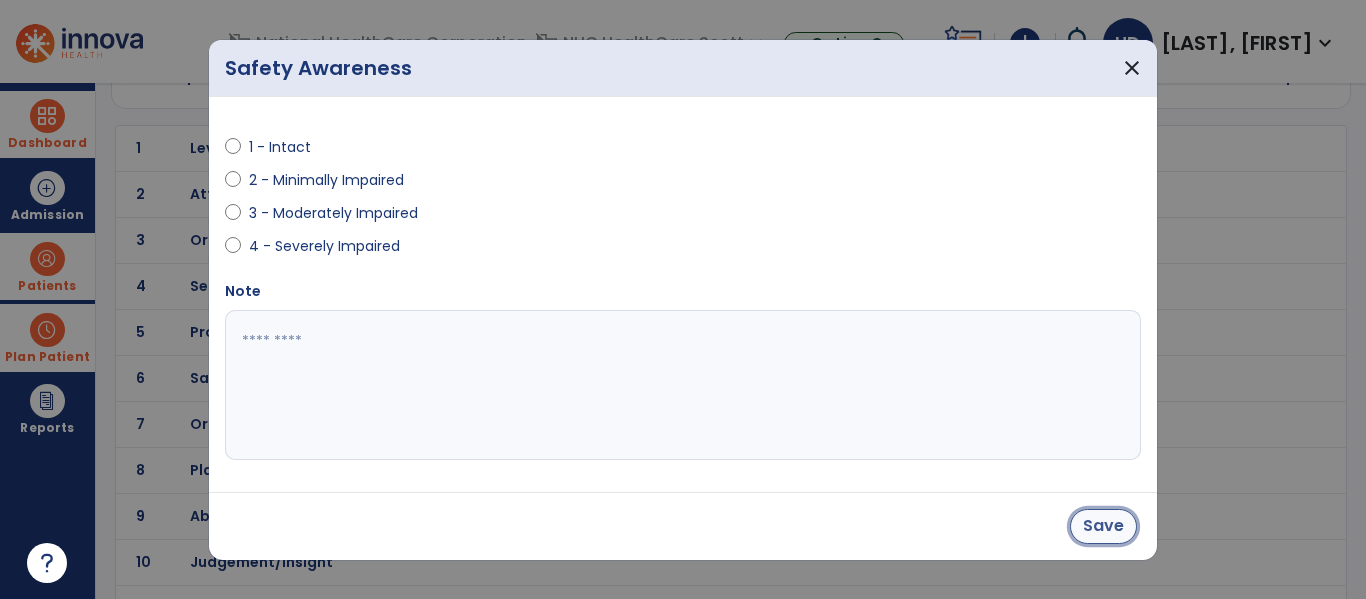 click on "Save" at bounding box center [1103, 526] 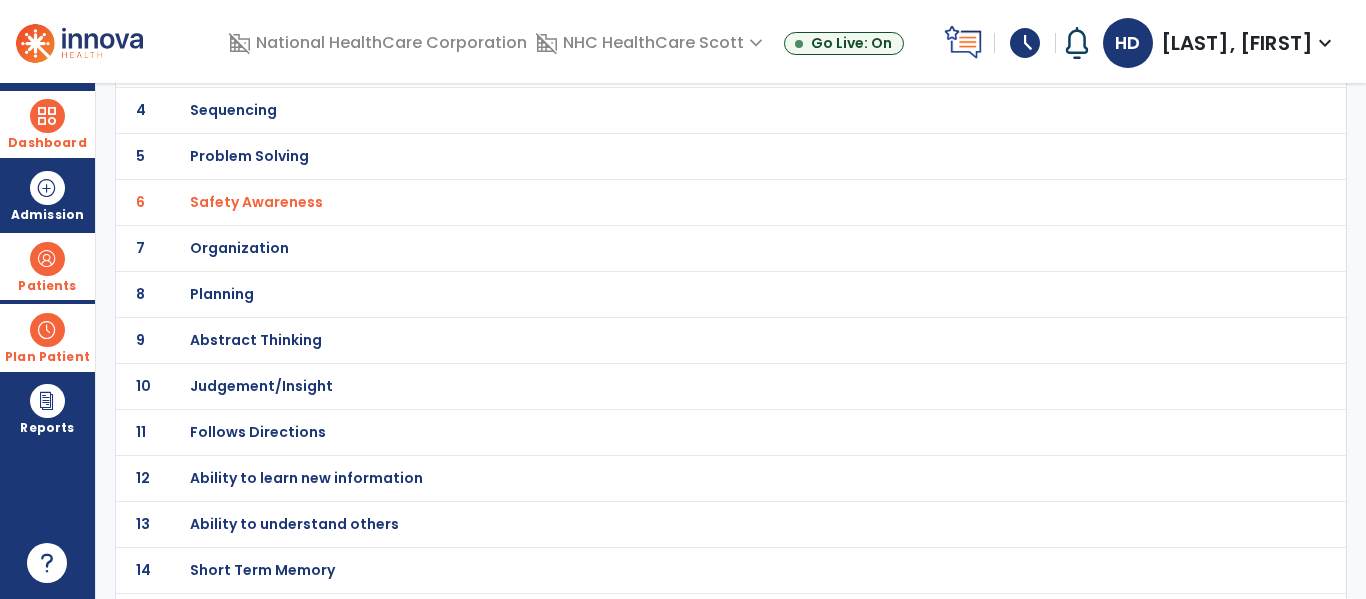 scroll, scrollTop: 340, scrollLeft: 0, axis: vertical 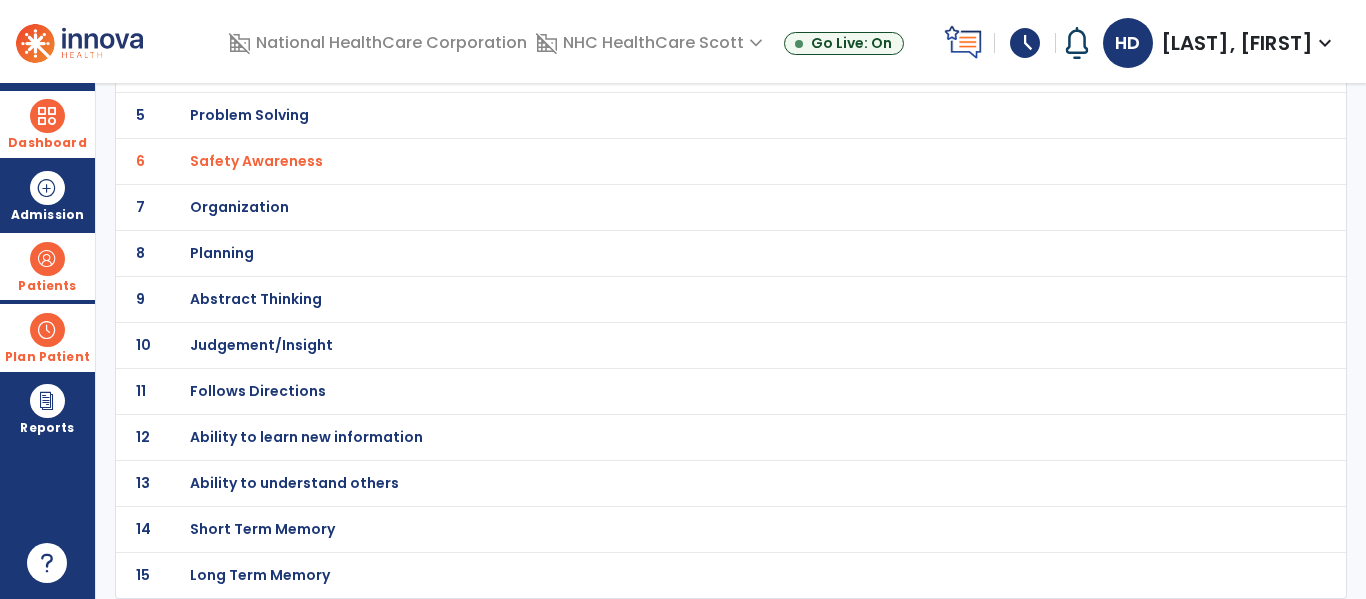 click on "Short Term Memory" at bounding box center [286, -69] 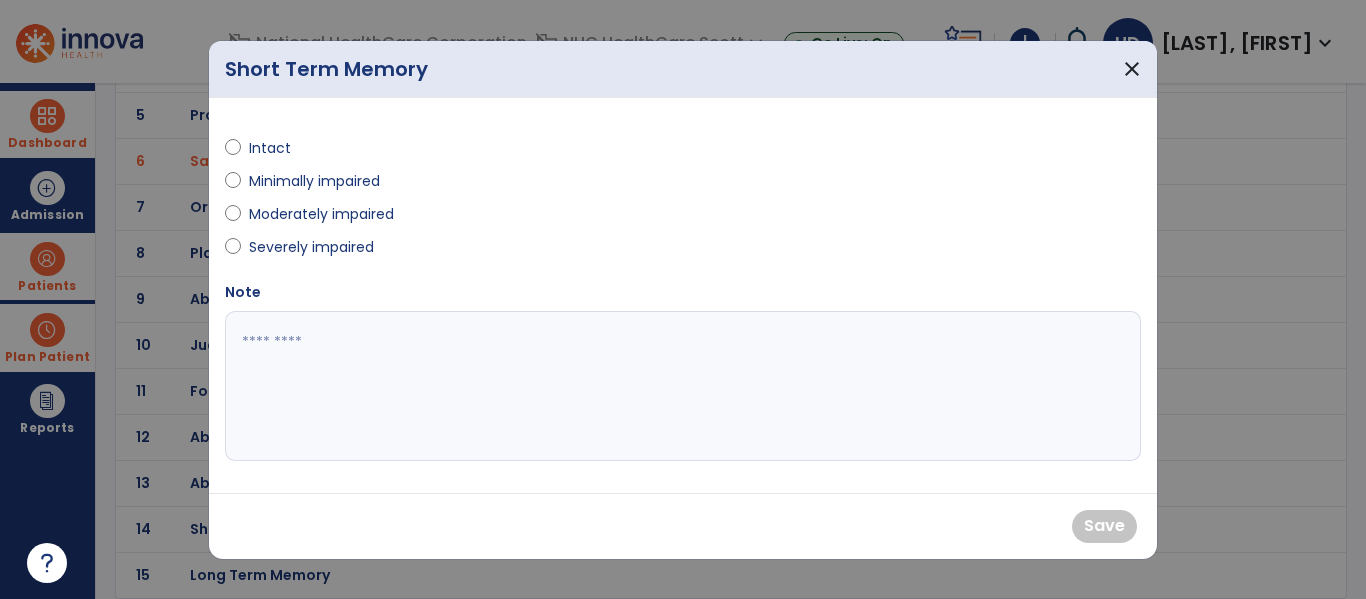 click on "Moderately impaired" at bounding box center [321, 214] 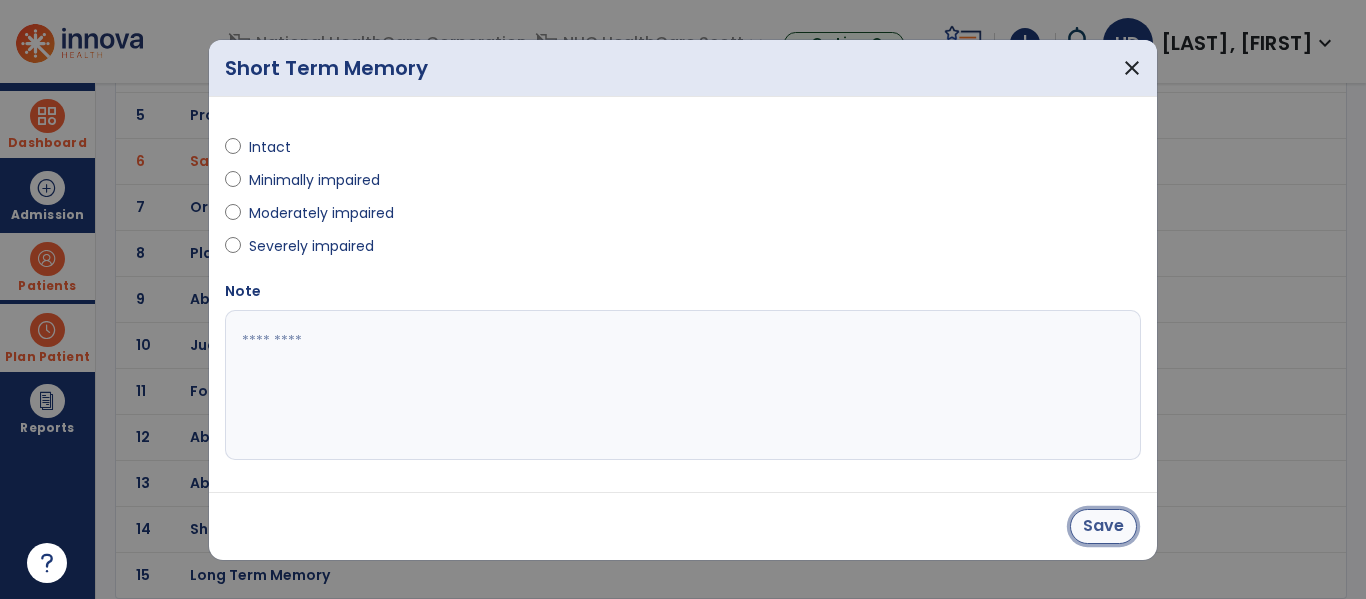 click on "Save" at bounding box center (1103, 526) 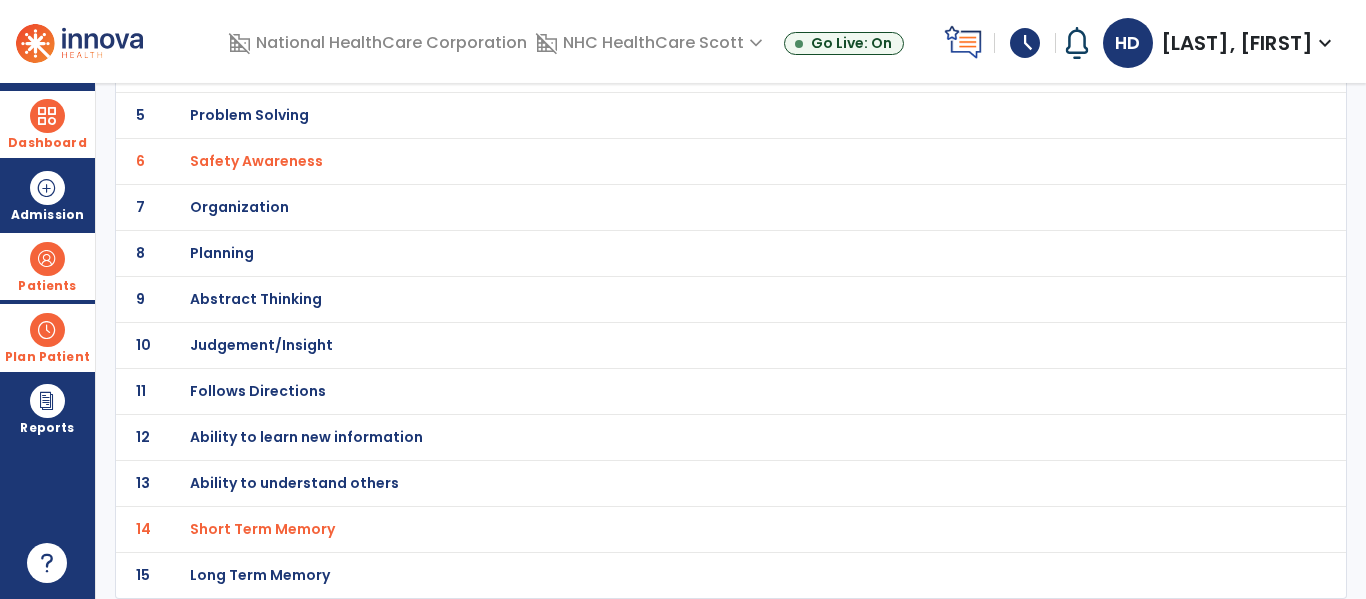 scroll, scrollTop: 0, scrollLeft: 0, axis: both 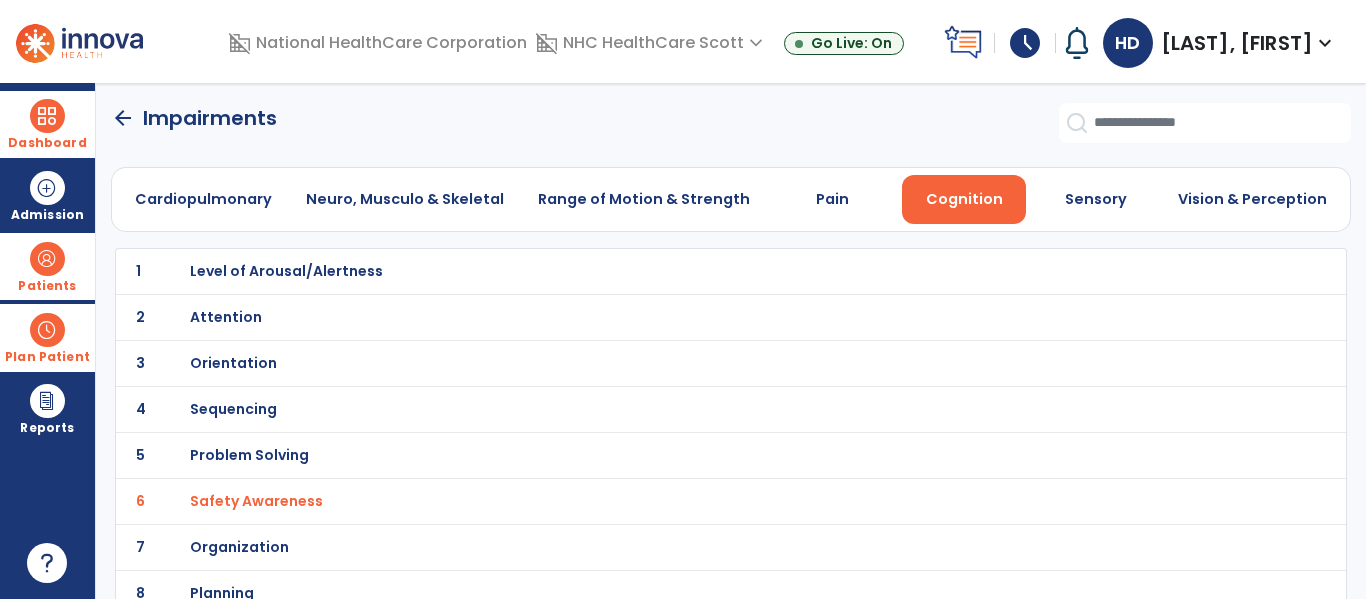 click on "arrow_back" 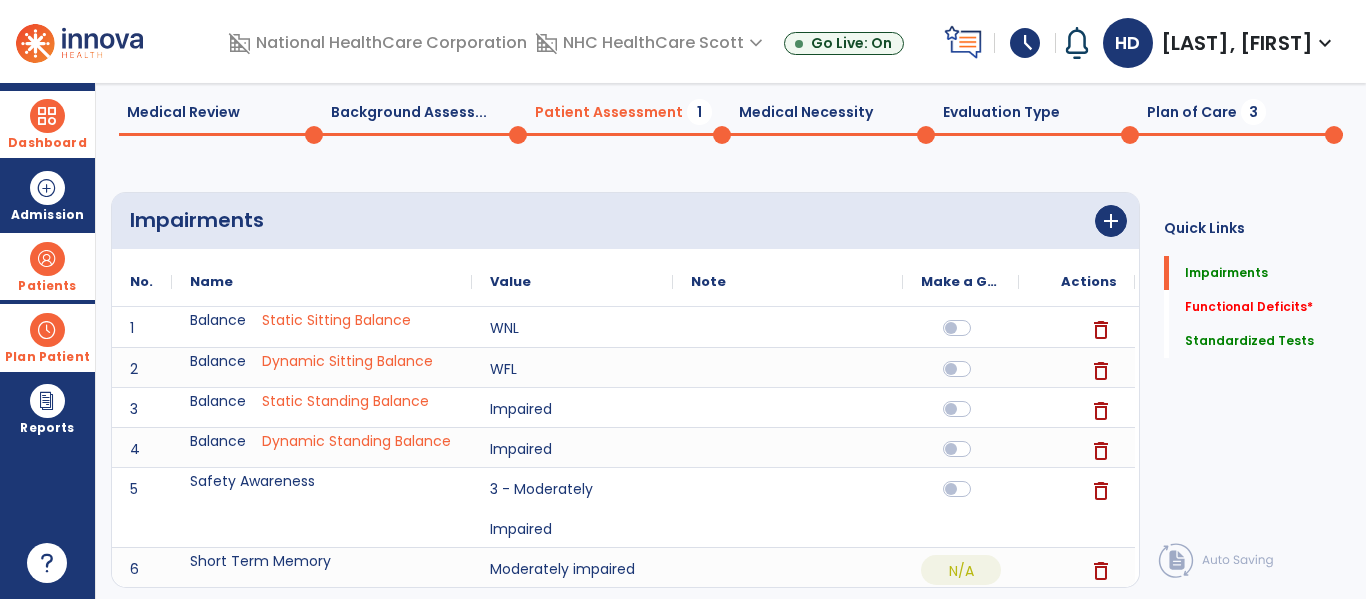 scroll, scrollTop: 0, scrollLeft: 0, axis: both 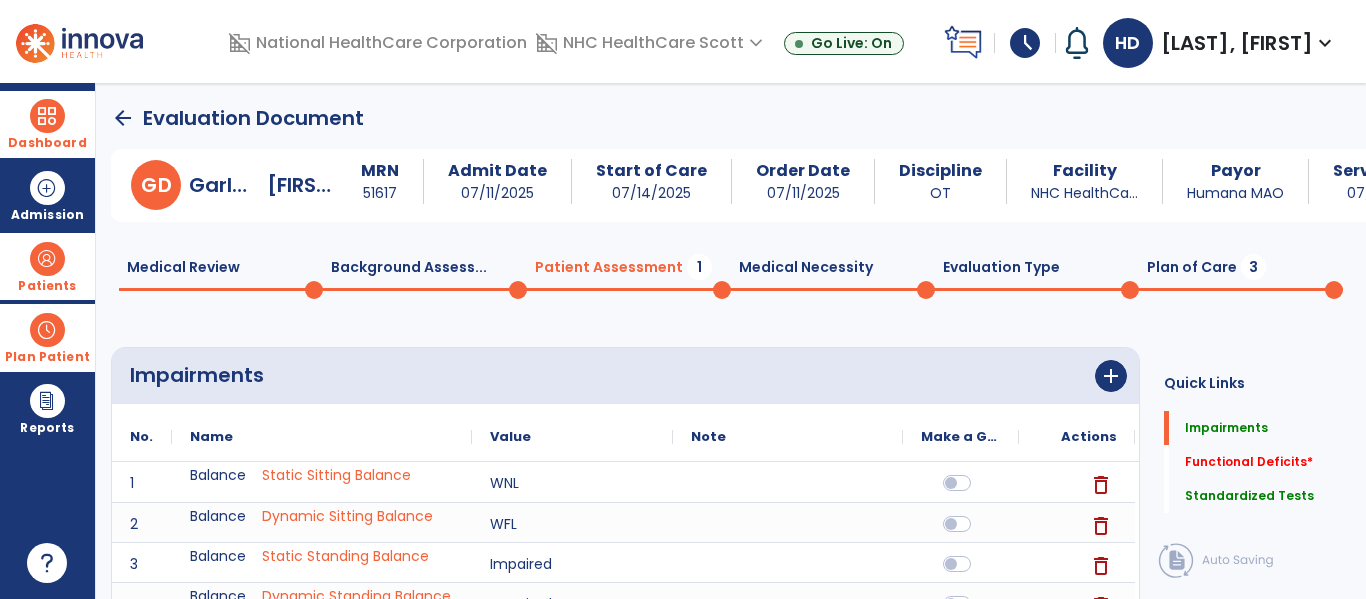click on "Plan of Care  3" 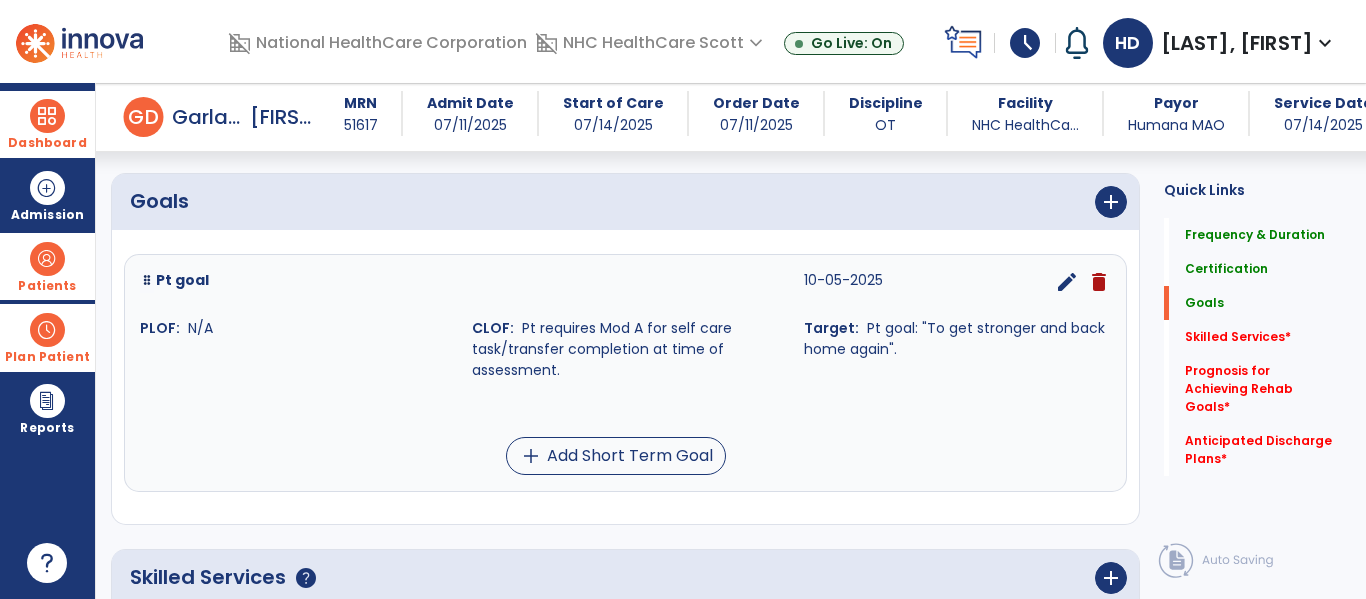 scroll, scrollTop: 442, scrollLeft: 0, axis: vertical 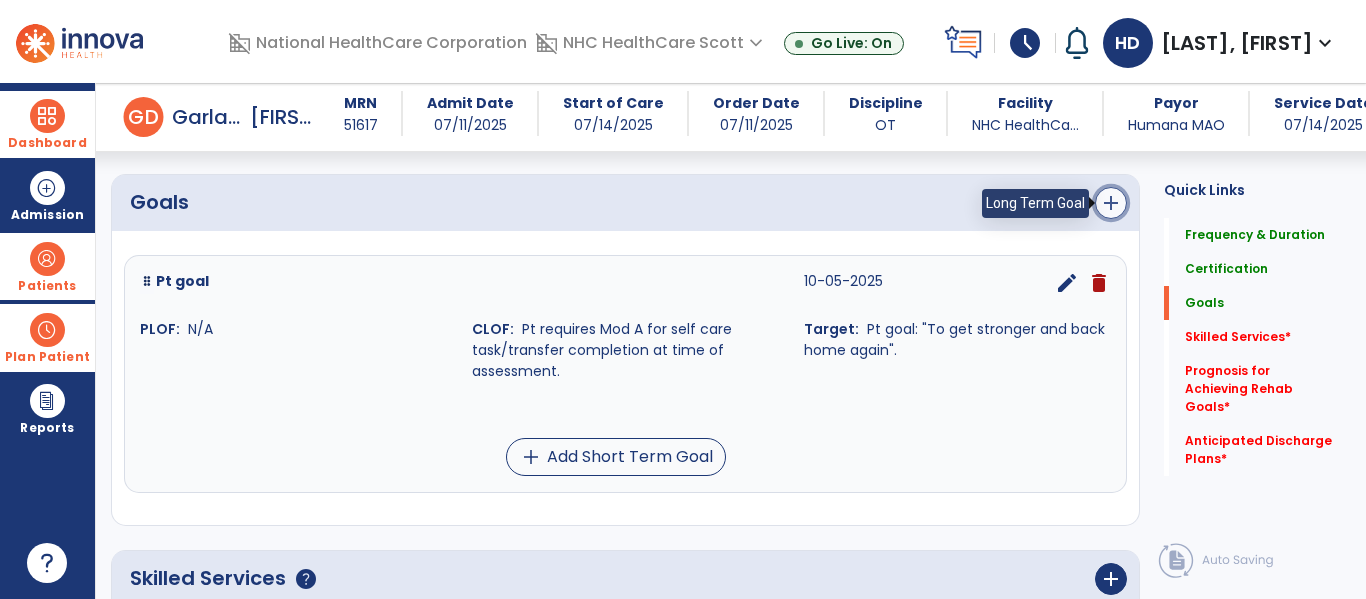 click on "add" at bounding box center (1111, 203) 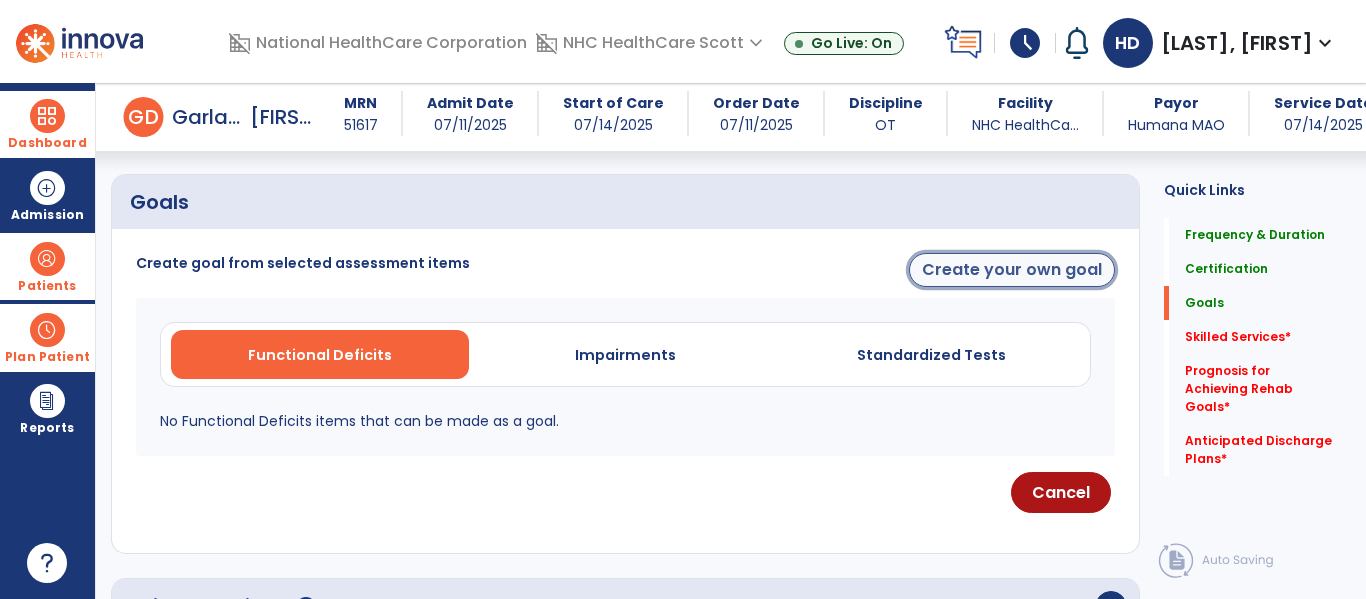 click on "Create your own goal" at bounding box center (1012, 270) 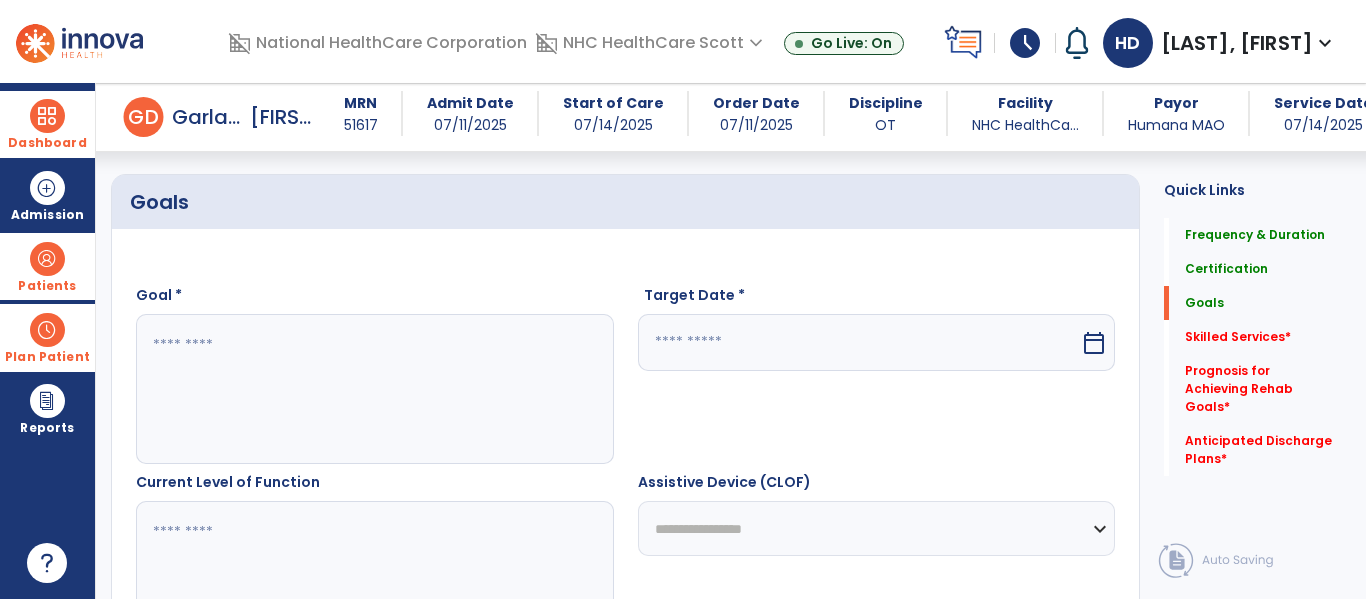 click at bounding box center [374, 389] 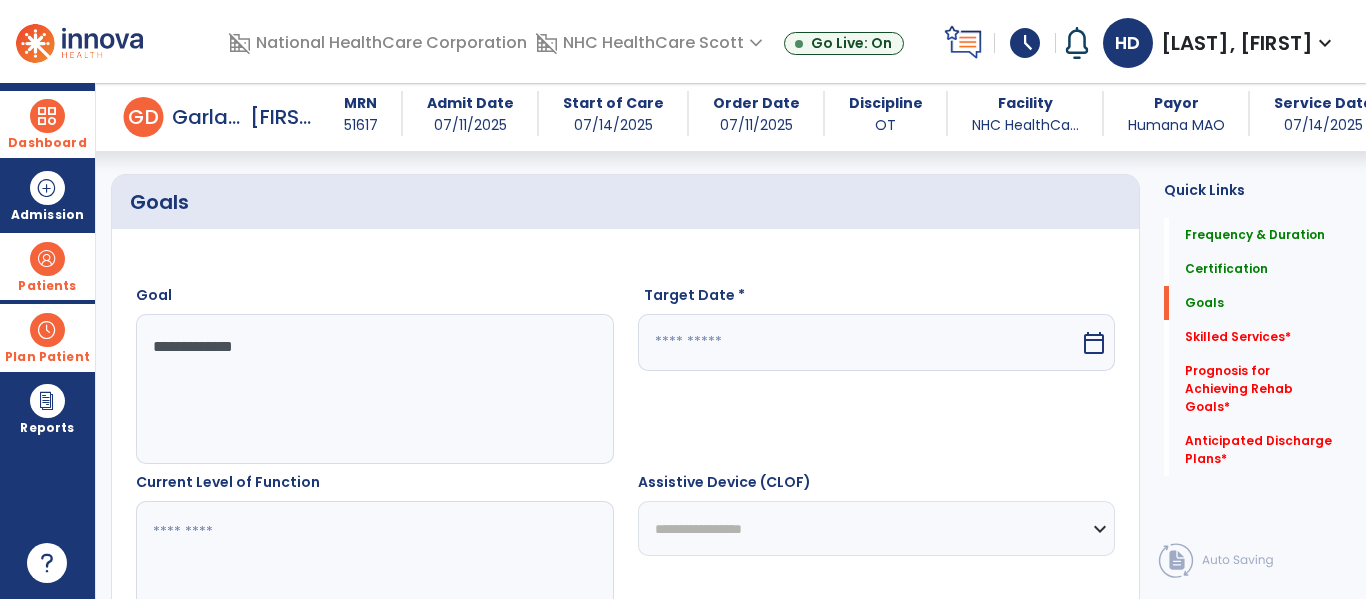 type on "**********" 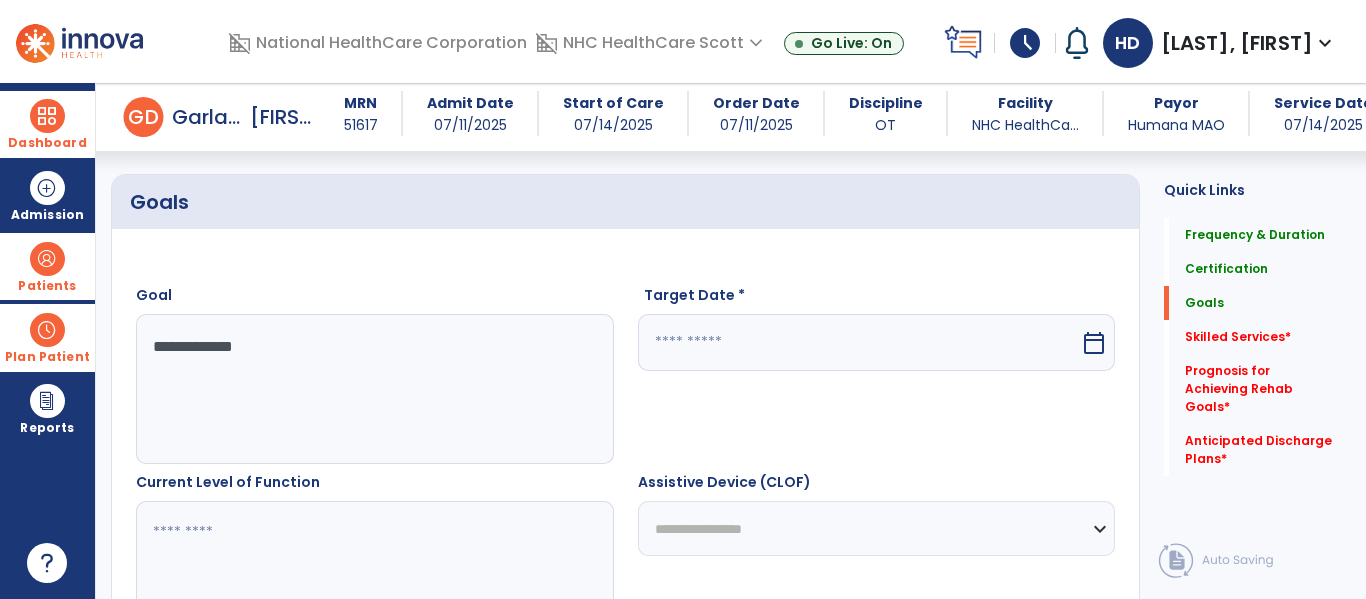 click at bounding box center (859, 342) 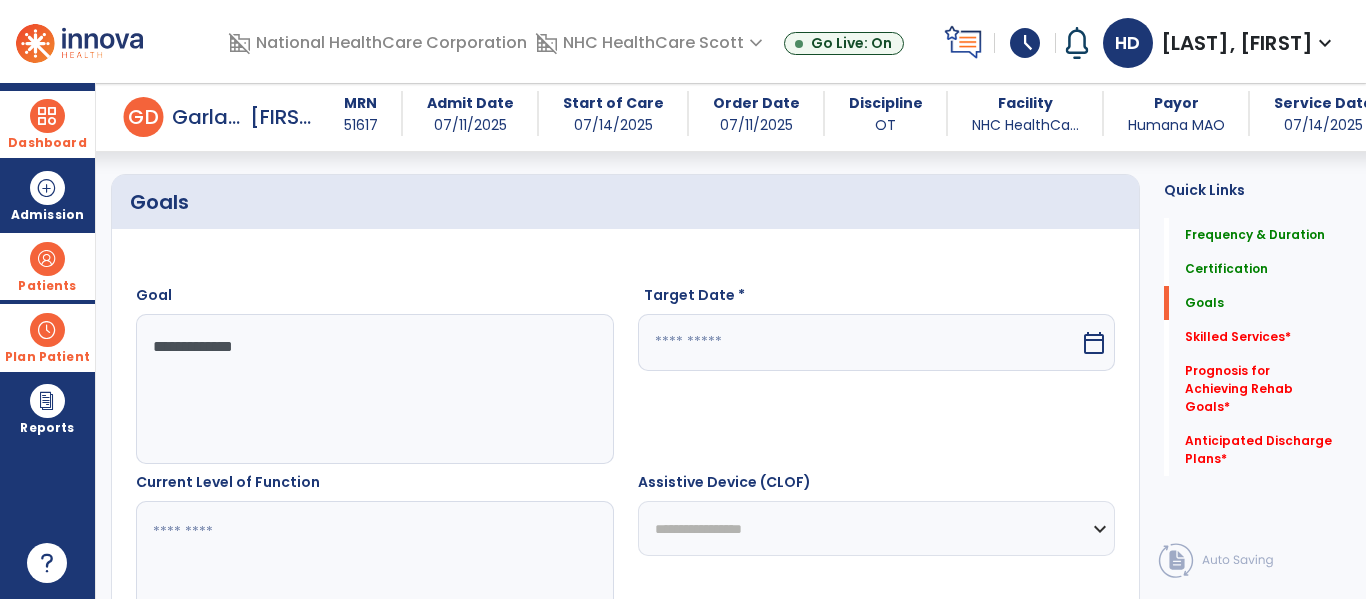 select on "*" 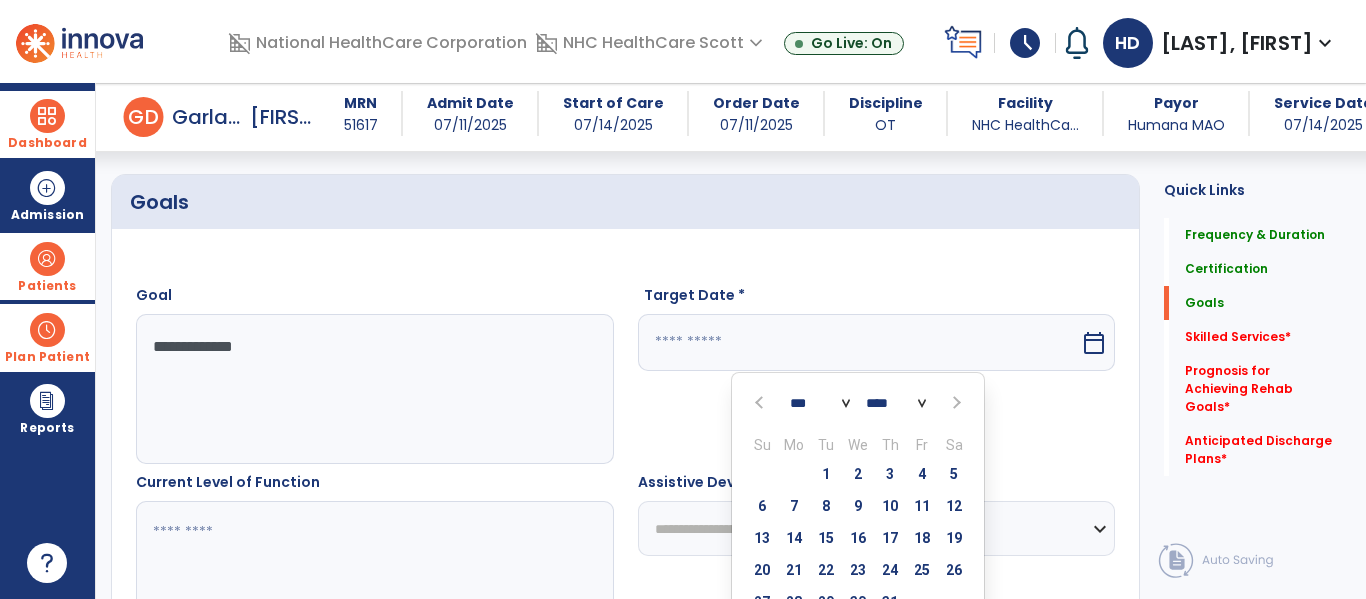 click at bounding box center (955, 403) 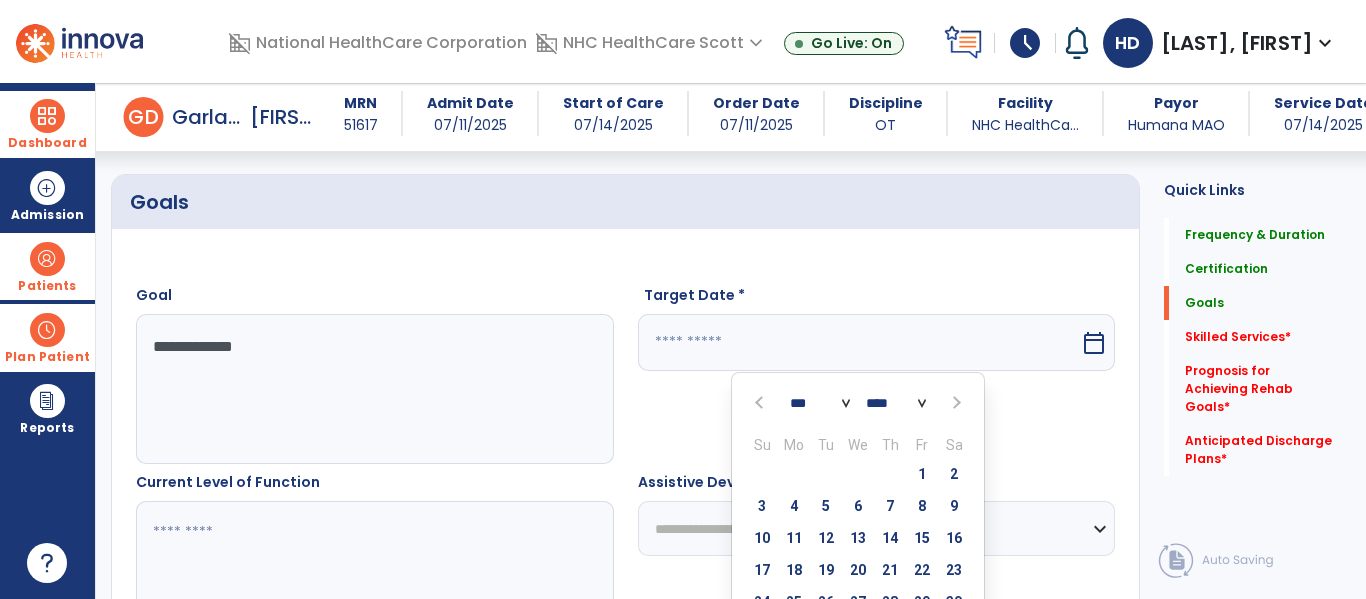 click at bounding box center [955, 403] 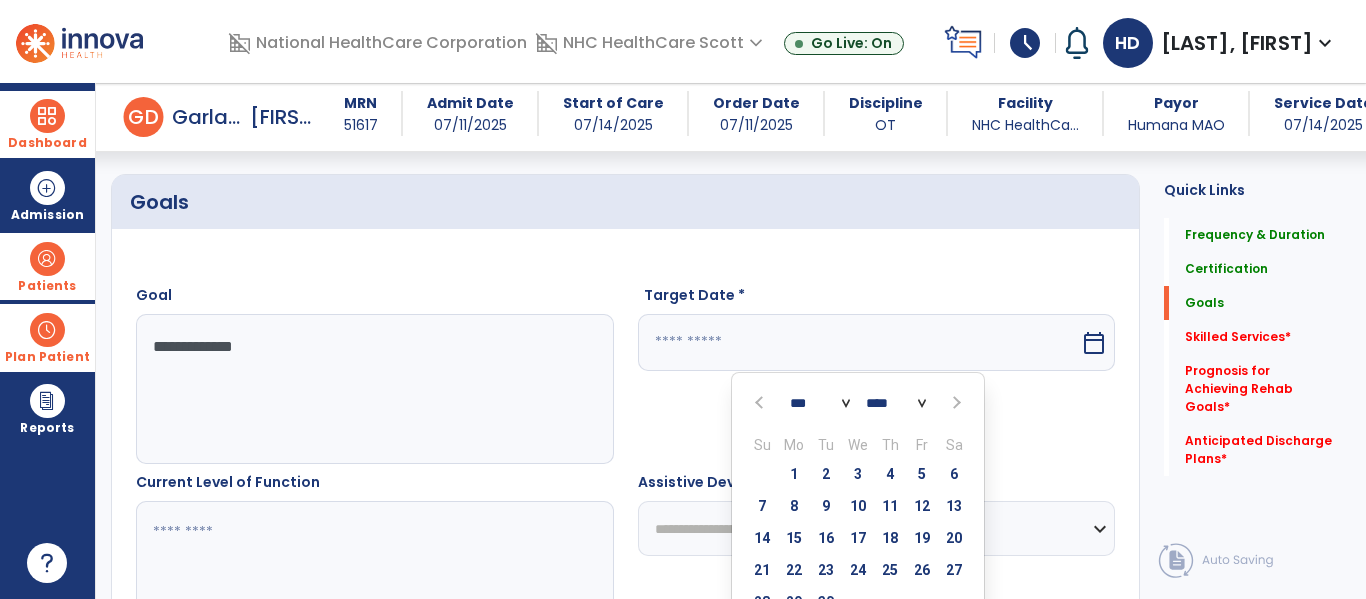 click at bounding box center (955, 403) 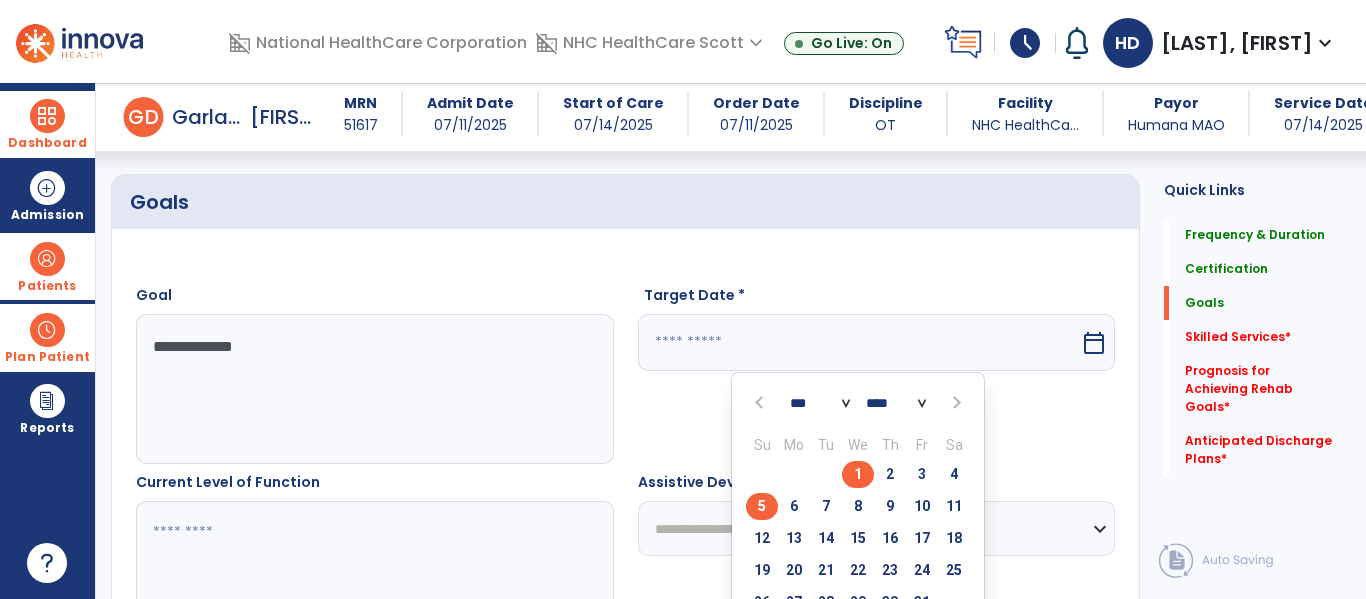 click on "5" at bounding box center [762, 506] 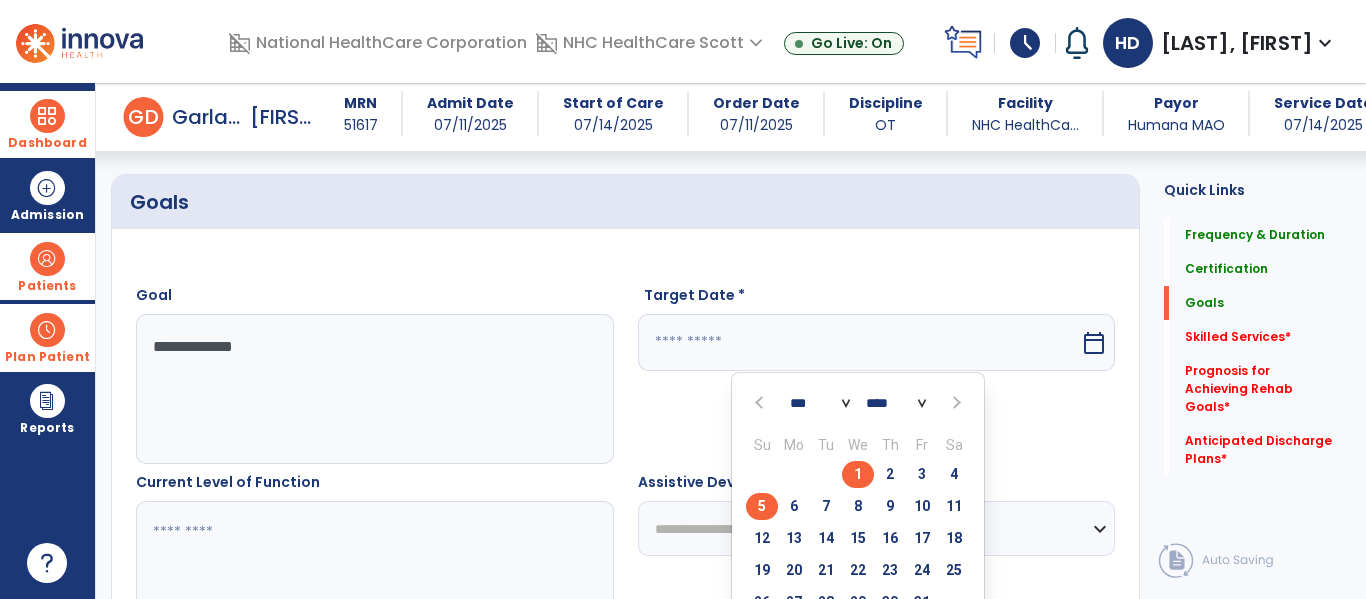 type on "*********" 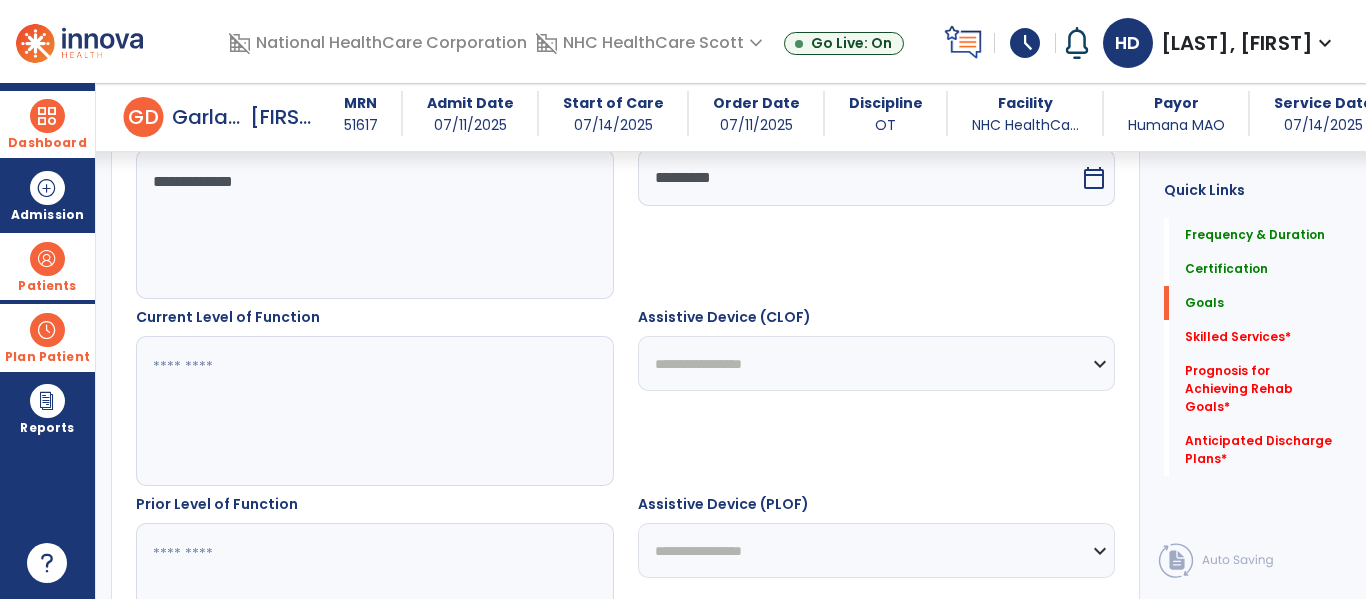 scroll, scrollTop: 617, scrollLeft: 0, axis: vertical 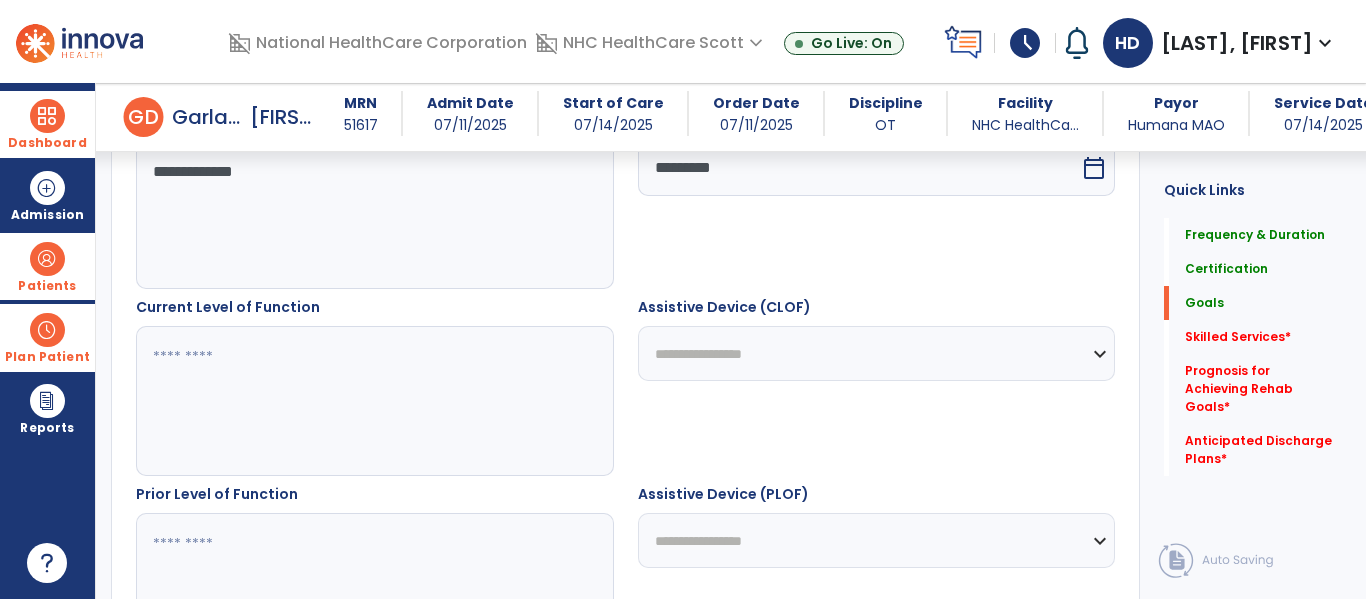 click at bounding box center [374, 401] 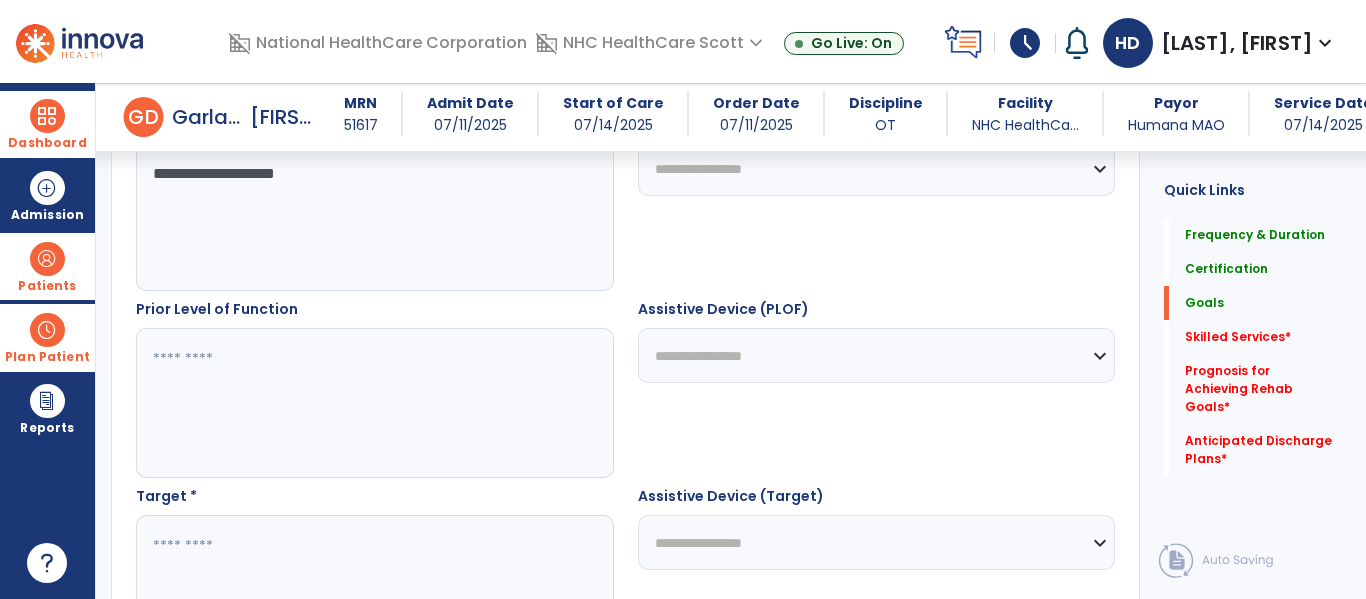 scroll, scrollTop: 803, scrollLeft: 0, axis: vertical 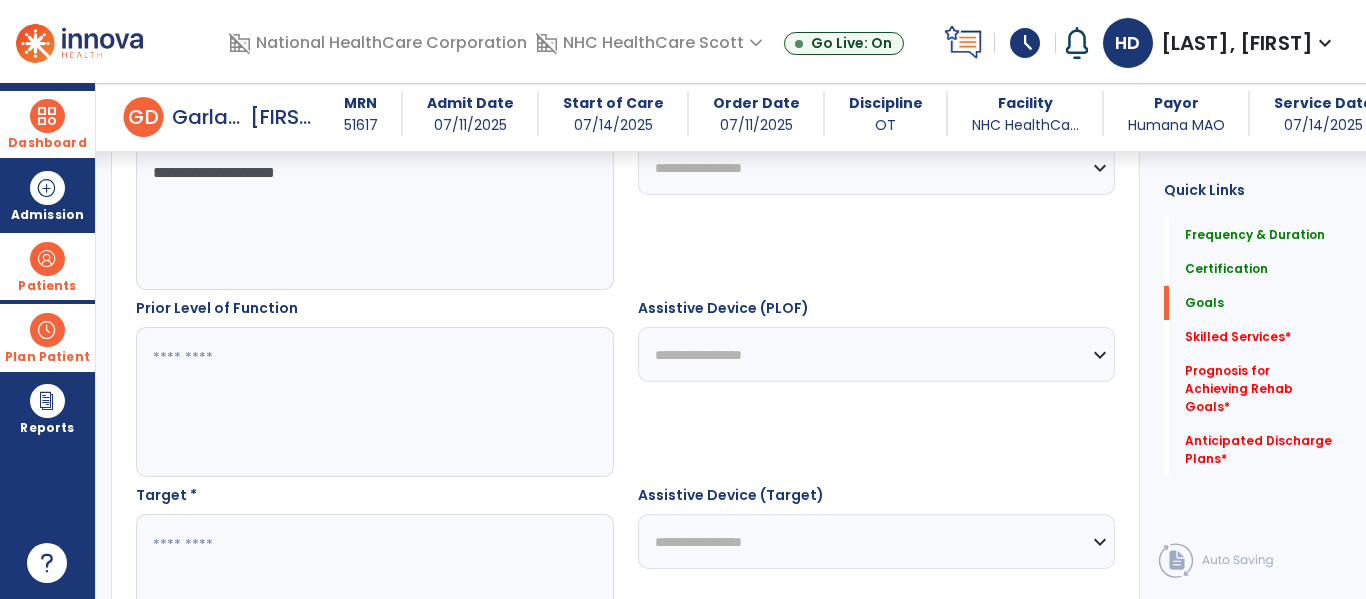 type on "**********" 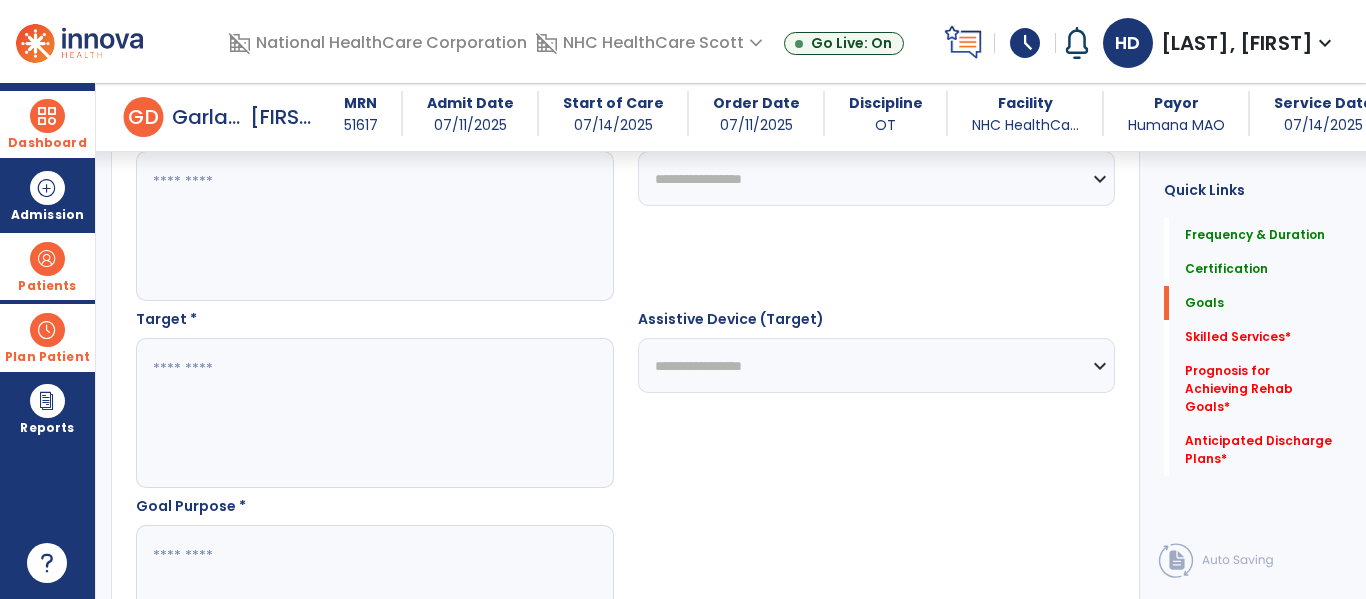 scroll, scrollTop: 980, scrollLeft: 0, axis: vertical 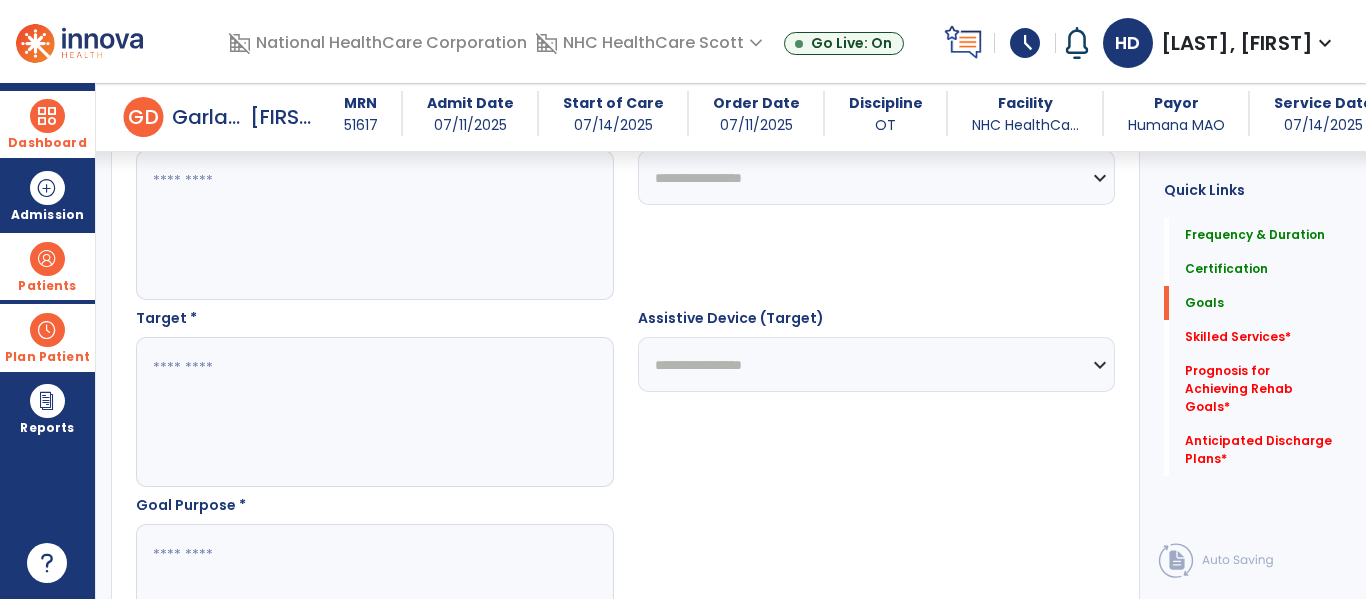 click at bounding box center (374, 412) 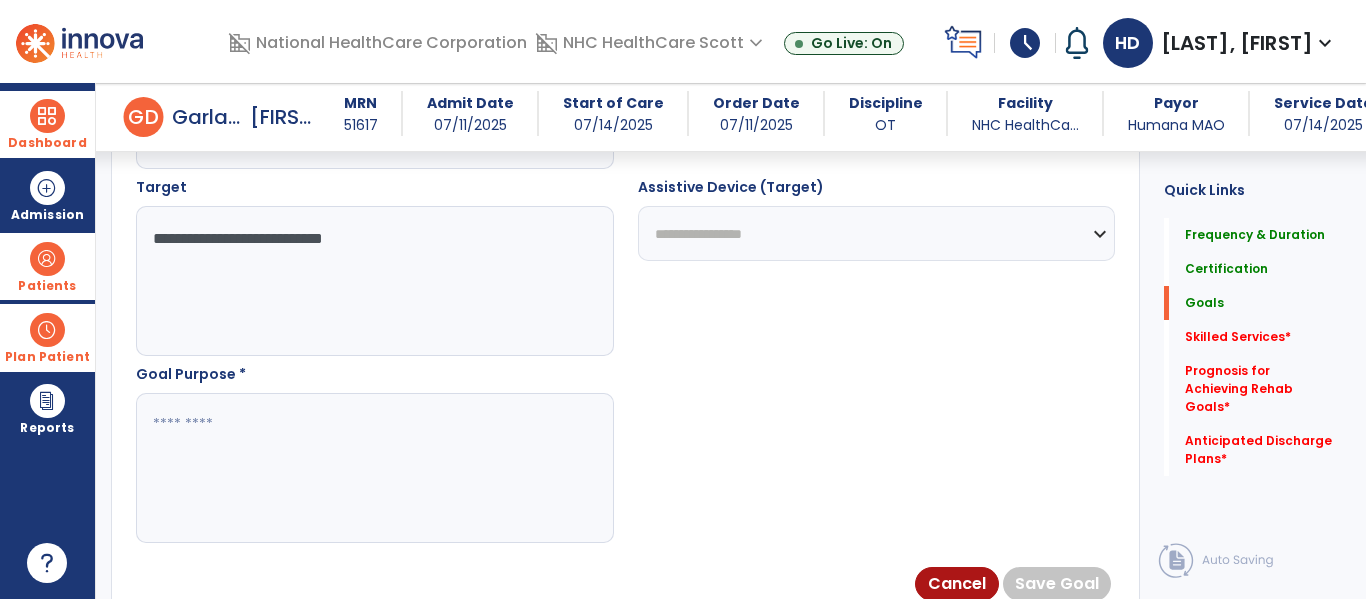 scroll, scrollTop: 1117, scrollLeft: 0, axis: vertical 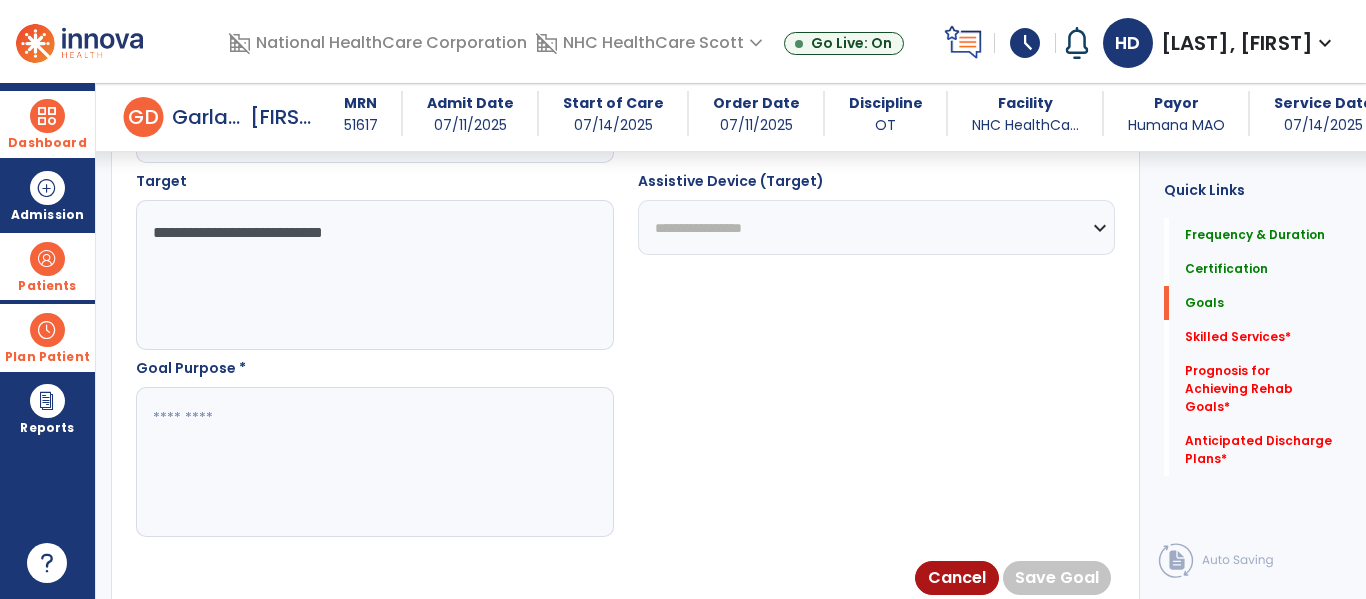 type on "**********" 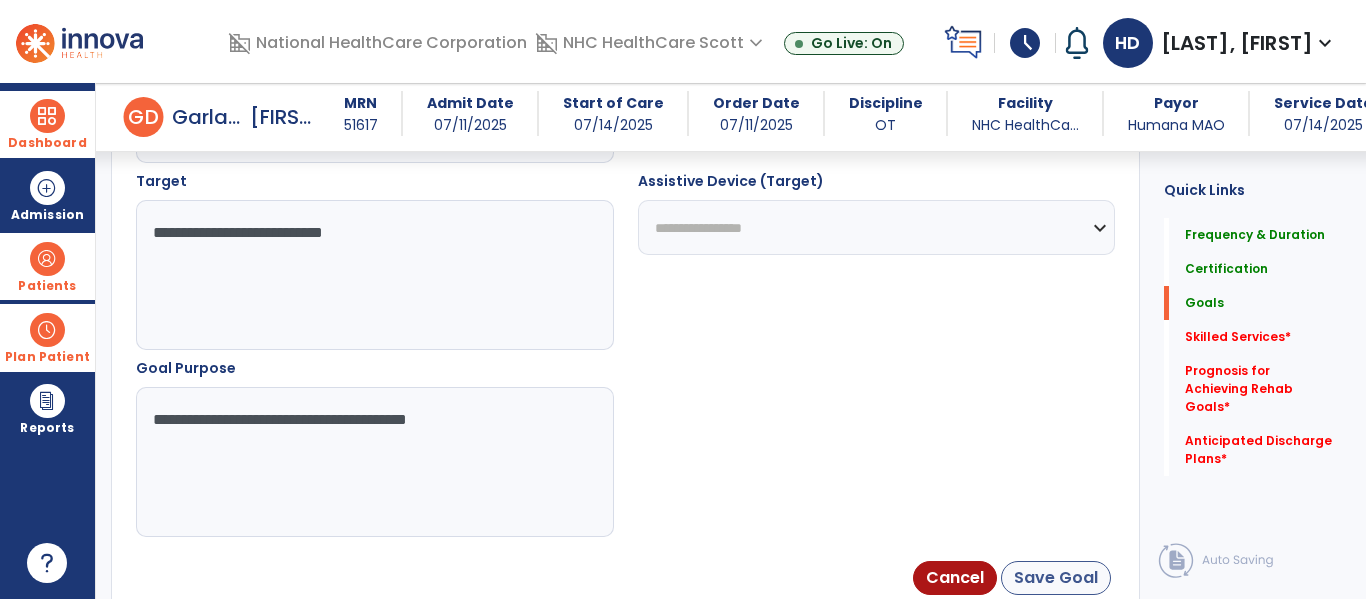 type on "**********" 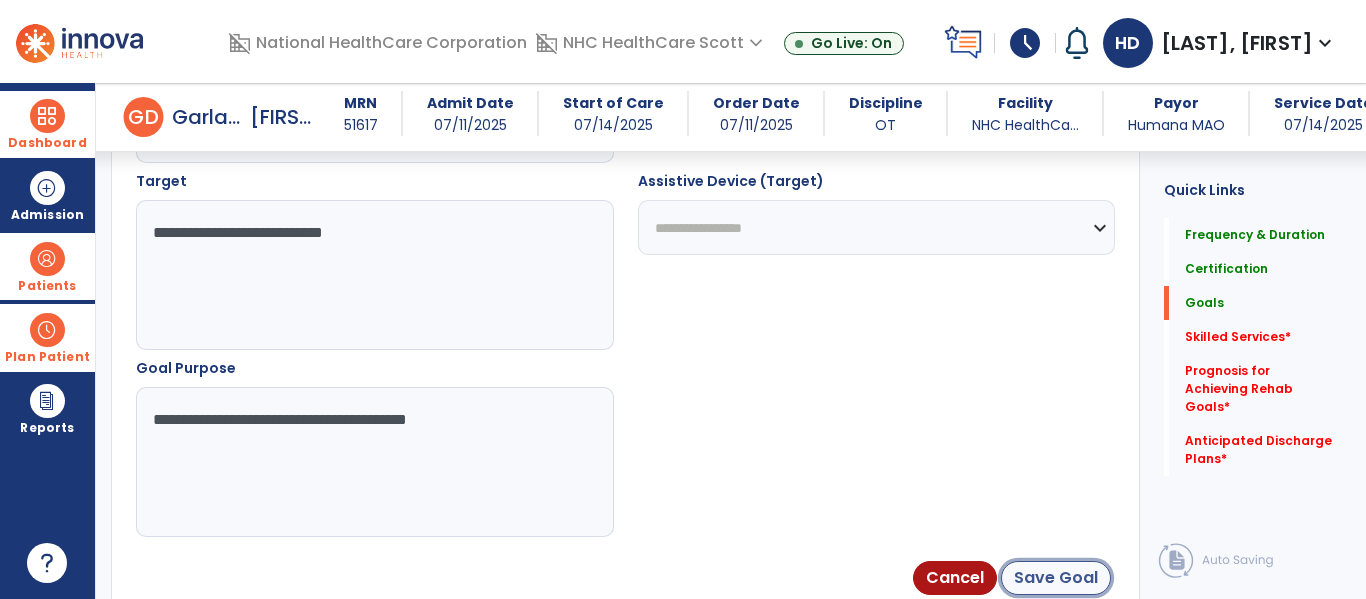 click on "Save Goal" at bounding box center (1056, 578) 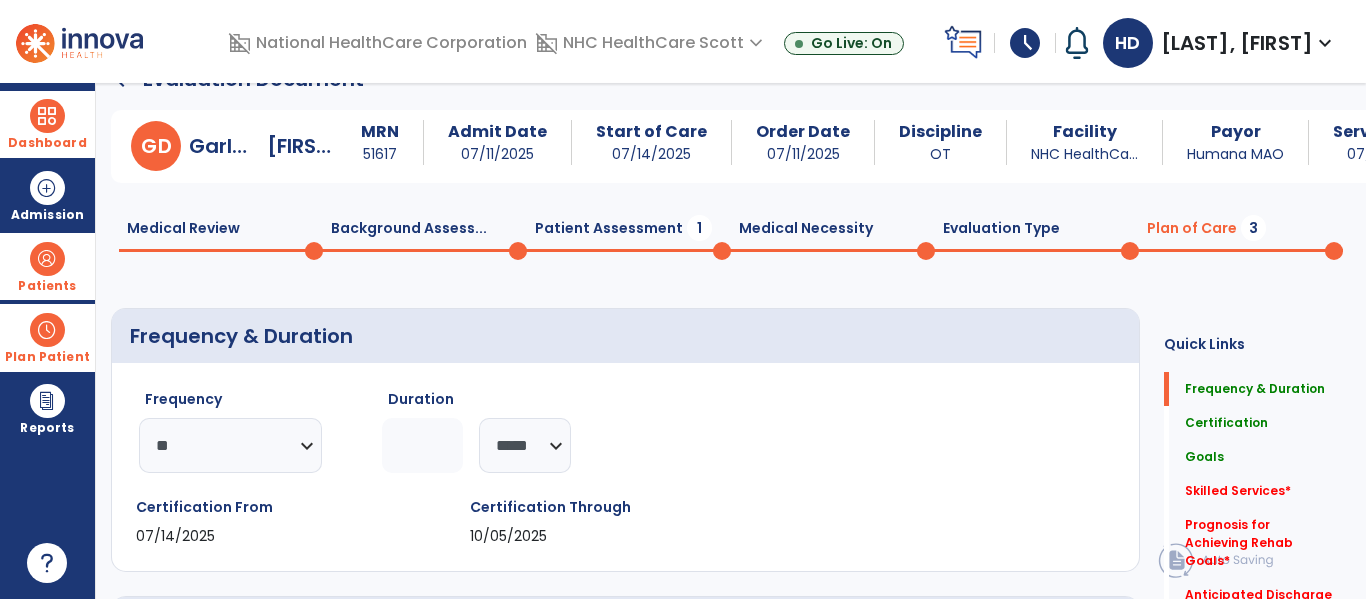 scroll, scrollTop: 0, scrollLeft: 0, axis: both 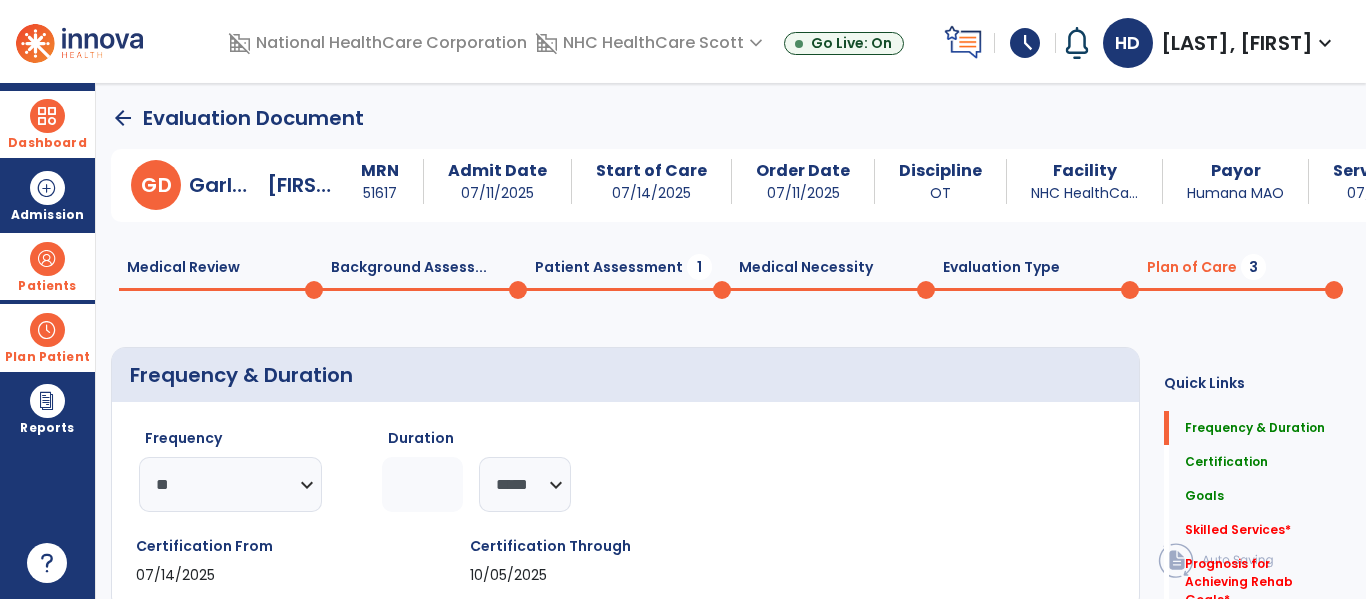 click on "Dashboard" at bounding box center [47, 143] 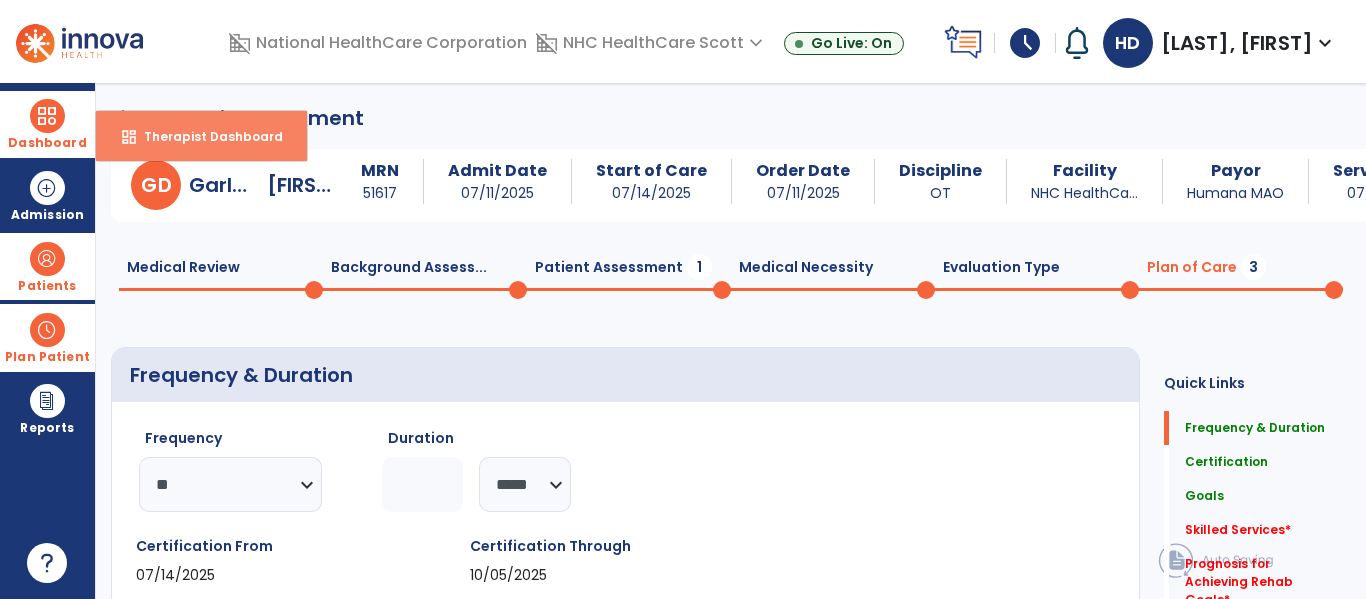 click on "dashboard  Therapist Dashboard" at bounding box center [201, 136] 